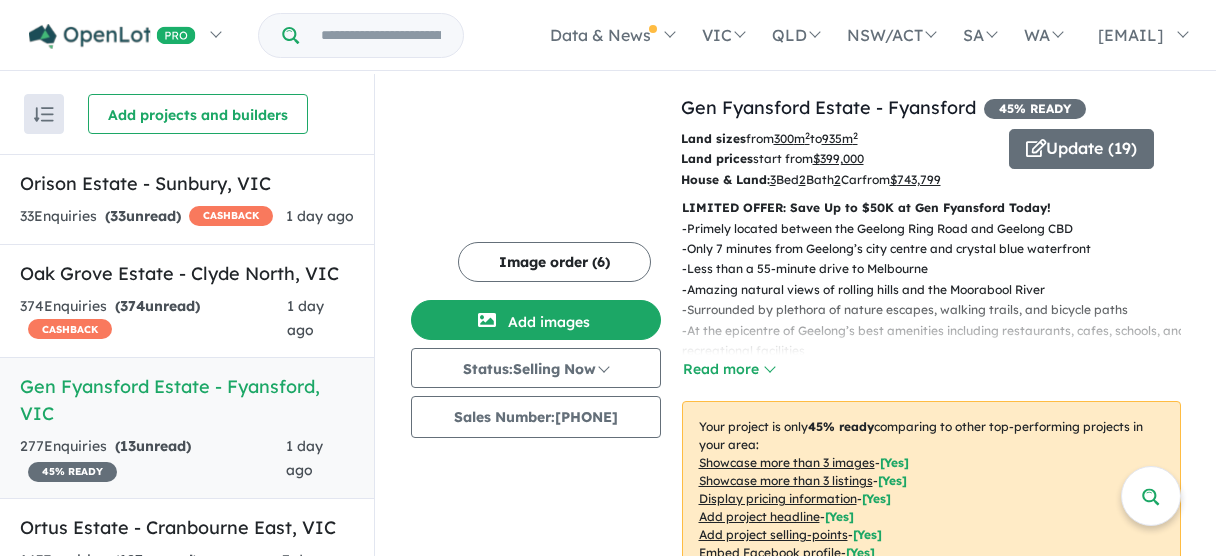 scroll, scrollTop: 0, scrollLeft: 0, axis: both 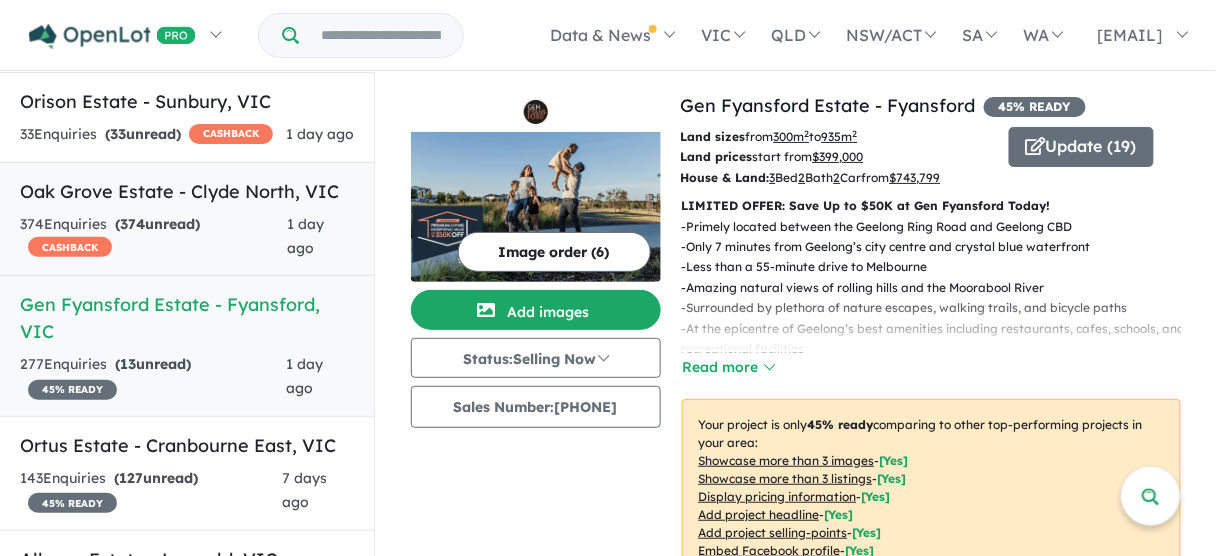 click on "Oak Grove Estate - Clyde North , VIC 374 Enquir ies ( 374 unread) CASHBACK 1 day ago" at bounding box center [187, 219] 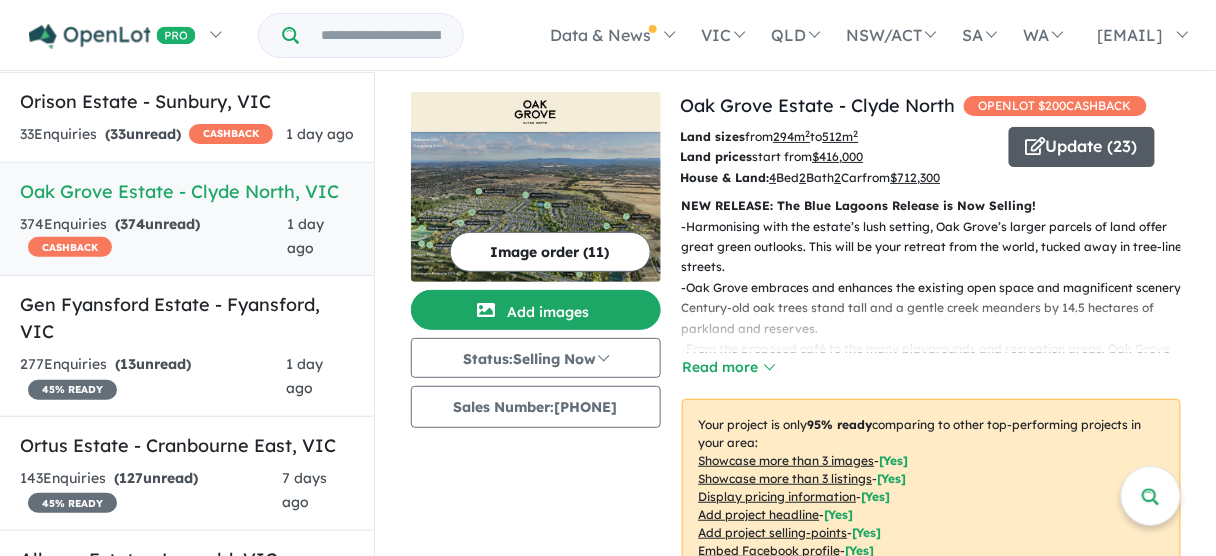 click on "Update ( 23 )" at bounding box center (1082, 147) 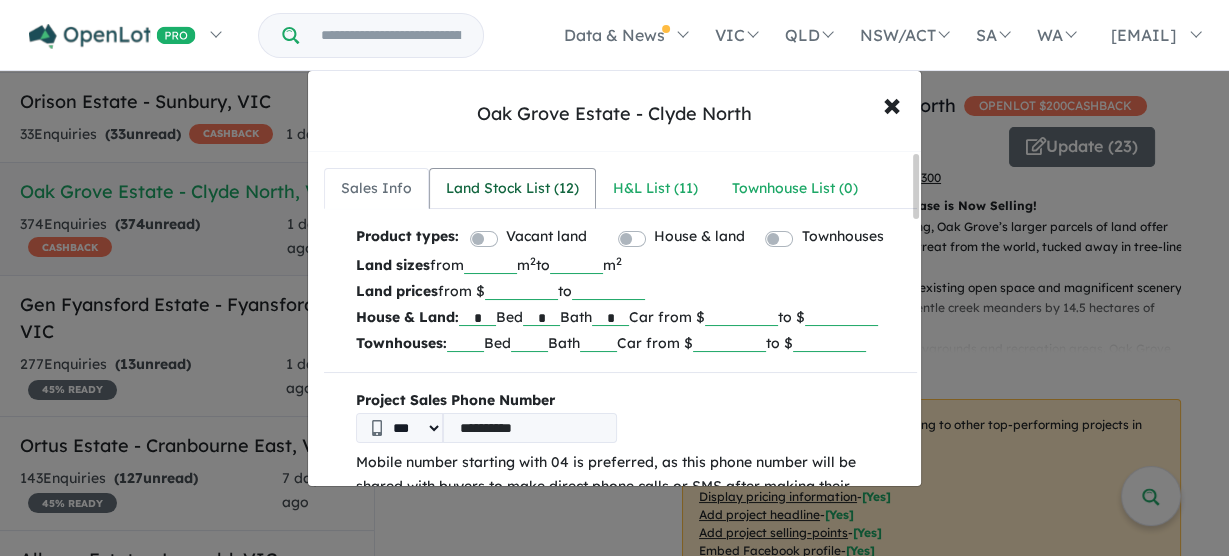 click on "Land Stock List ( 12 )" at bounding box center [512, 189] 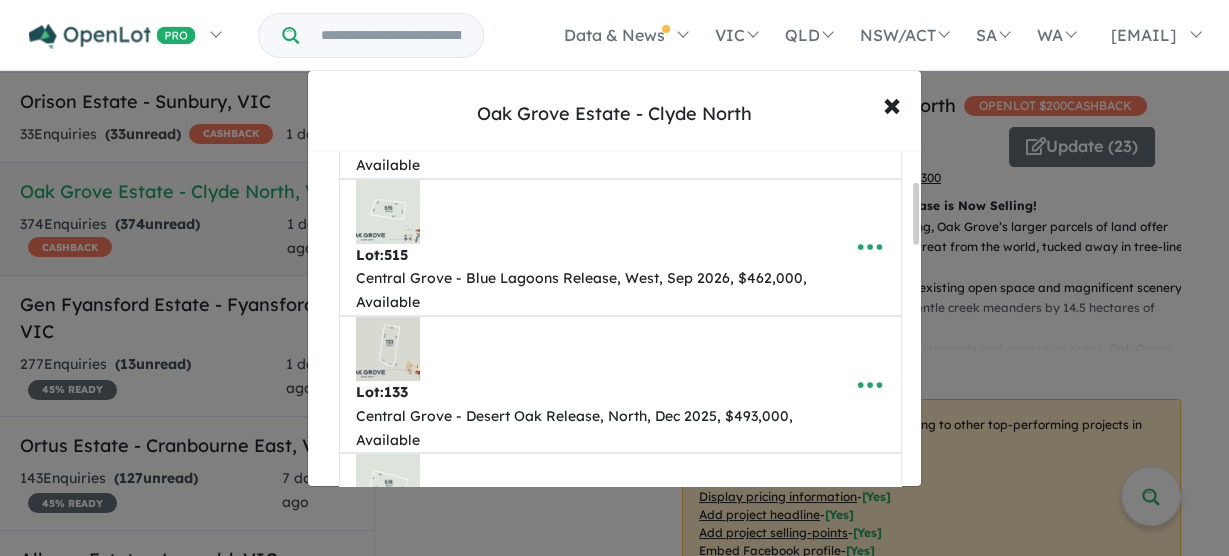 scroll, scrollTop: 160, scrollLeft: 0, axis: vertical 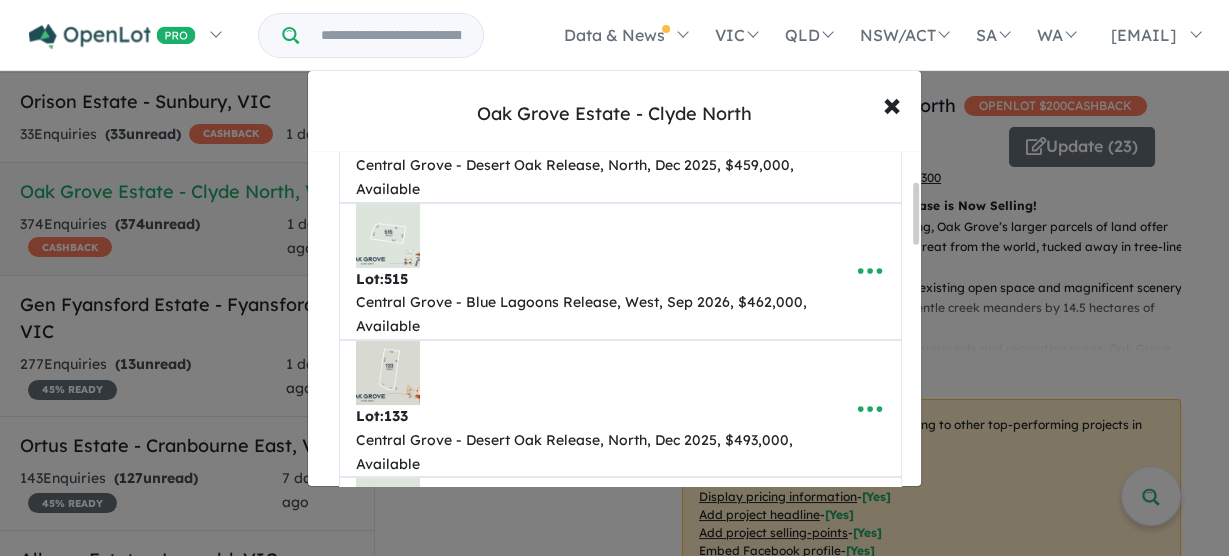 click at bounding box center [870, 271] 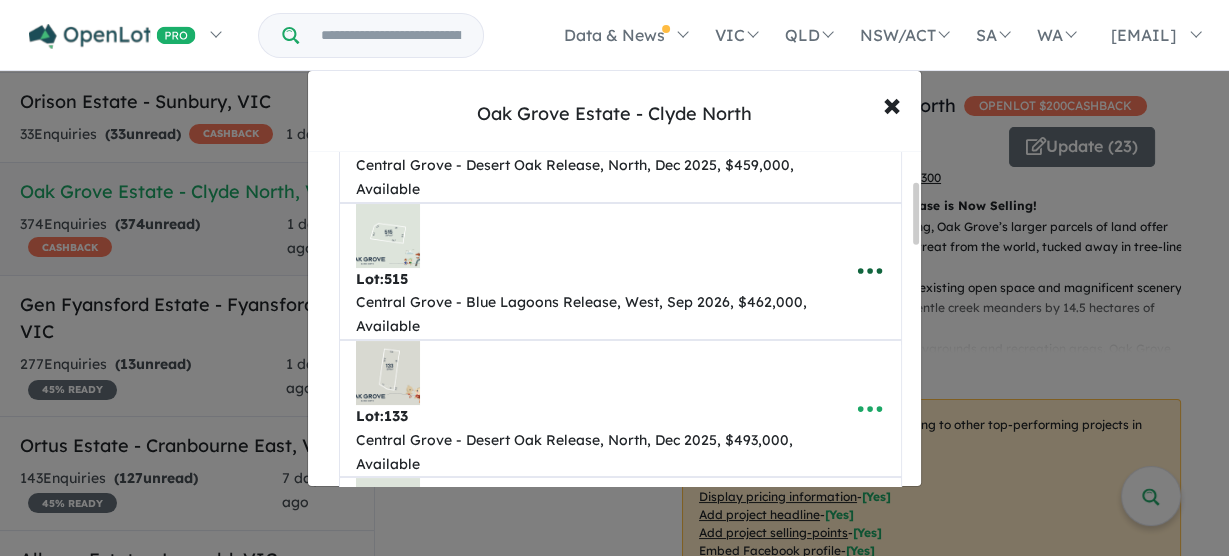 click 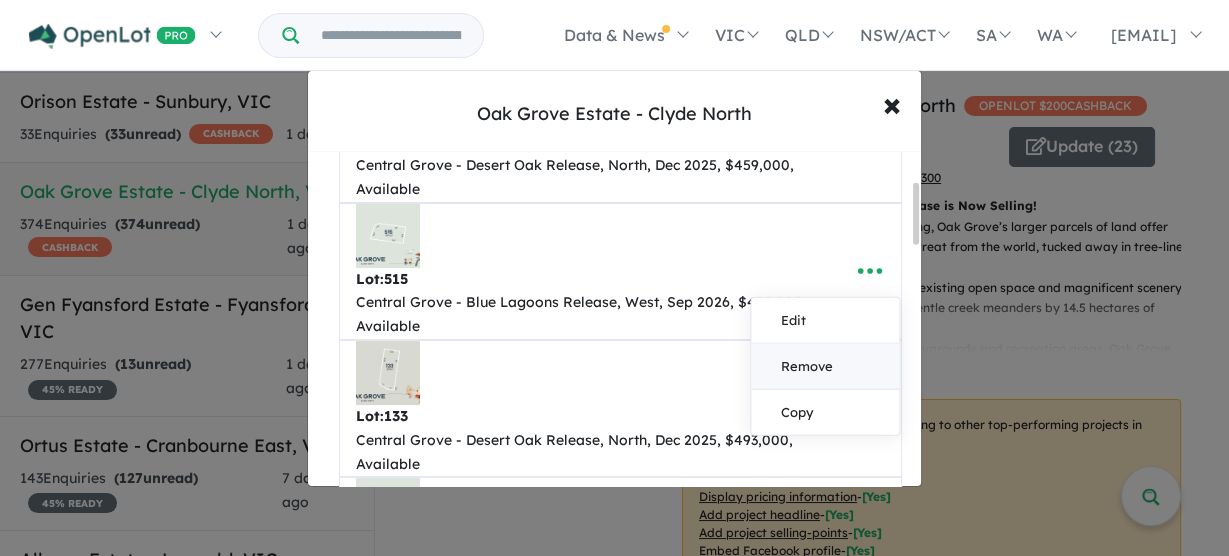 click on "Remove" at bounding box center [825, 367] 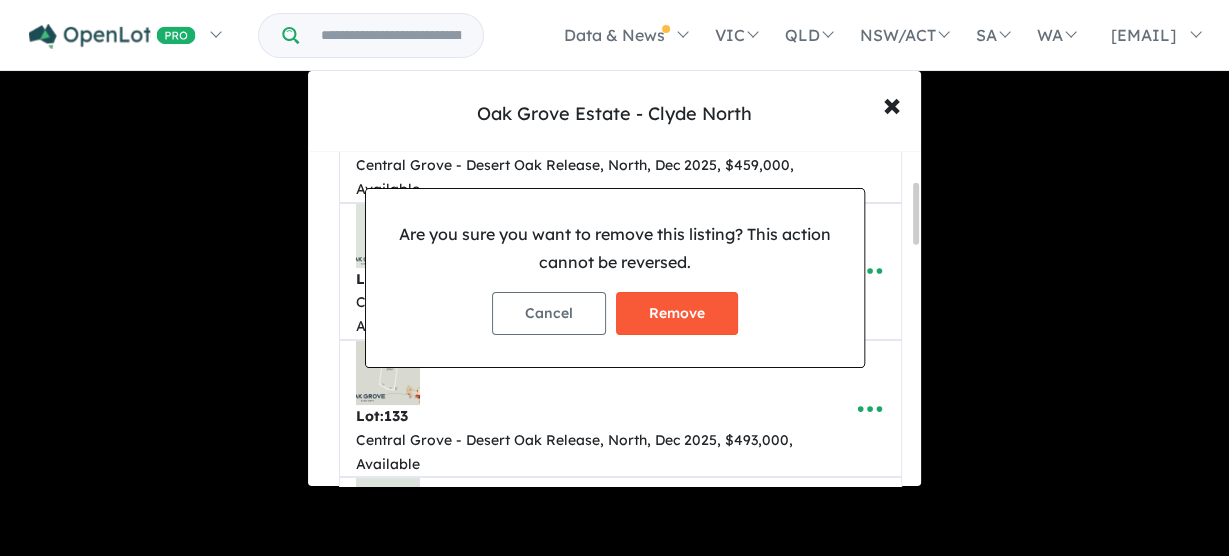 click on "Remove" at bounding box center (677, 313) 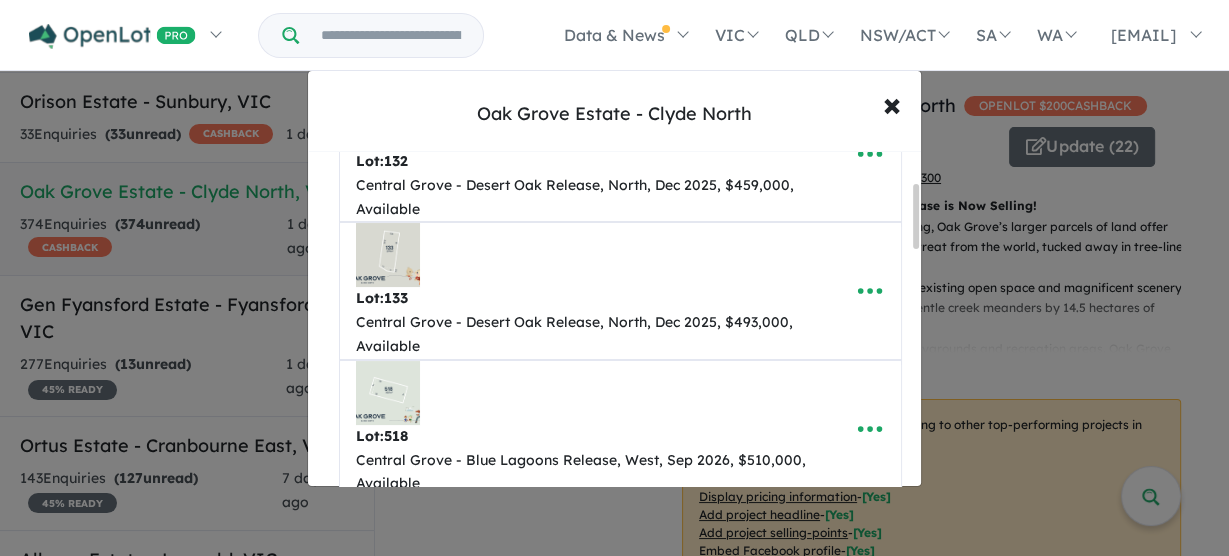 scroll, scrollTop: 240, scrollLeft: 0, axis: vertical 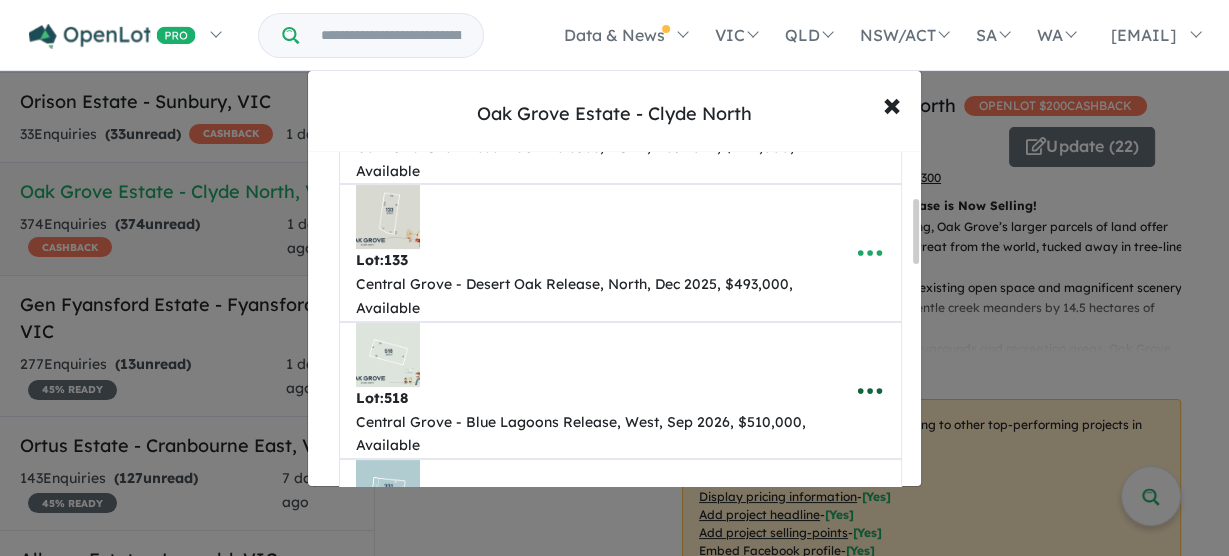 click 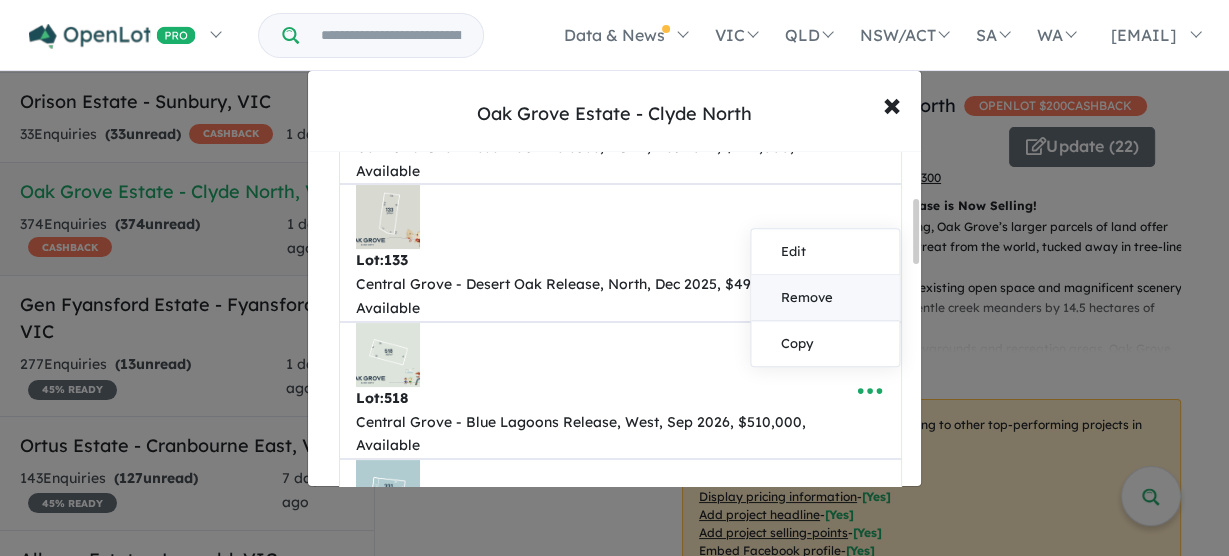 click on "Remove" at bounding box center [825, 298] 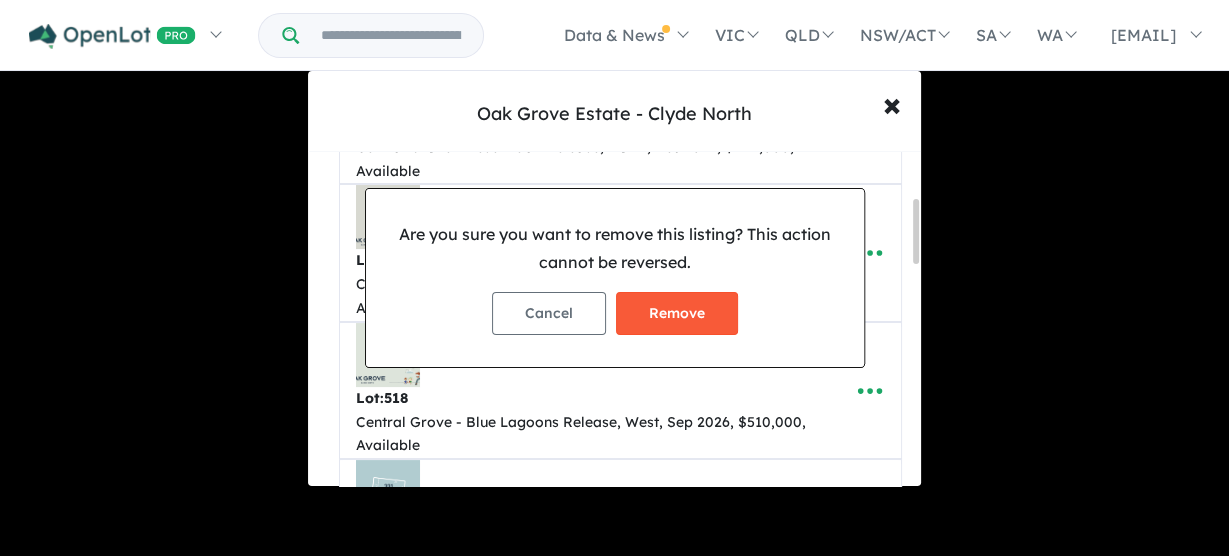 click on "Remove" at bounding box center (677, 313) 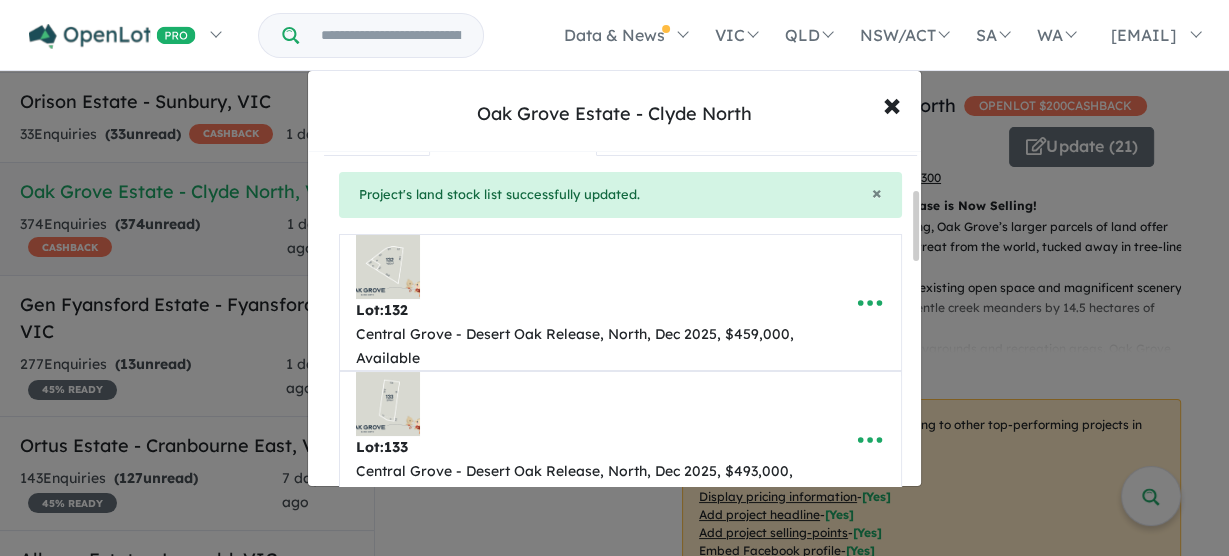 scroll, scrollTop: 240, scrollLeft: 0, axis: vertical 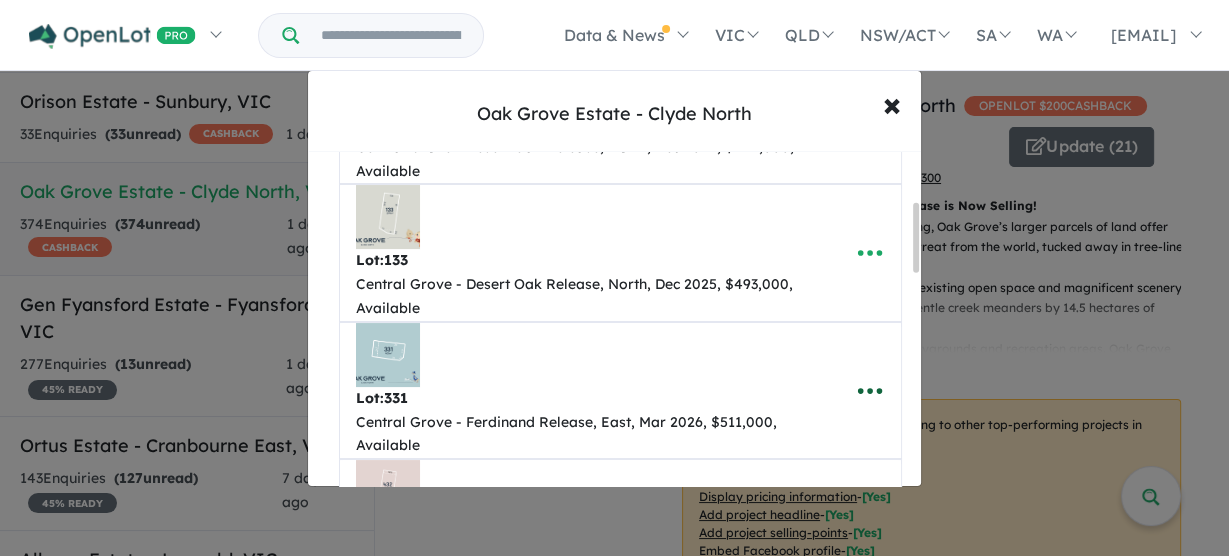 click at bounding box center [870, 391] 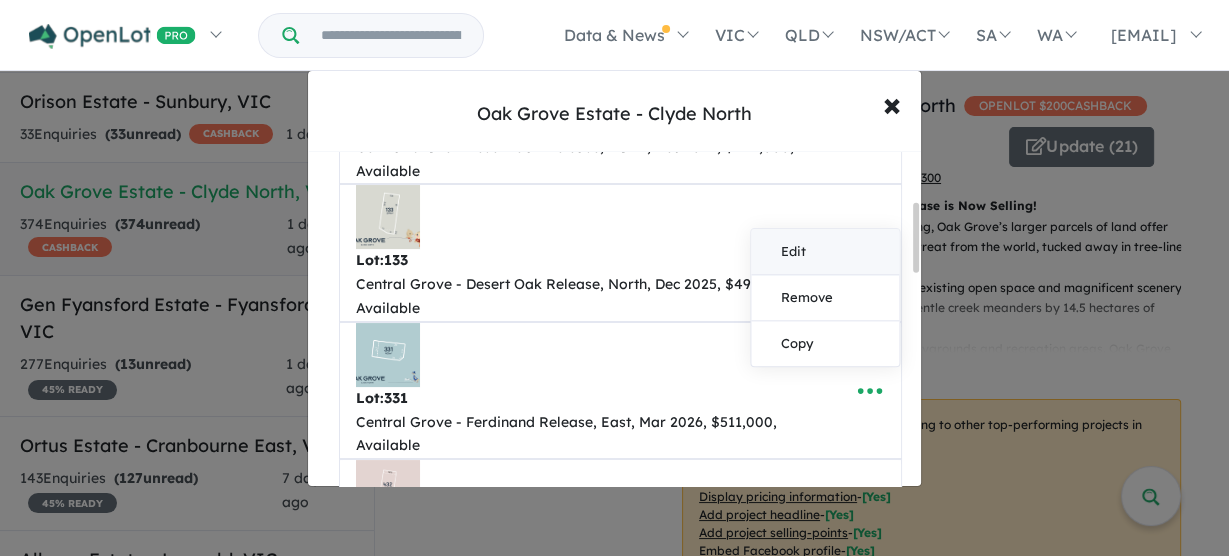 click on "Edit" at bounding box center (825, 252) 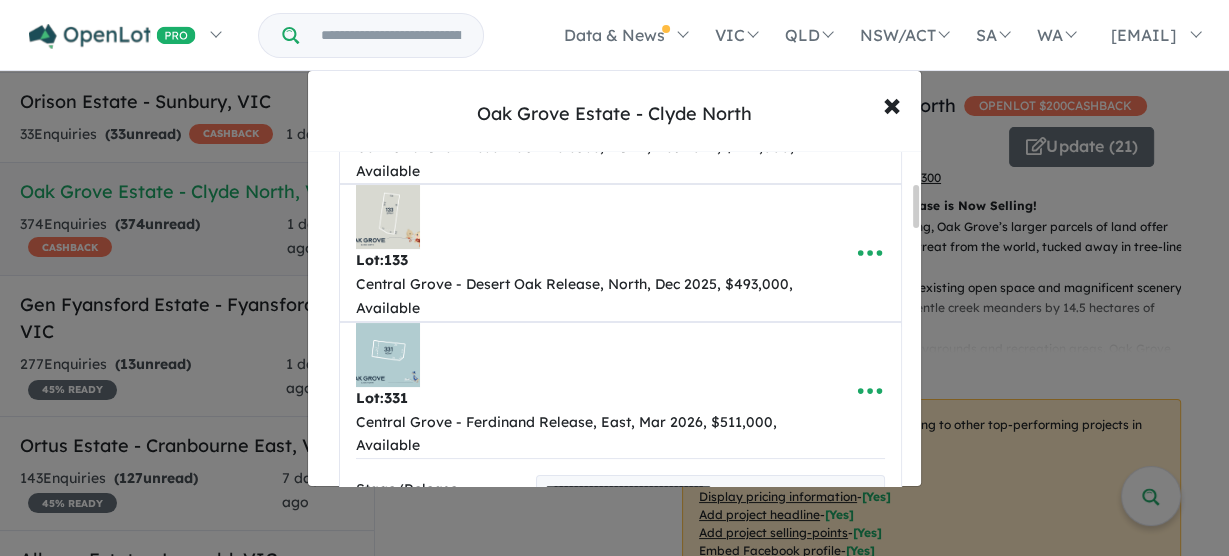 scroll, scrollTop: 249, scrollLeft: 0, axis: vertical 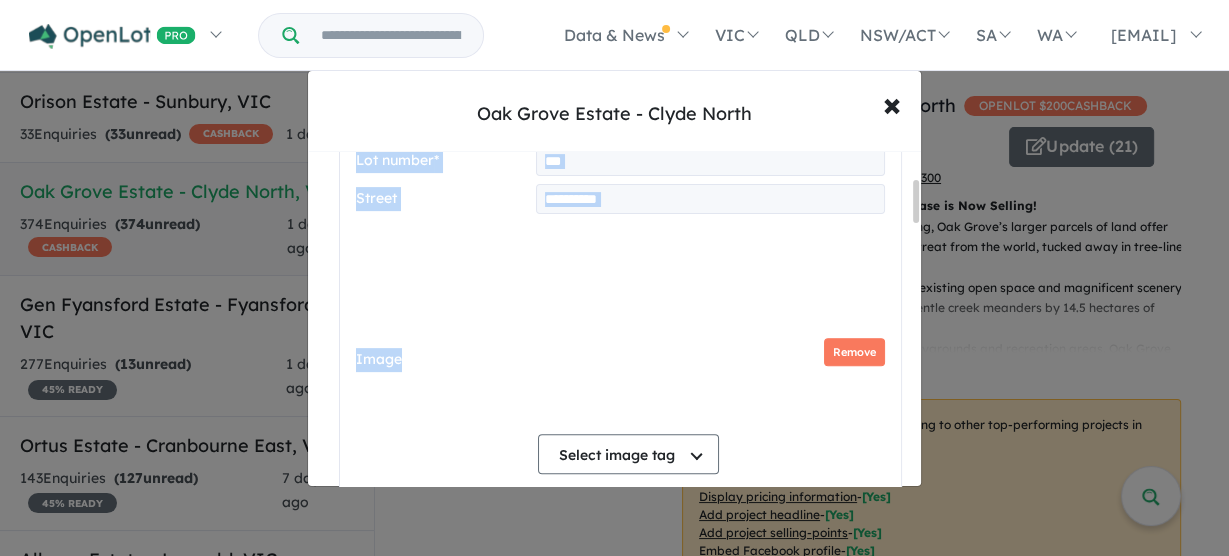drag, startPoint x: 679, startPoint y: 340, endPoint x: 702, endPoint y: 344, distance: 23.345236 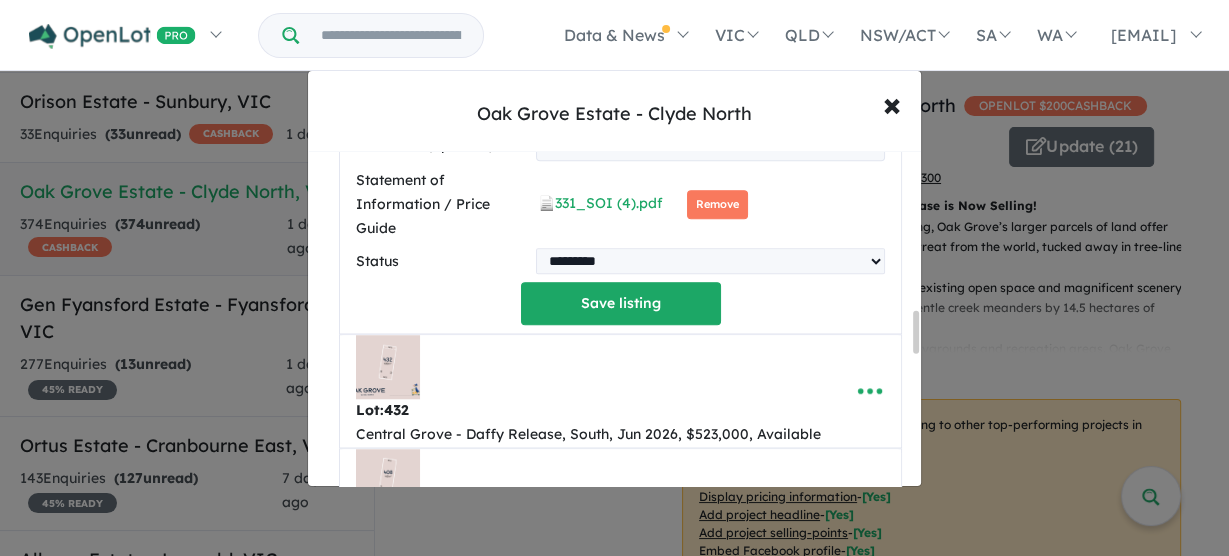 scroll, scrollTop: 1289, scrollLeft: 0, axis: vertical 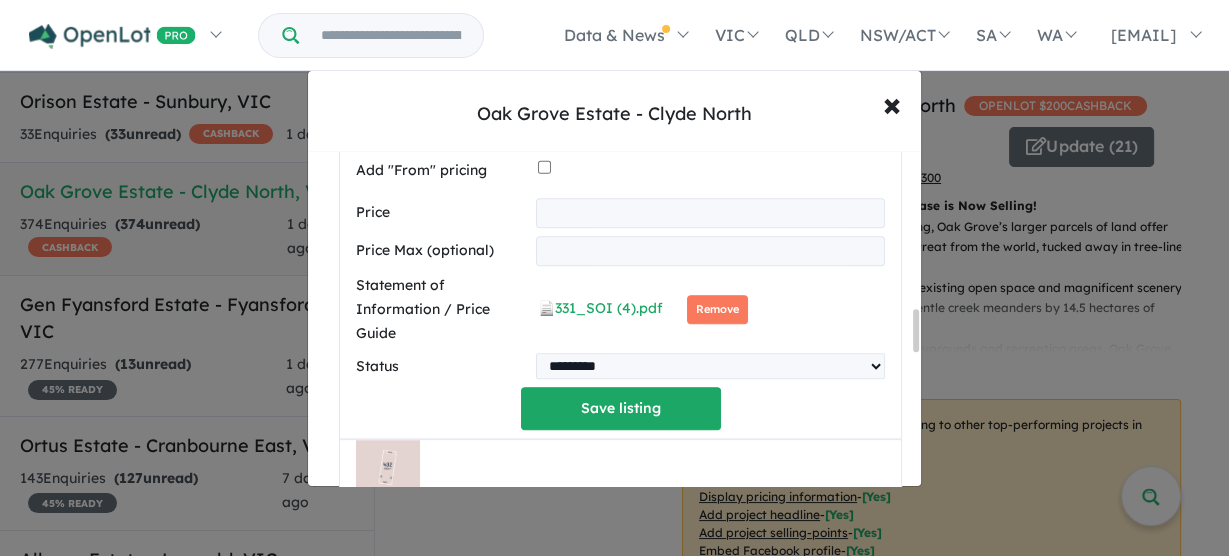drag, startPoint x: 588, startPoint y: 207, endPoint x: 485, endPoint y: 196, distance: 103.58572 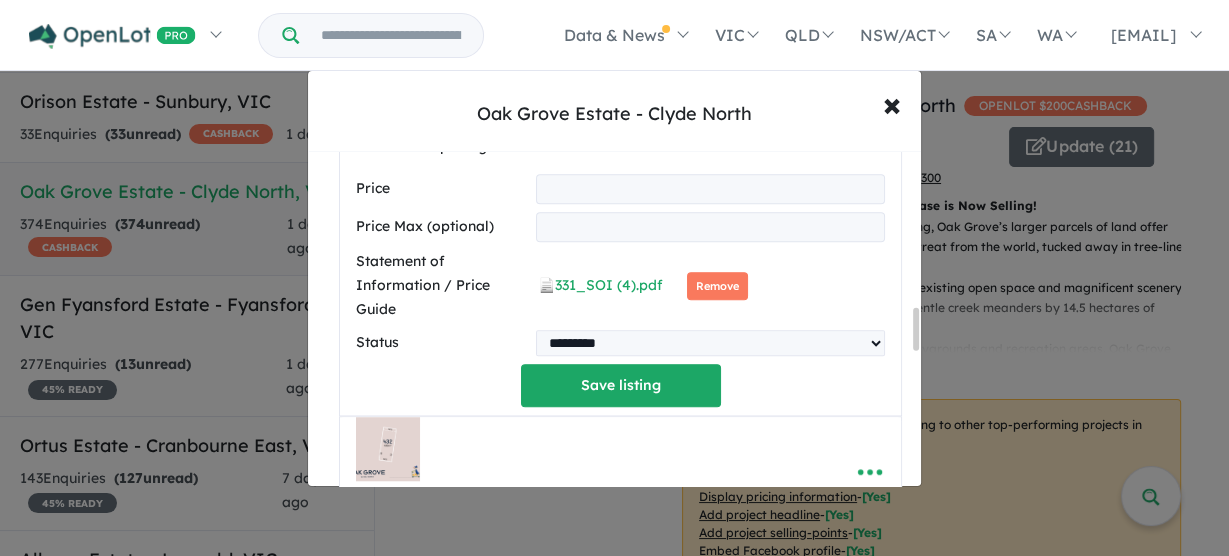 scroll, scrollTop: 0, scrollLeft: 0, axis: both 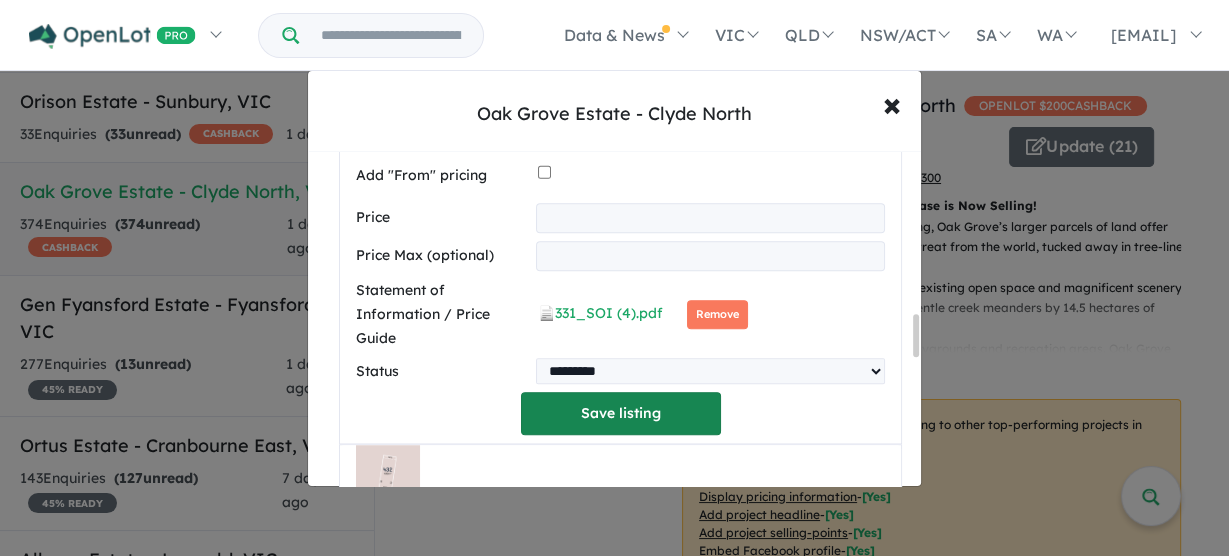type on "*********" 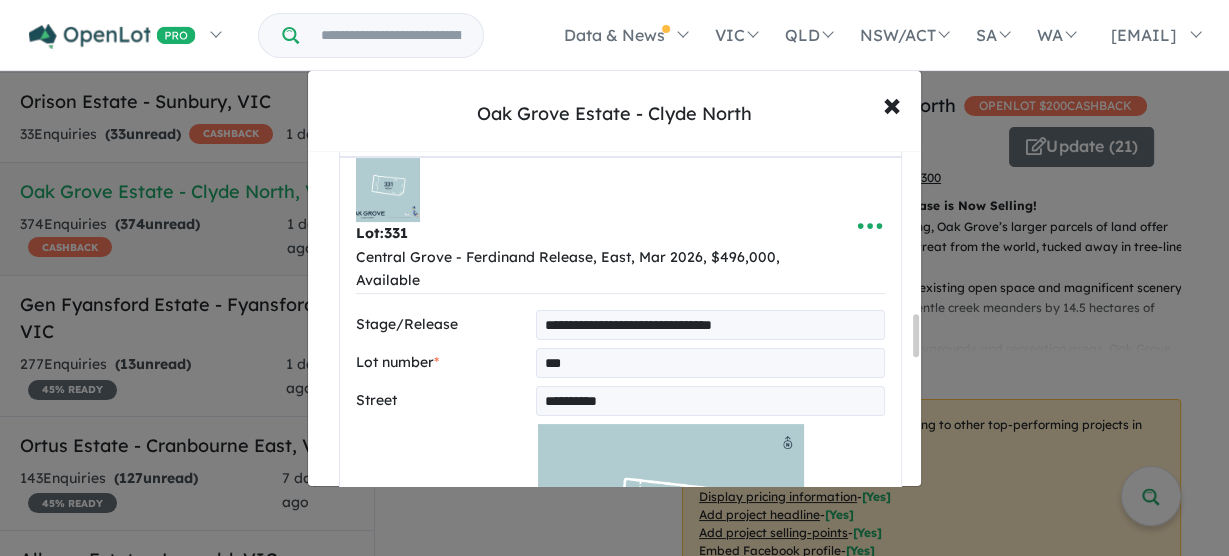 select on "****" 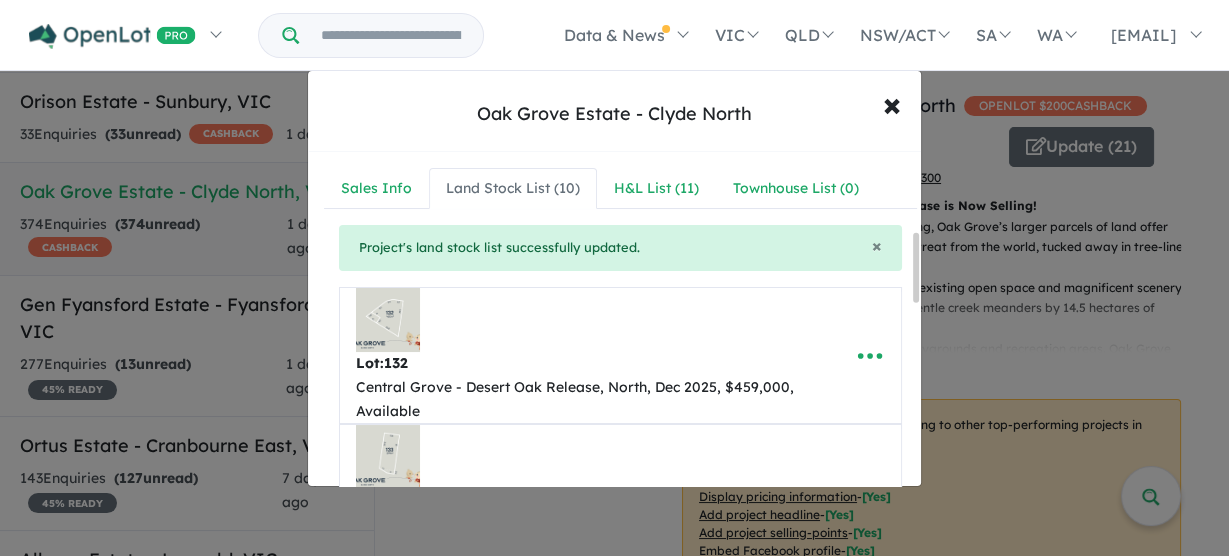 scroll, scrollTop: 480, scrollLeft: 0, axis: vertical 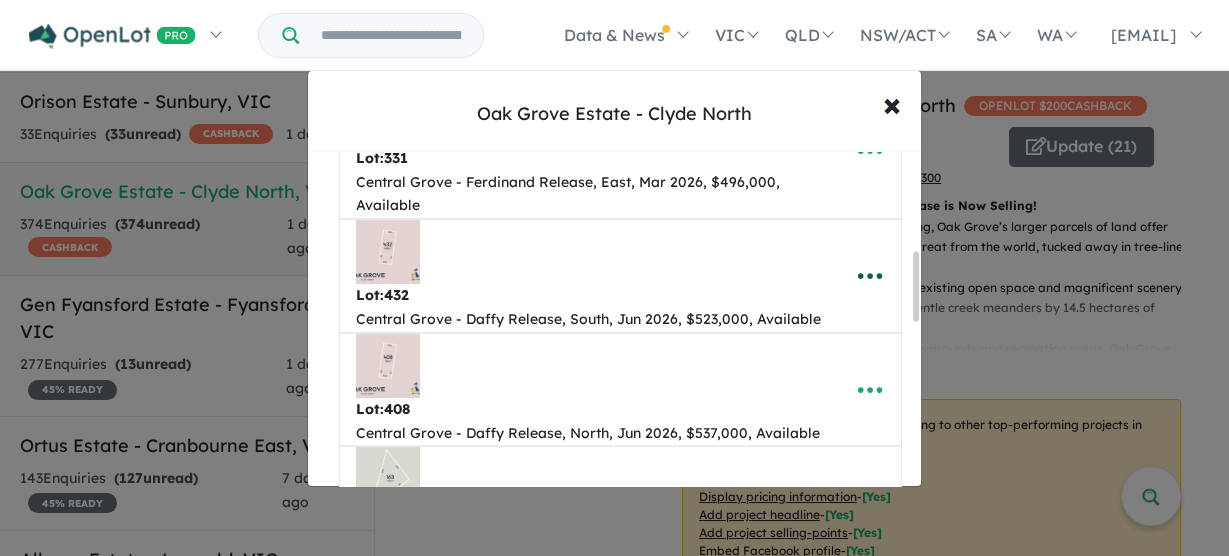 click 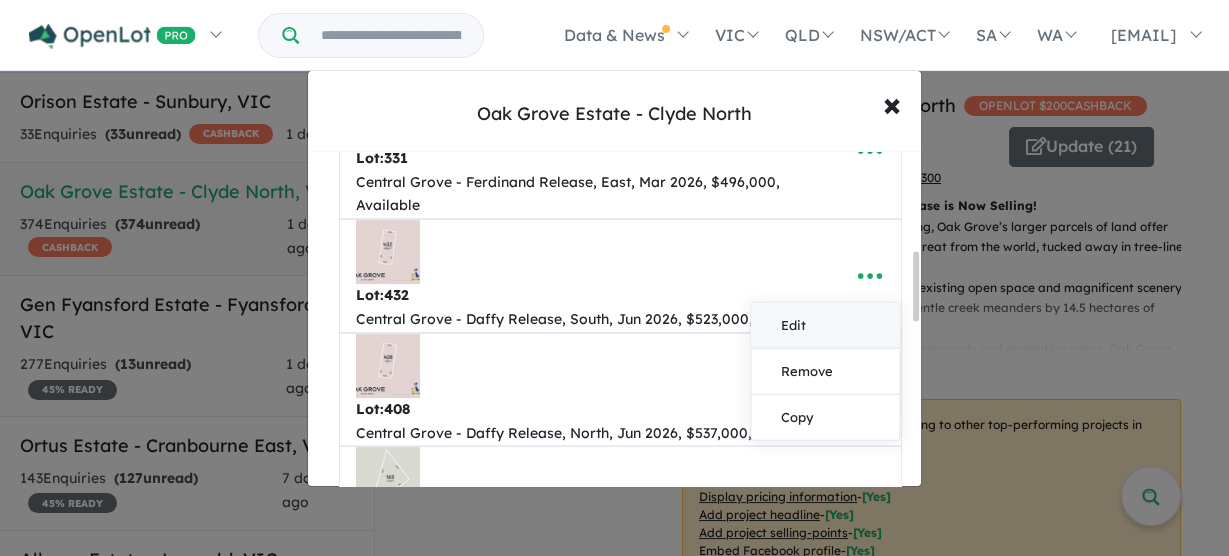 click on "Edit" at bounding box center [825, 326] 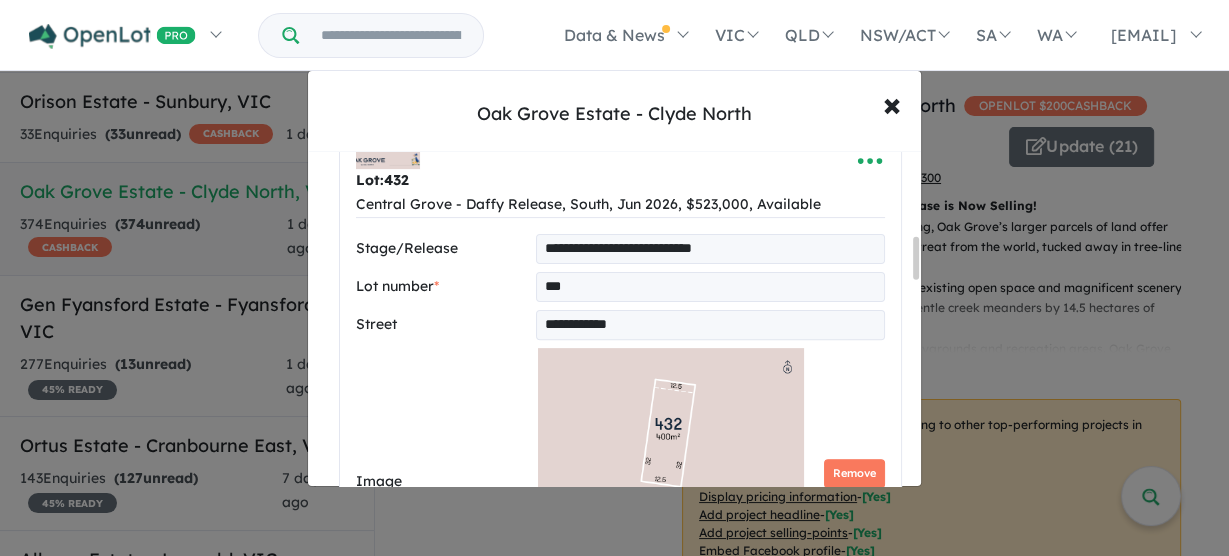 scroll, scrollTop: 720, scrollLeft: 0, axis: vertical 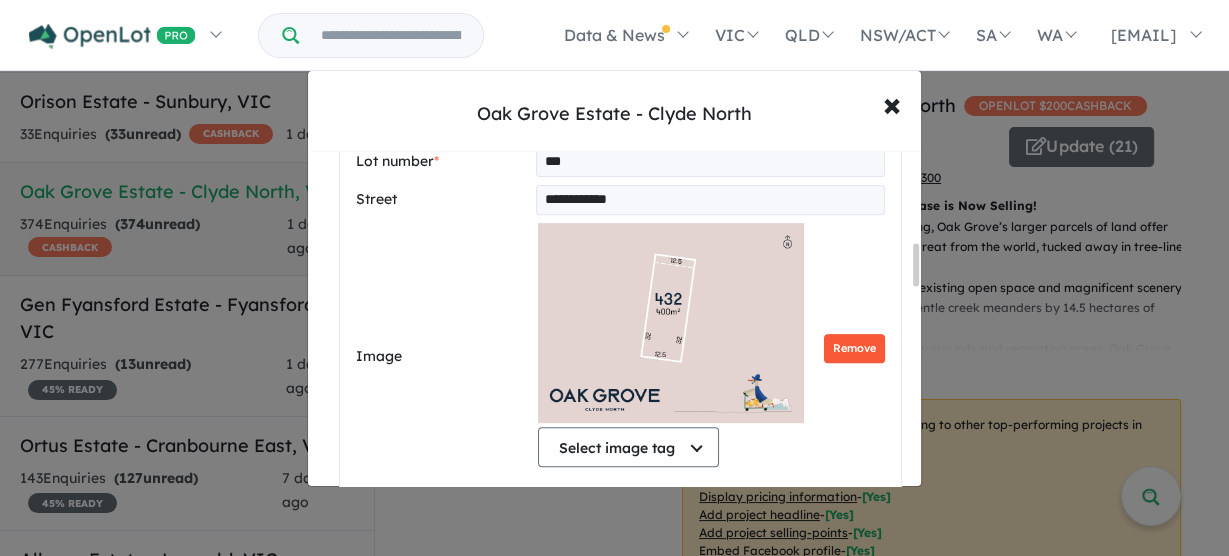 click on "Remove" at bounding box center [854, 348] 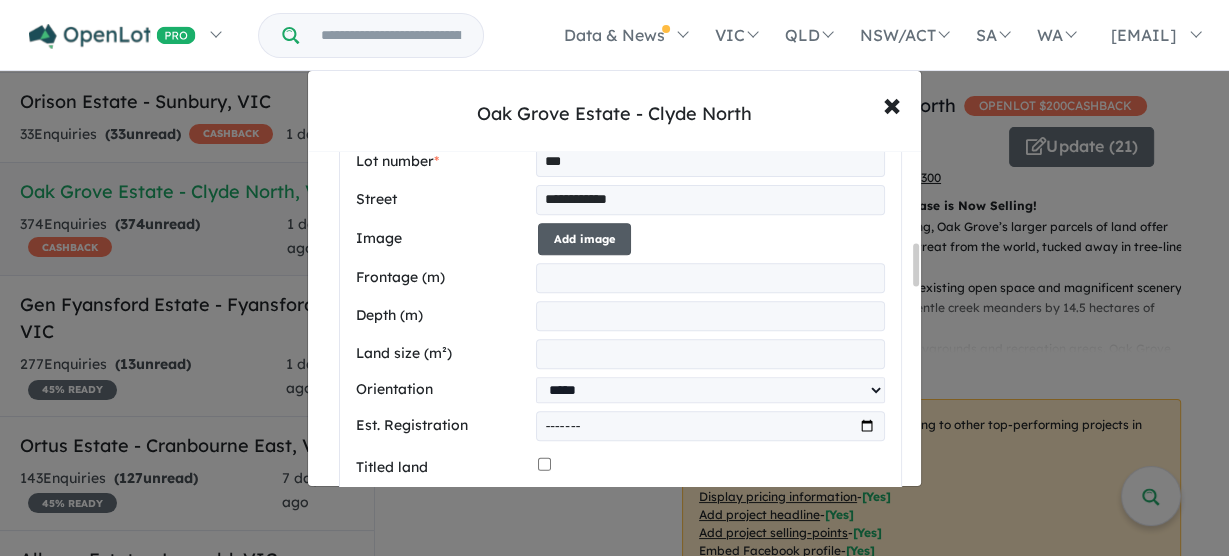 click on "Add image" at bounding box center (584, 239) 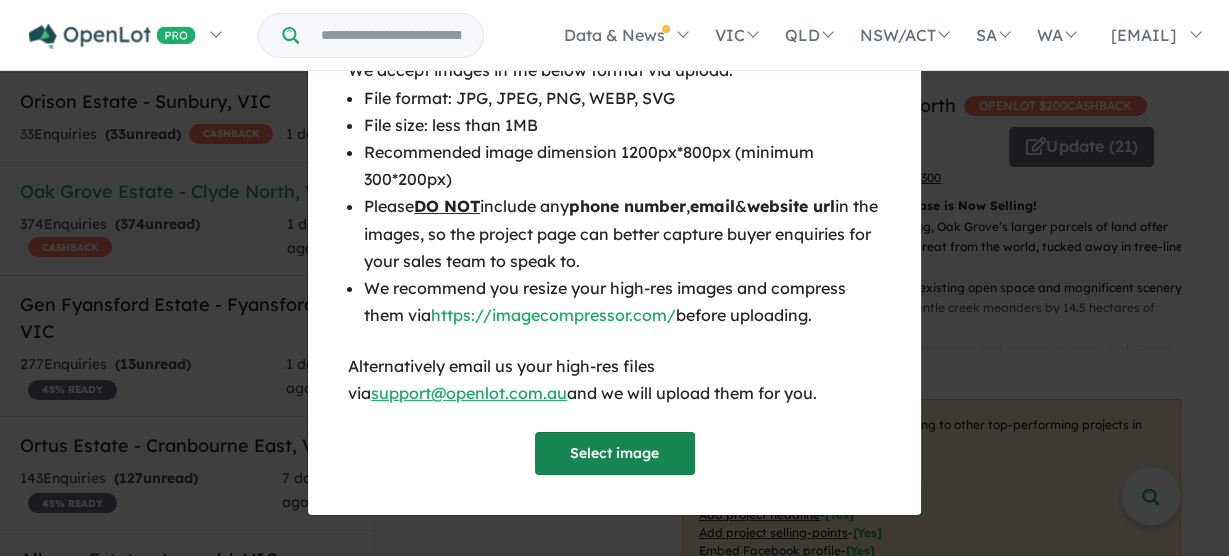click on "Select image" at bounding box center (615, 453) 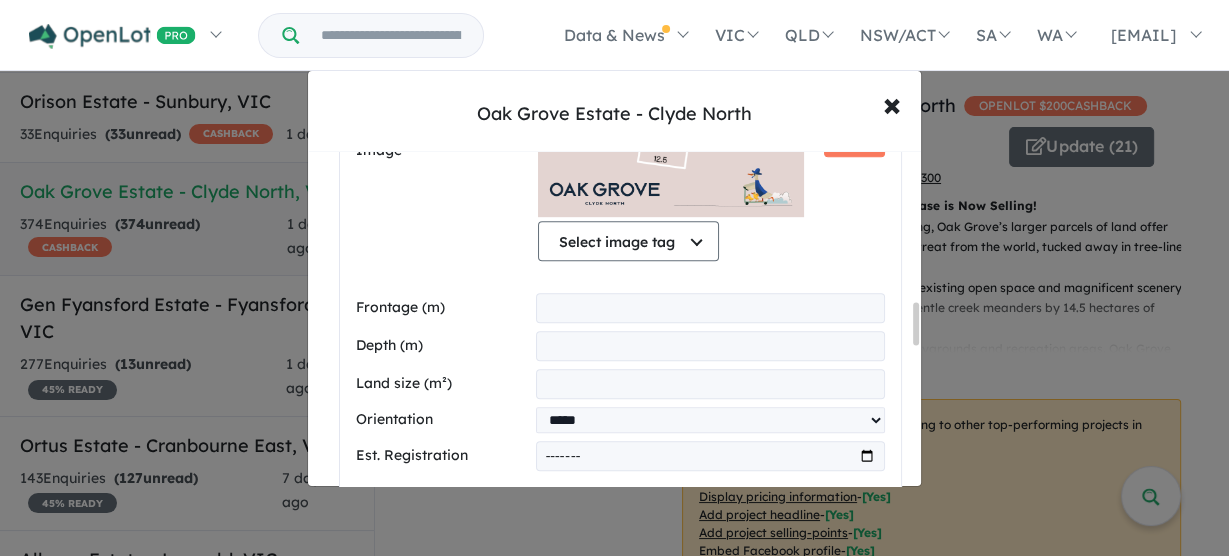 scroll, scrollTop: 1200, scrollLeft: 0, axis: vertical 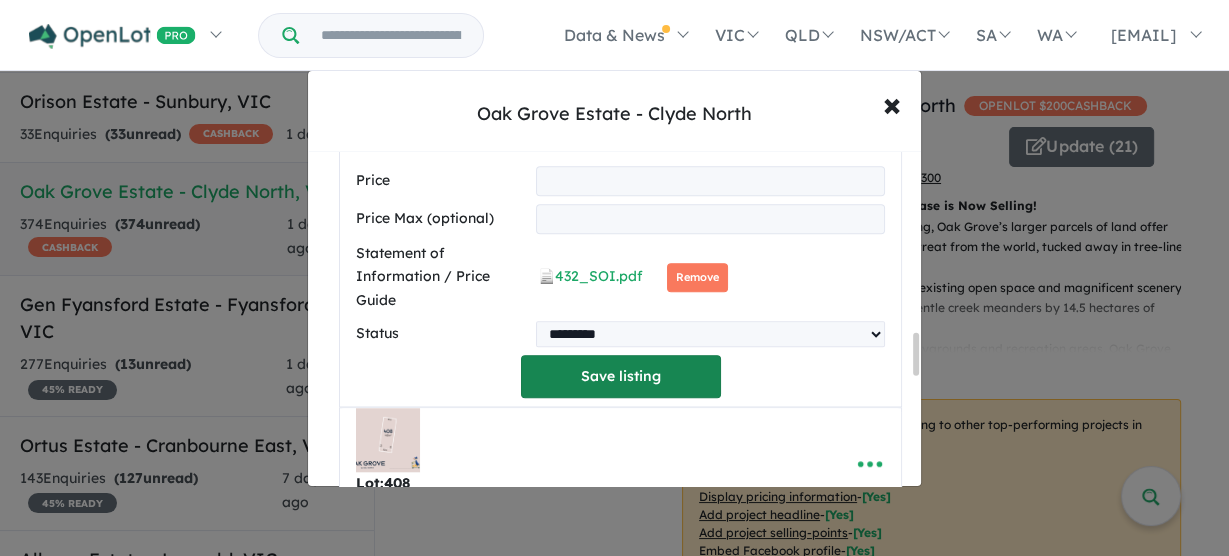 click on "Save listing" at bounding box center (621, 376) 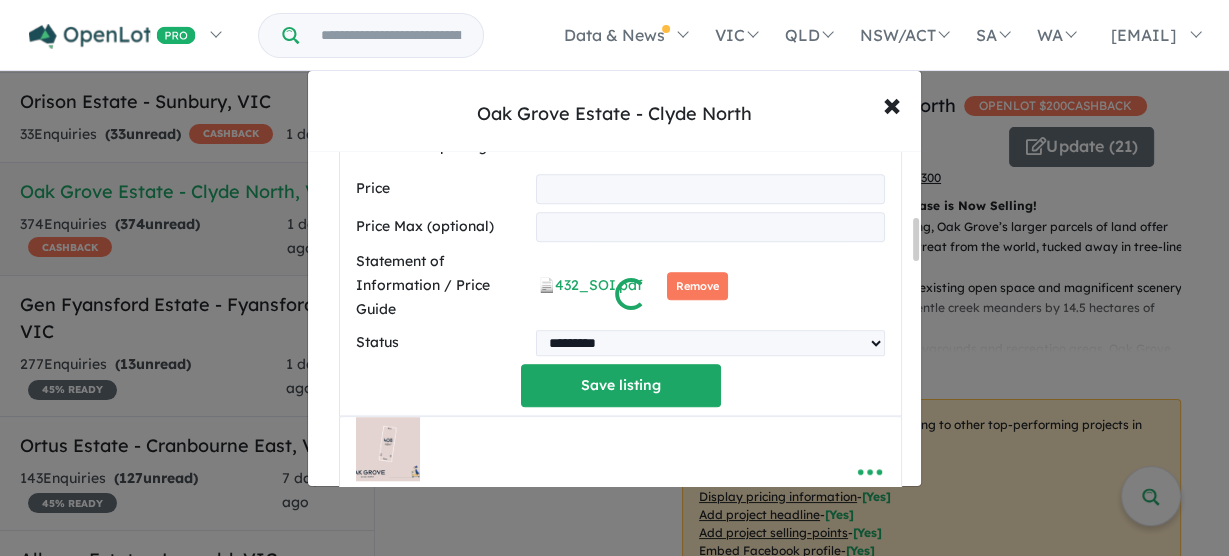 scroll, scrollTop: 517, scrollLeft: 0, axis: vertical 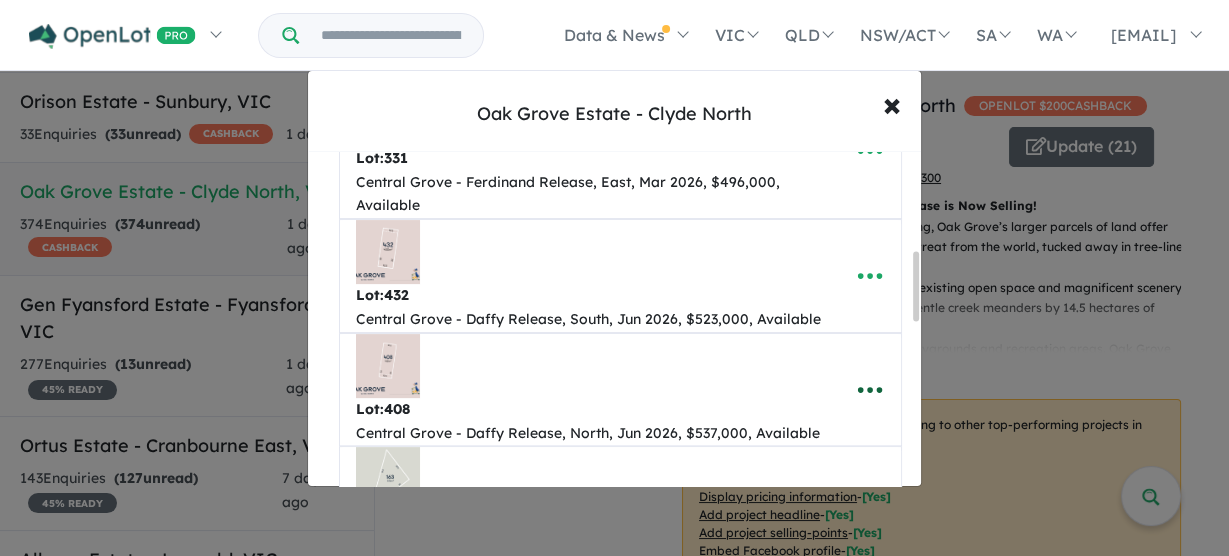 click 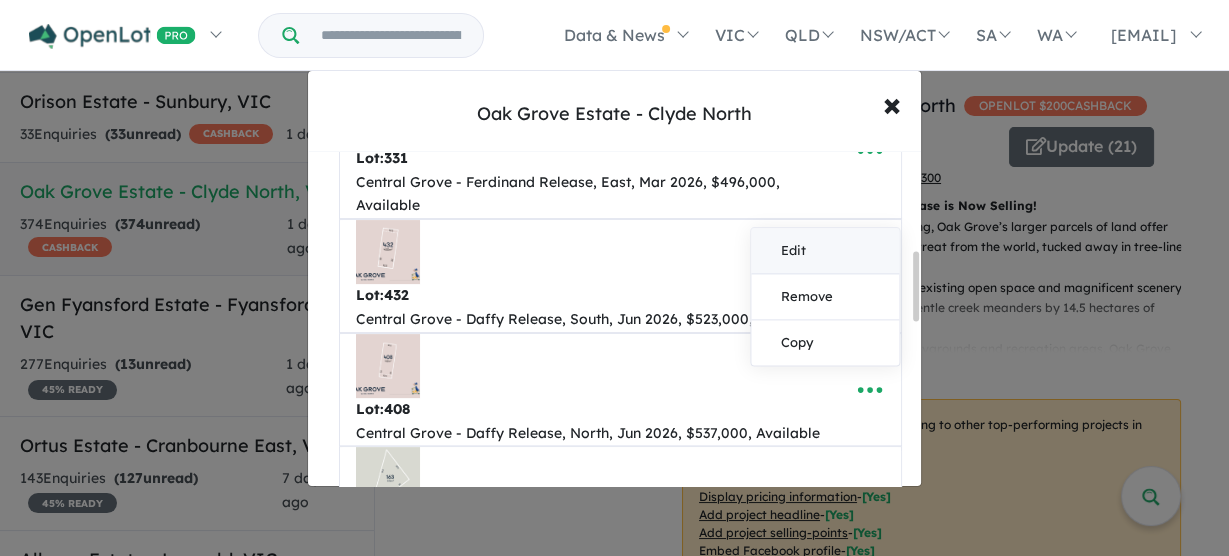 click on "Edit" at bounding box center [825, 251] 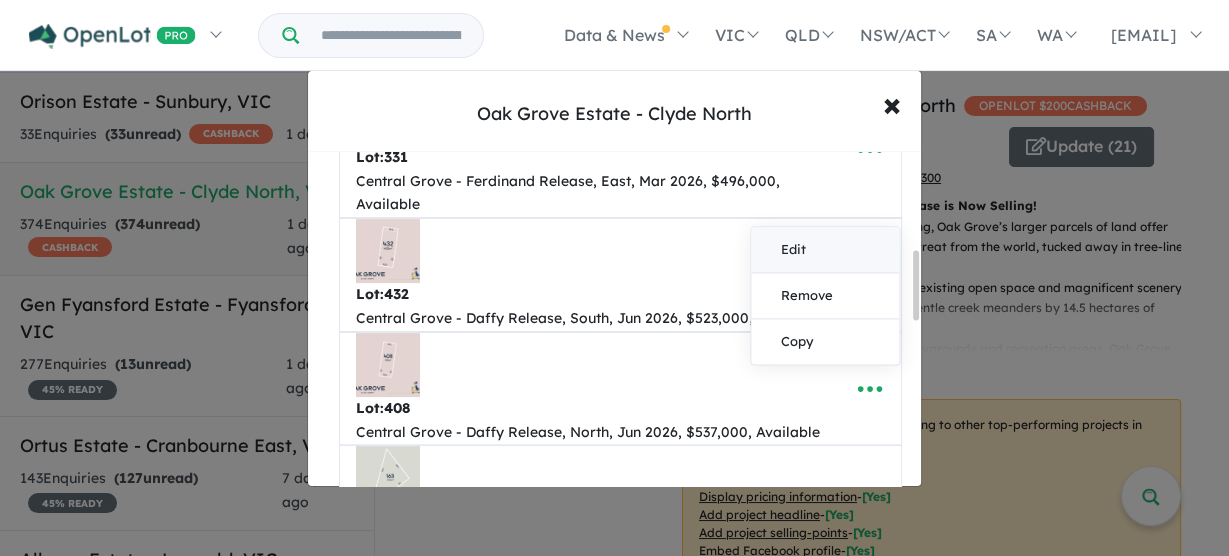 select on "*****" 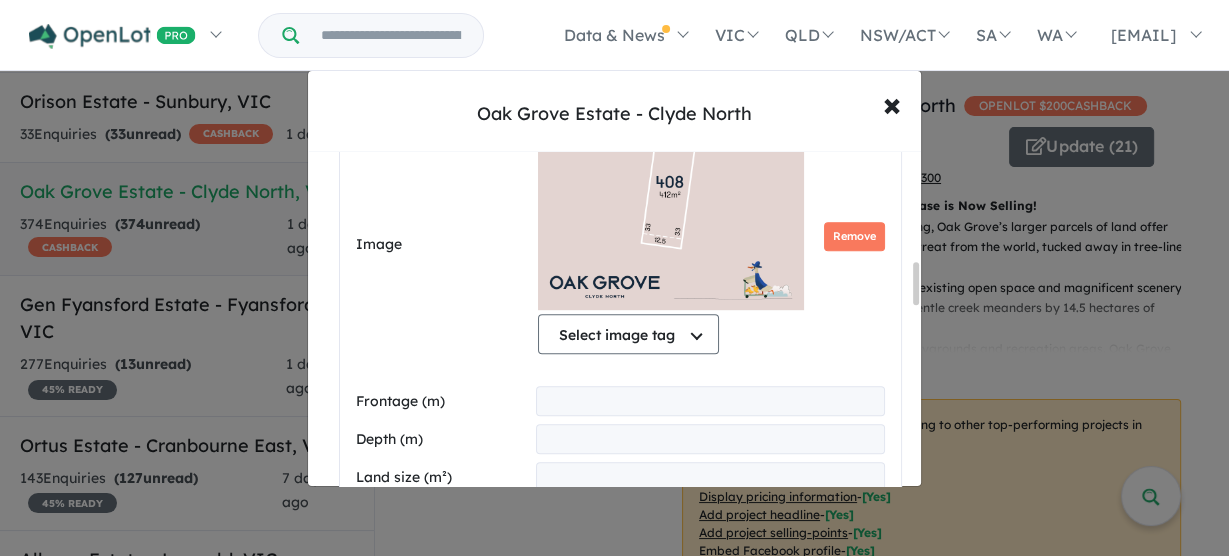 scroll, scrollTop: 880, scrollLeft: 0, axis: vertical 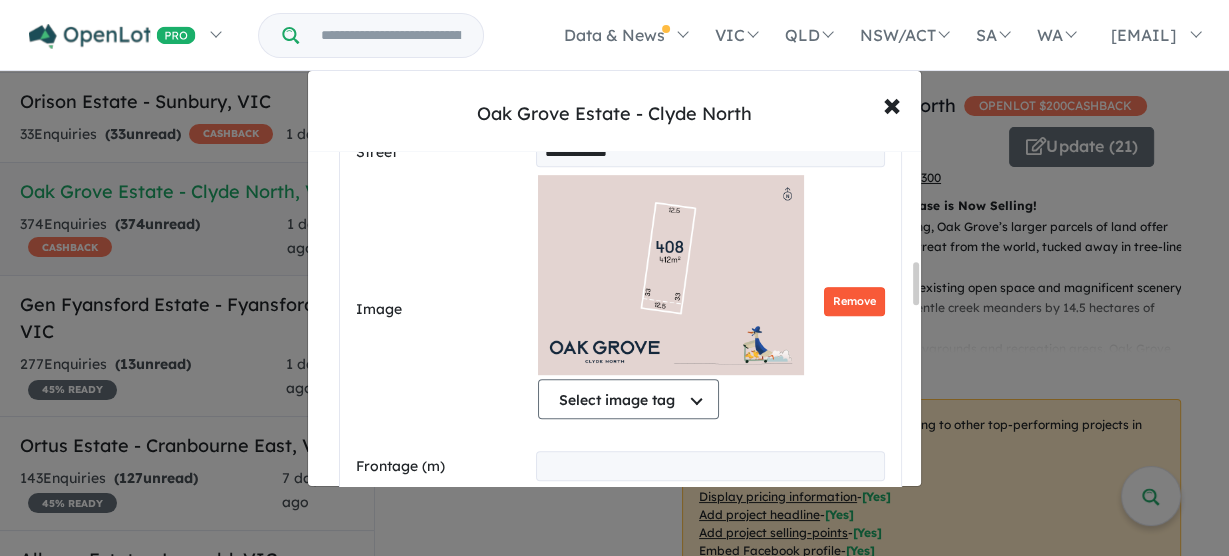 click on "Remove" at bounding box center (854, 301) 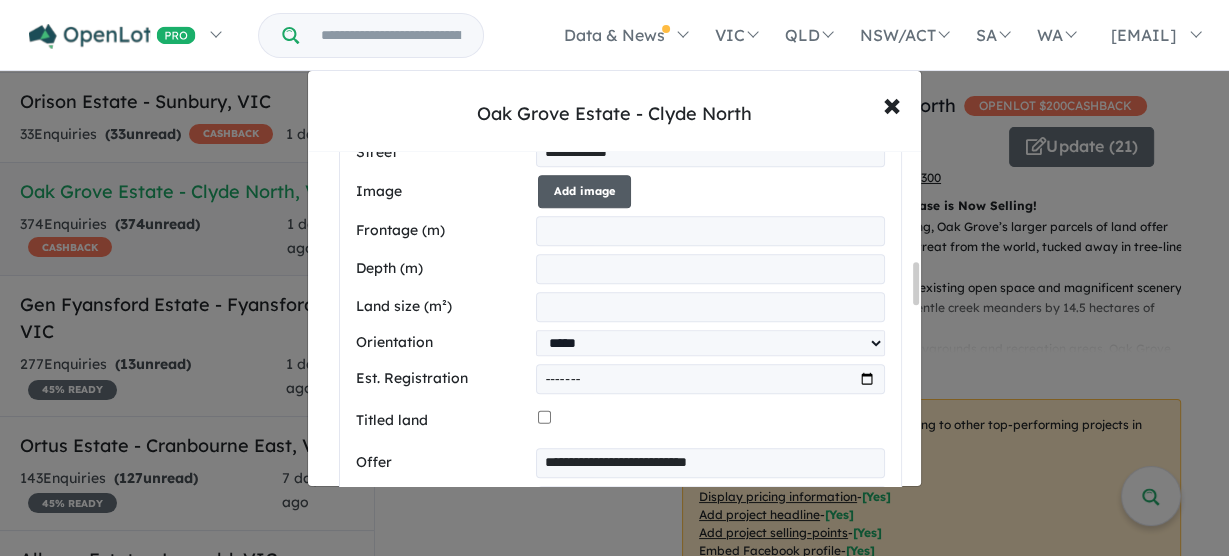 click on "Add image" at bounding box center (584, 191) 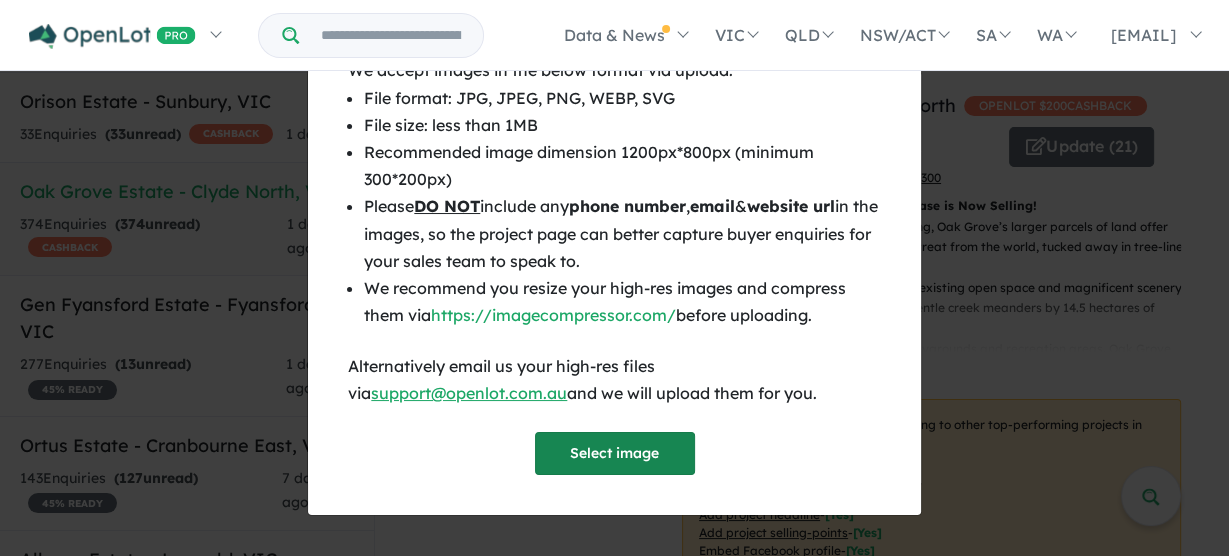 click on "Select image" at bounding box center [615, 453] 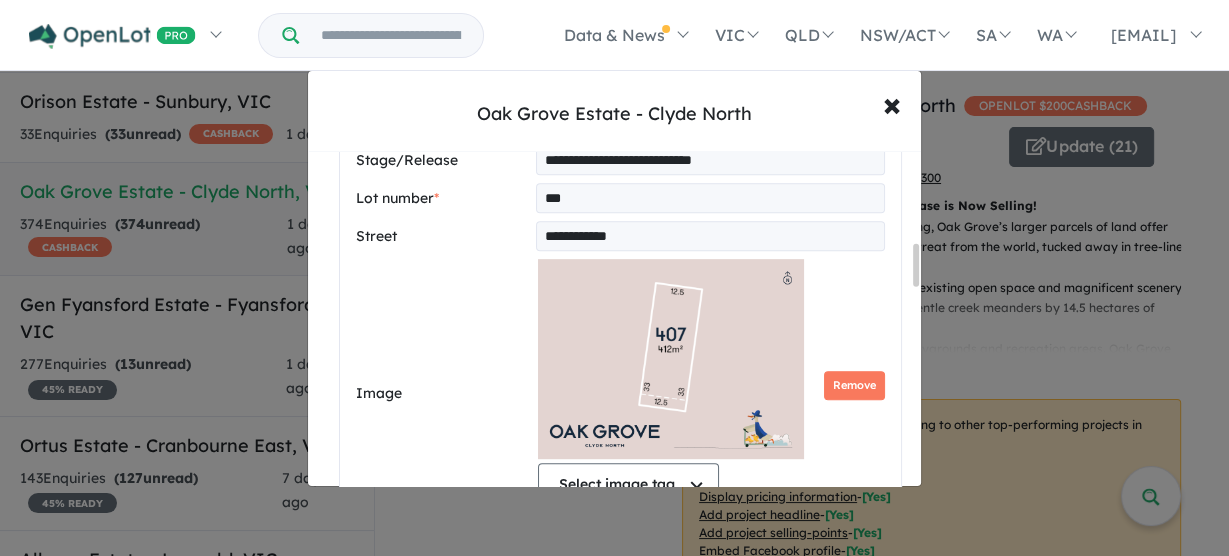 scroll, scrollTop: 720, scrollLeft: 0, axis: vertical 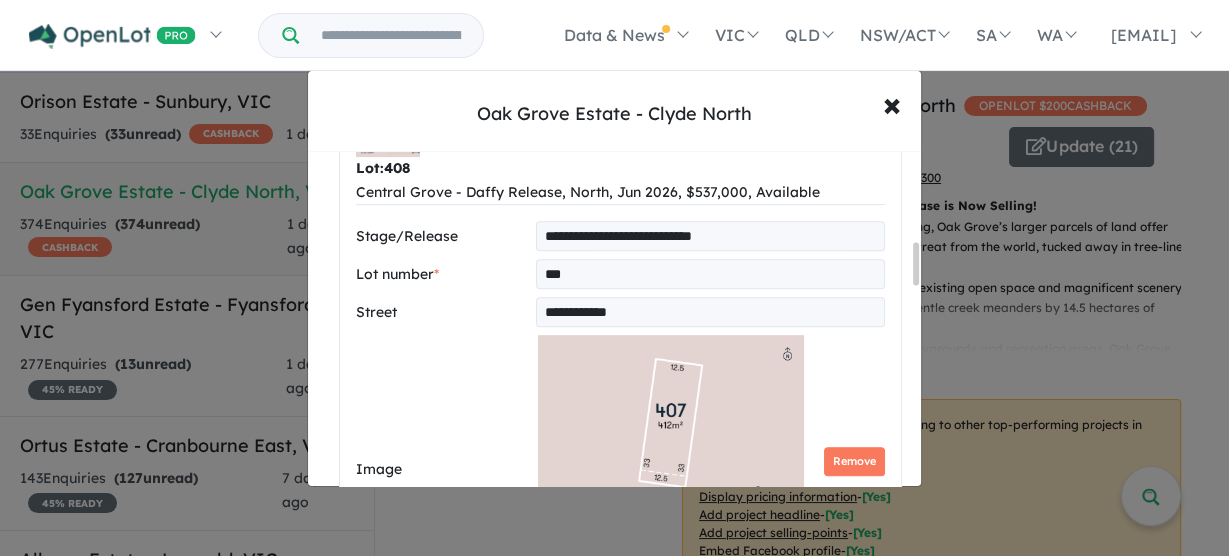 click on "***" at bounding box center (710, 274) 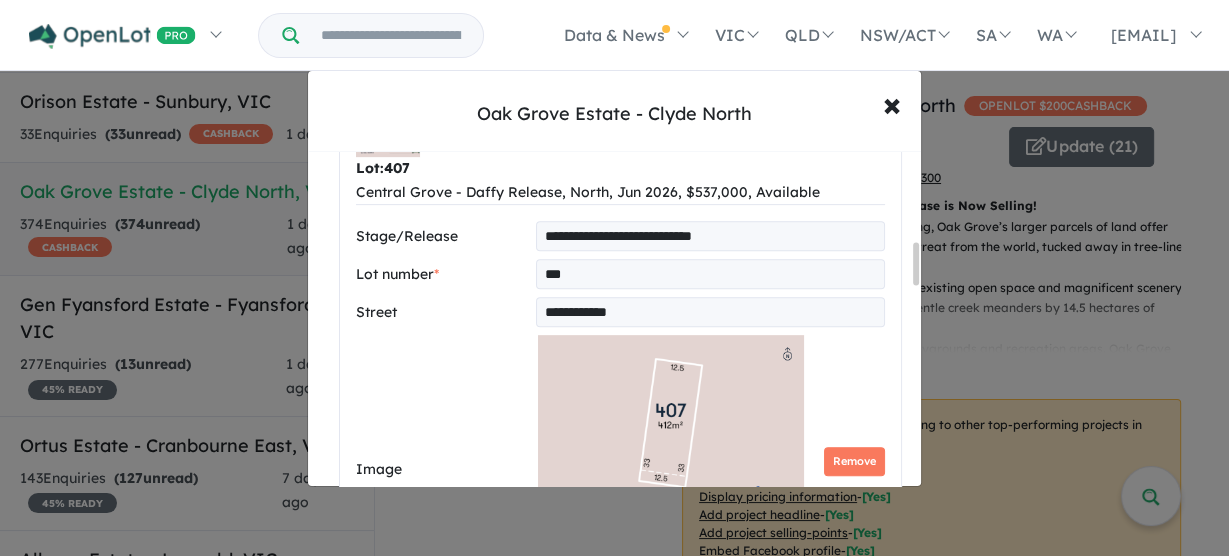 type on "***" 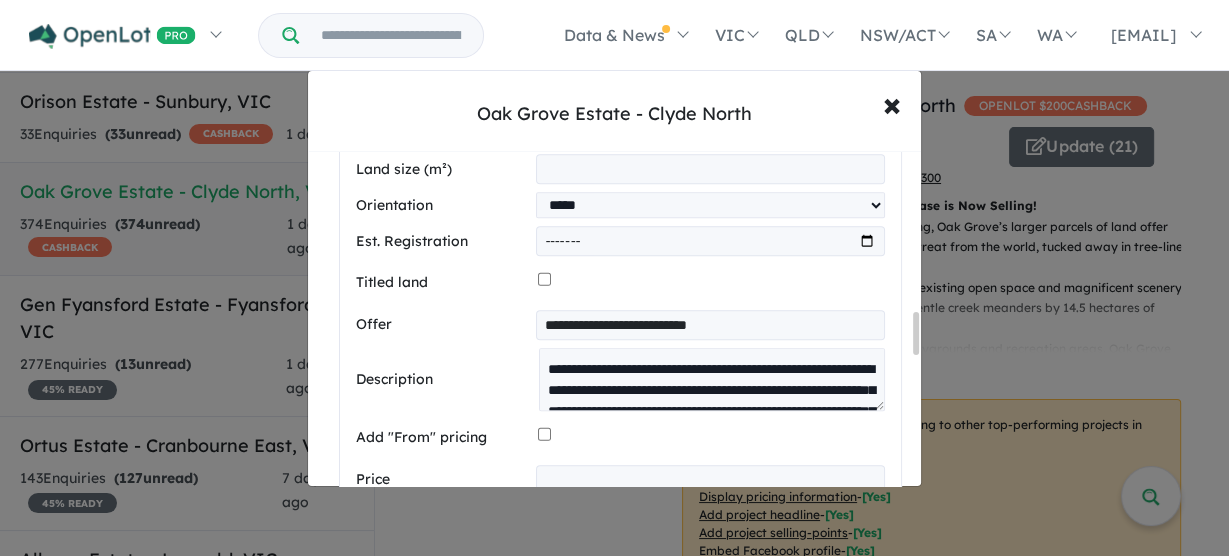 scroll, scrollTop: 1280, scrollLeft: 0, axis: vertical 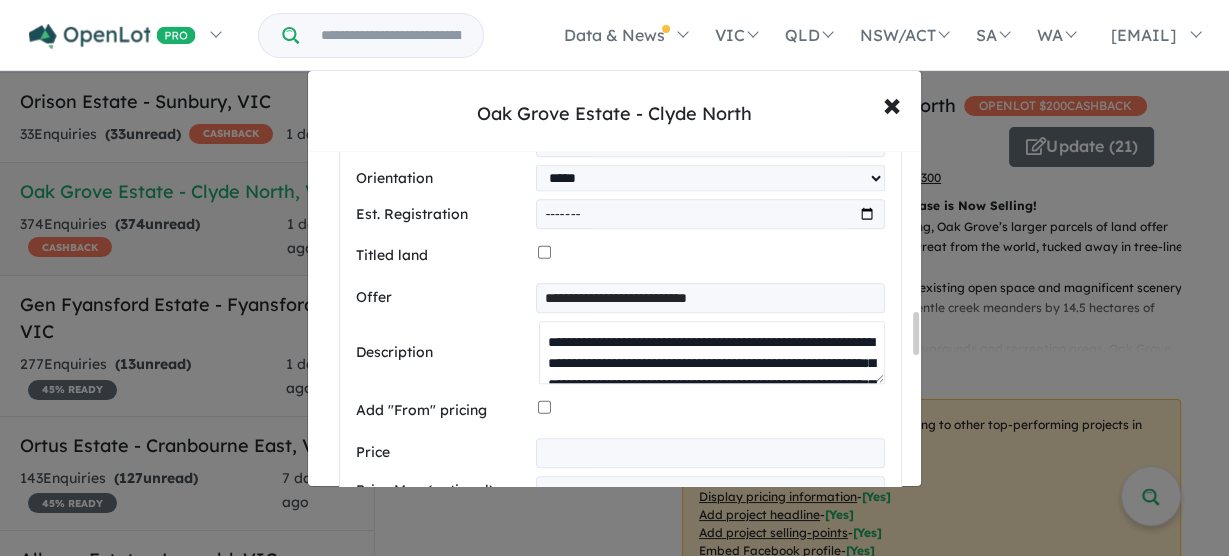 click on "**********" at bounding box center [712, 352] 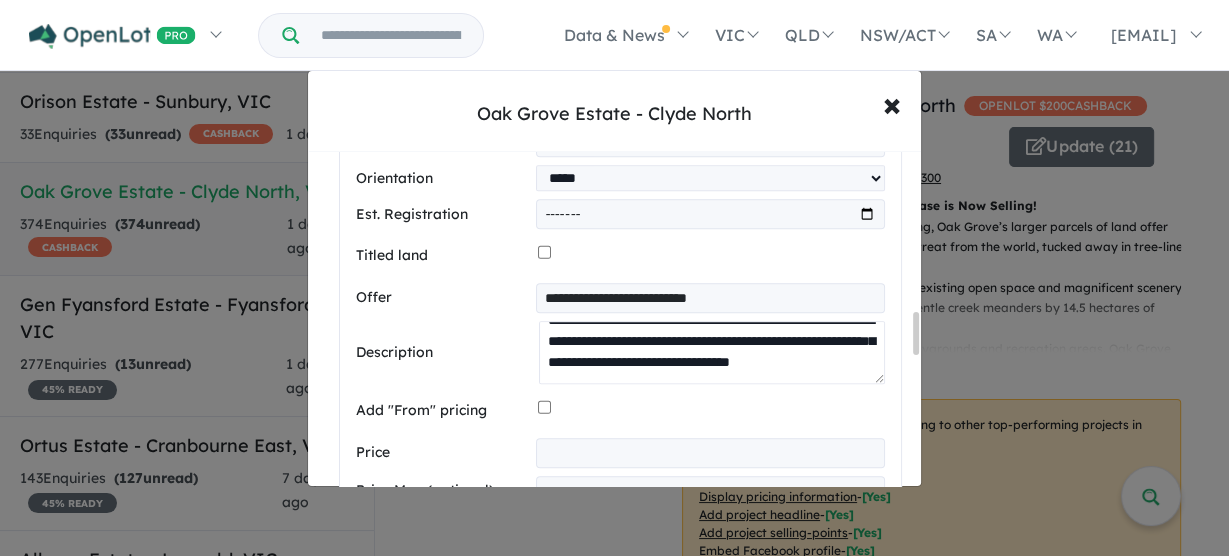 scroll, scrollTop: 357, scrollLeft: 0, axis: vertical 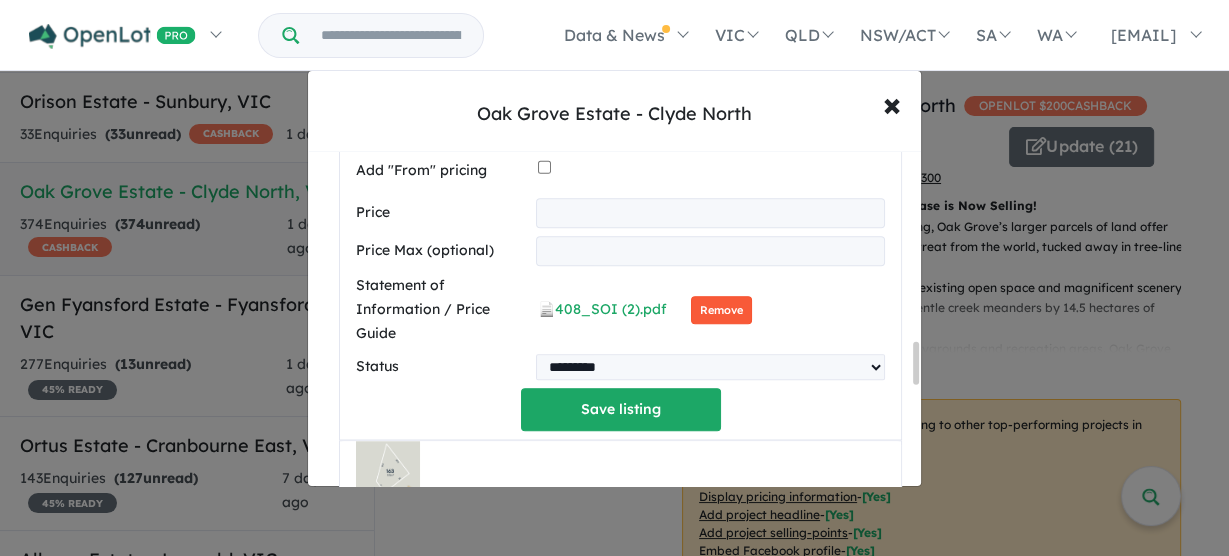 type on "**********" 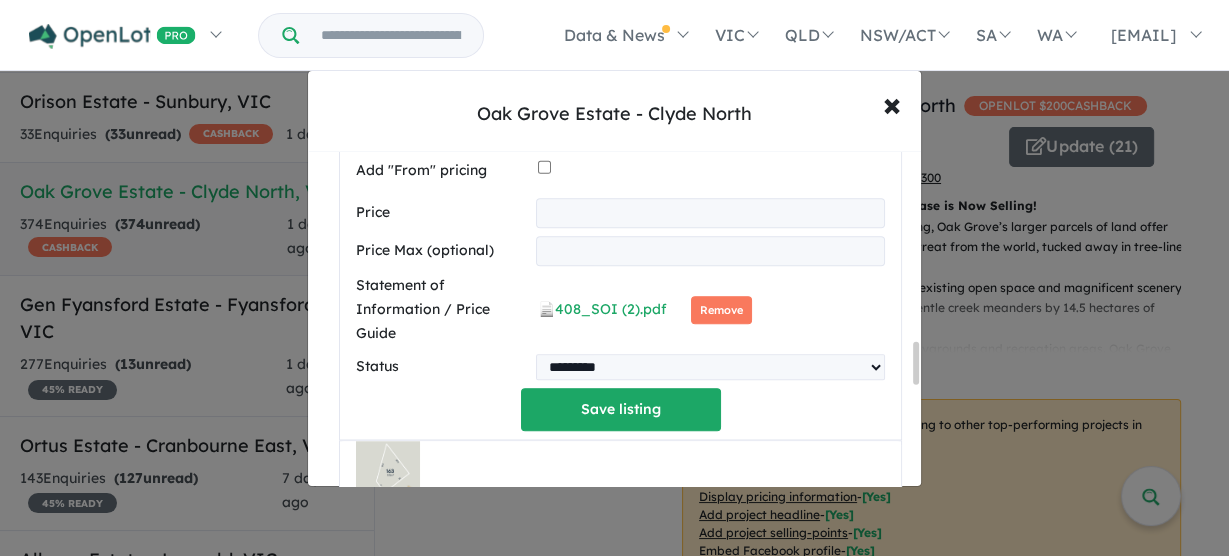 click on "Remove" at bounding box center (721, 310) 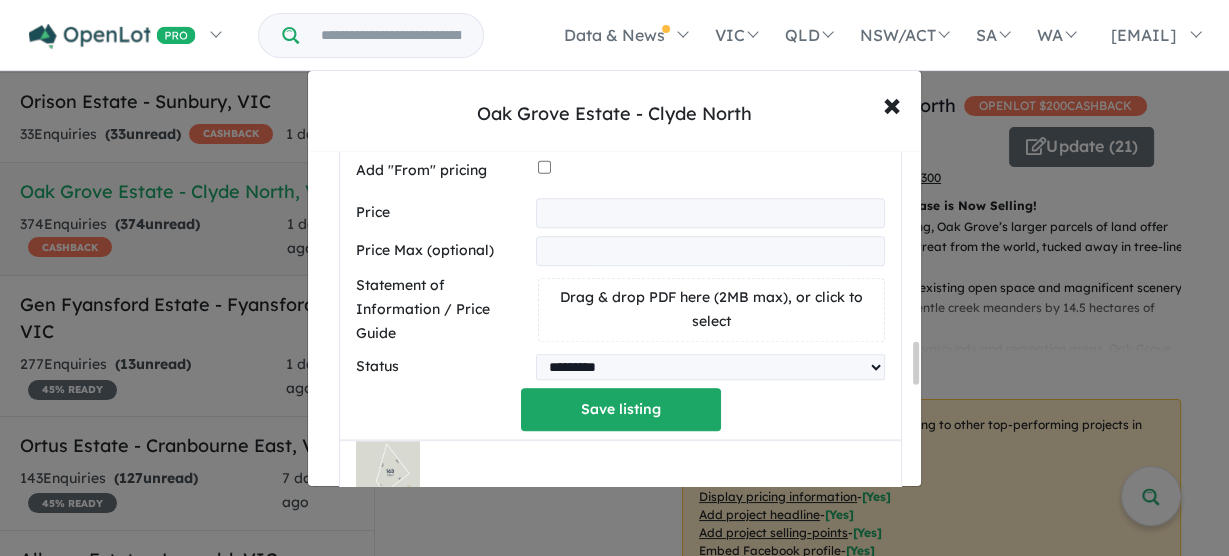 click on "Drag & drop PDF here (2MB max), or click to select" at bounding box center [711, 310] 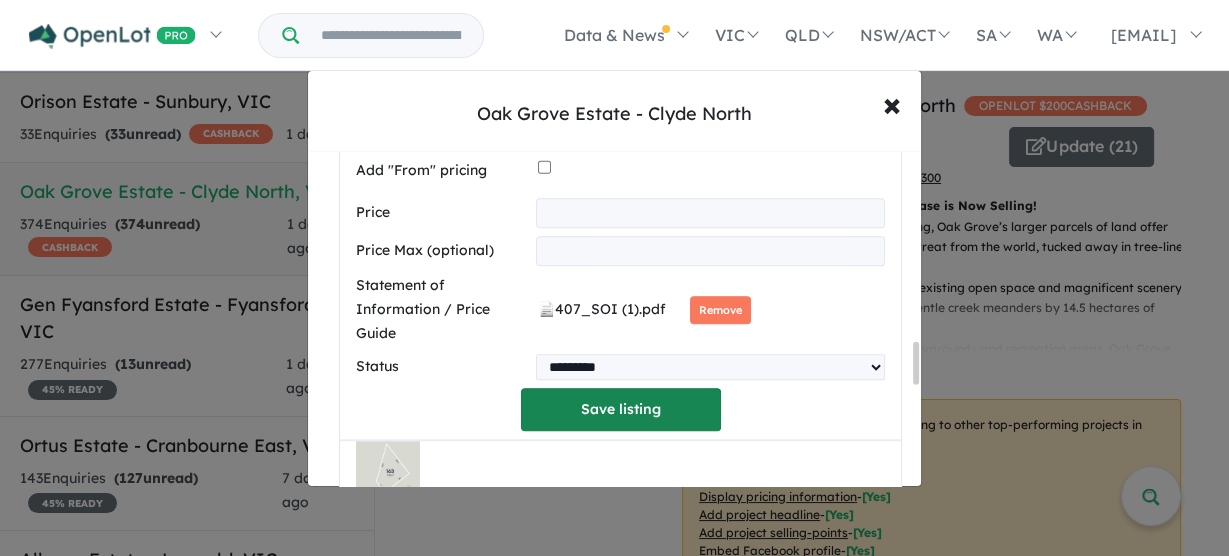 click on "Save listing" at bounding box center [621, 409] 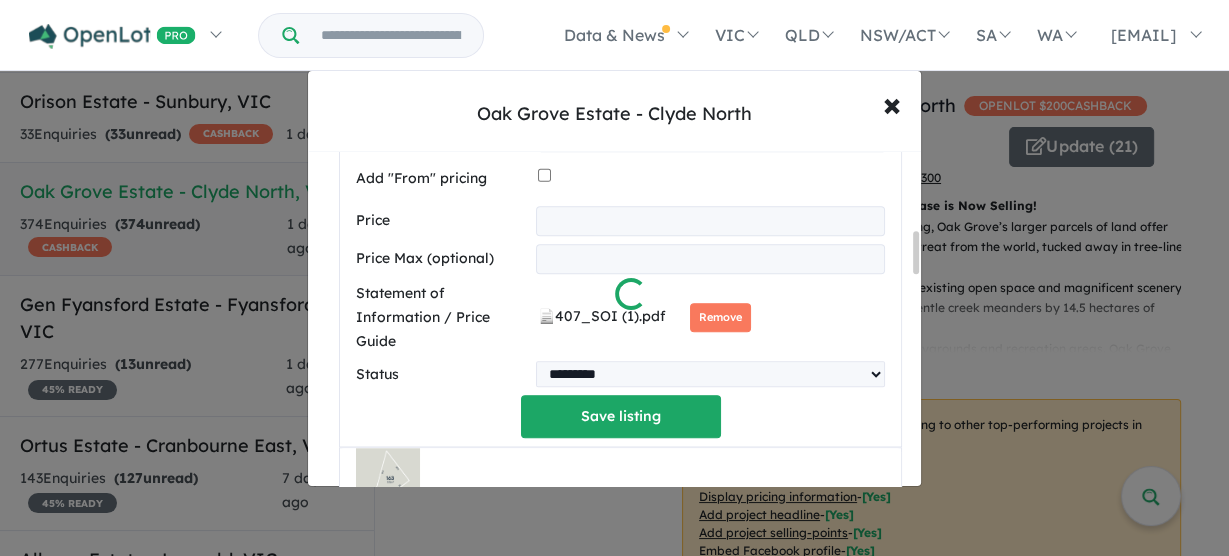 scroll, scrollTop: 631, scrollLeft: 0, axis: vertical 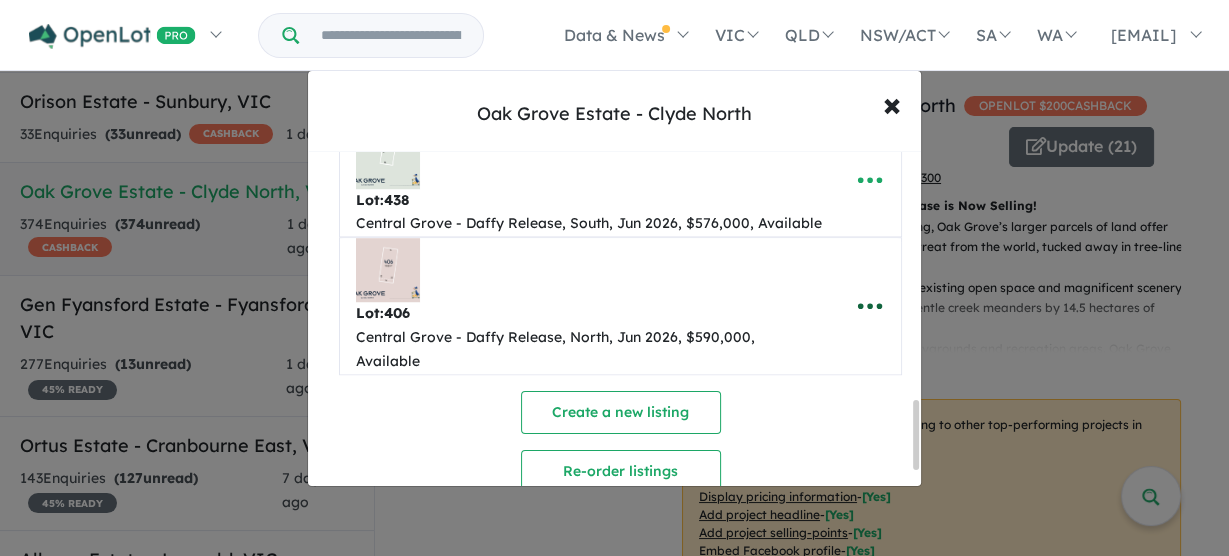 click at bounding box center [870, 306] 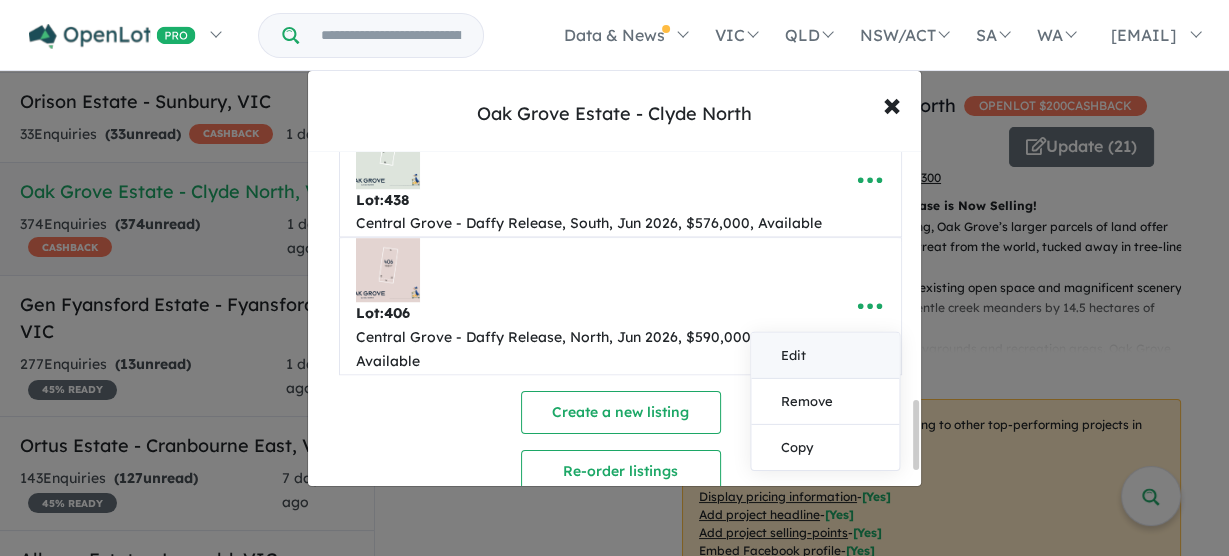 click on "Edit" at bounding box center (825, 355) 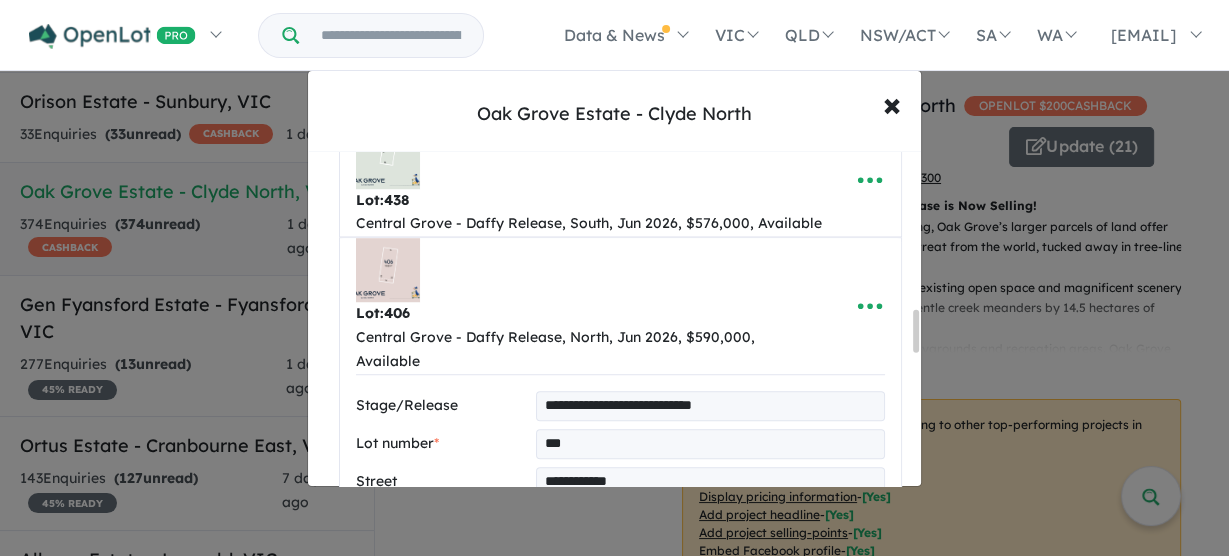 scroll, scrollTop: 1266, scrollLeft: 0, axis: vertical 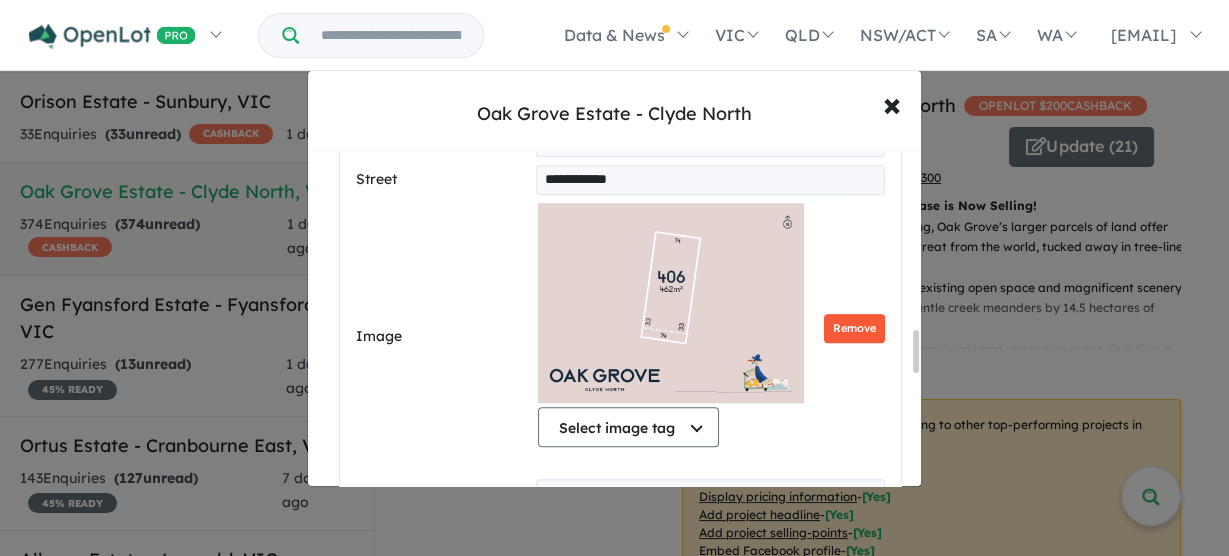 click on "Remove" at bounding box center (854, 328) 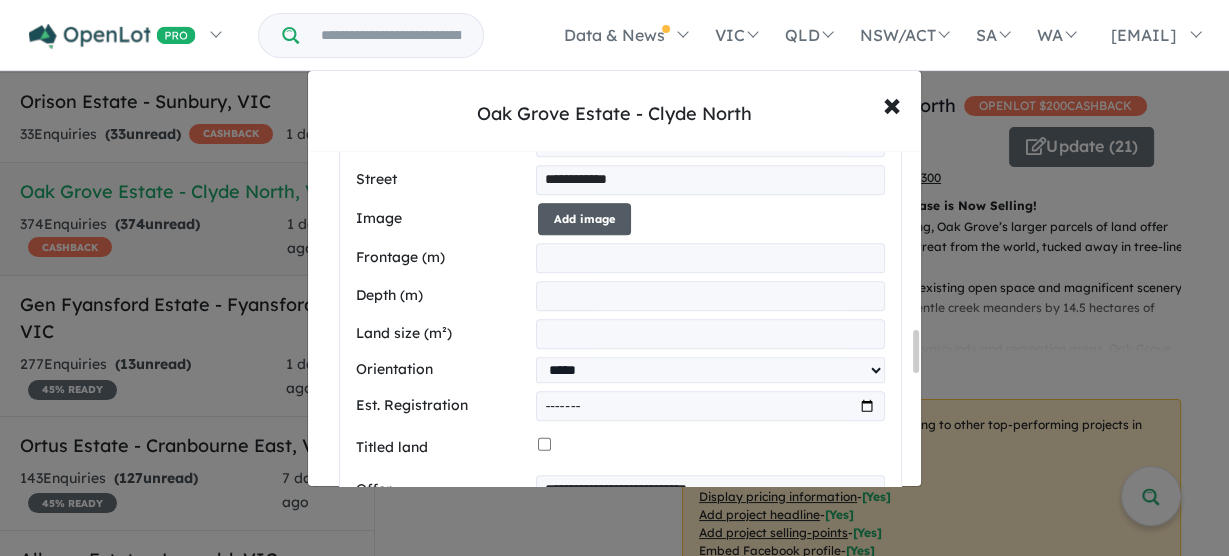 click on "Add image" at bounding box center (584, 219) 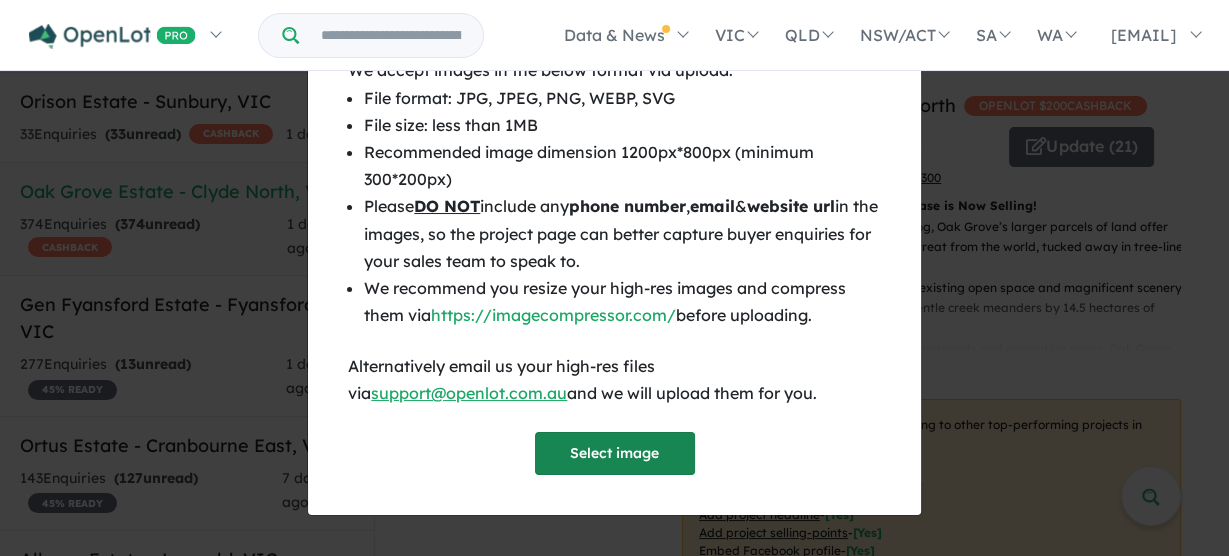 click on "Select image" at bounding box center [615, 453] 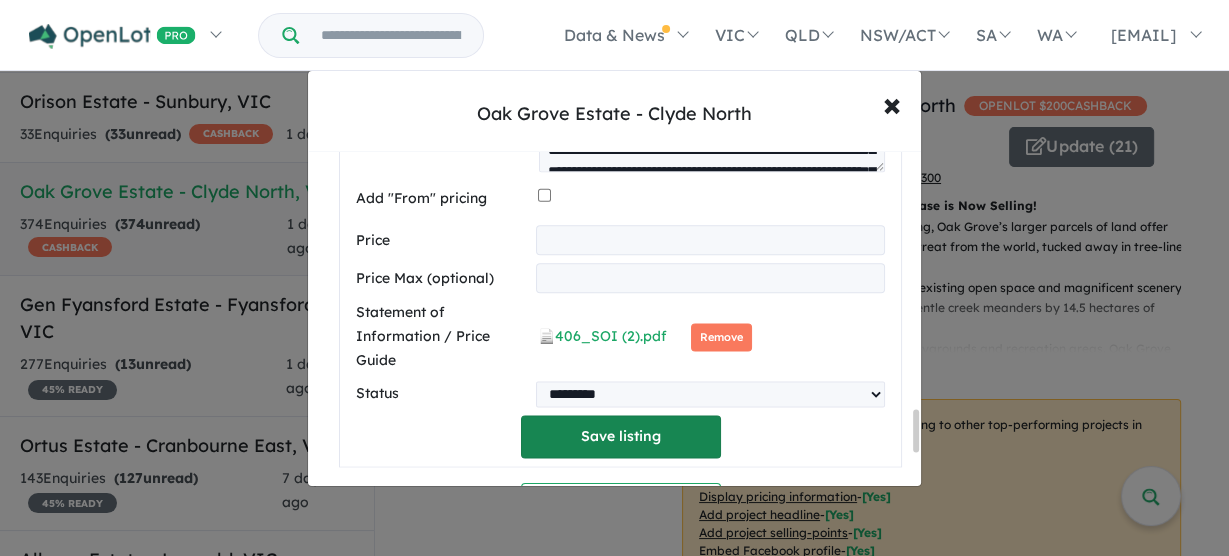 click on "Save listing" at bounding box center (621, 436) 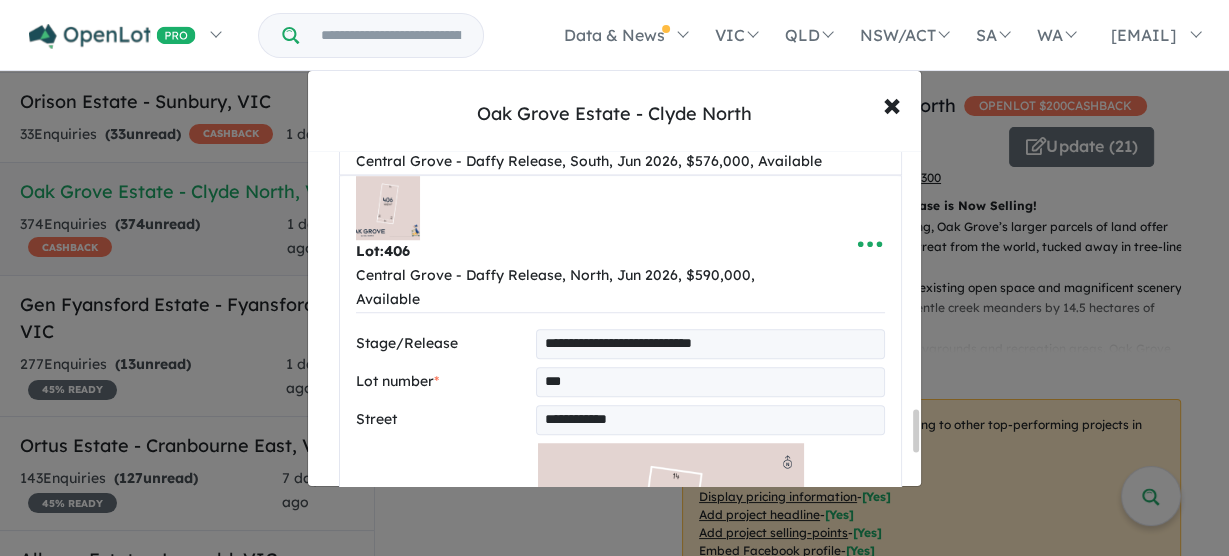 select on "*****" 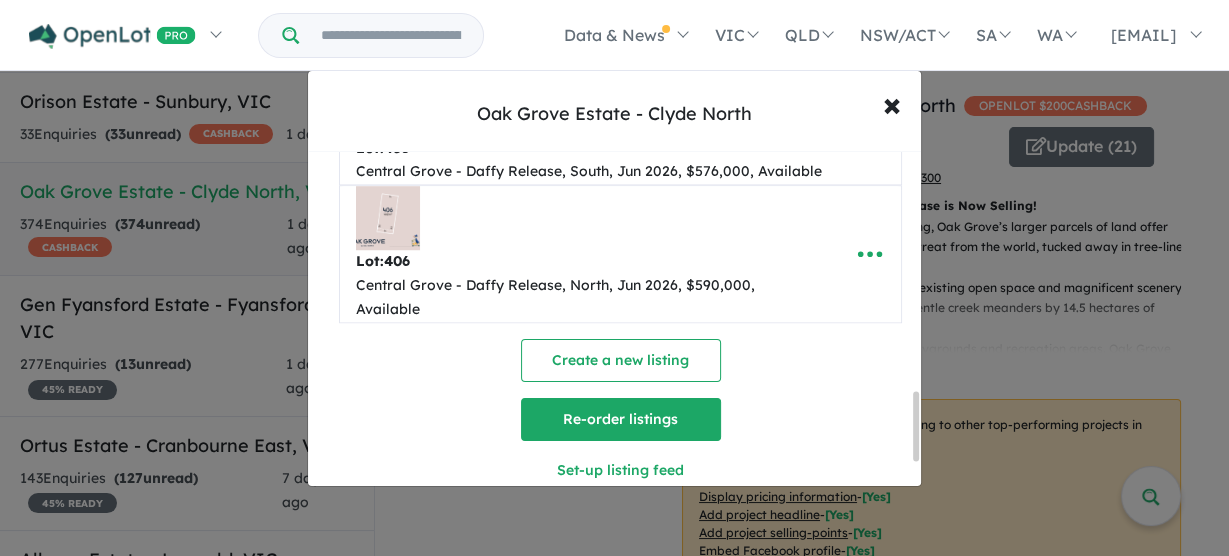 scroll, scrollTop: 1280, scrollLeft: 0, axis: vertical 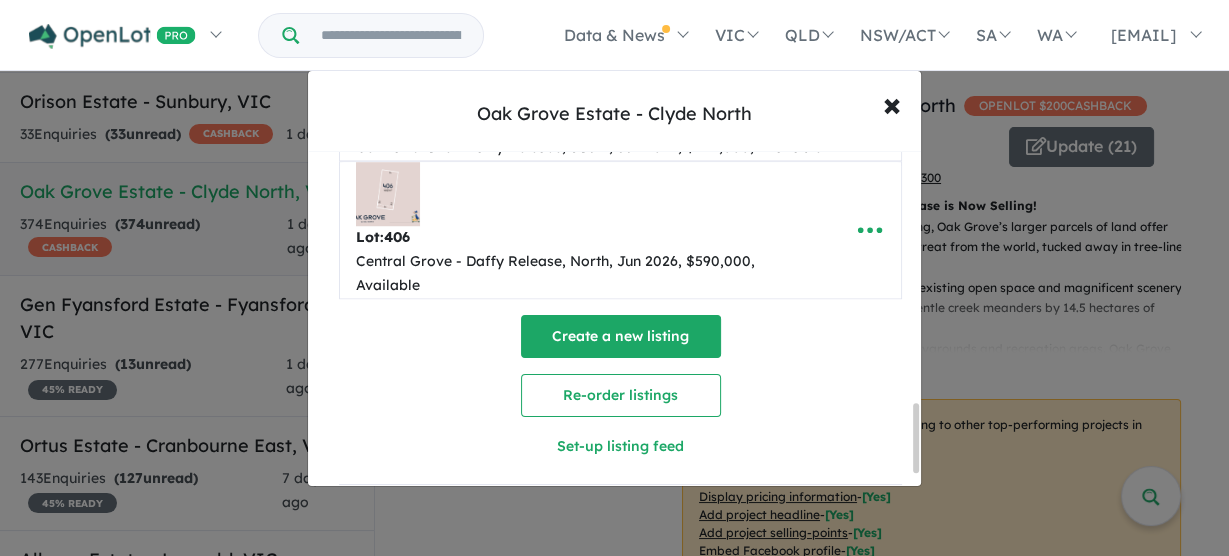 click on "Create a new listing" at bounding box center (621, 336) 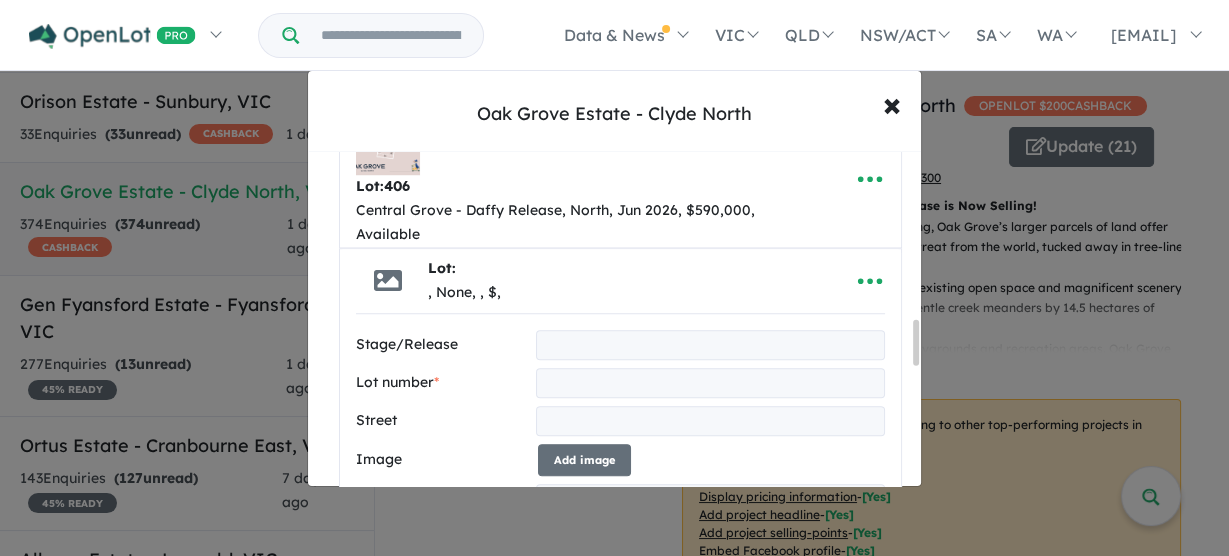 click at bounding box center (710, 345) 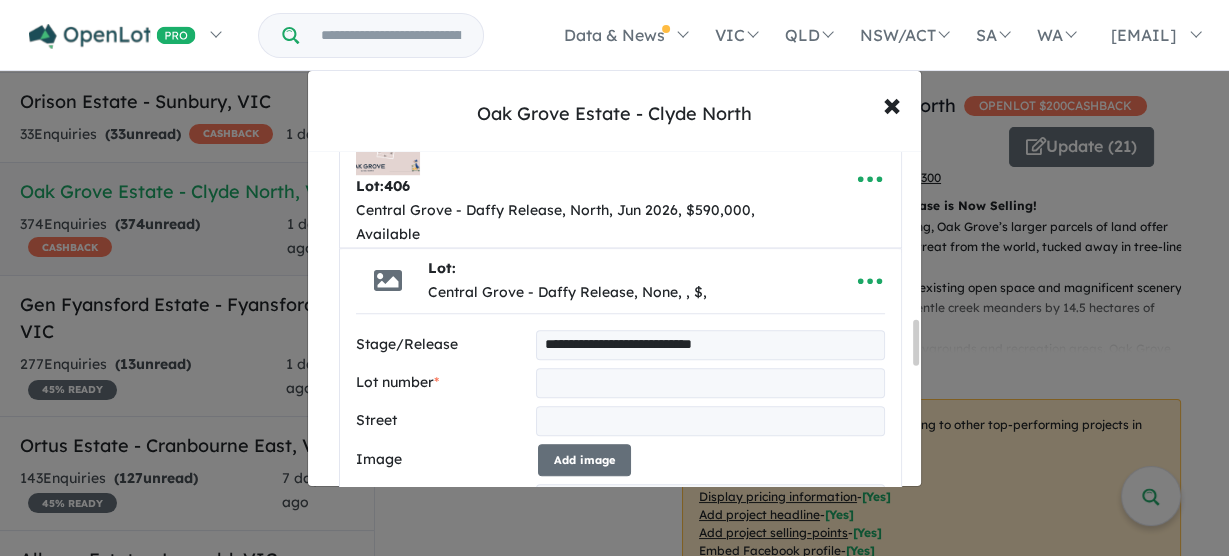 click at bounding box center [710, 383] 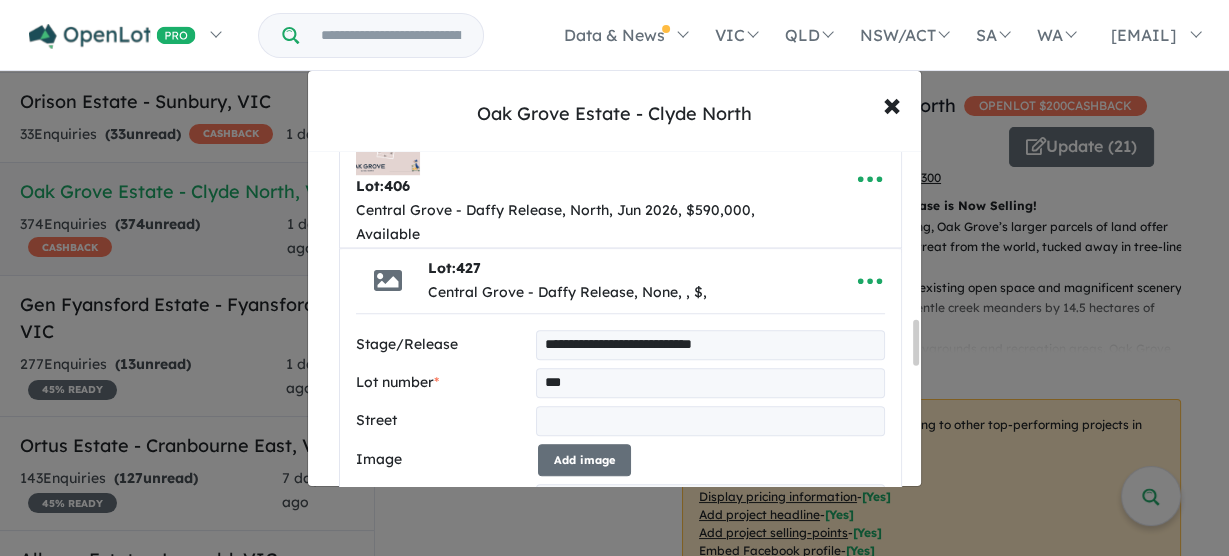type on "***" 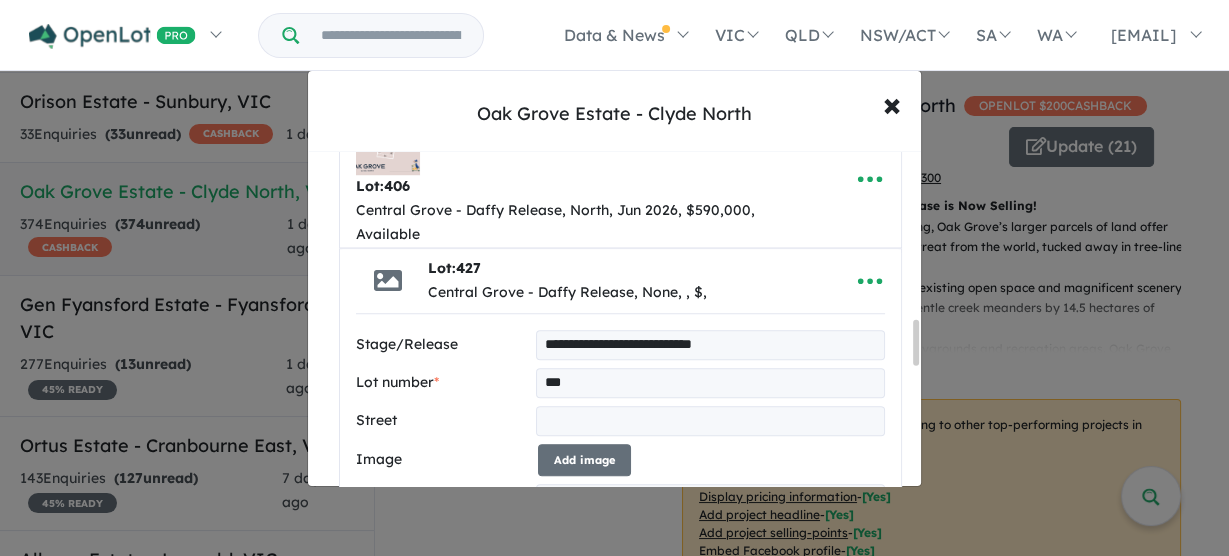 click at bounding box center (710, 421) 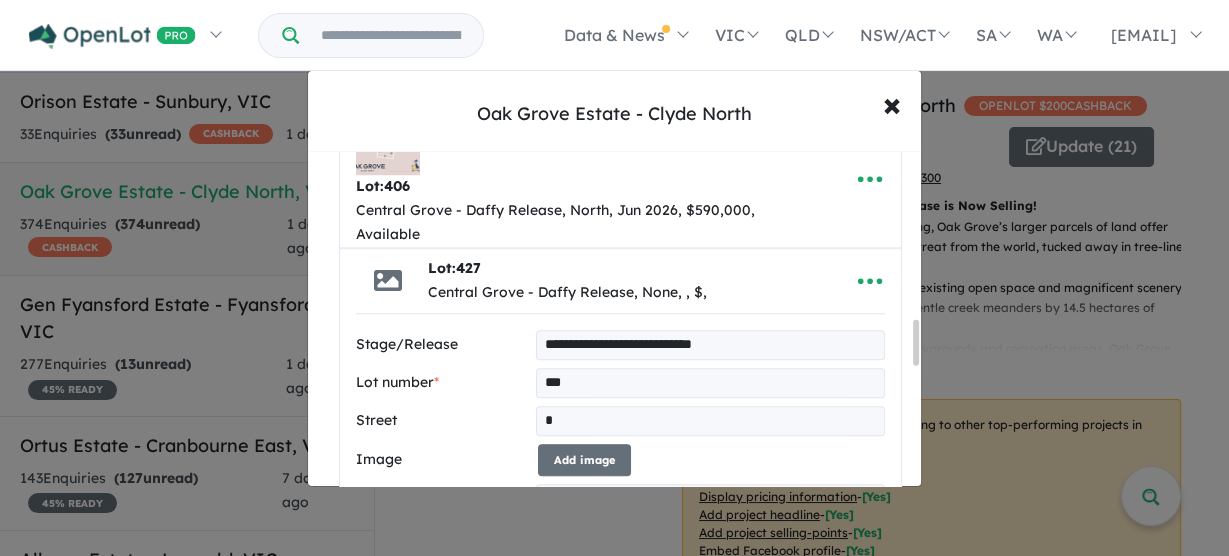 type on "**********" 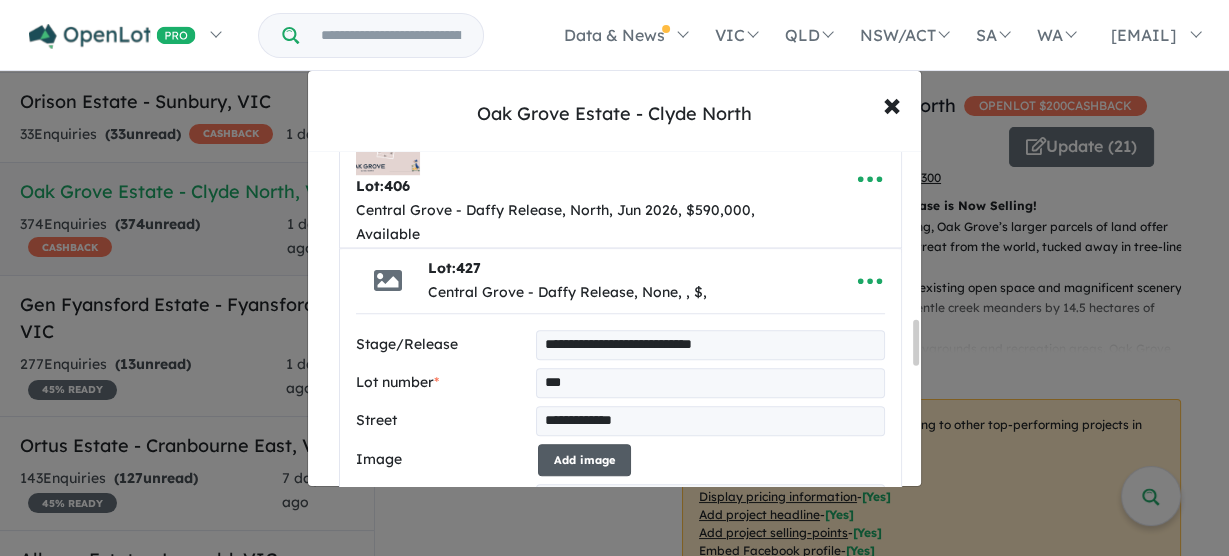 click on "Add image" at bounding box center (584, 460) 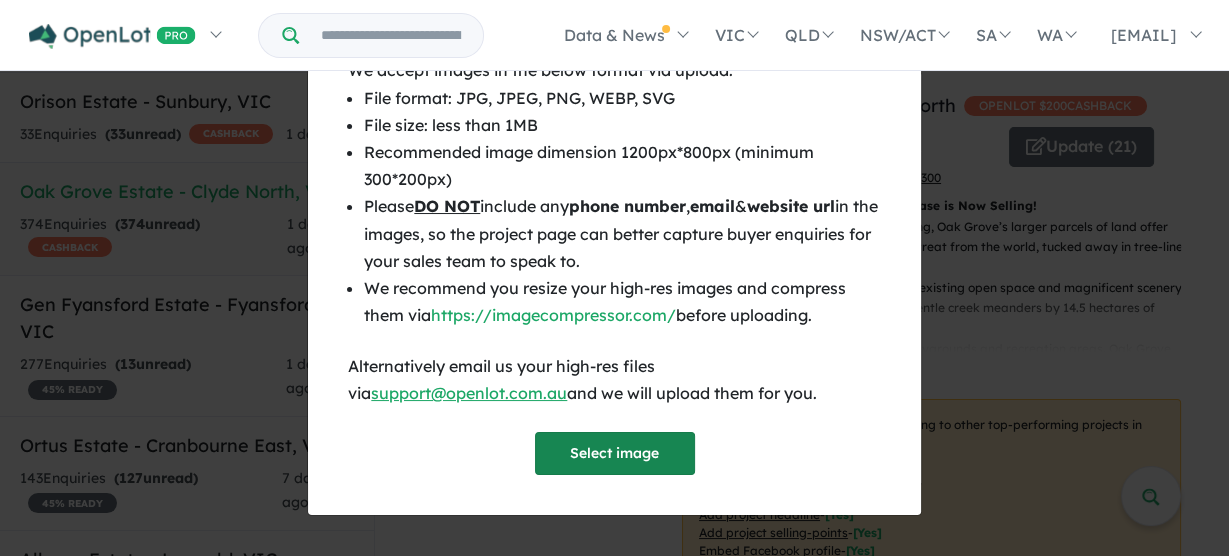 click on "Select image" at bounding box center [615, 453] 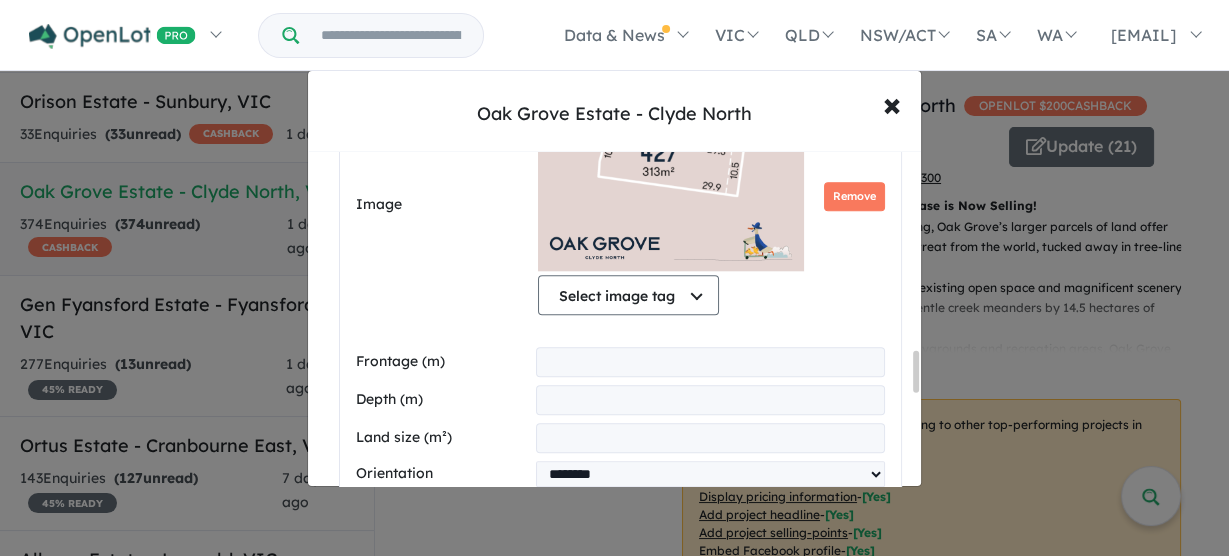 scroll, scrollTop: 1731, scrollLeft: 0, axis: vertical 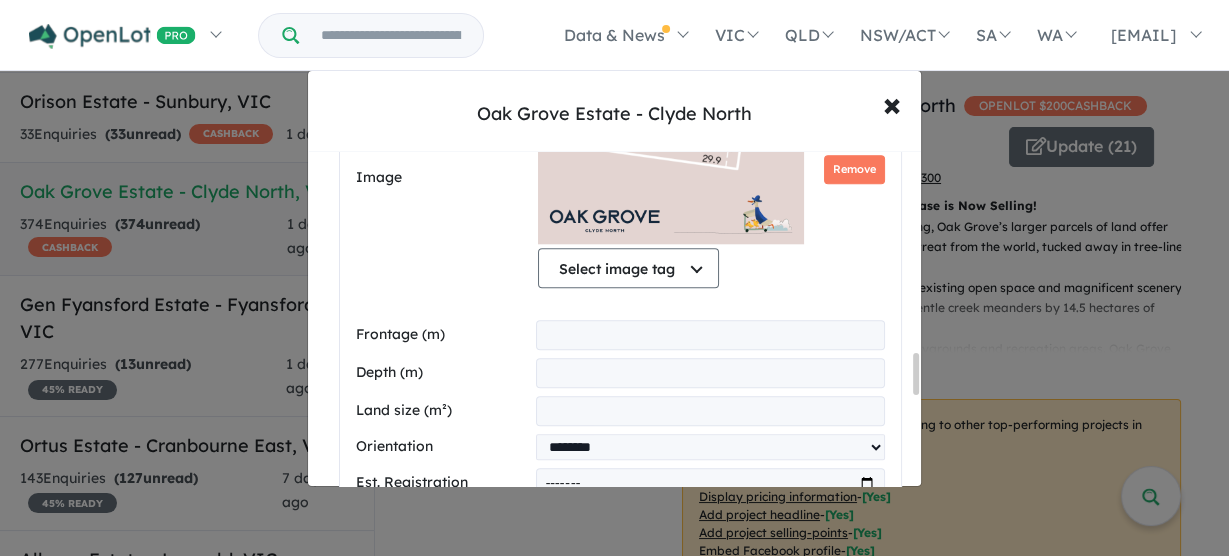 click at bounding box center (710, 335) 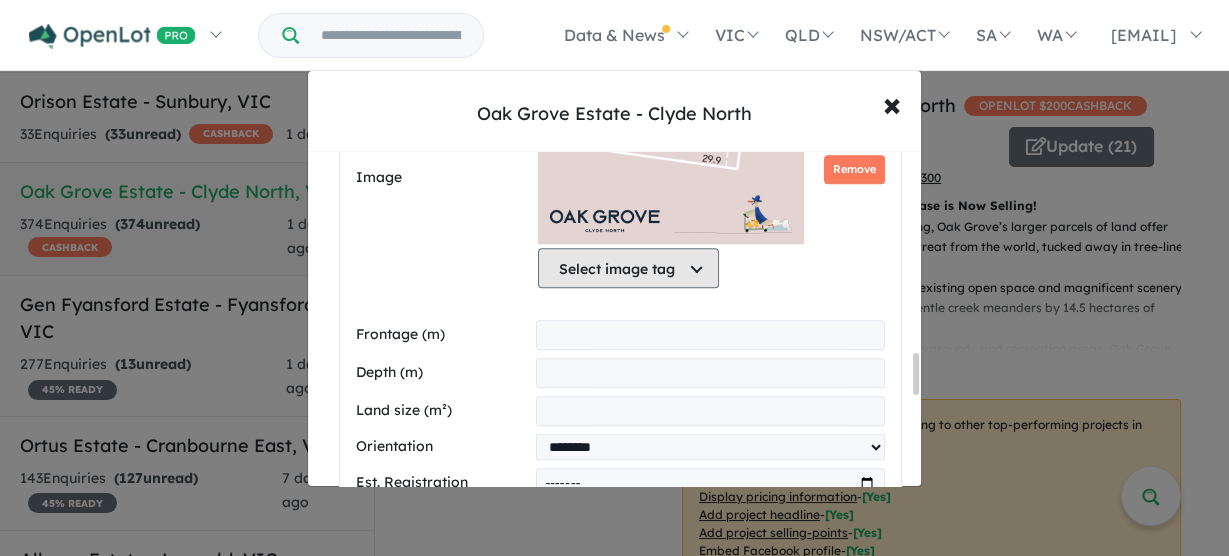 type on "***" 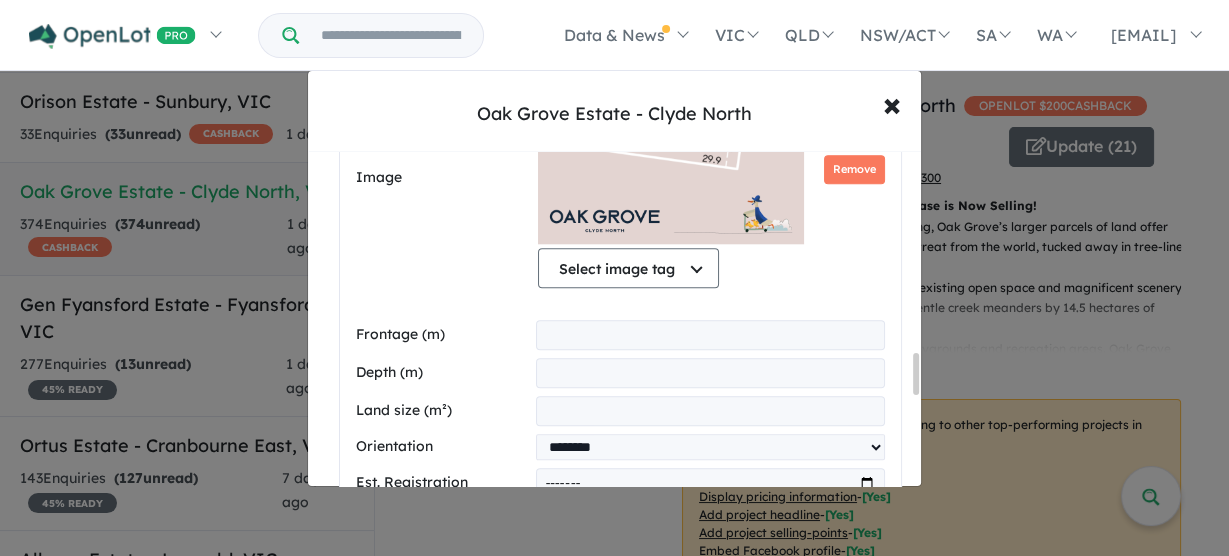type on "**" 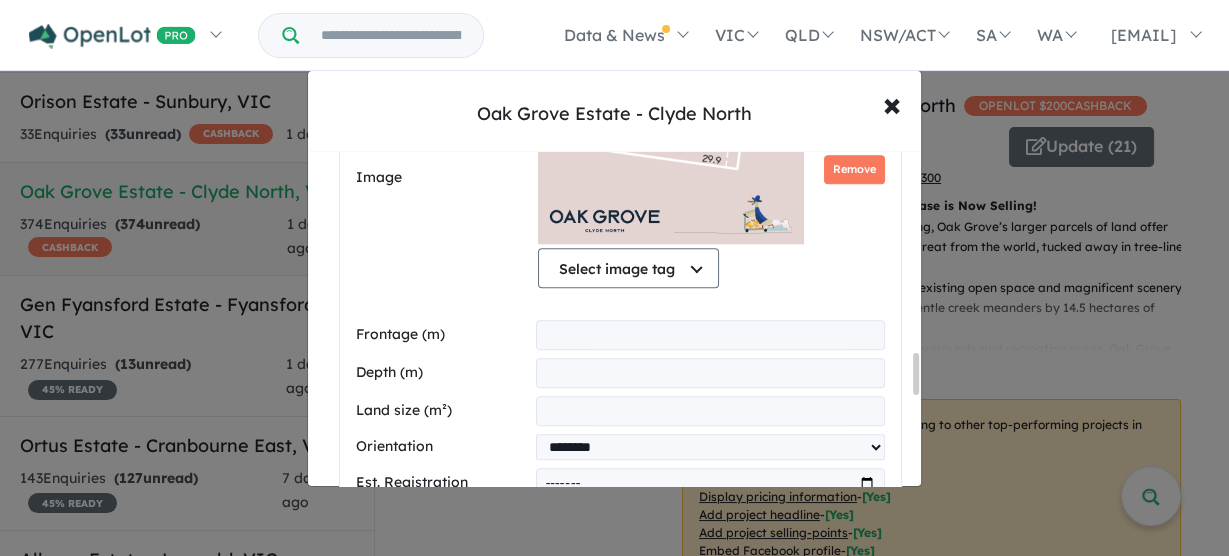 click at bounding box center [710, 411] 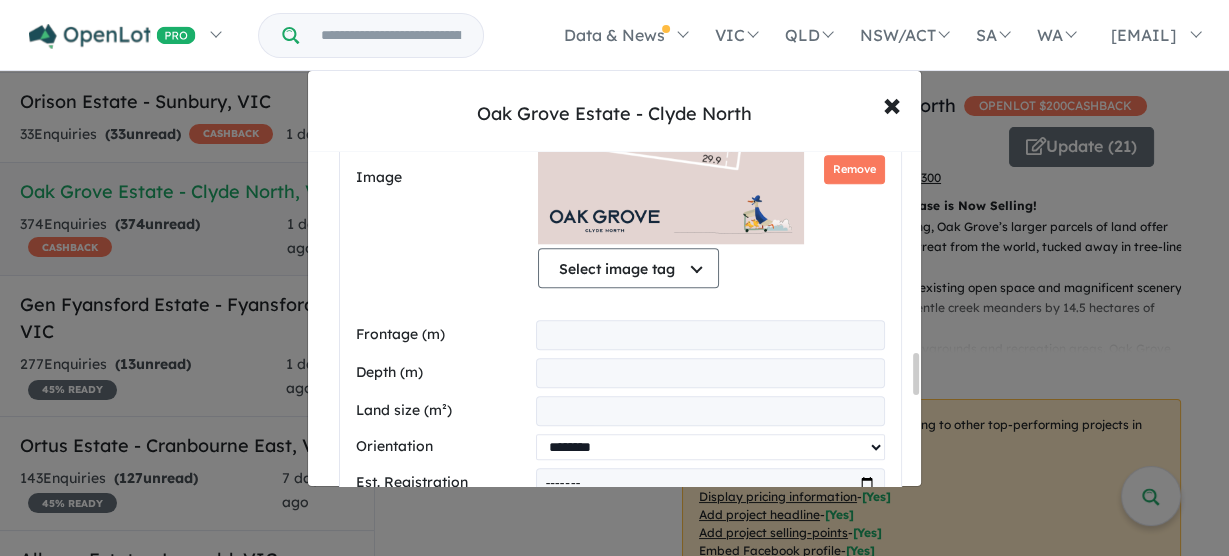 click on "**********" at bounding box center [710, 447] 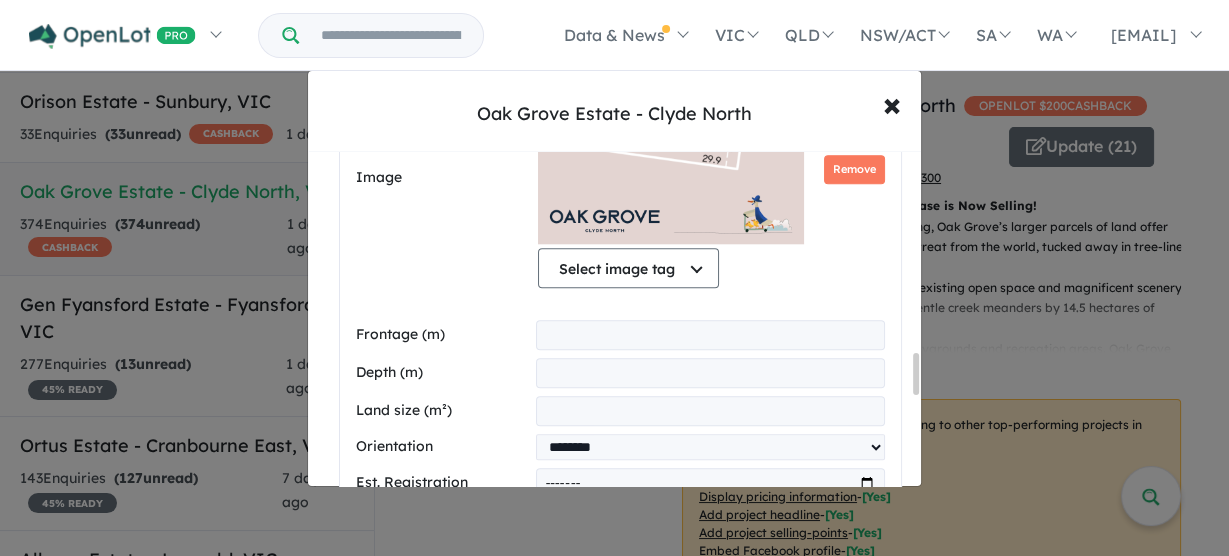 click on "Depth (m)" at bounding box center [441, 373] 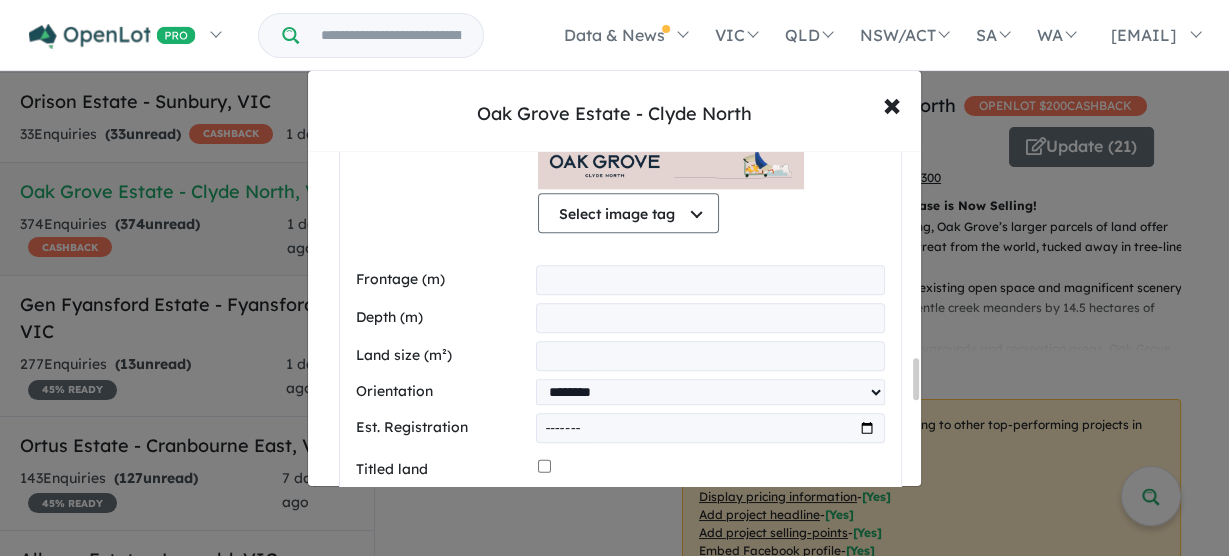 scroll, scrollTop: 1811, scrollLeft: 0, axis: vertical 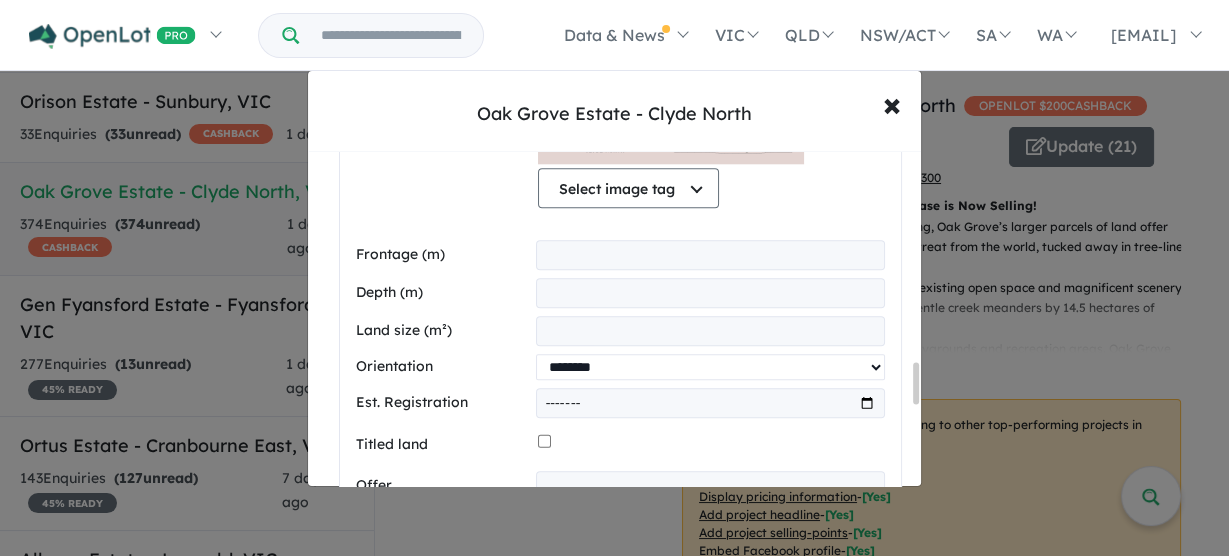 click on "**********" at bounding box center [710, 367] 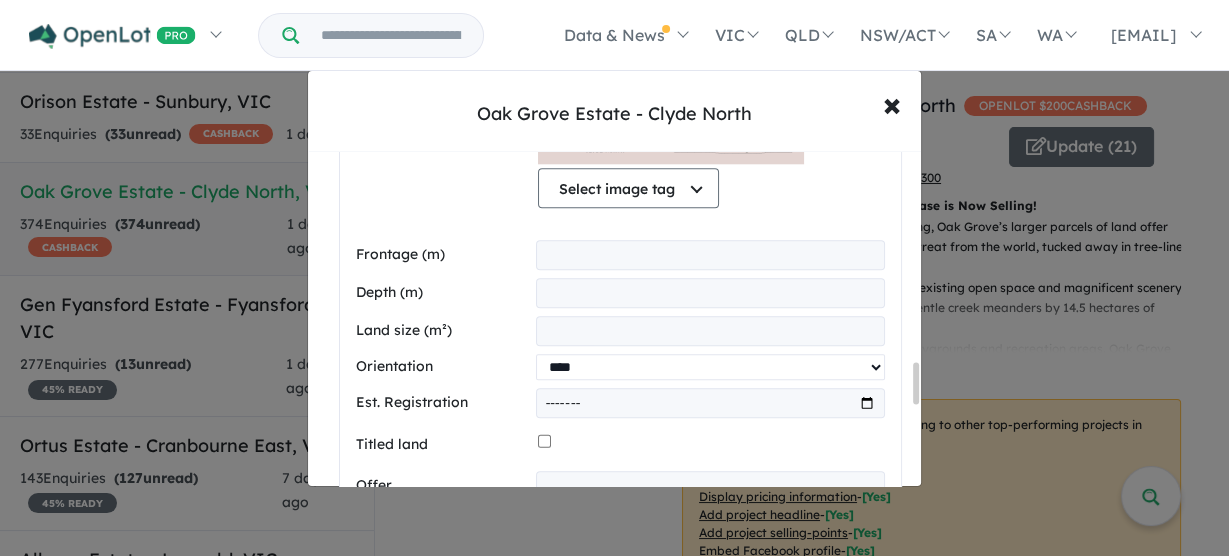 click on "**********" at bounding box center (710, 367) 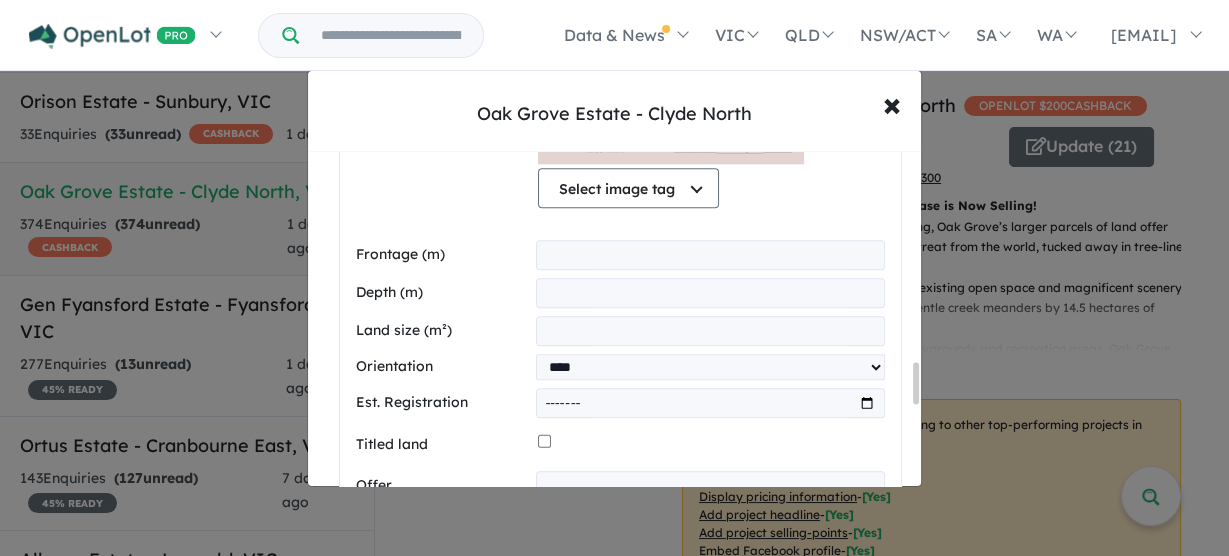 click at bounding box center [710, 403] 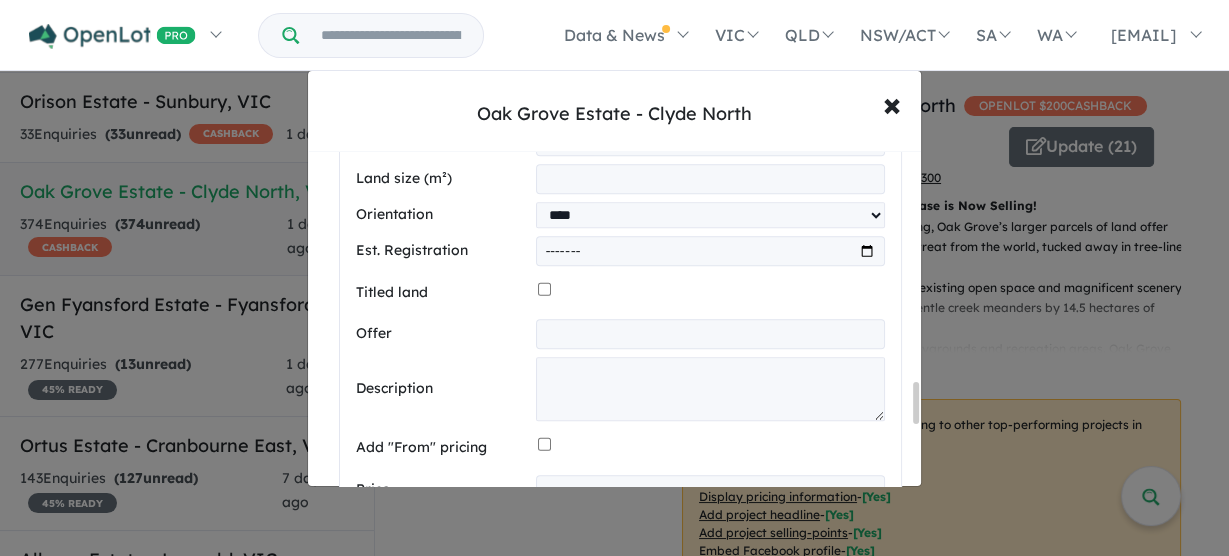 scroll, scrollTop: 1971, scrollLeft: 0, axis: vertical 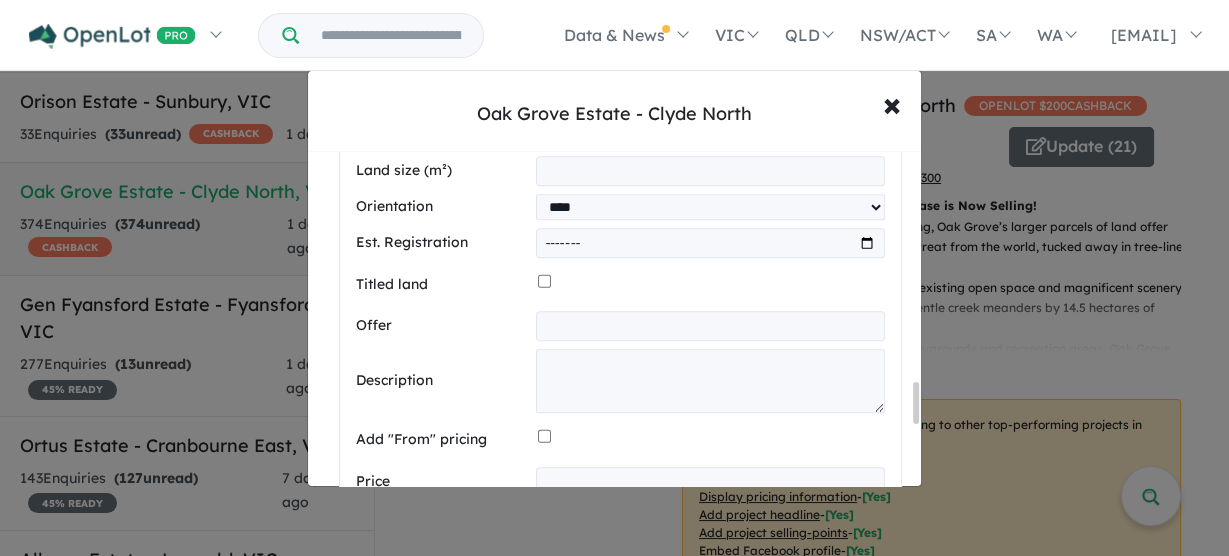 click at bounding box center [710, 326] 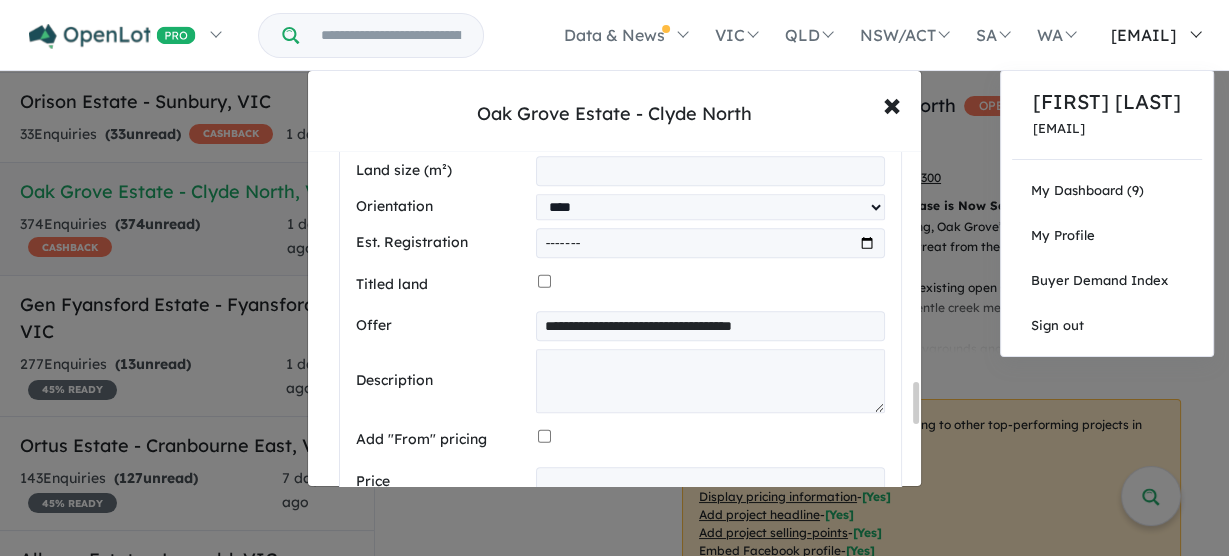type on "**********" 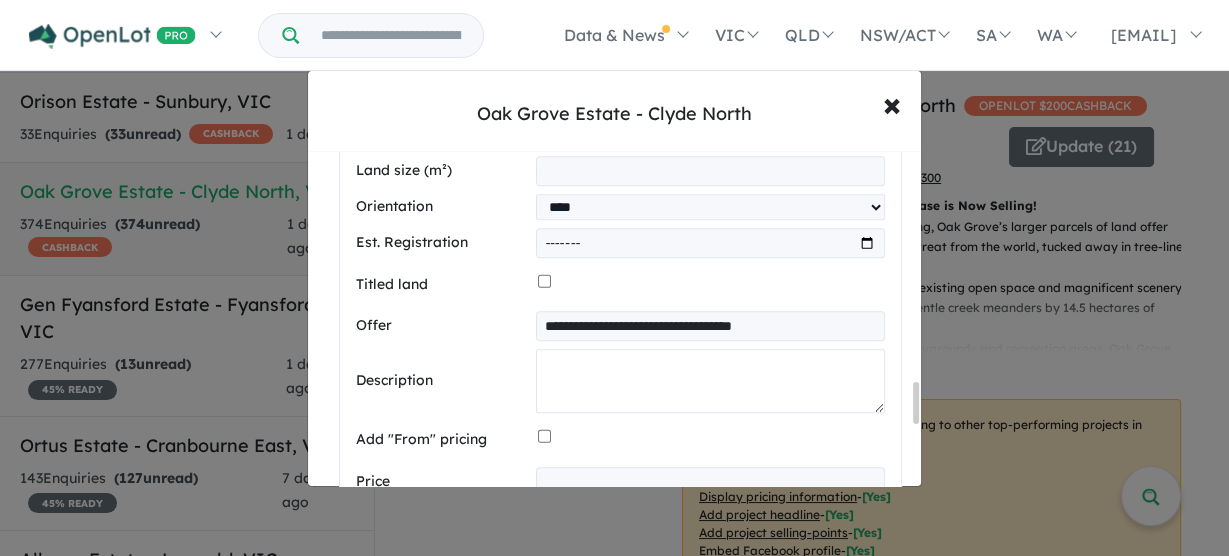 click at bounding box center [710, 381] 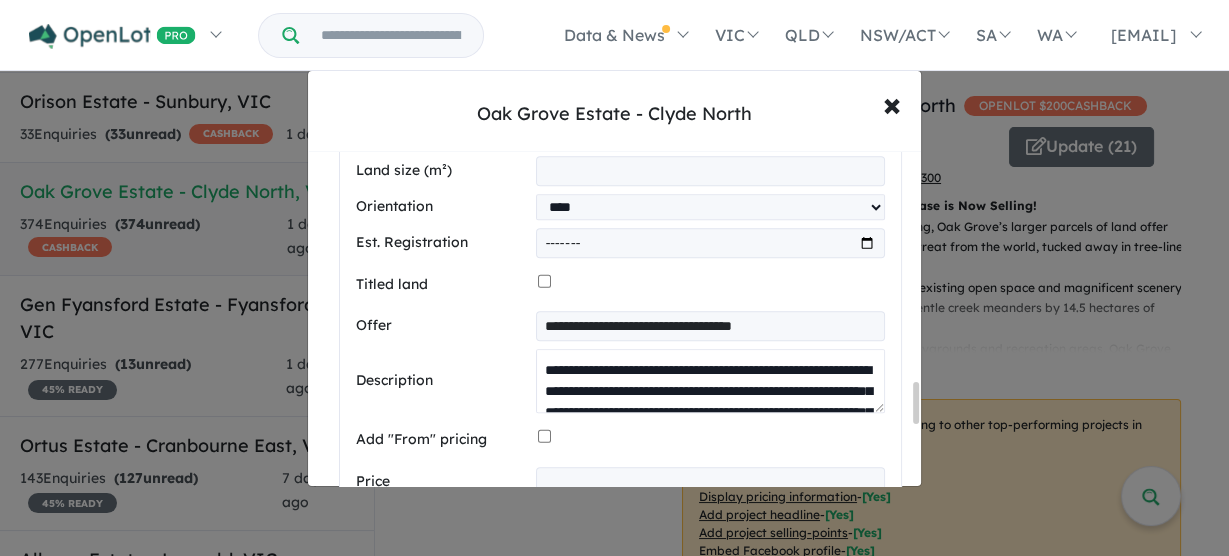 scroll, scrollTop: 344, scrollLeft: 0, axis: vertical 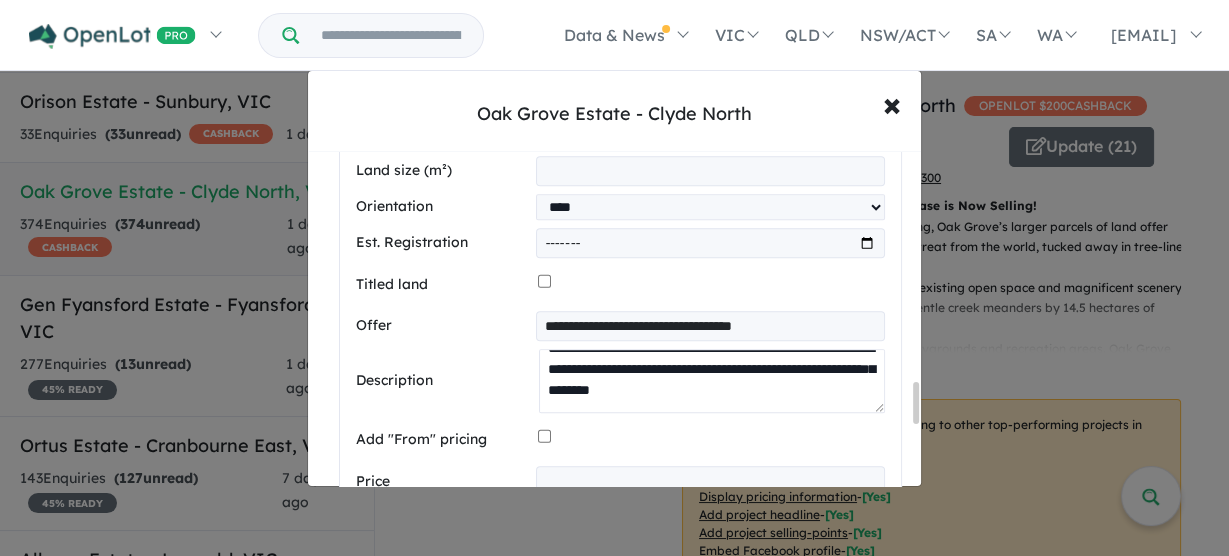 type on "**********" 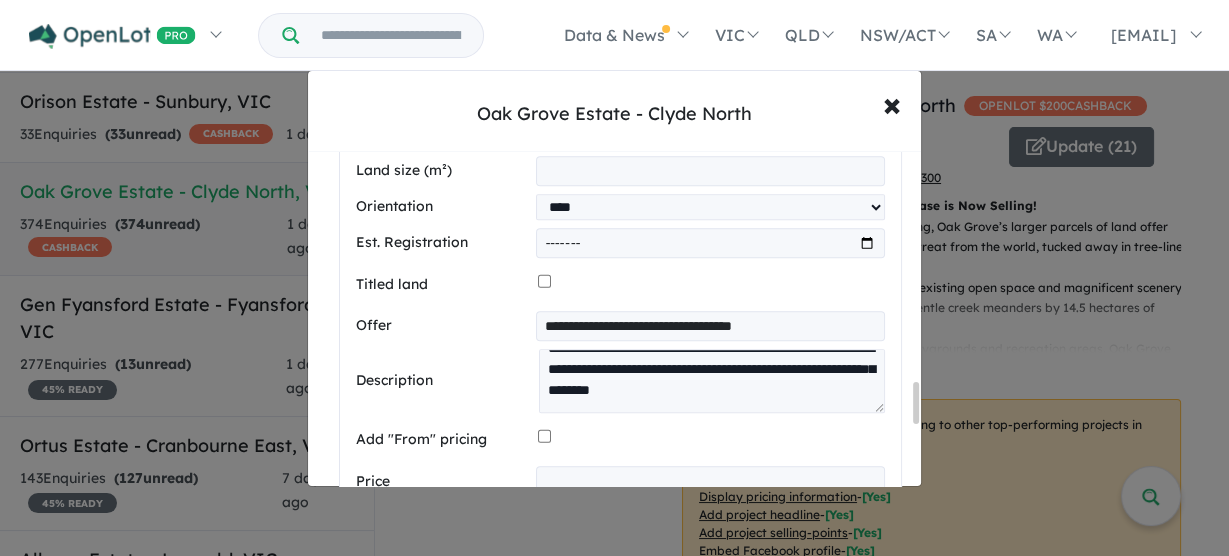 click at bounding box center [710, 481] 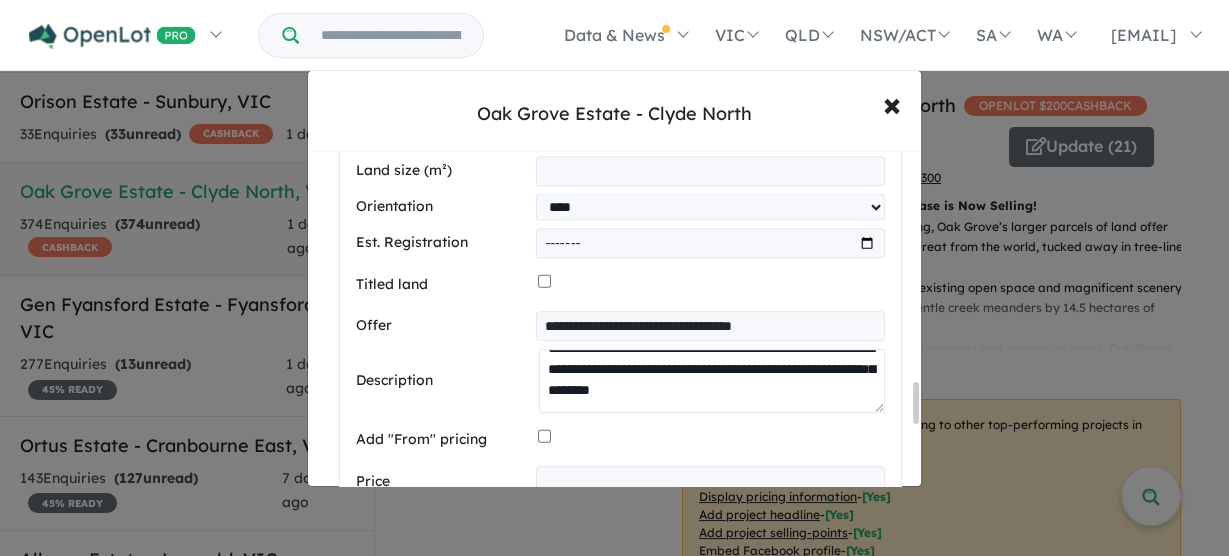 drag, startPoint x: 842, startPoint y: 367, endPoint x: 840, endPoint y: 402, distance: 35.057095 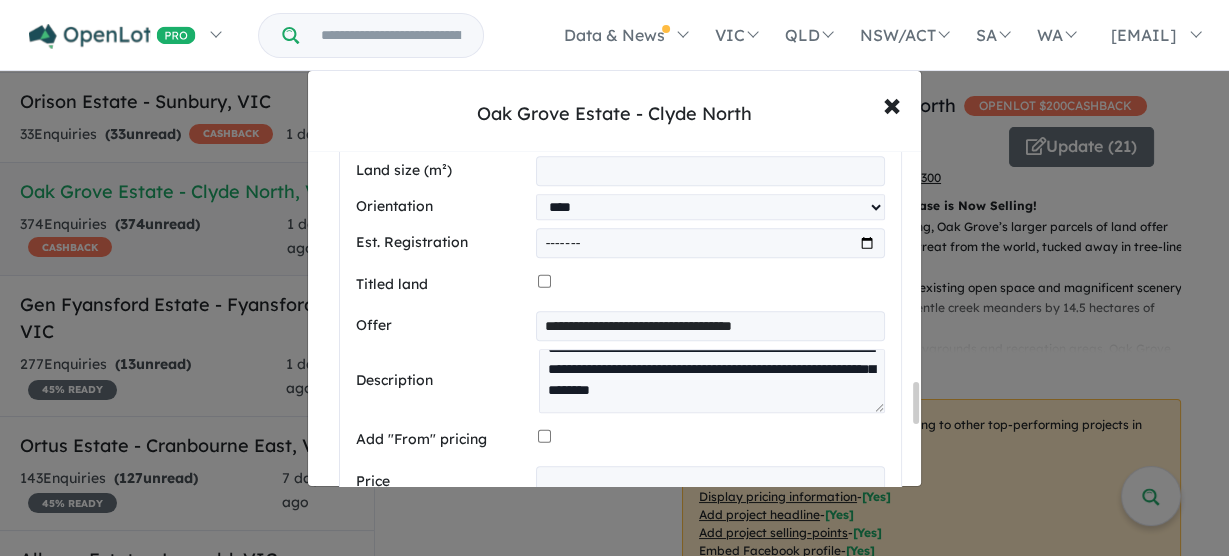 click at bounding box center [711, 440] 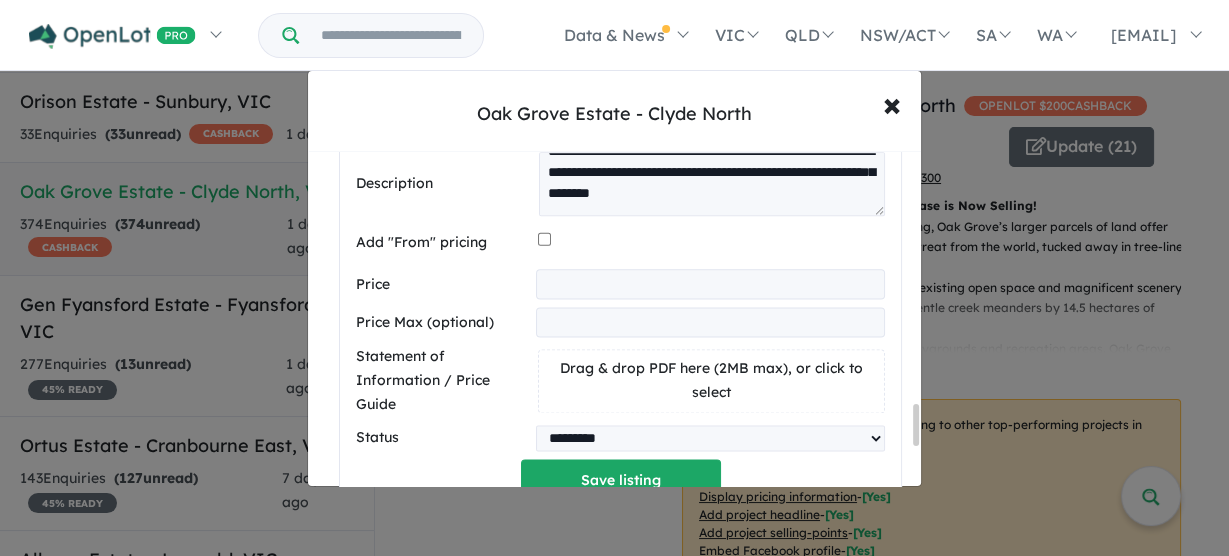 scroll, scrollTop: 2211, scrollLeft: 0, axis: vertical 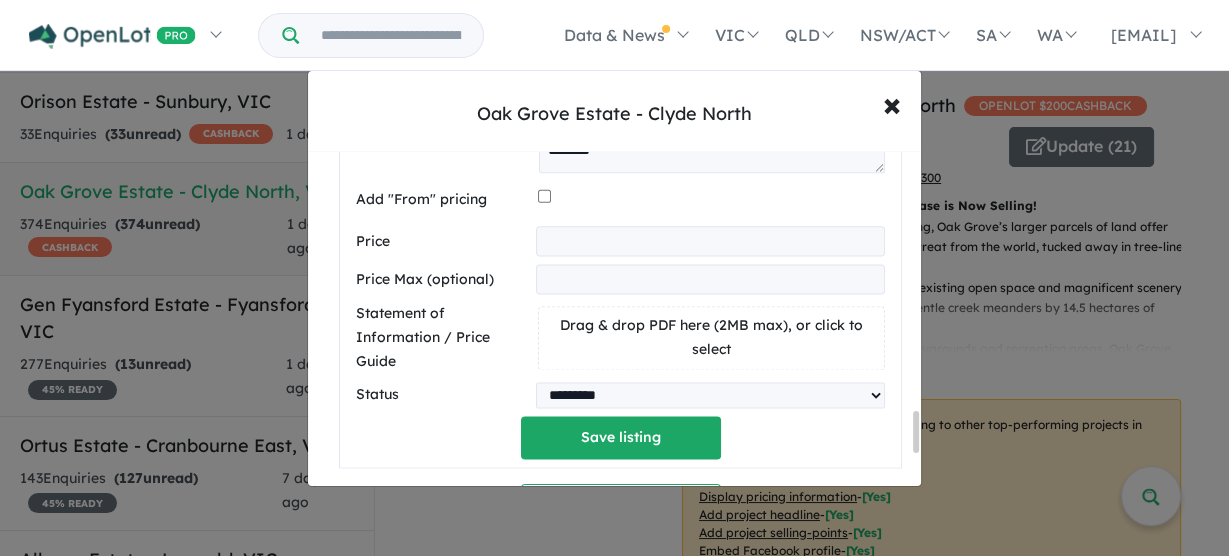 click on "Drag & drop PDF here (2MB max), or click to select" at bounding box center (711, 337) 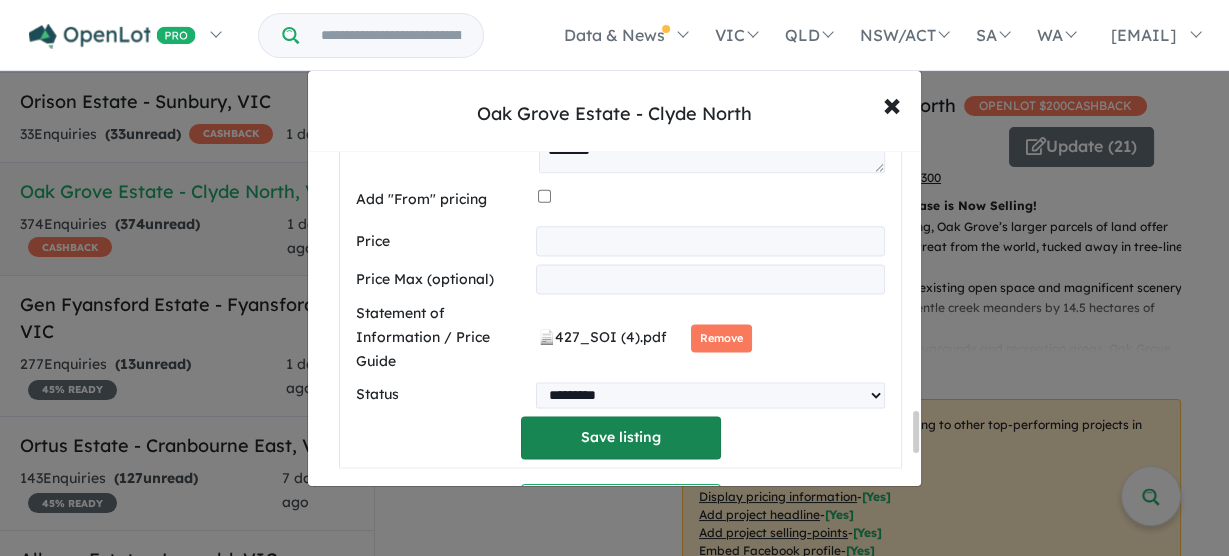 click on "Save listing" at bounding box center (621, 437) 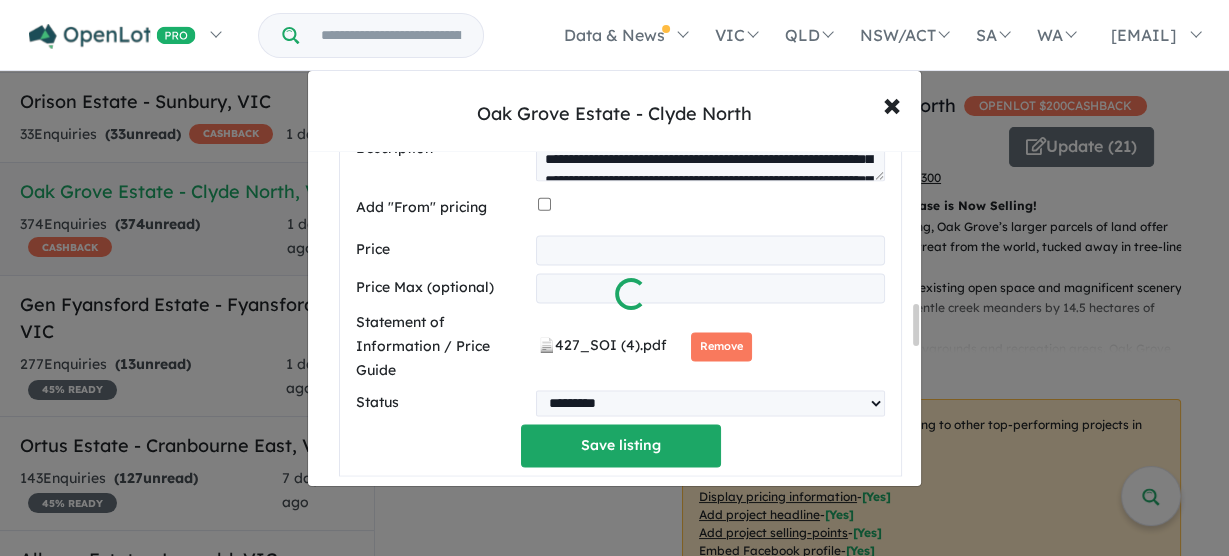 scroll, scrollTop: 1331, scrollLeft: 0, axis: vertical 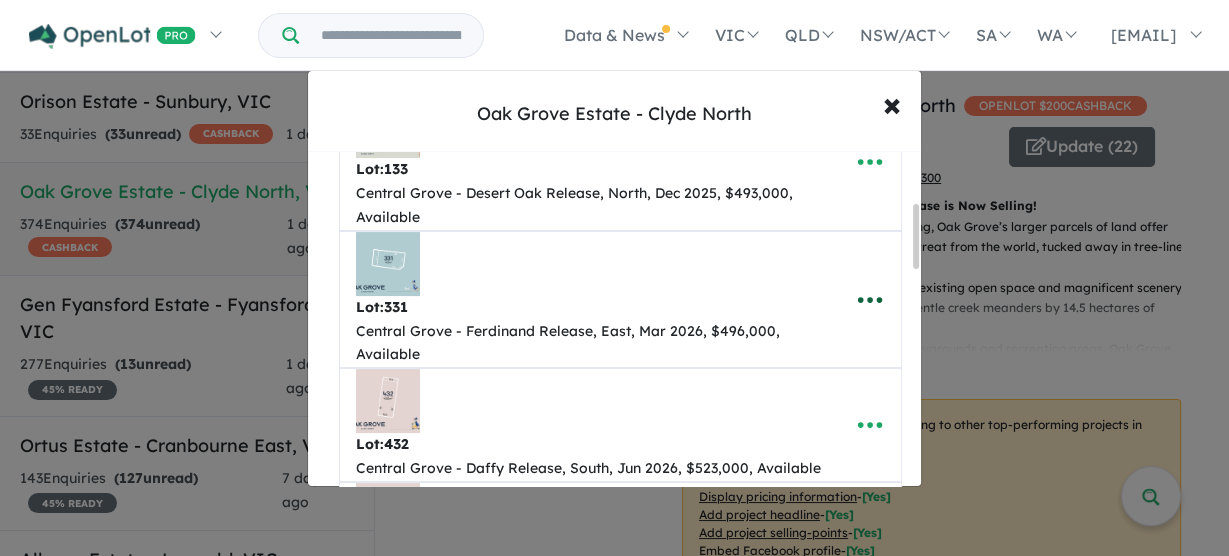 click 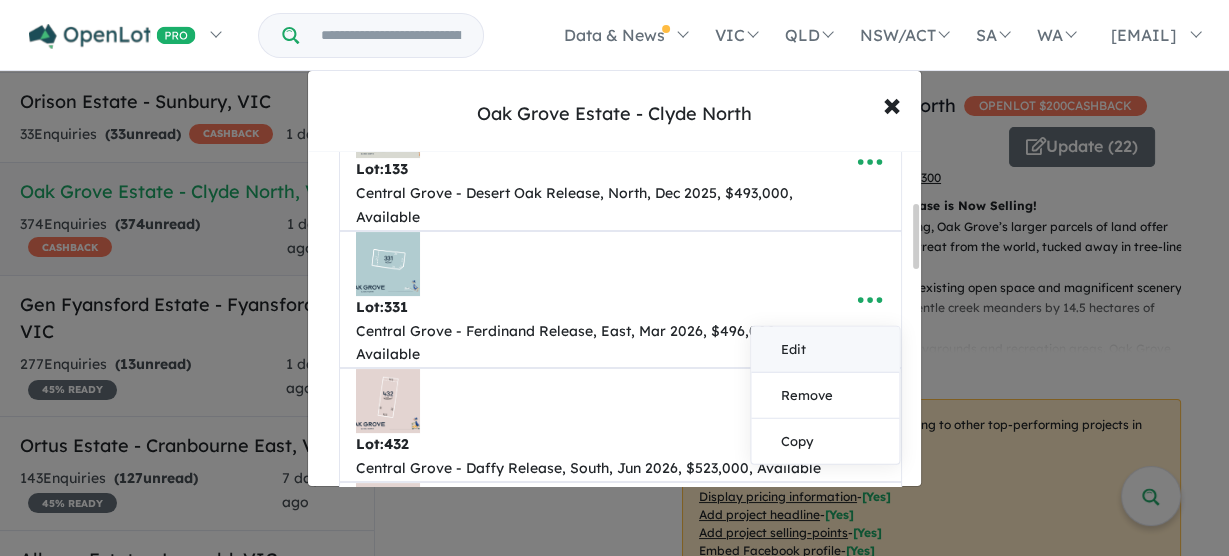 click on "Edit" at bounding box center [825, 349] 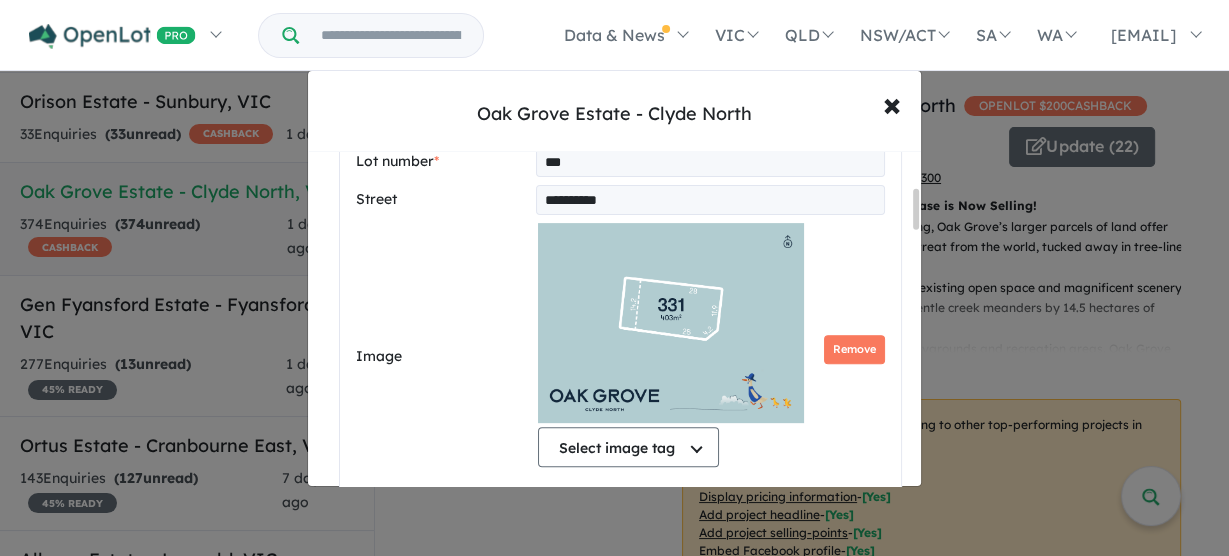 scroll, scrollTop: 640, scrollLeft: 0, axis: vertical 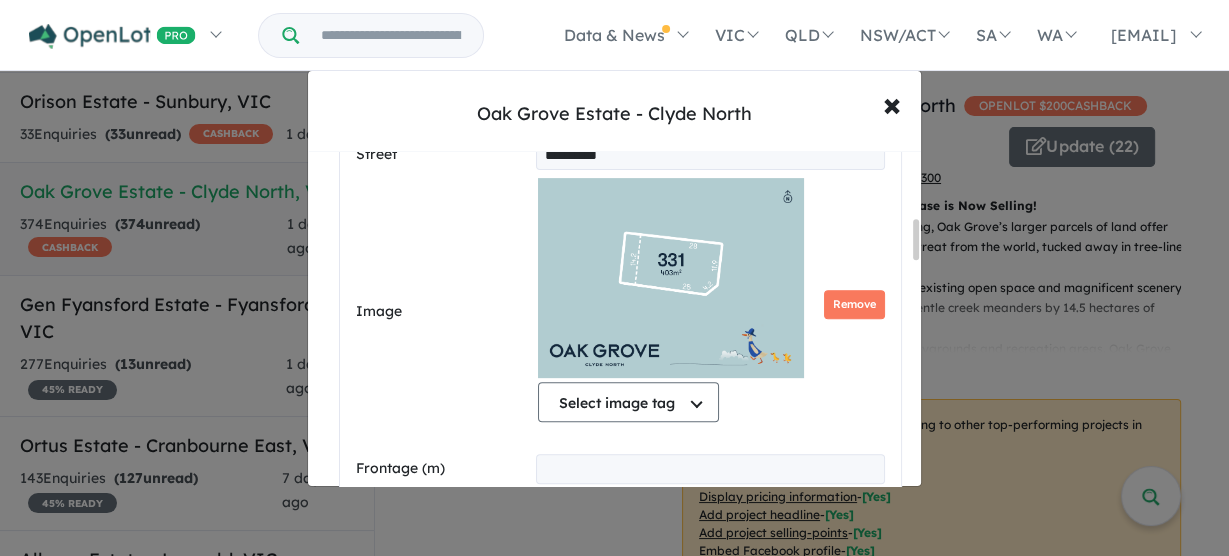 click on "Remove" at bounding box center [854, 304] 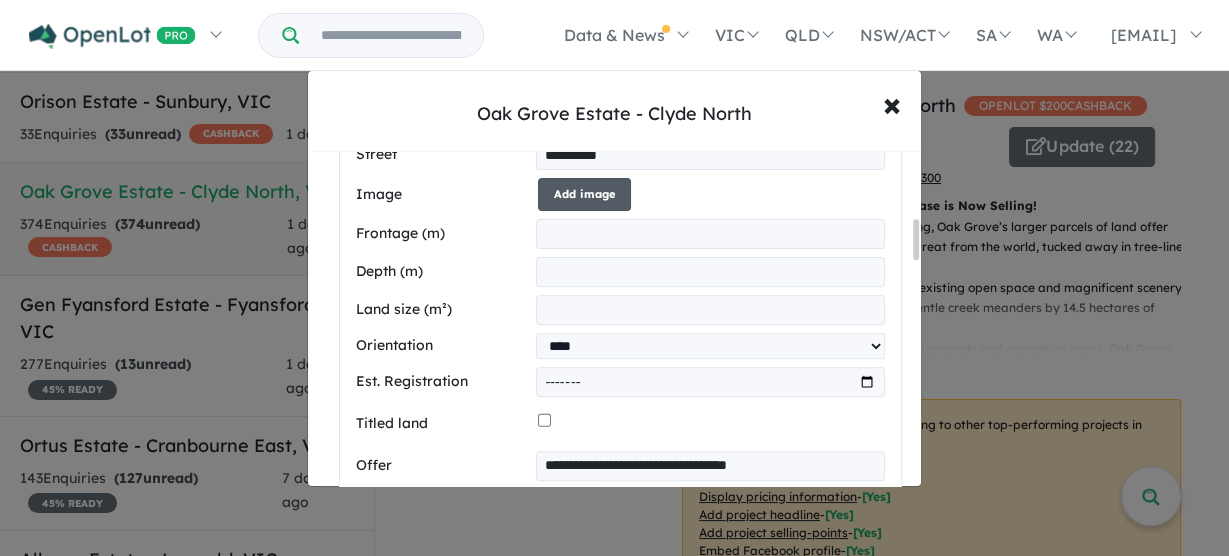 click on "Add image" at bounding box center (584, 194) 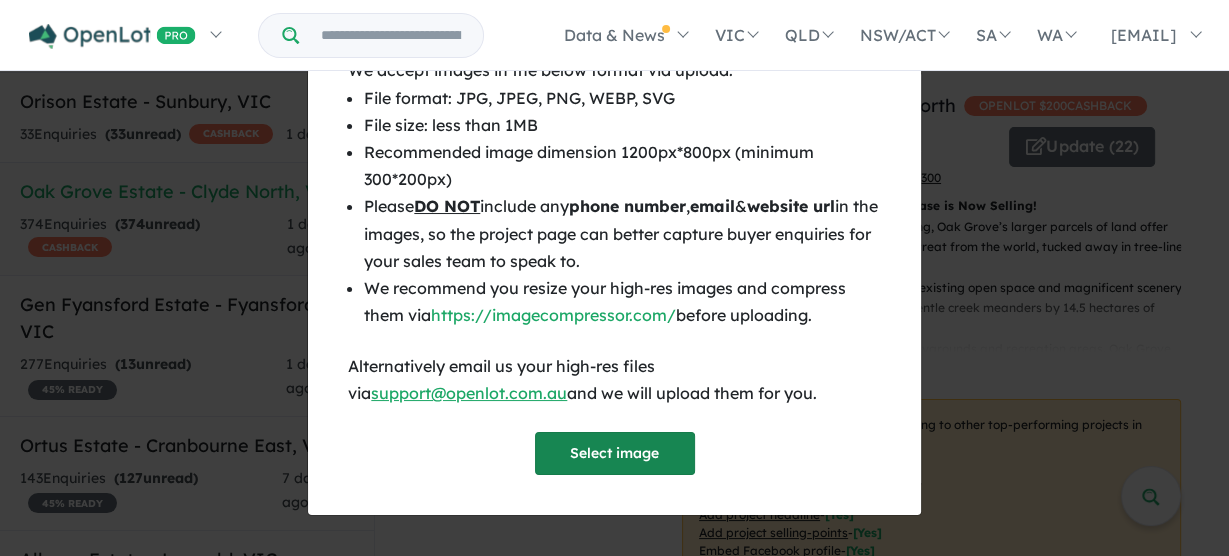 click on "Select image" at bounding box center (615, 453) 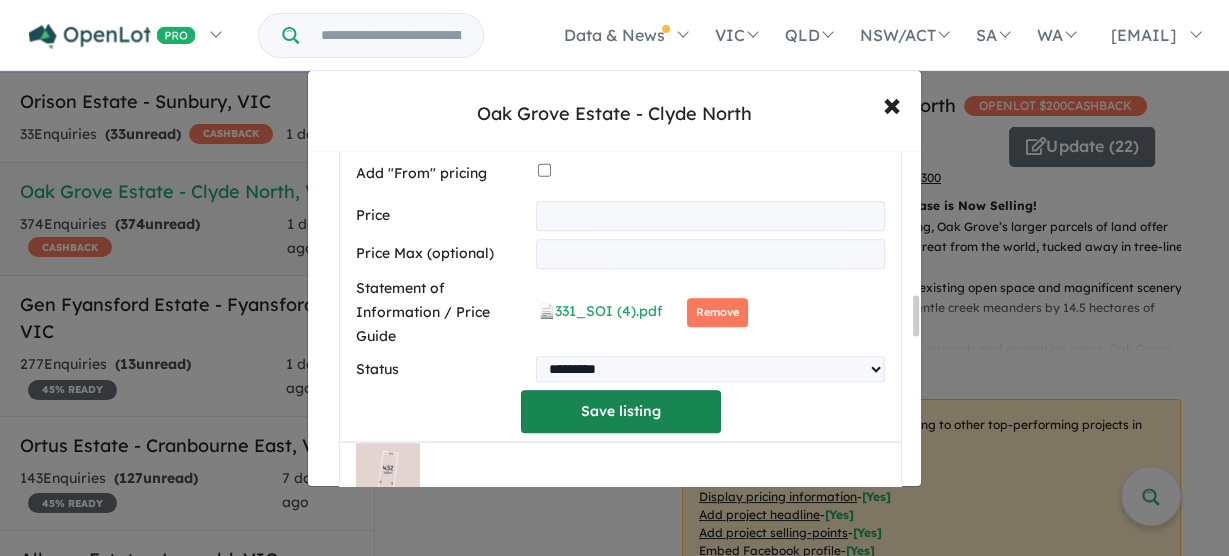 click on "Save listing" at bounding box center [621, 411] 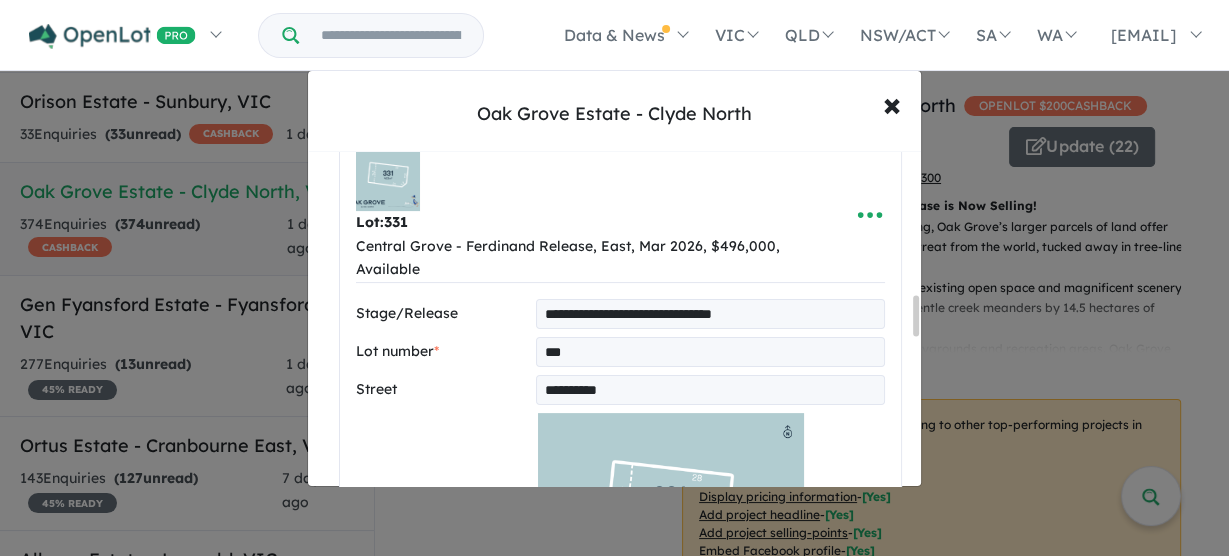 select on "****" 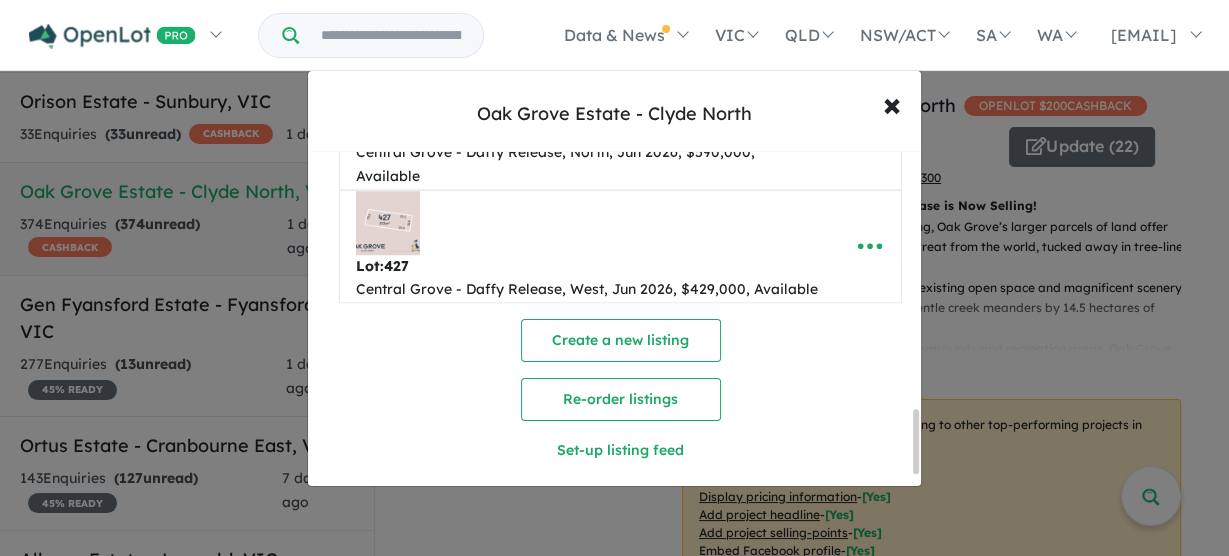 scroll, scrollTop: 1397, scrollLeft: 0, axis: vertical 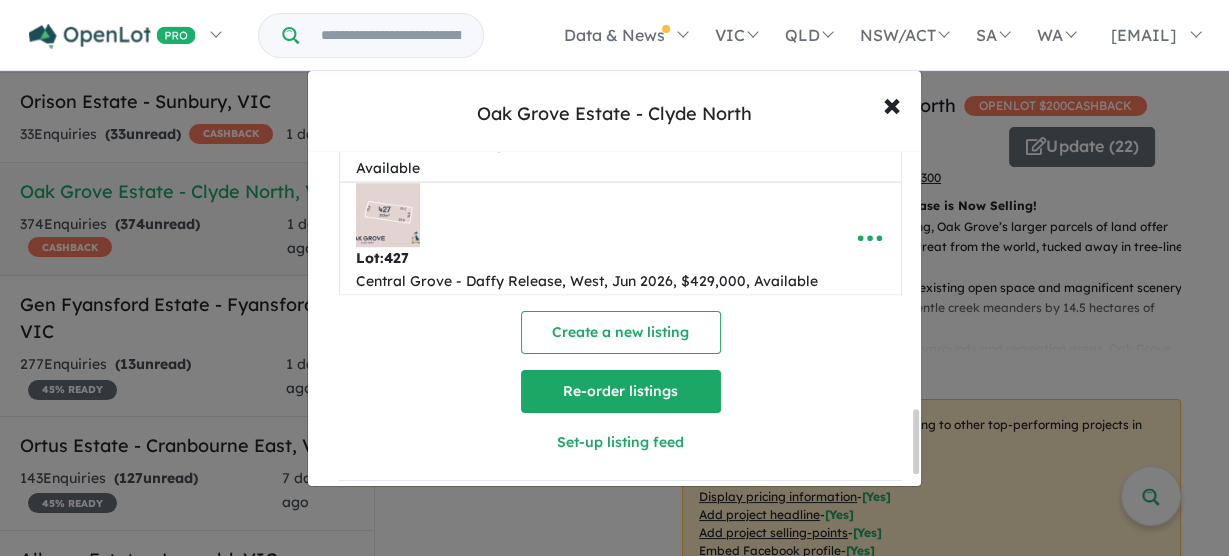 click on "Re-order listings" at bounding box center (621, 391) 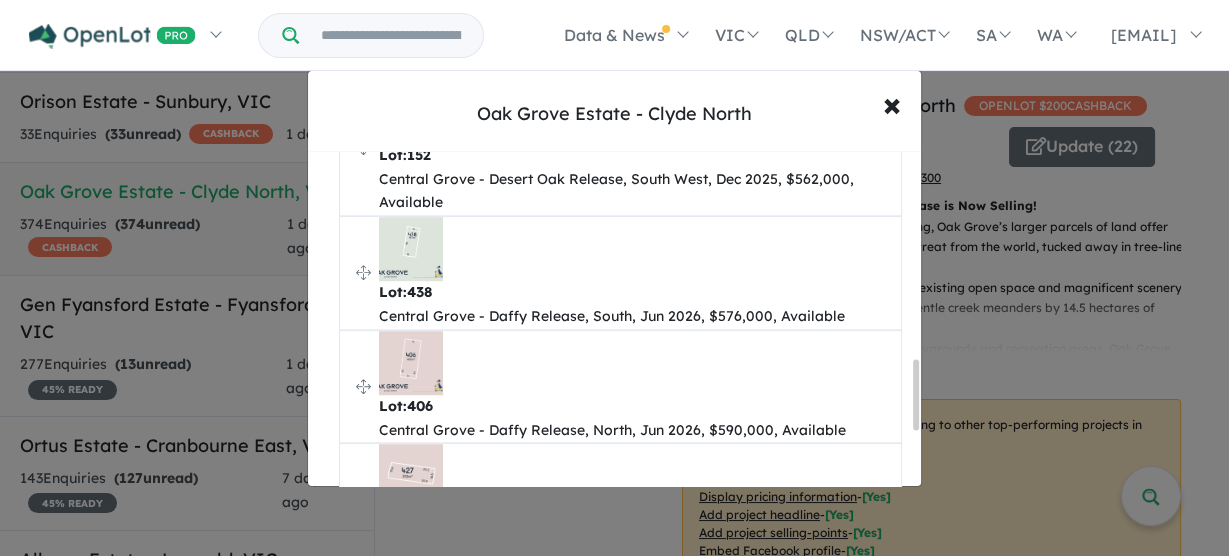 scroll, scrollTop: 1120, scrollLeft: 0, axis: vertical 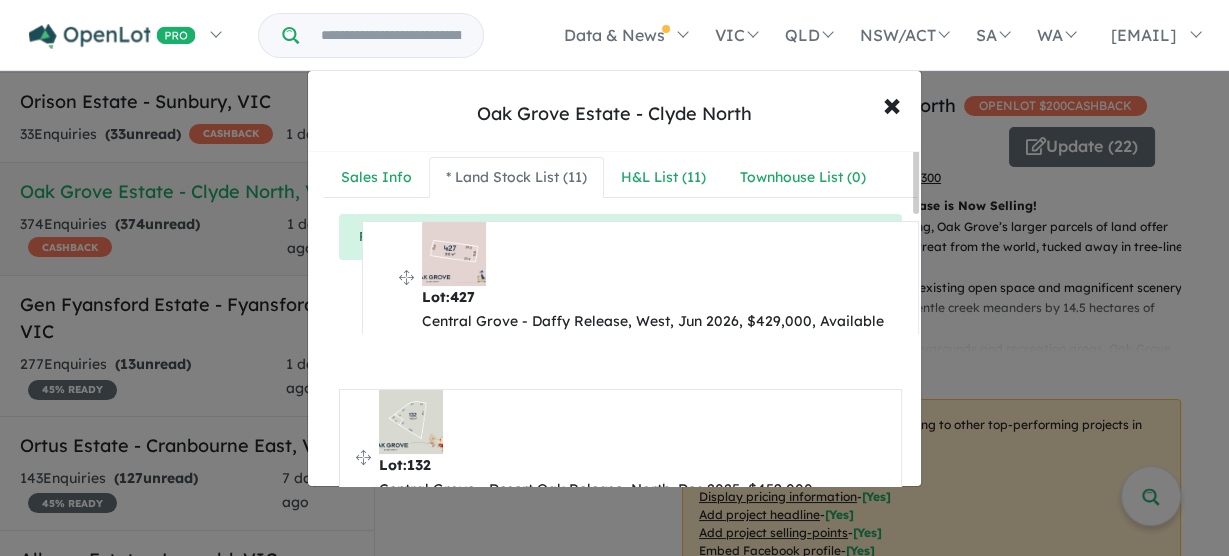 drag, startPoint x: 364, startPoint y: 385, endPoint x: 385, endPoint y: 262, distance: 124.77981 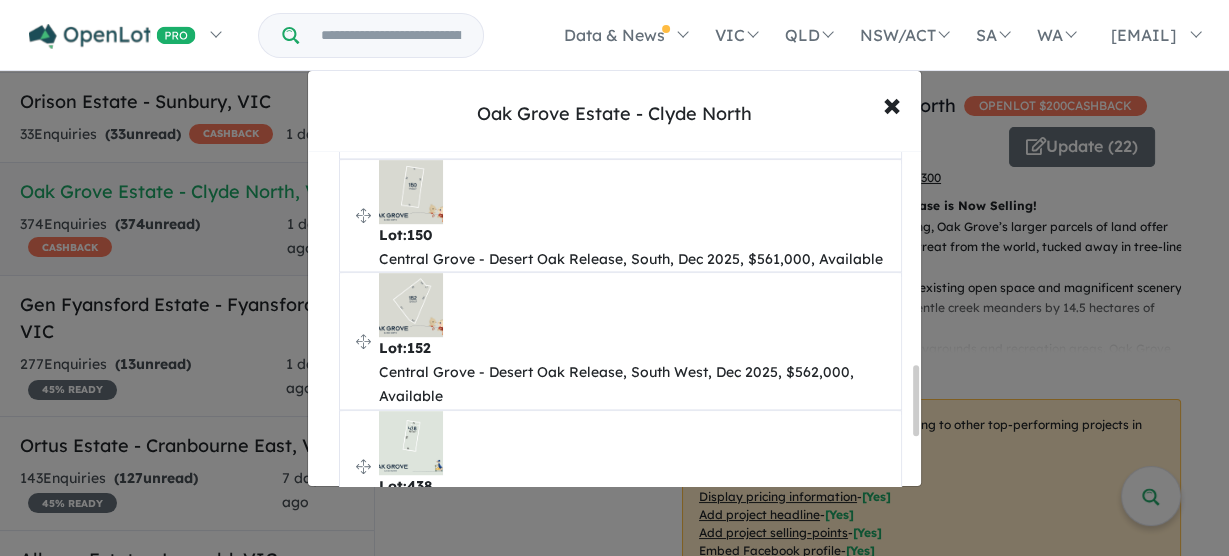 scroll, scrollTop: 1250, scrollLeft: 0, axis: vertical 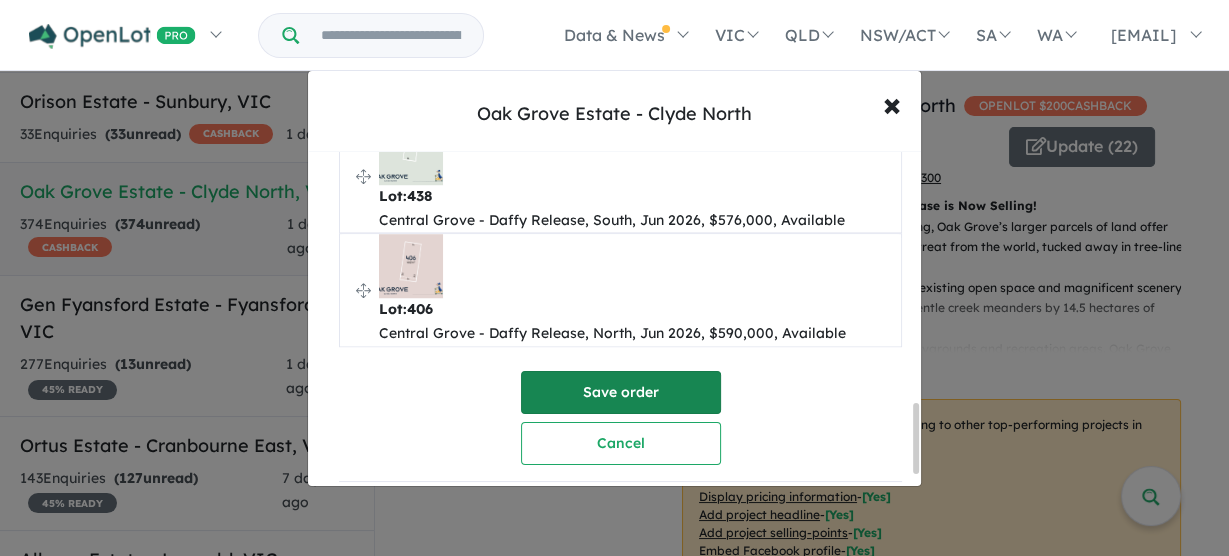 click on "Save order" at bounding box center (621, 392) 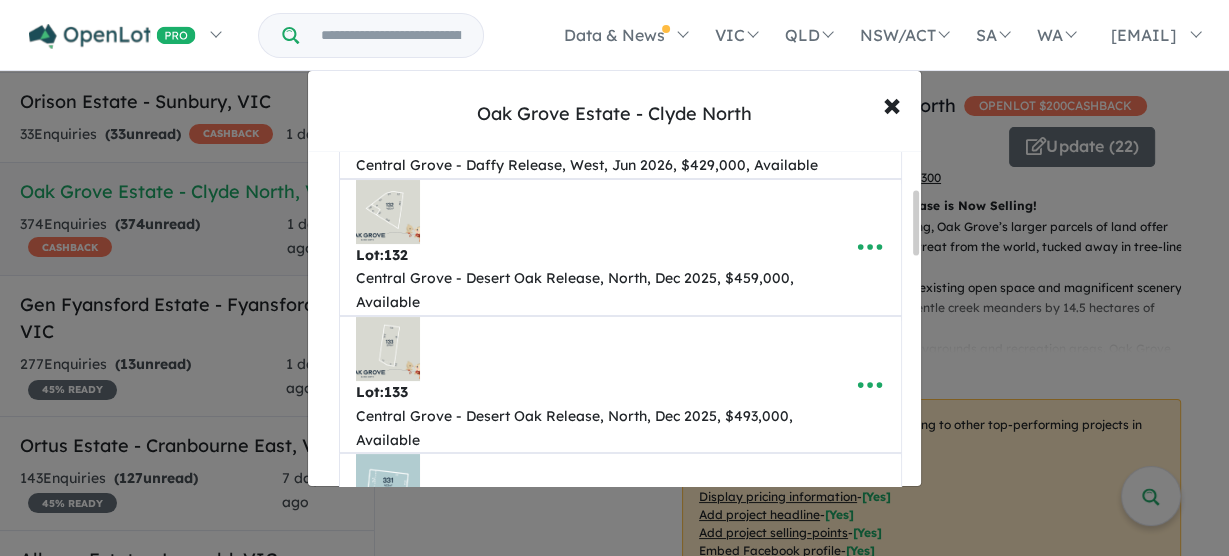 scroll, scrollTop: 0, scrollLeft: 0, axis: both 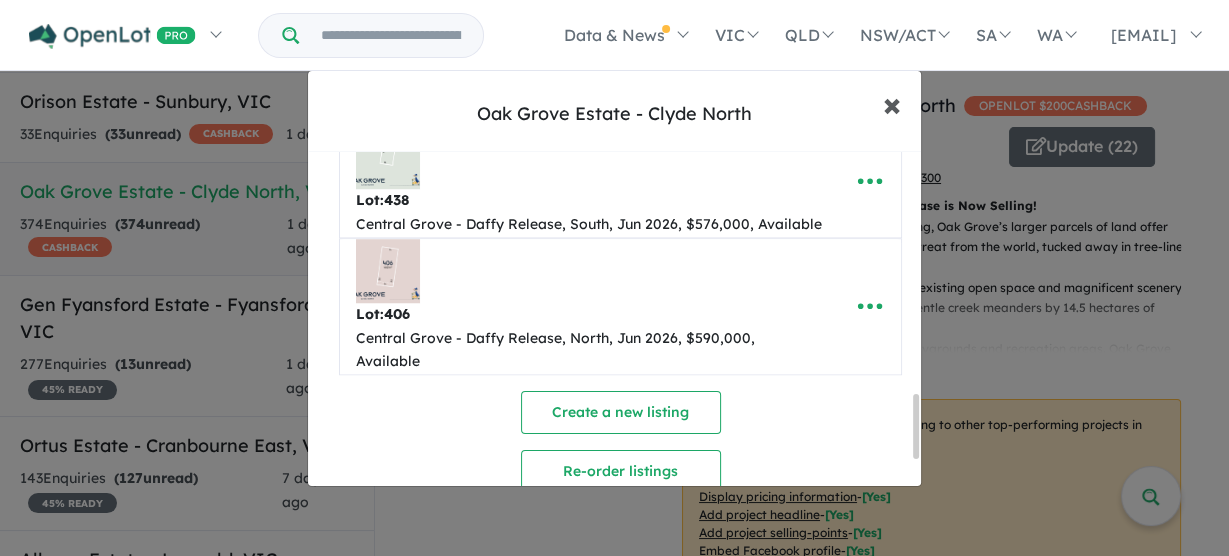 click on "×" at bounding box center (892, 103) 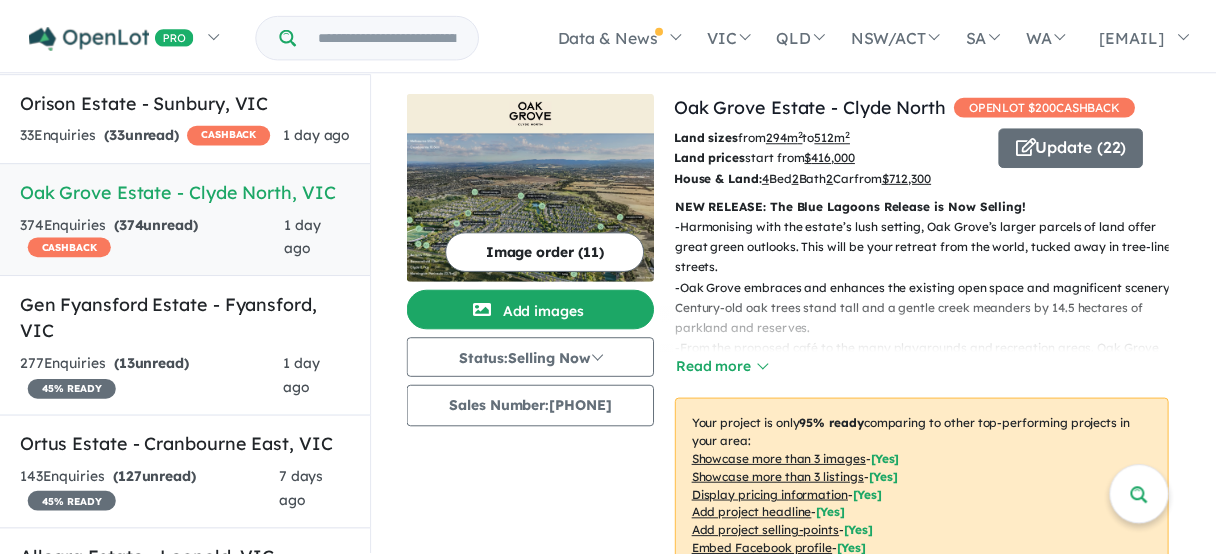 scroll, scrollTop: 0, scrollLeft: 0, axis: both 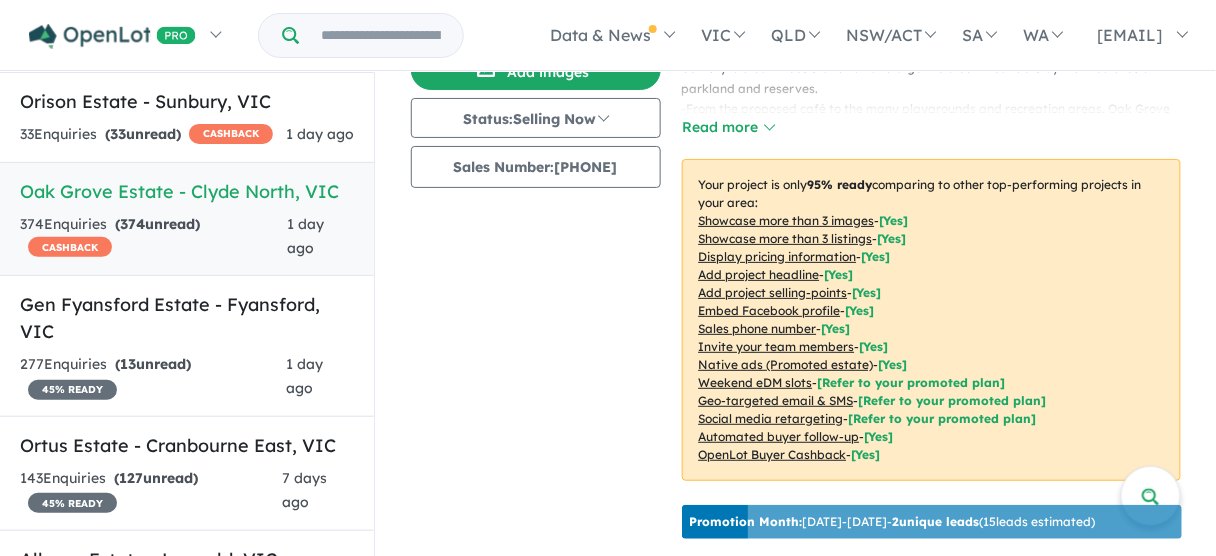 click on "374 Enquir ies ( 374 unread) CASHBACK" at bounding box center [153, 237] 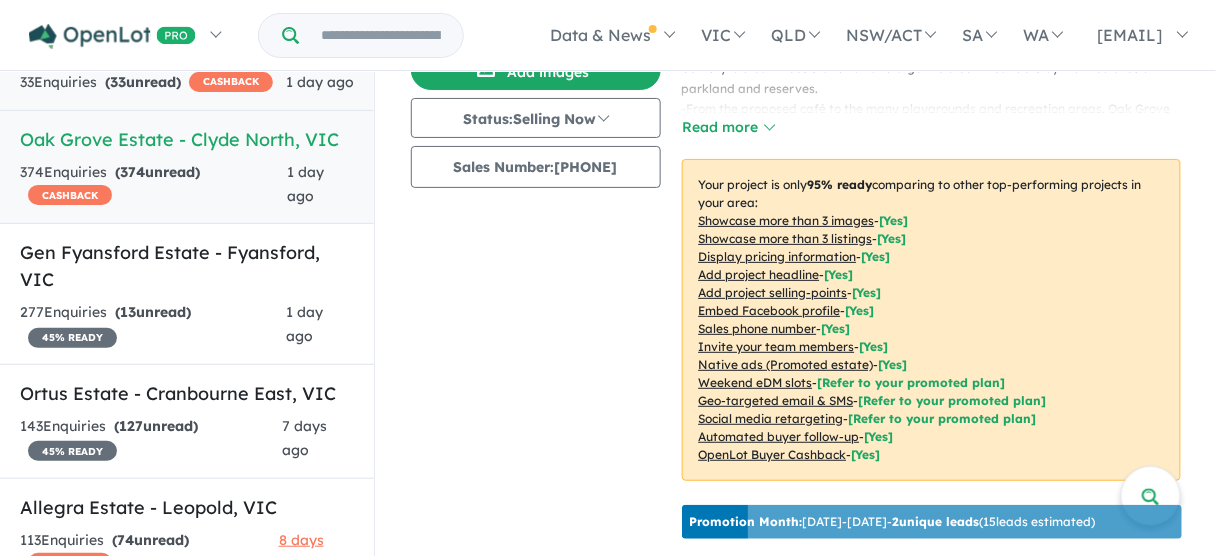 scroll, scrollTop: 160, scrollLeft: 0, axis: vertical 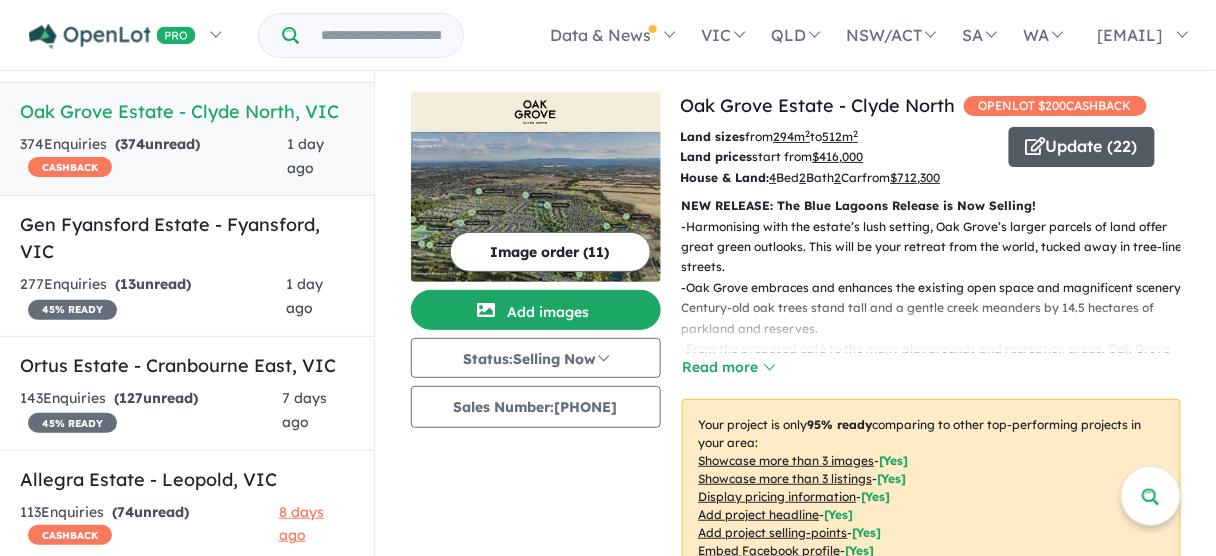 click on "Update ( 22 )" at bounding box center [1082, 147] 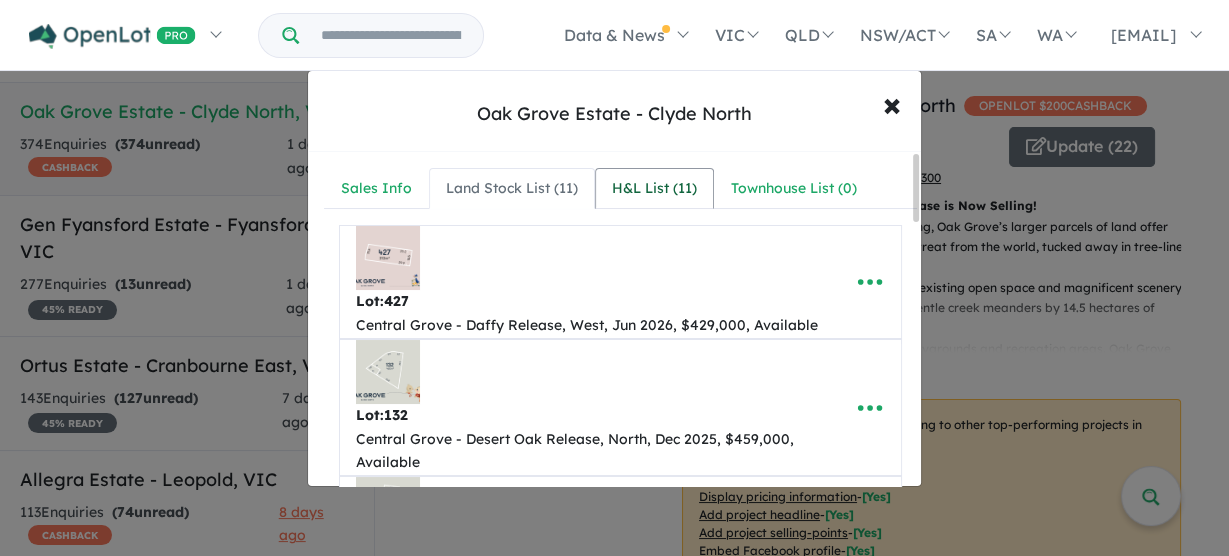 click on "H&L List ( 11 )" at bounding box center (654, 189) 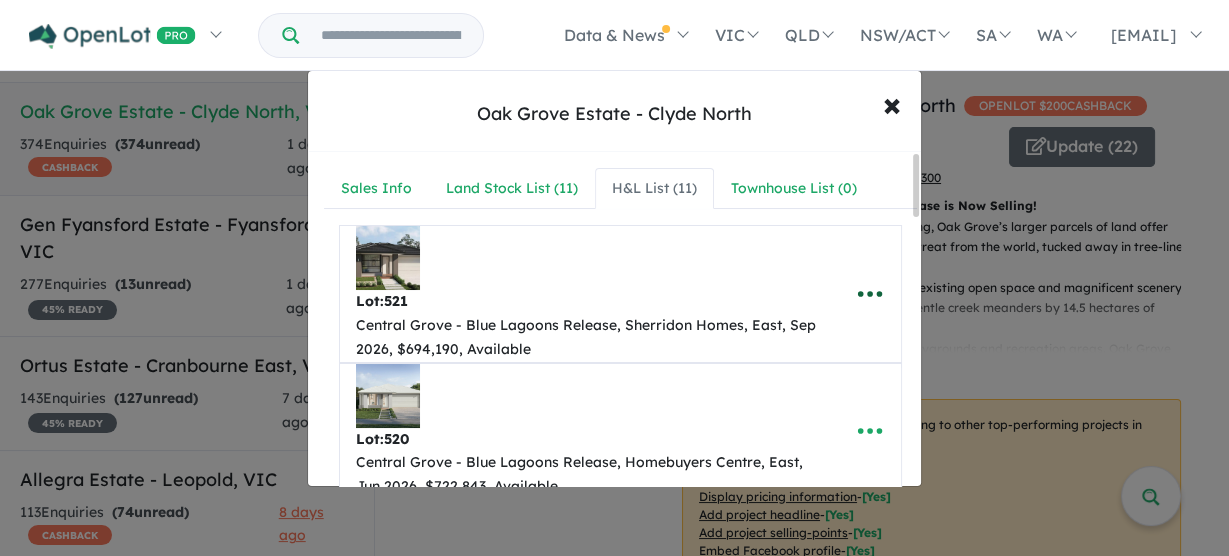 click 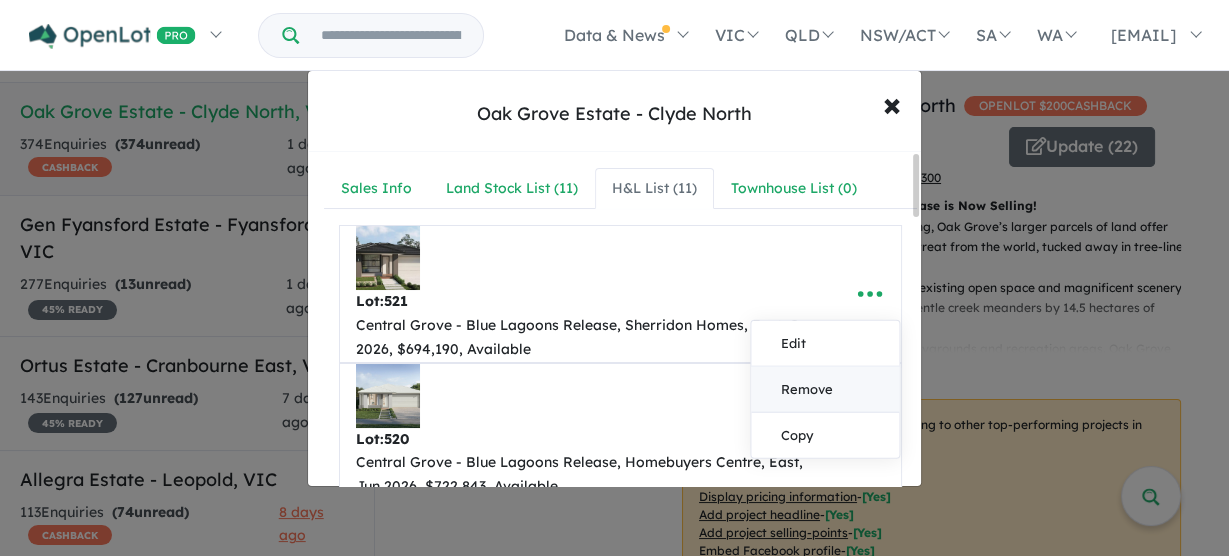 click on "Remove" at bounding box center (825, 390) 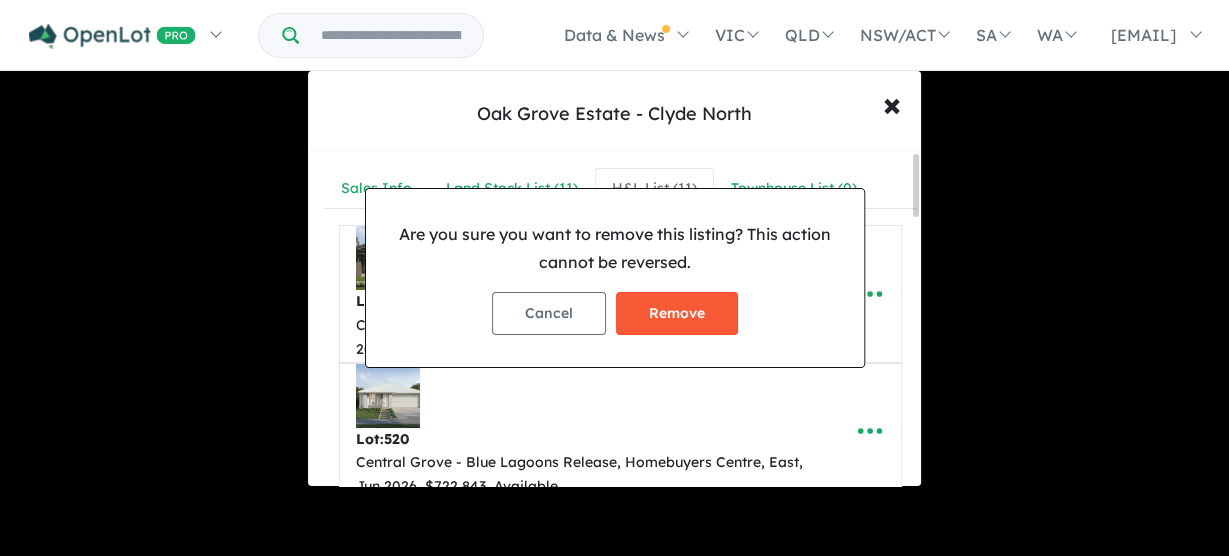 click on "Remove" at bounding box center [677, 313] 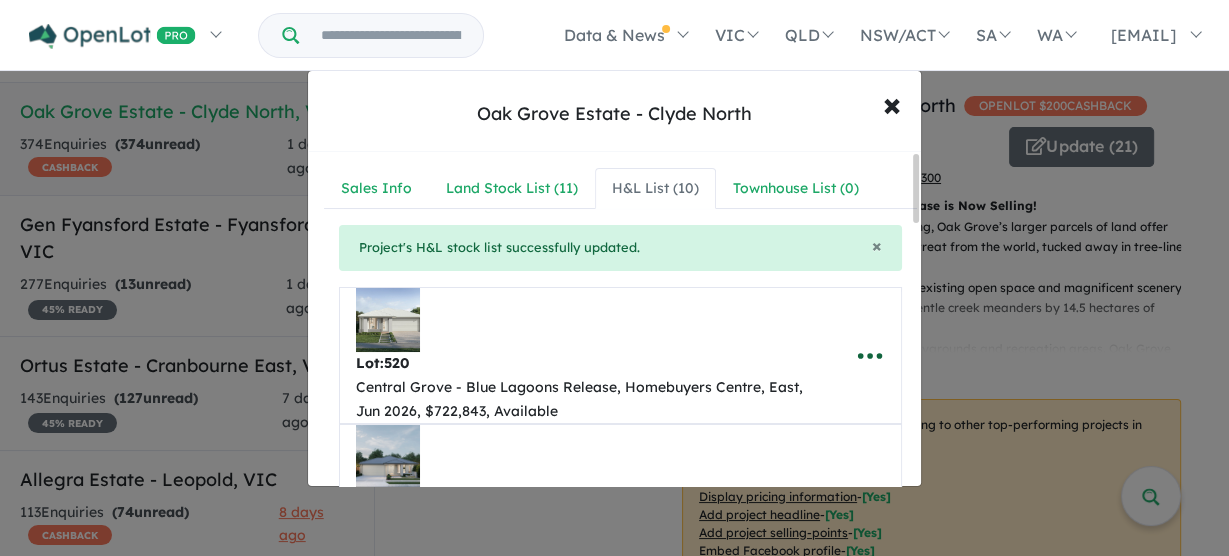 click 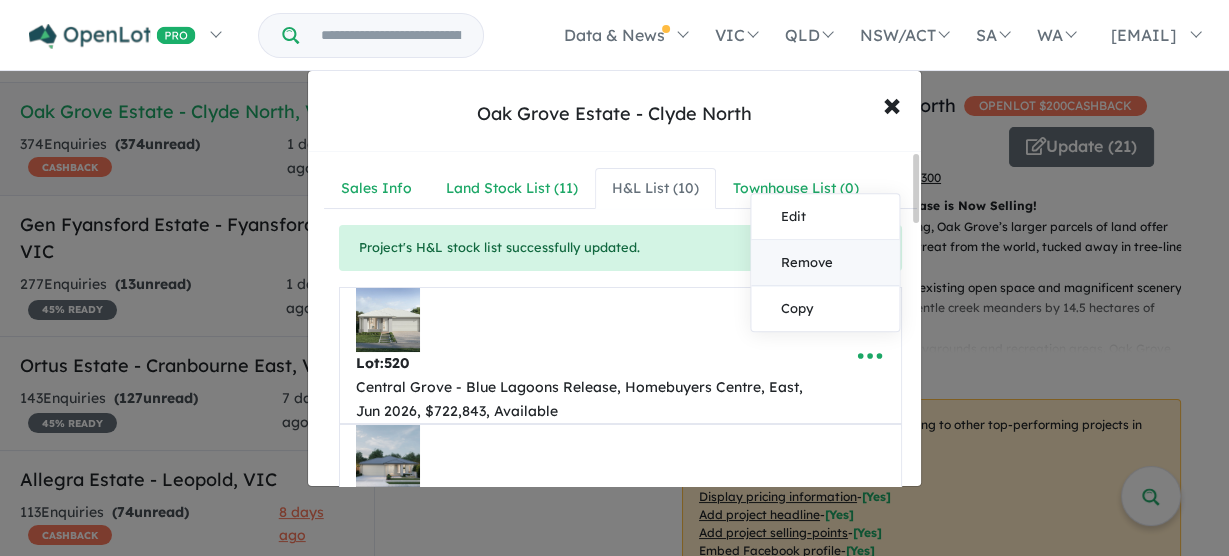 click on "Remove" at bounding box center (825, 263) 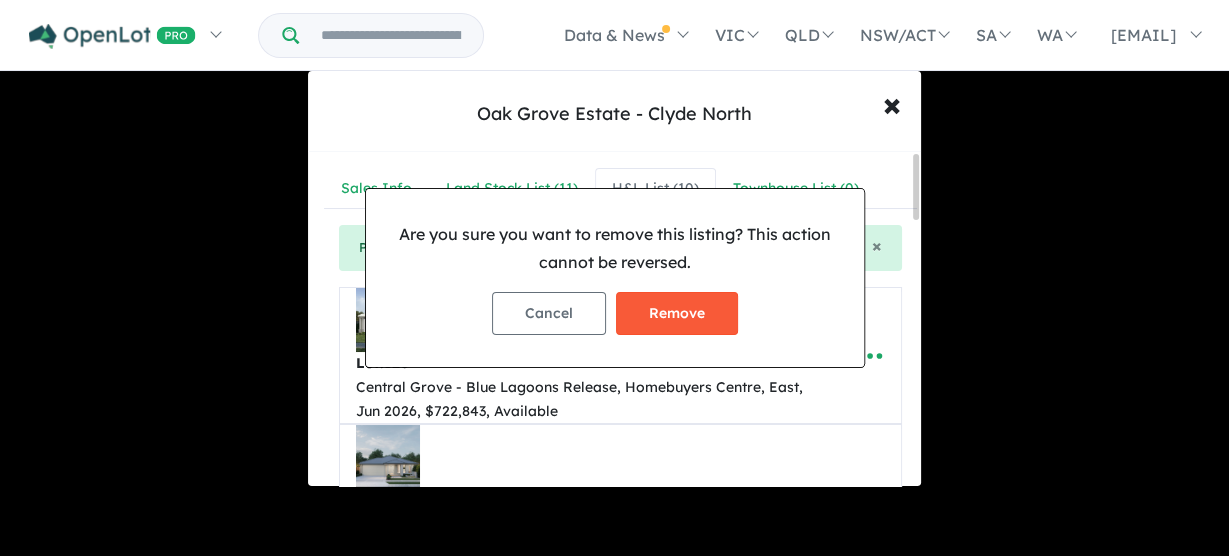 click on "Remove" at bounding box center [677, 313] 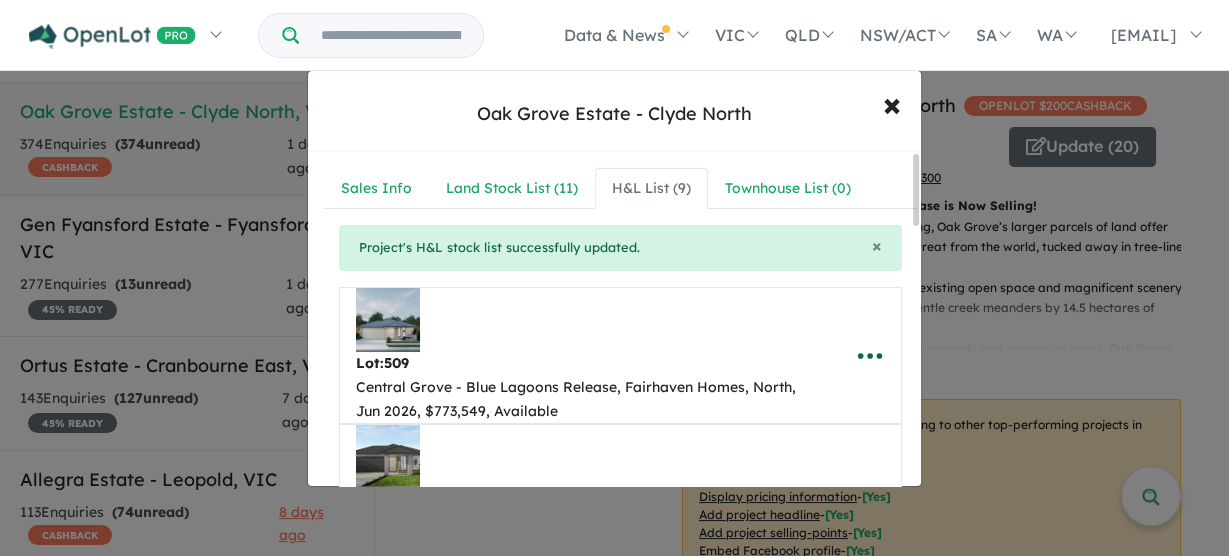 click 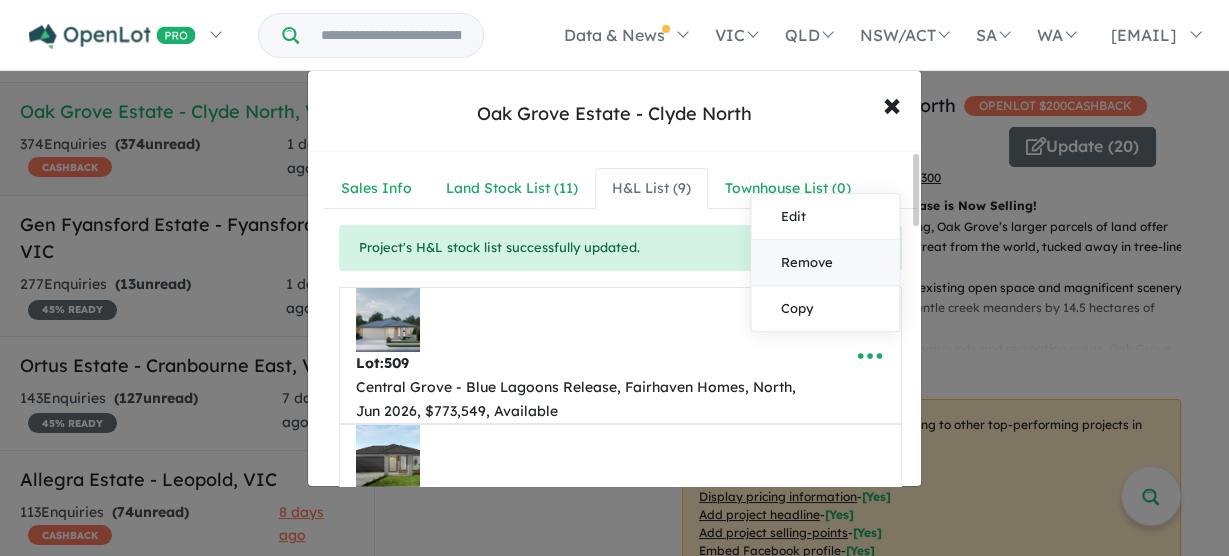 click on "Remove" at bounding box center (825, 263) 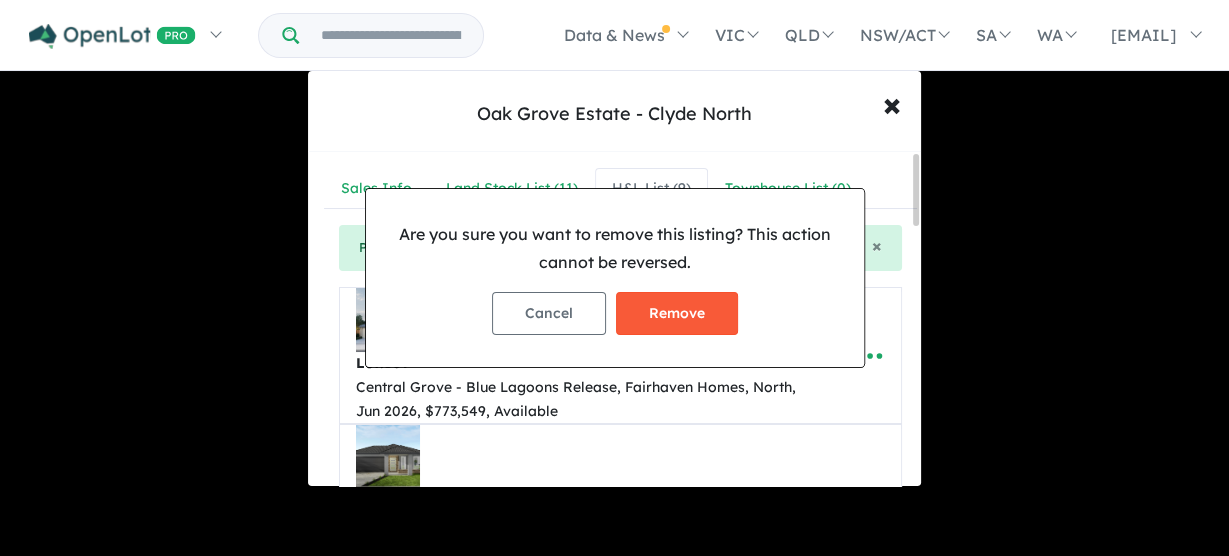 click on "Remove" at bounding box center (677, 313) 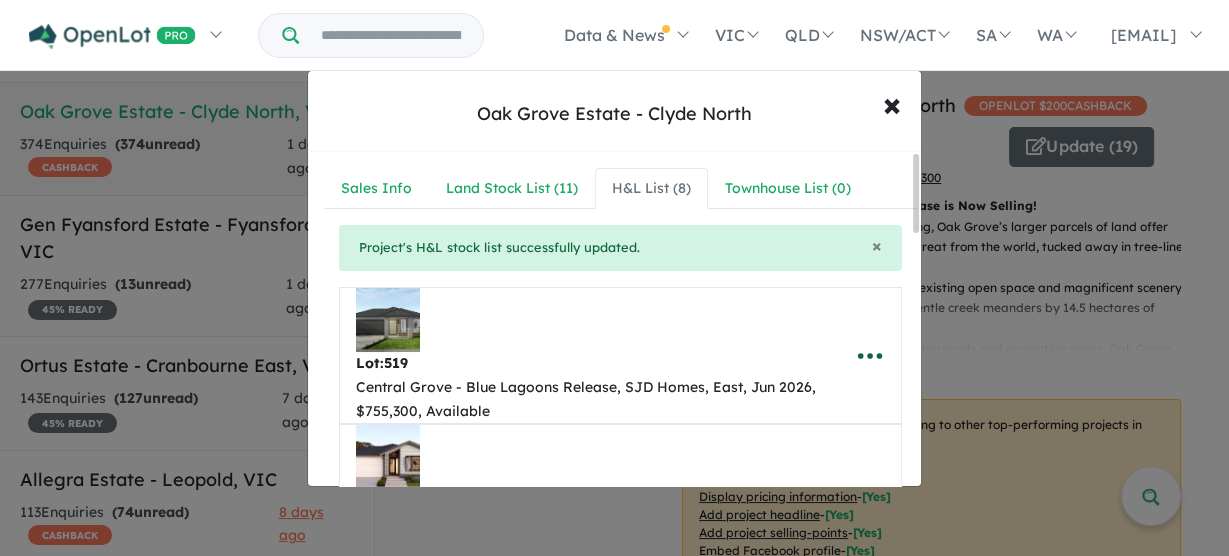 click 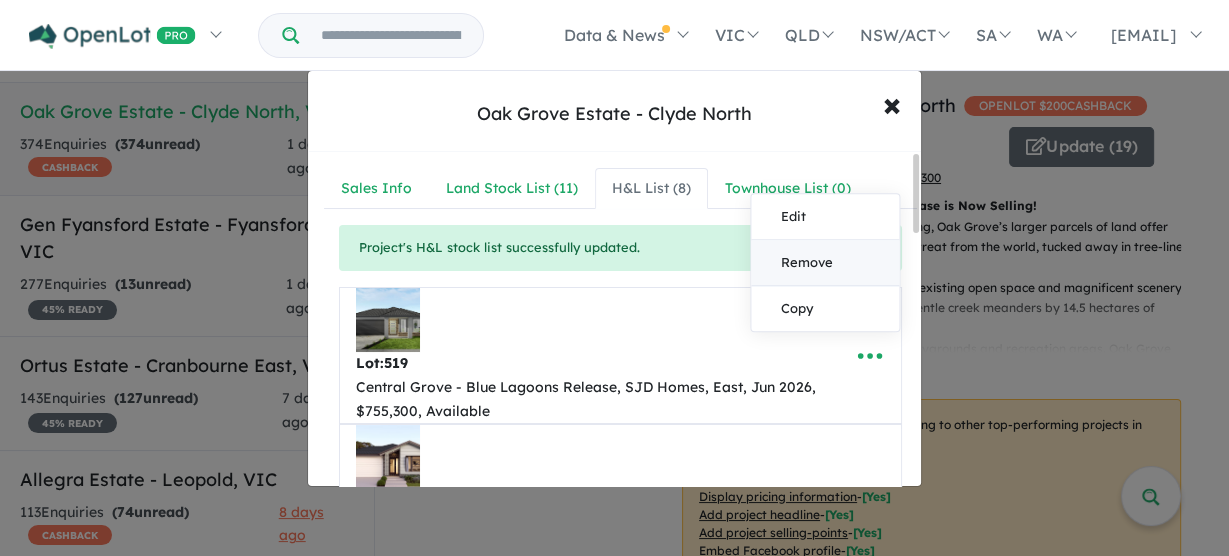 click on "Remove" at bounding box center [825, 263] 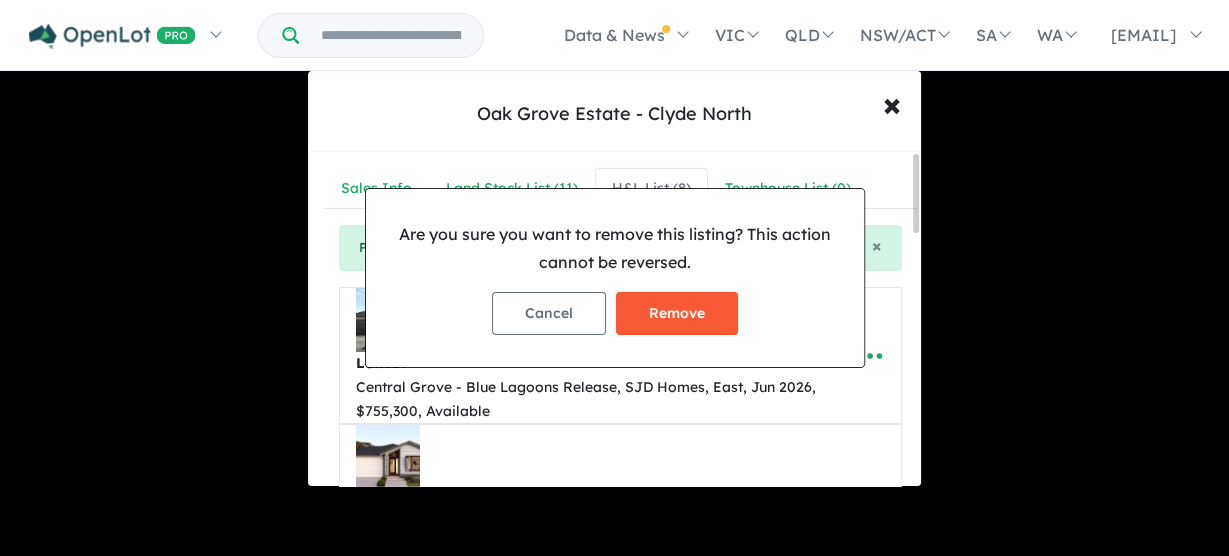 click on "Remove" at bounding box center (677, 313) 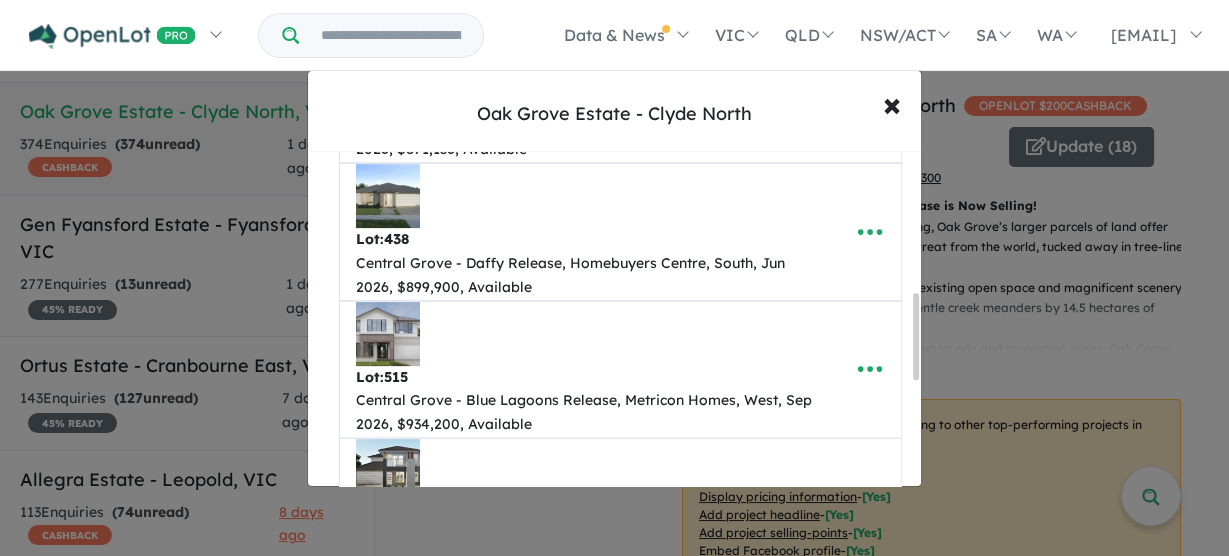 scroll, scrollTop: 560, scrollLeft: 0, axis: vertical 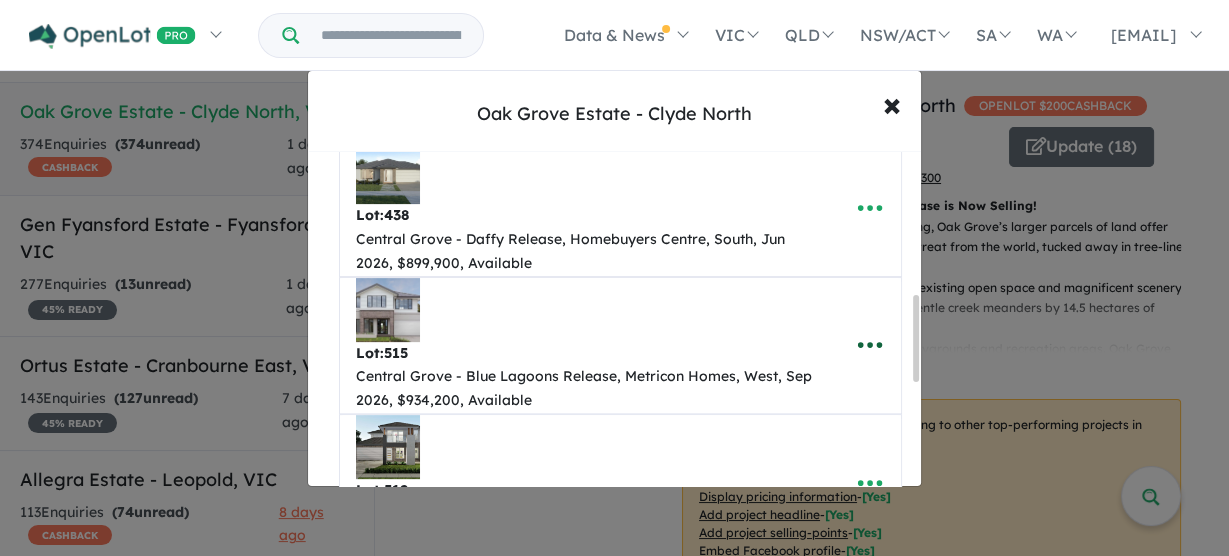 click at bounding box center (870, 345) 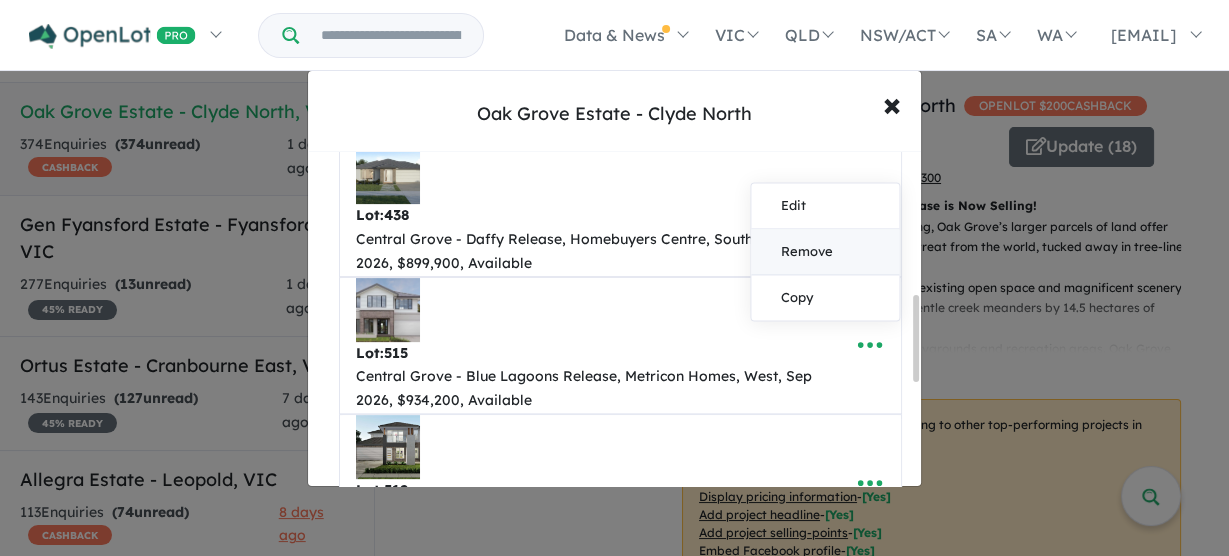 click on "Remove" at bounding box center (825, 253) 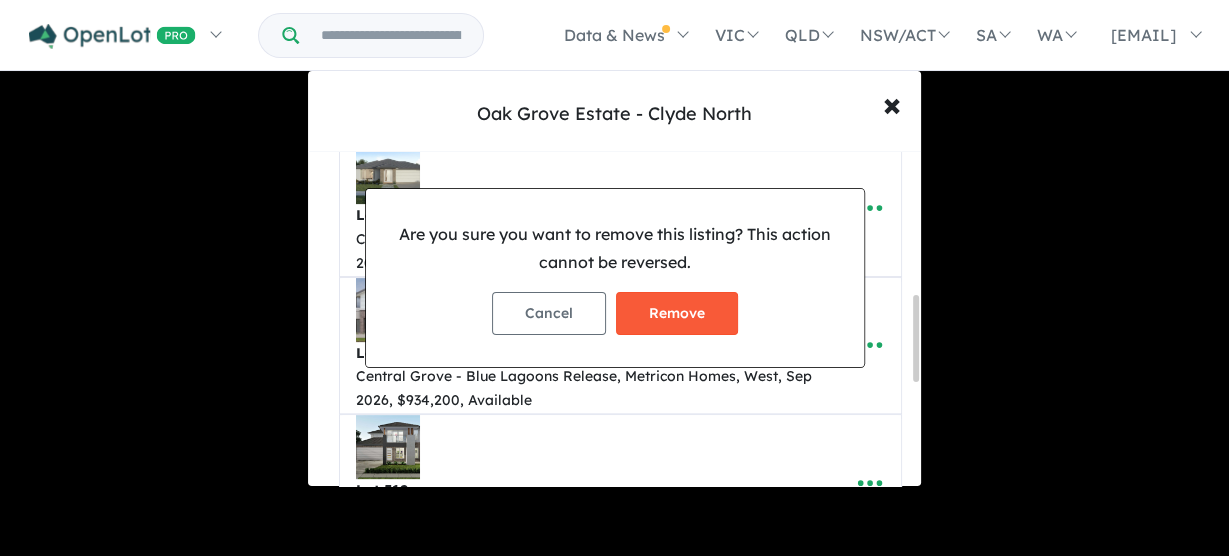 click on "Remove" at bounding box center (677, 313) 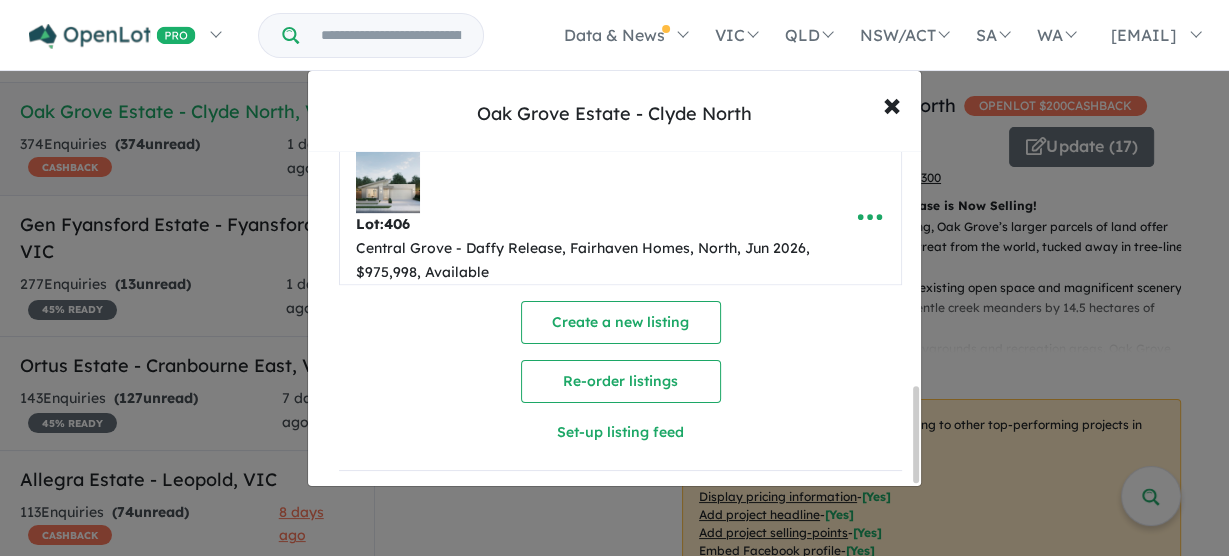 scroll, scrollTop: 586, scrollLeft: 0, axis: vertical 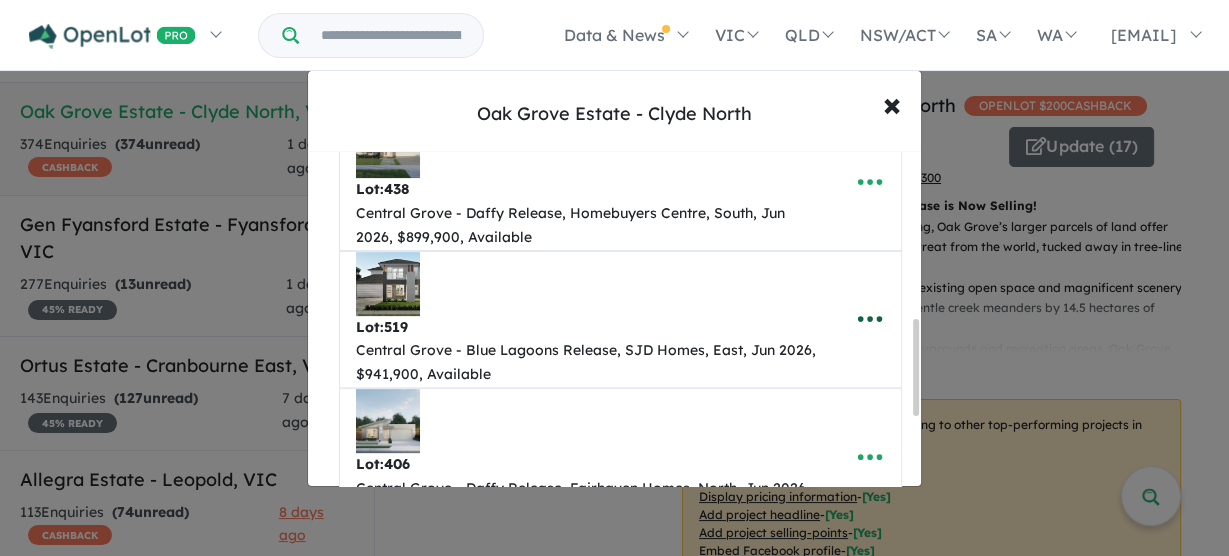 click 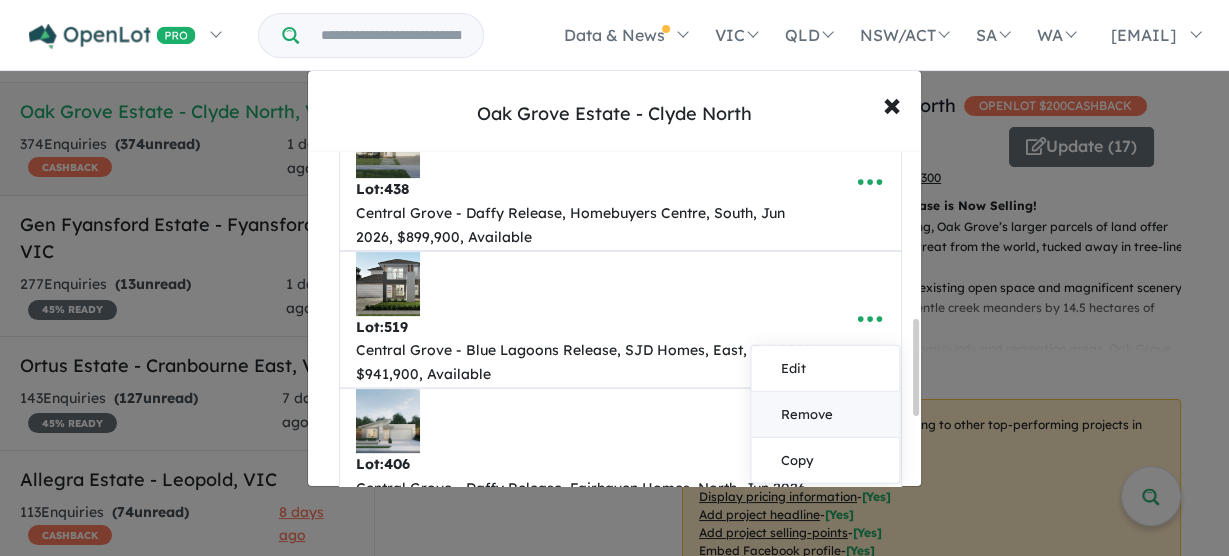 click on "Remove" at bounding box center [825, 415] 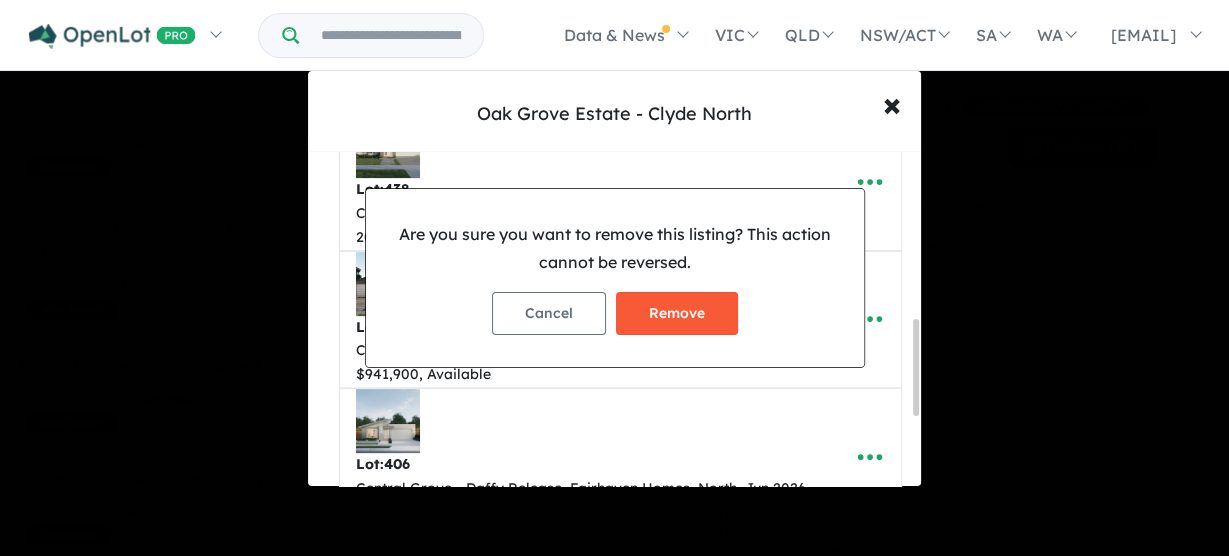 click on "Remove" at bounding box center (677, 313) 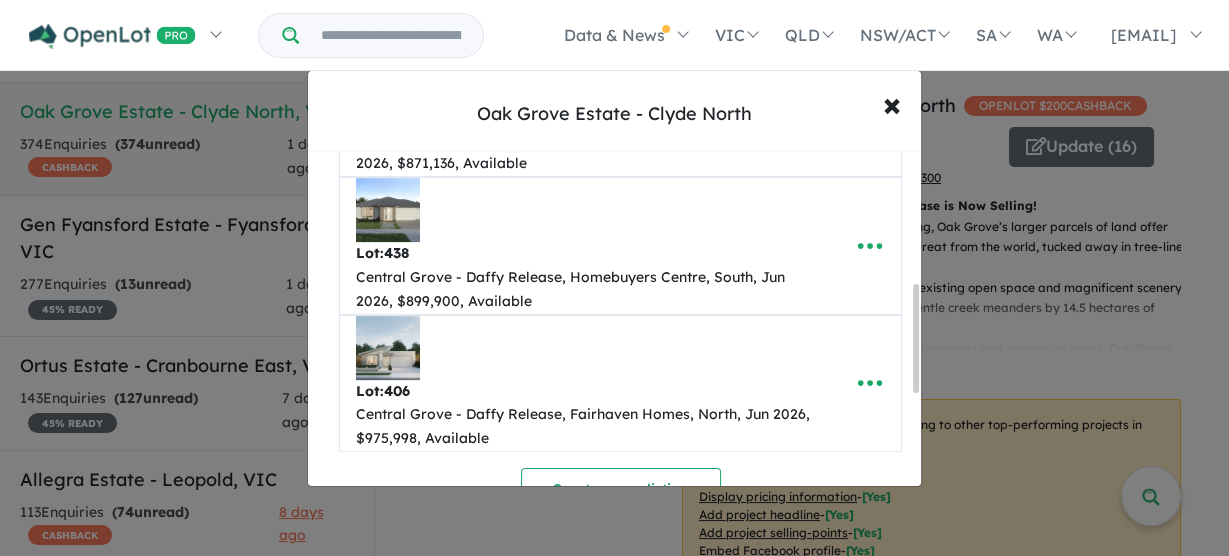 scroll, scrollTop: 560, scrollLeft: 0, axis: vertical 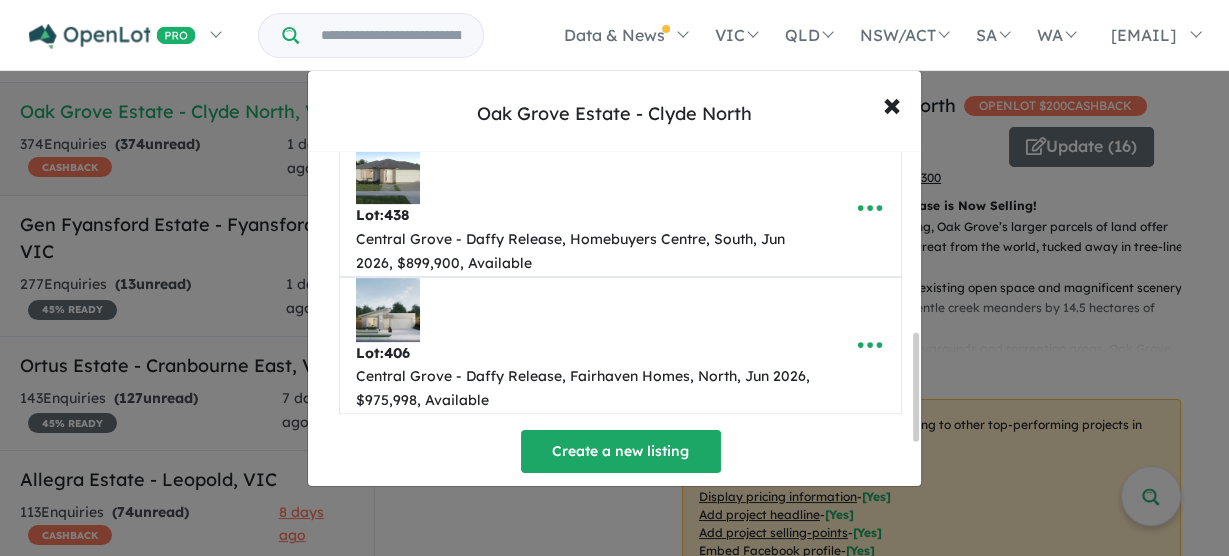 click on "Create a new listing" at bounding box center [621, 451] 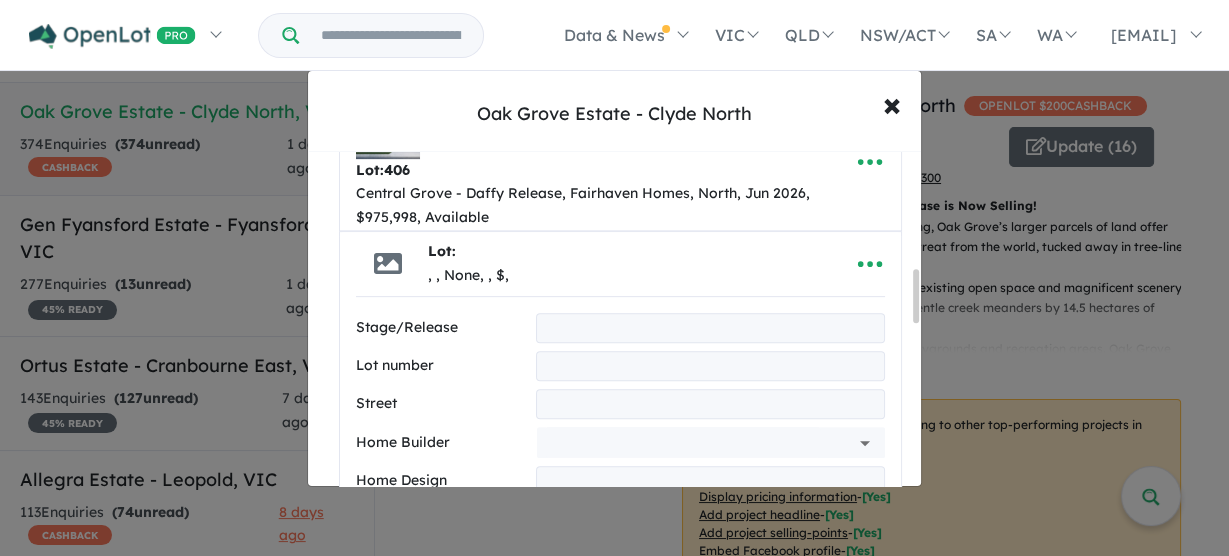 click at bounding box center [710, 328] 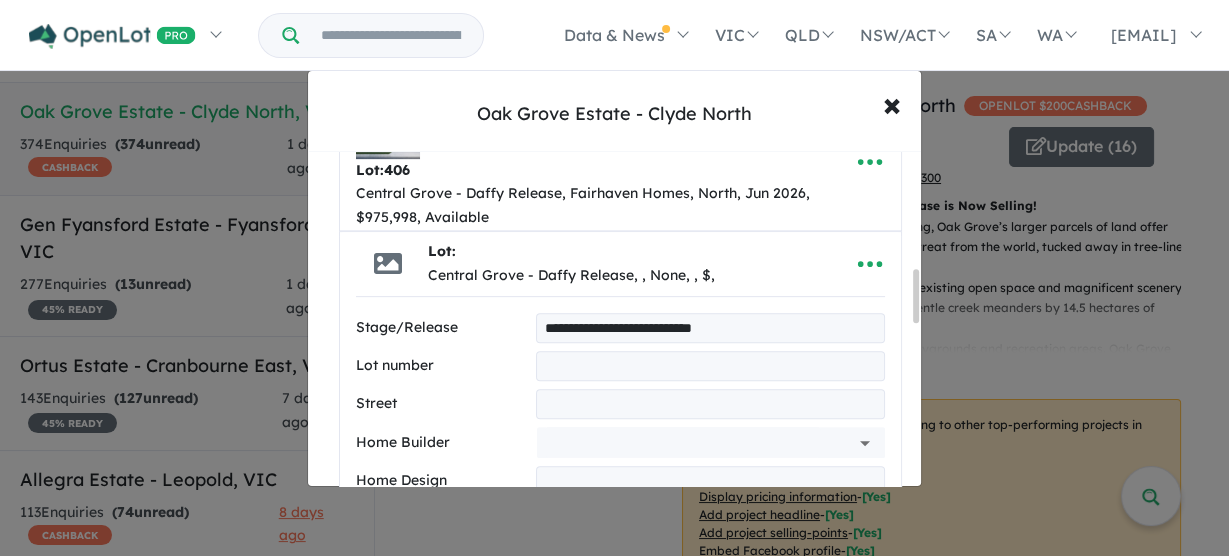click at bounding box center [710, 366] 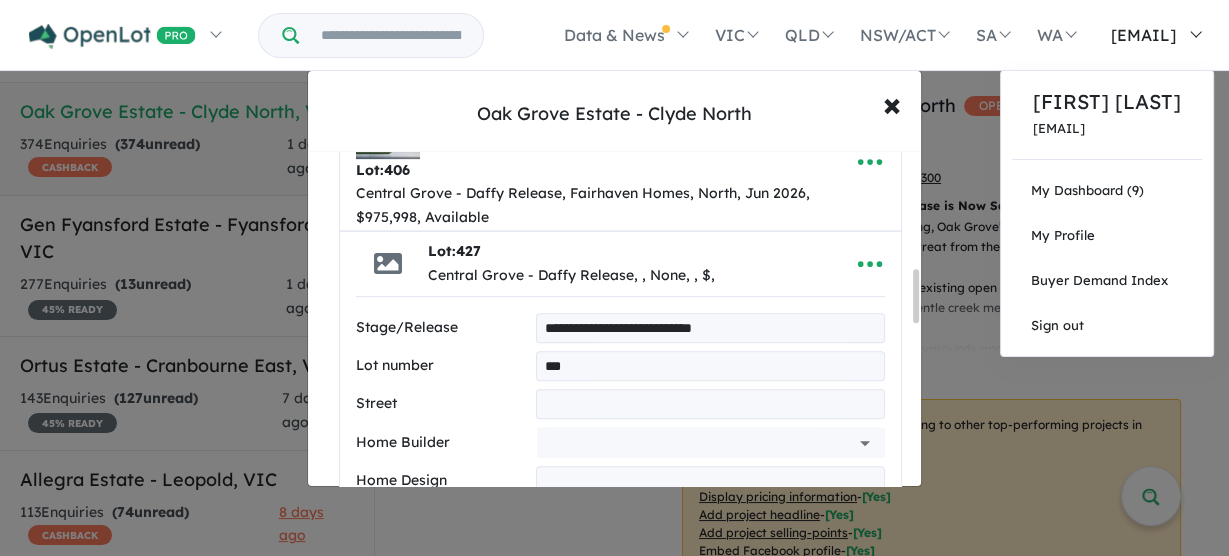 type on "***" 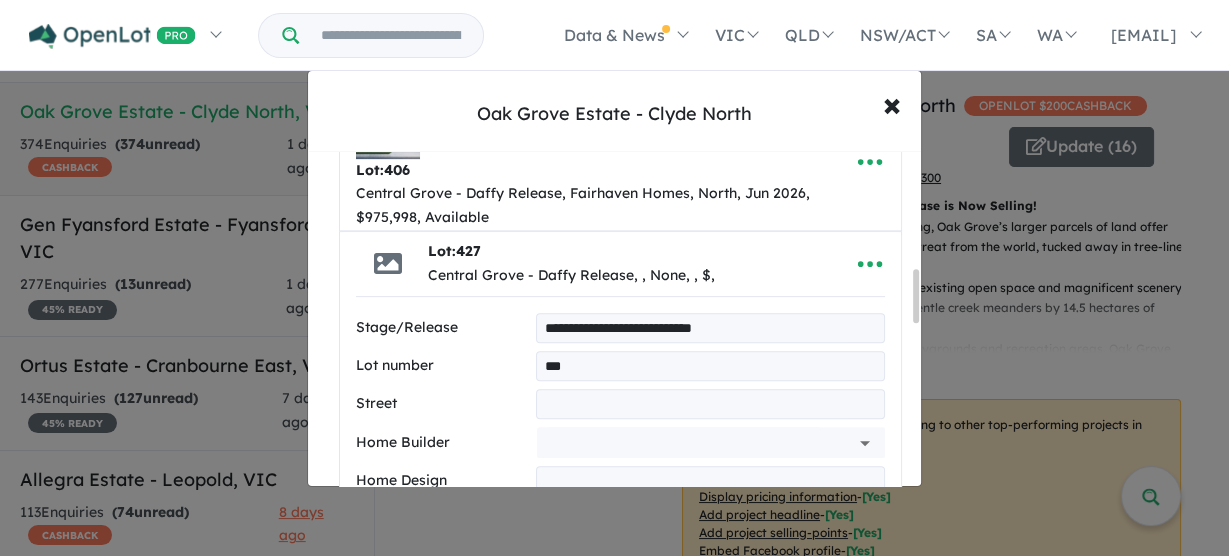 click at bounding box center (710, 404) 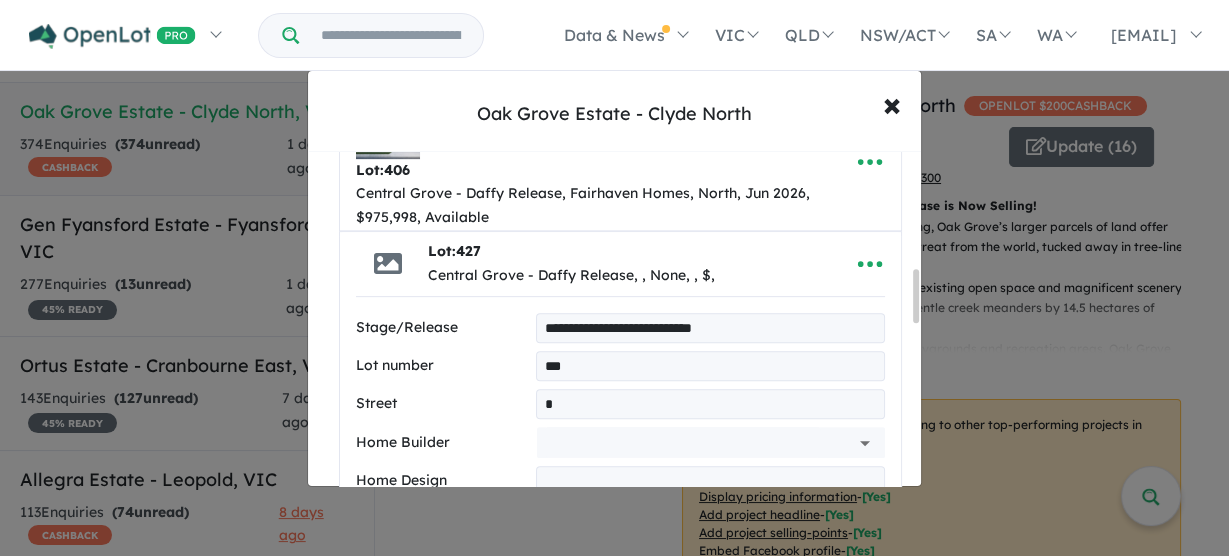 type on "**********" 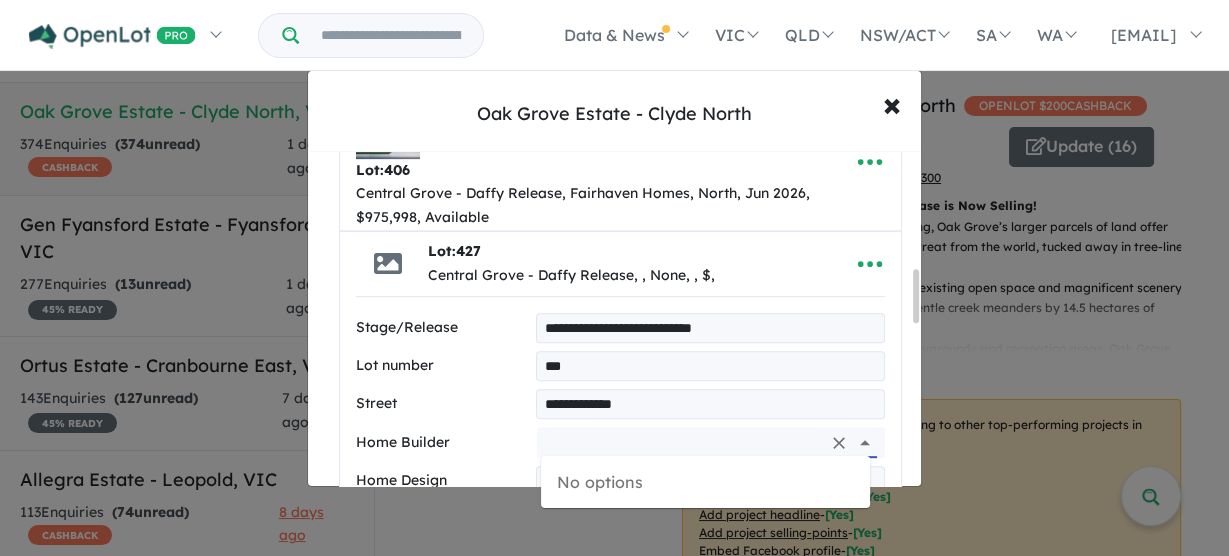 click at bounding box center [683, 442] 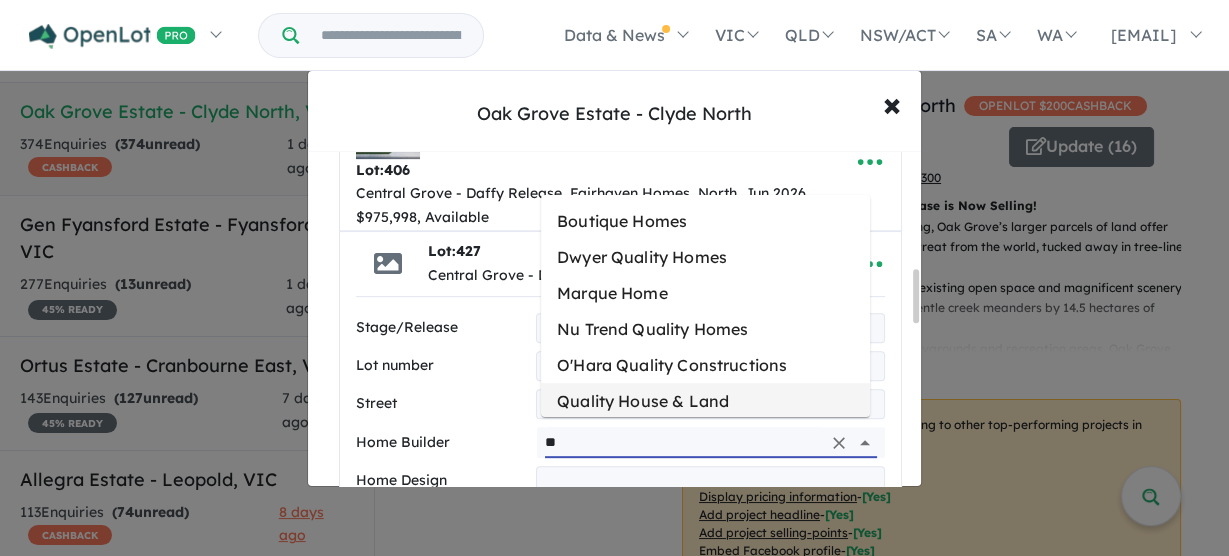 click on "Quality House & Land" at bounding box center (705, 401) 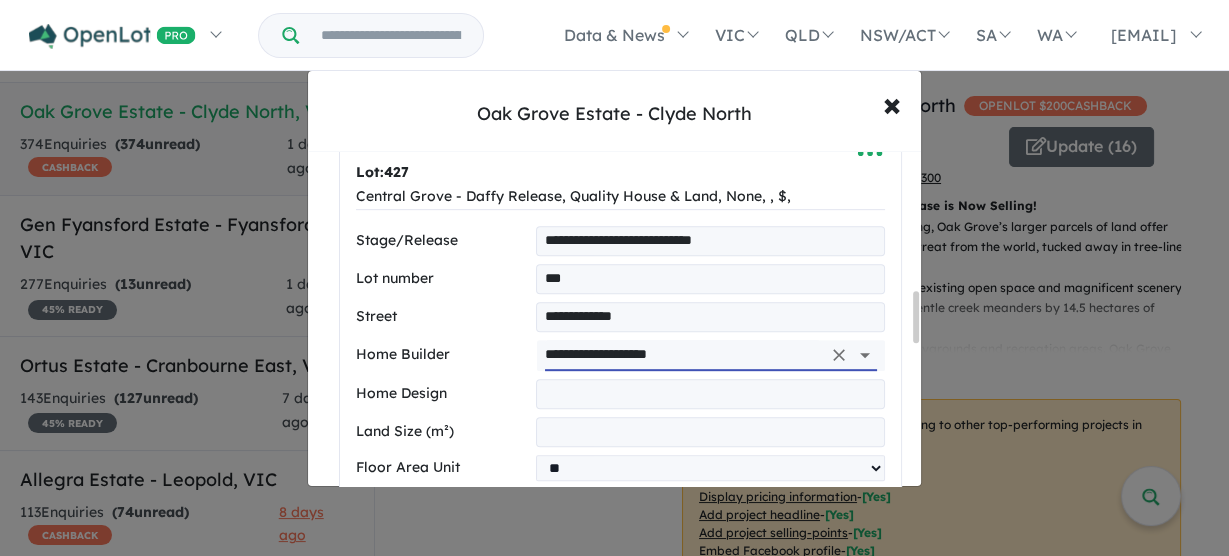 scroll, scrollTop: 903, scrollLeft: 0, axis: vertical 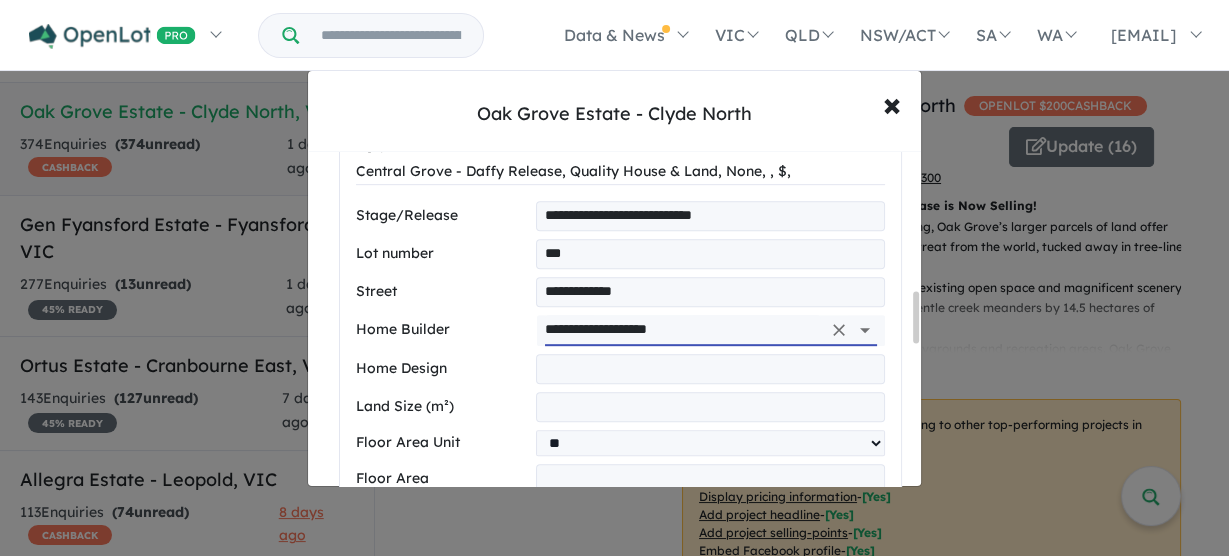 type on "**********" 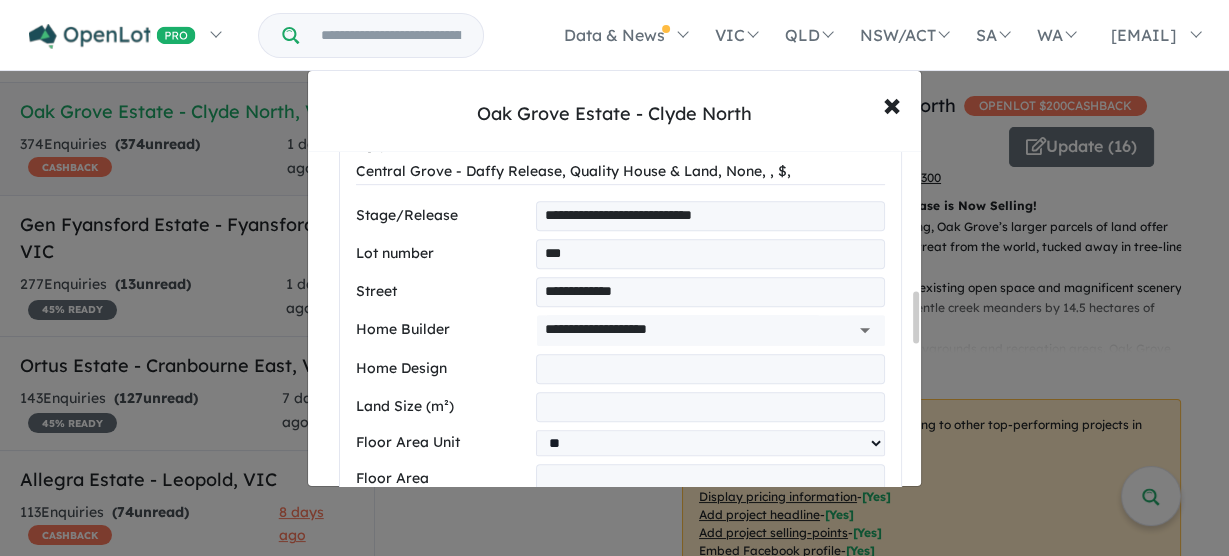 click at bounding box center [710, 369] 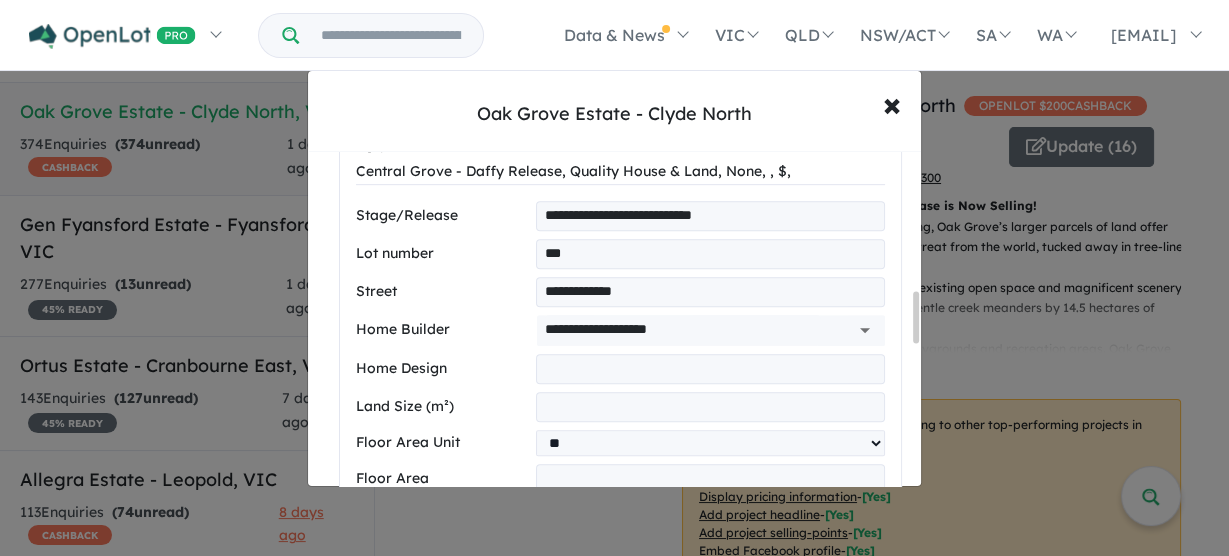 type on "*" 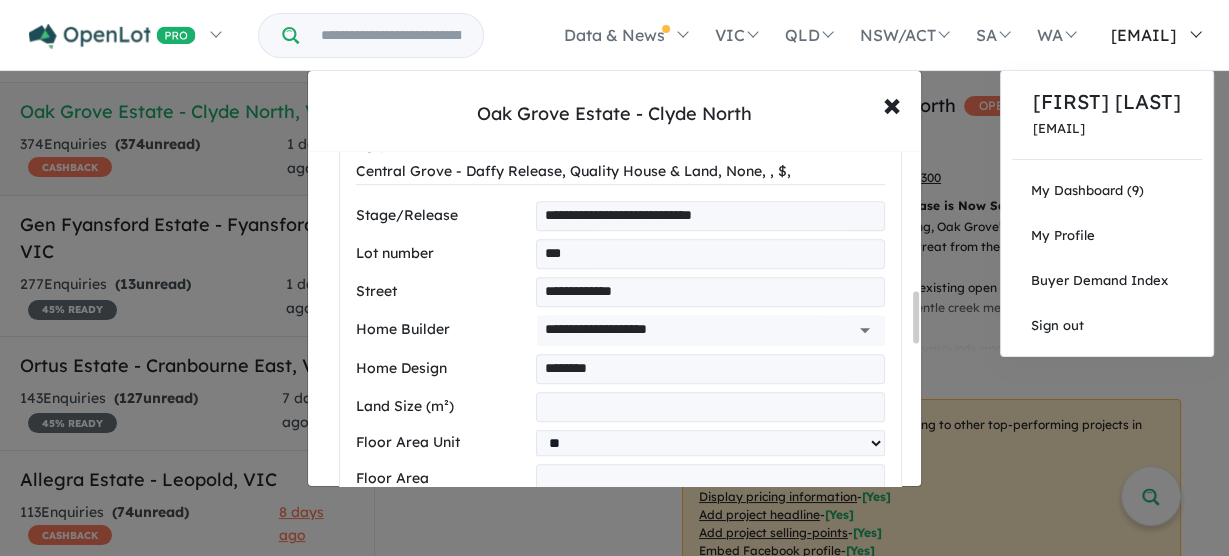 type on "********" 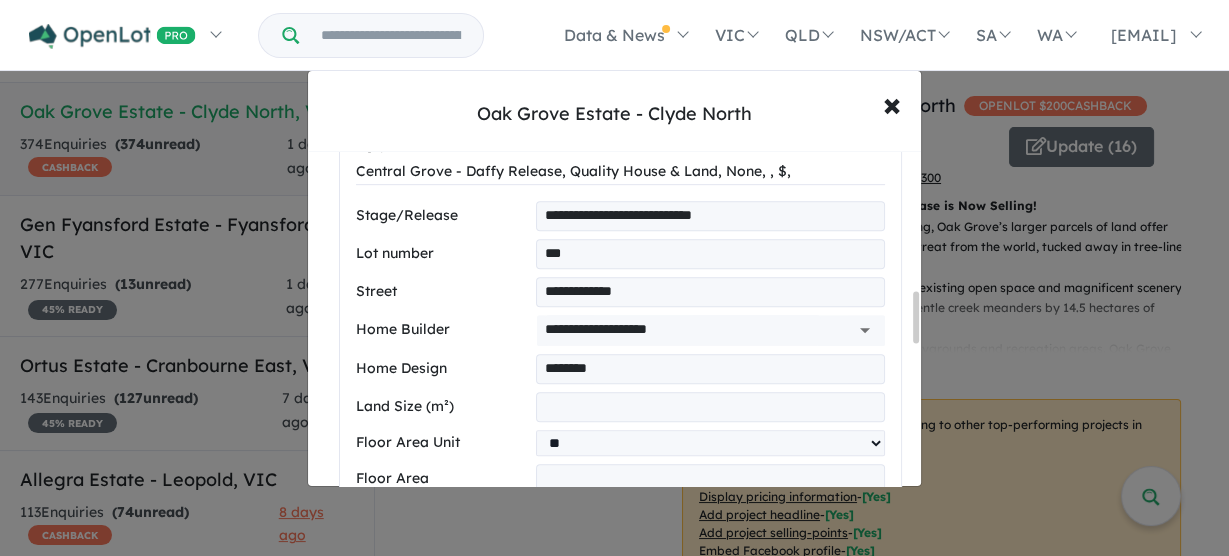 click at bounding box center [710, 407] 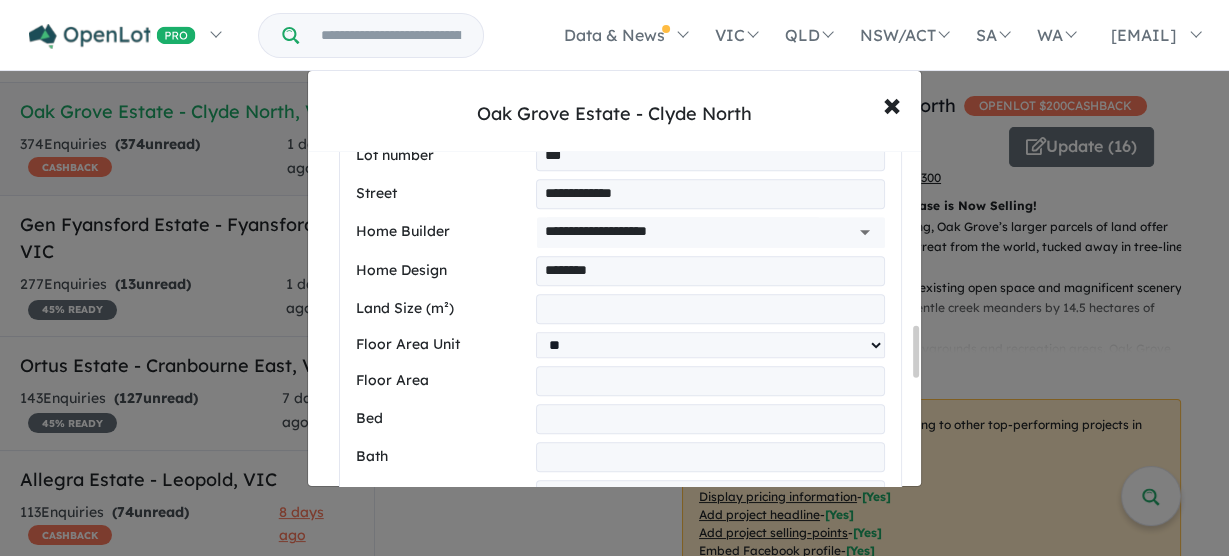 scroll, scrollTop: 1143, scrollLeft: 0, axis: vertical 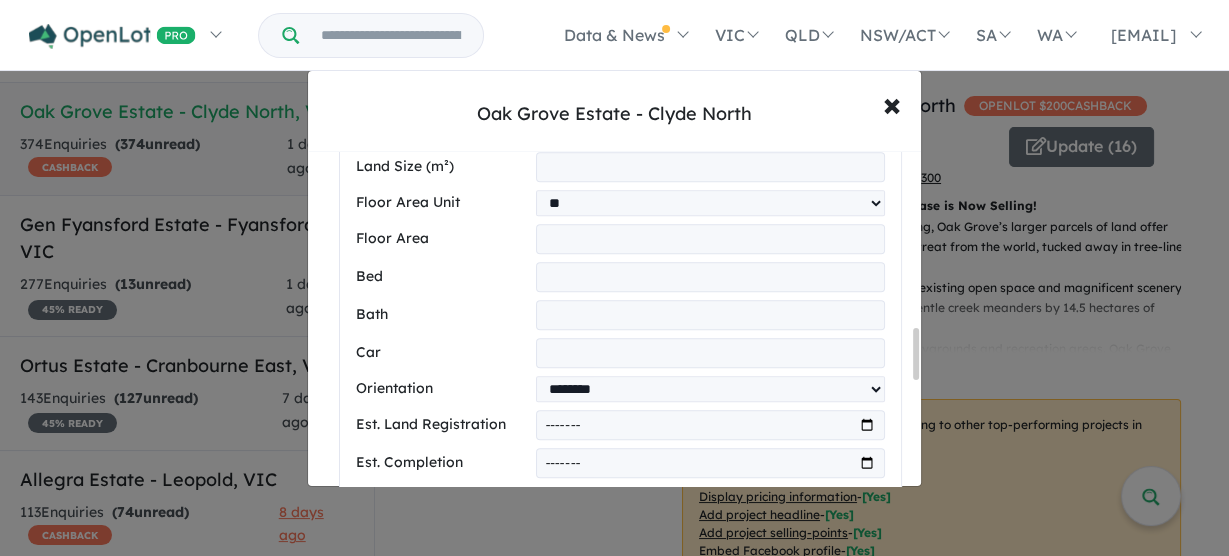type on "***" 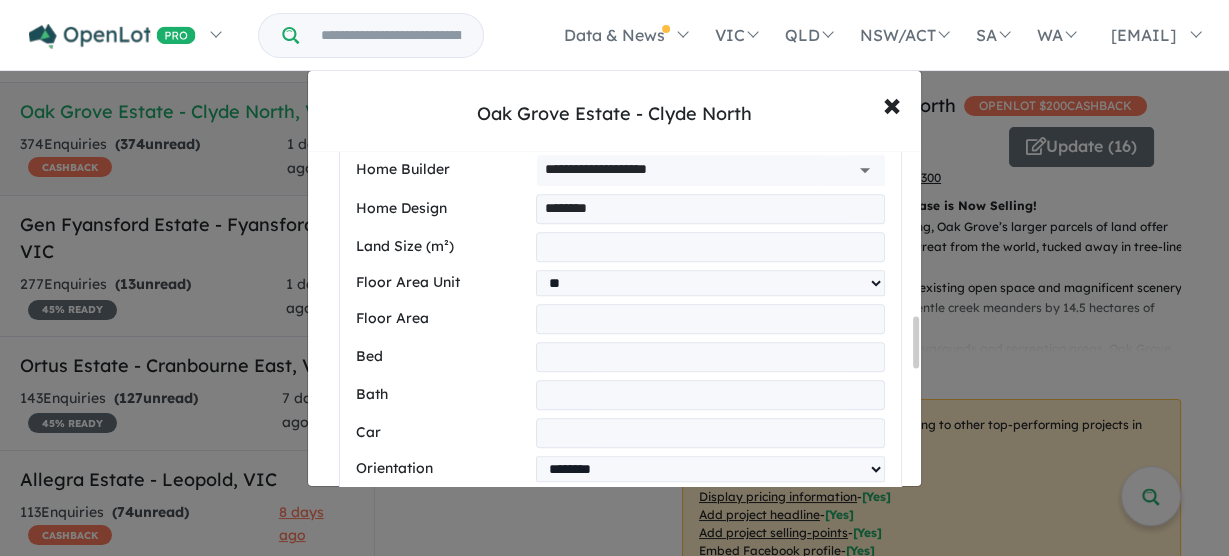 scroll, scrollTop: 1143, scrollLeft: 0, axis: vertical 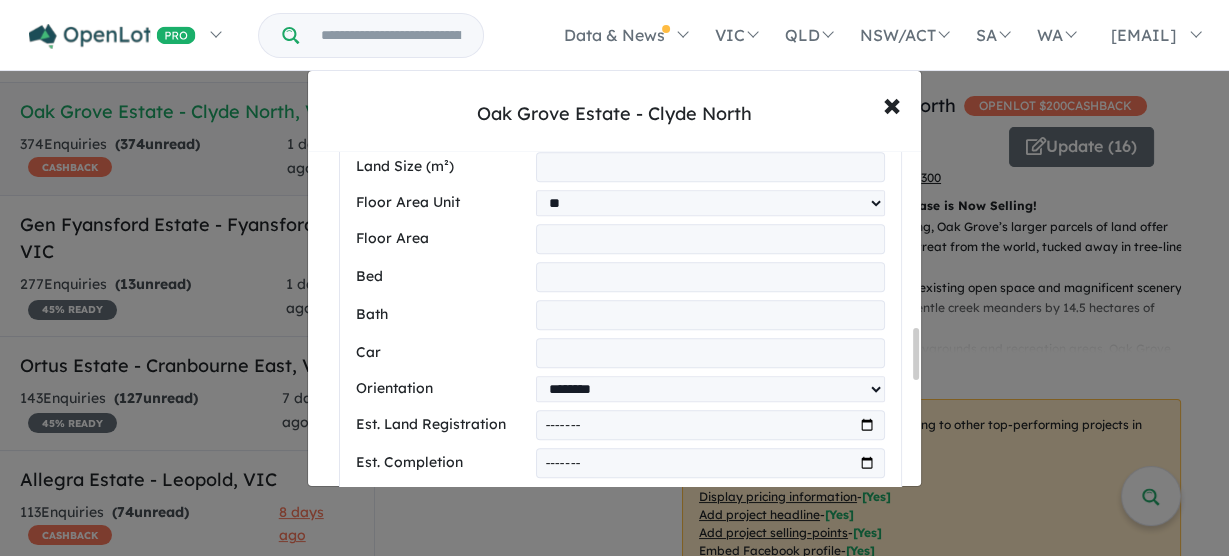 click at bounding box center (710, 277) 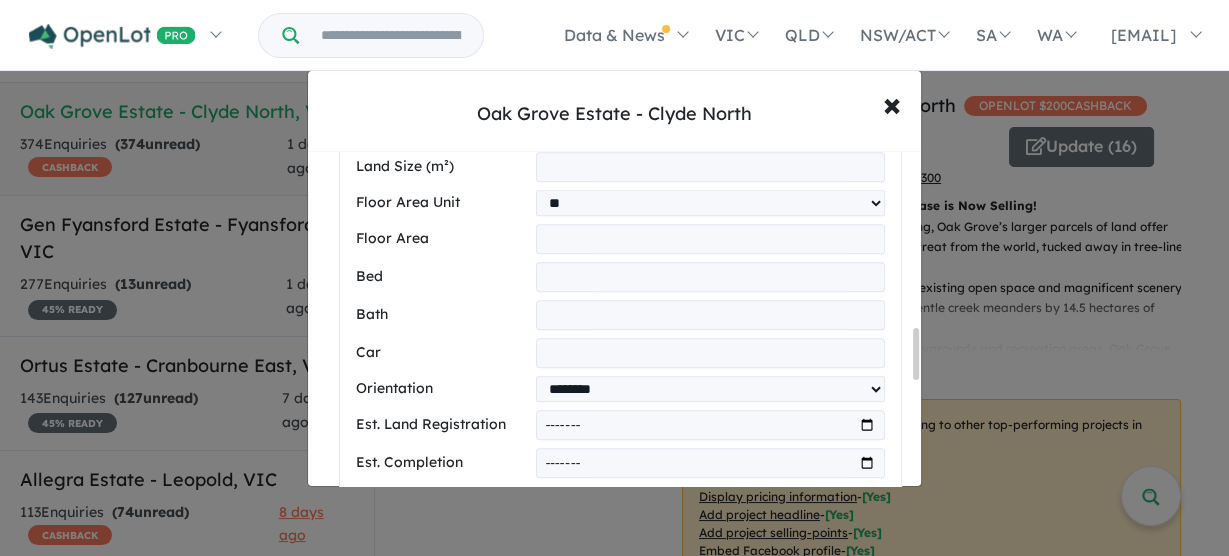 type on "*" 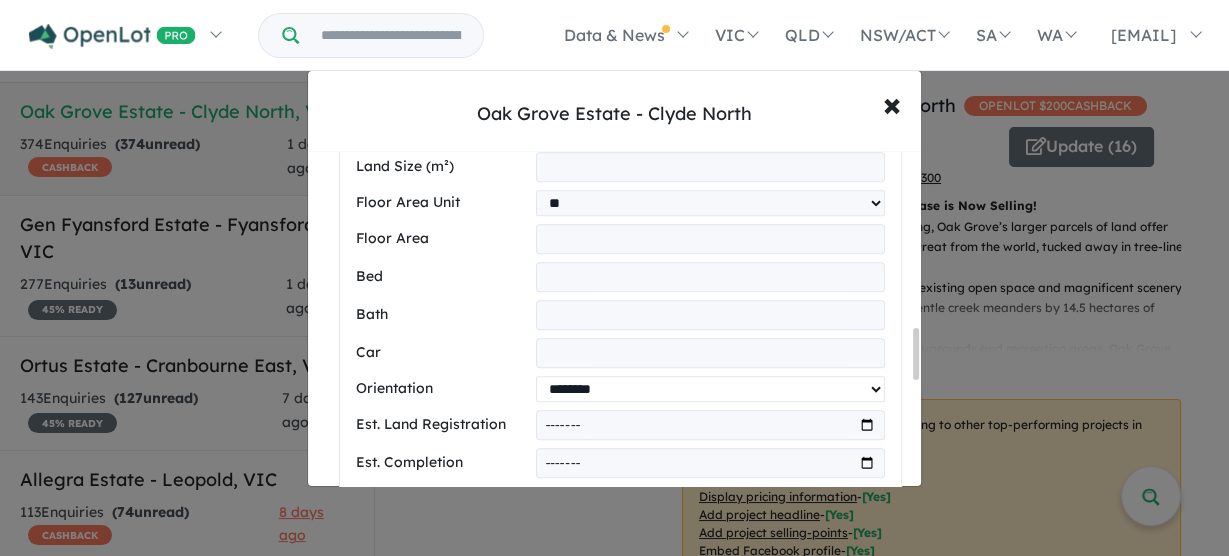 click on "**********" at bounding box center (710, 389) 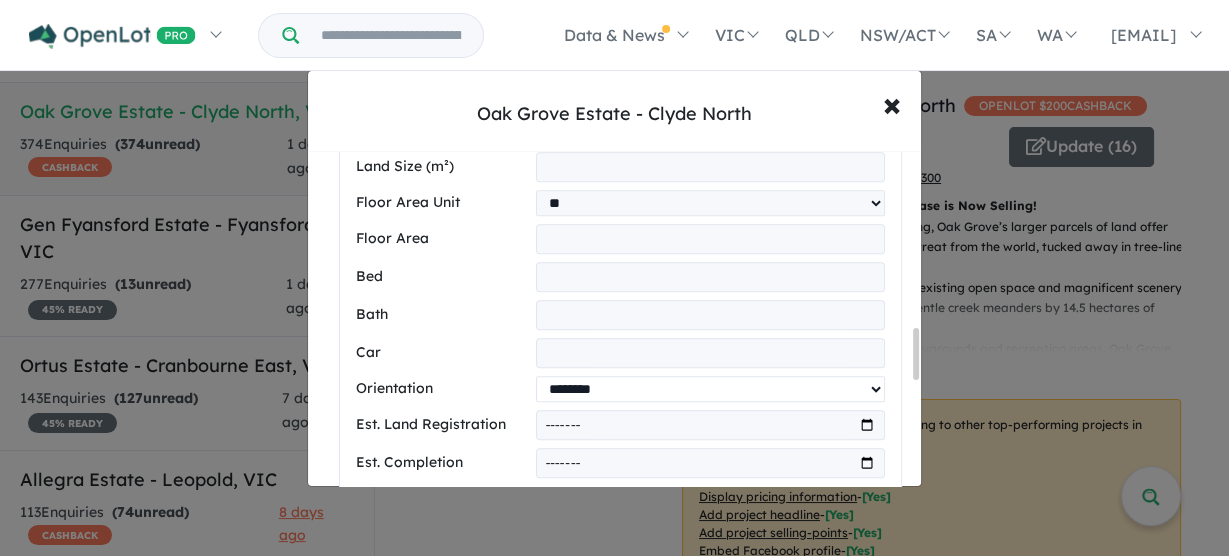 select on "****" 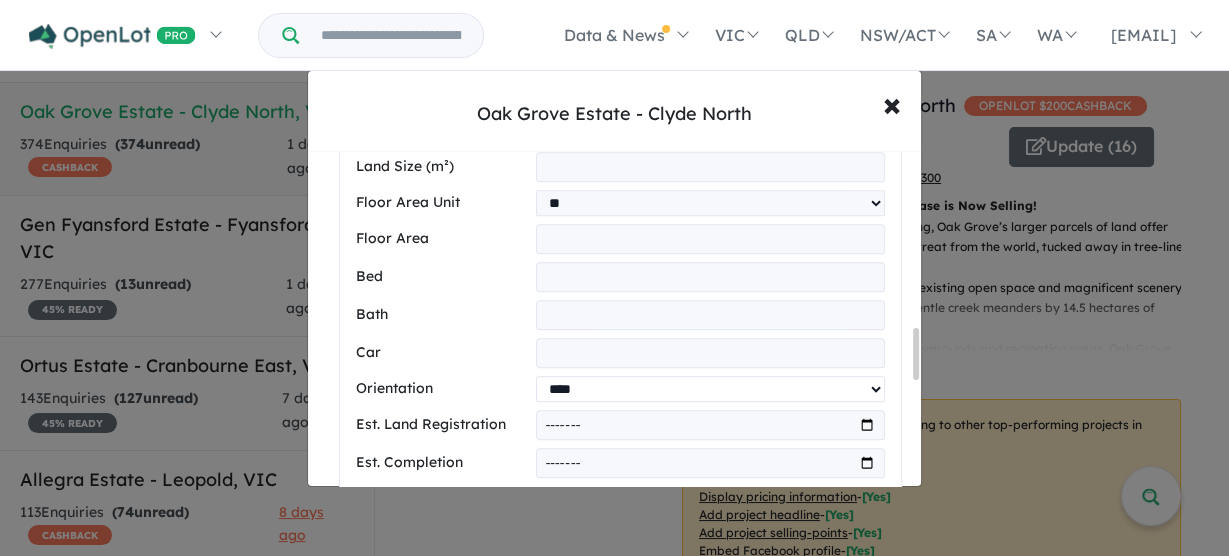 click on "**********" at bounding box center (710, 389) 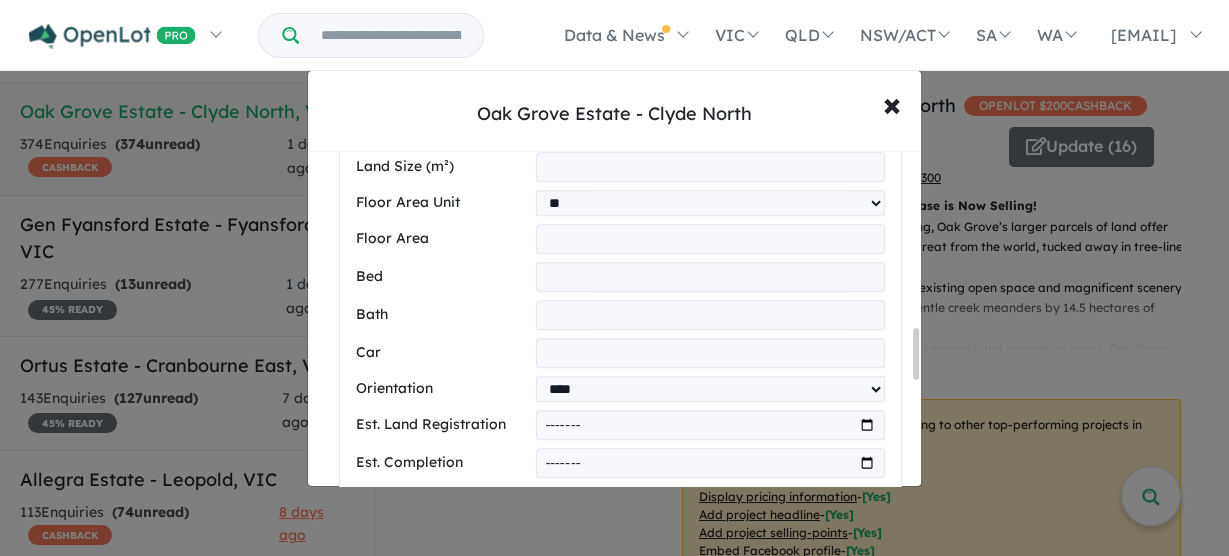 click at bounding box center (710, 425) 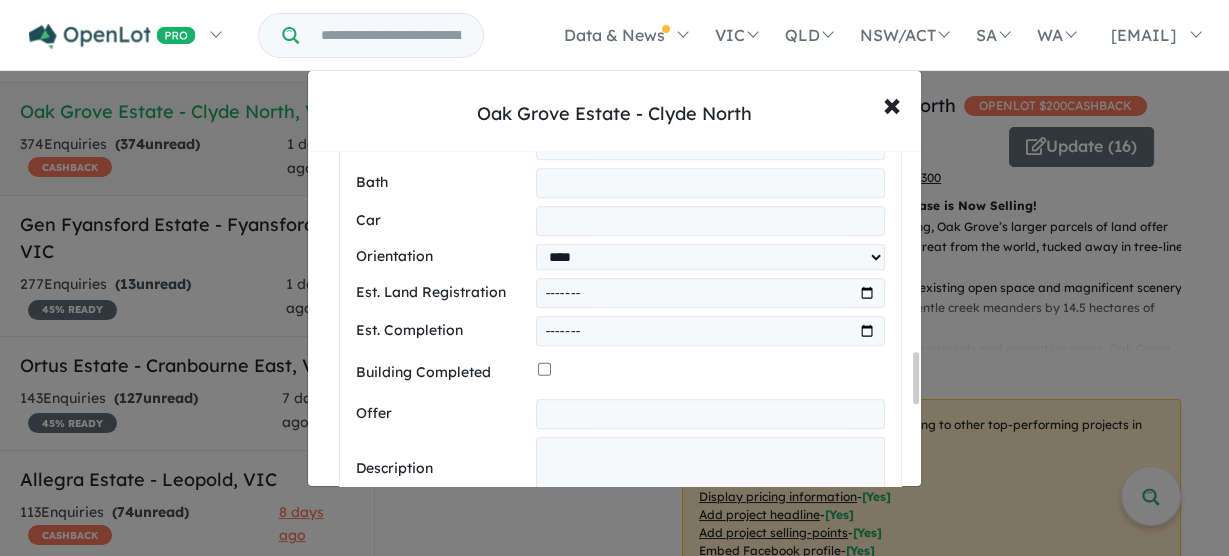scroll, scrollTop: 1303, scrollLeft: 0, axis: vertical 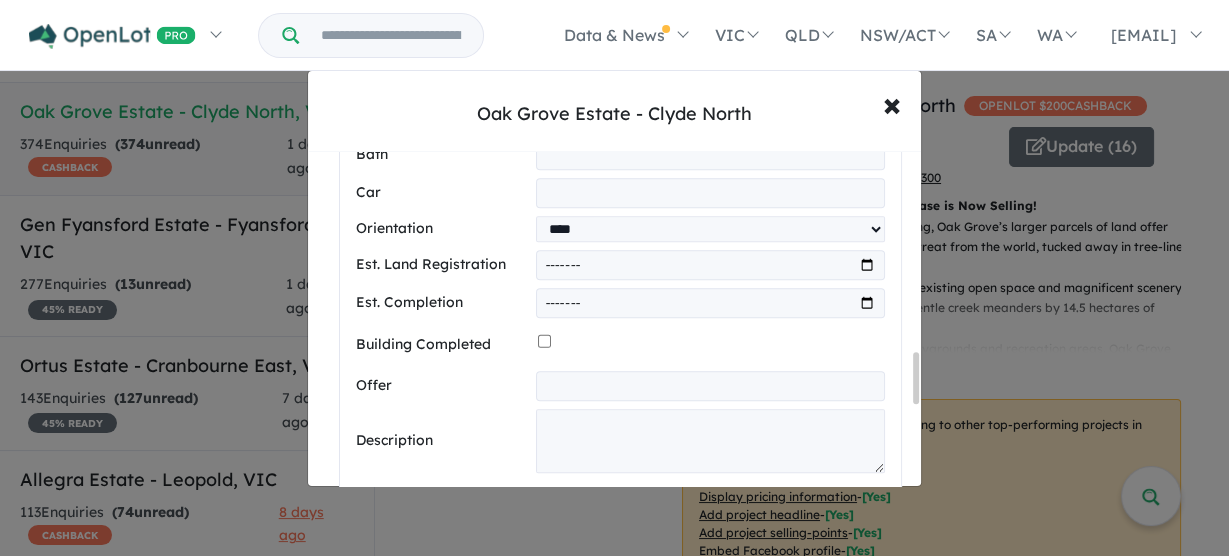 click at bounding box center [710, 265] 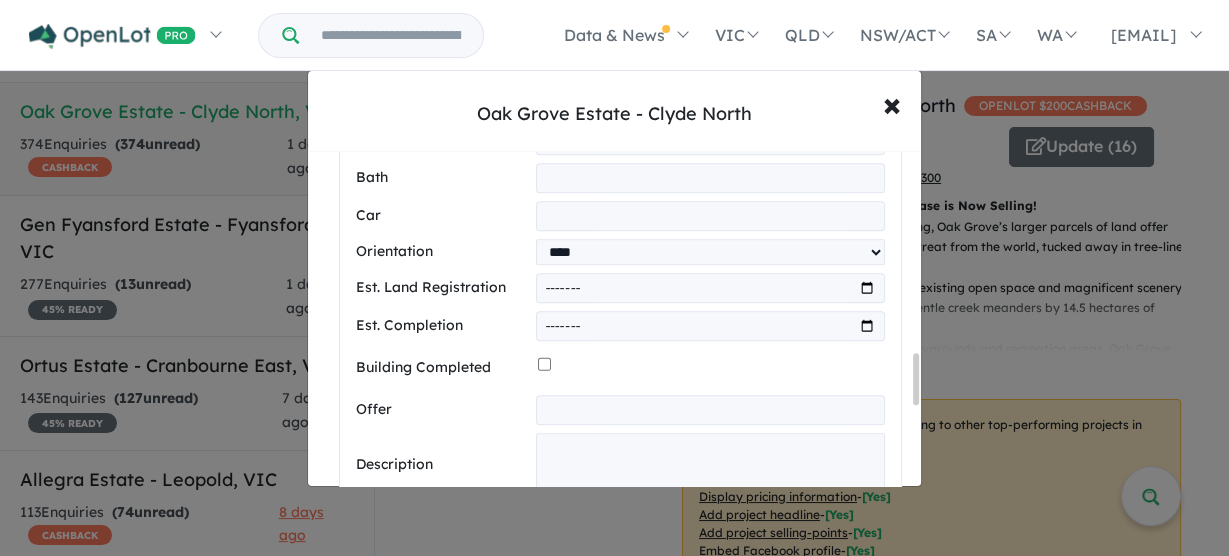 scroll, scrollTop: 1327, scrollLeft: 0, axis: vertical 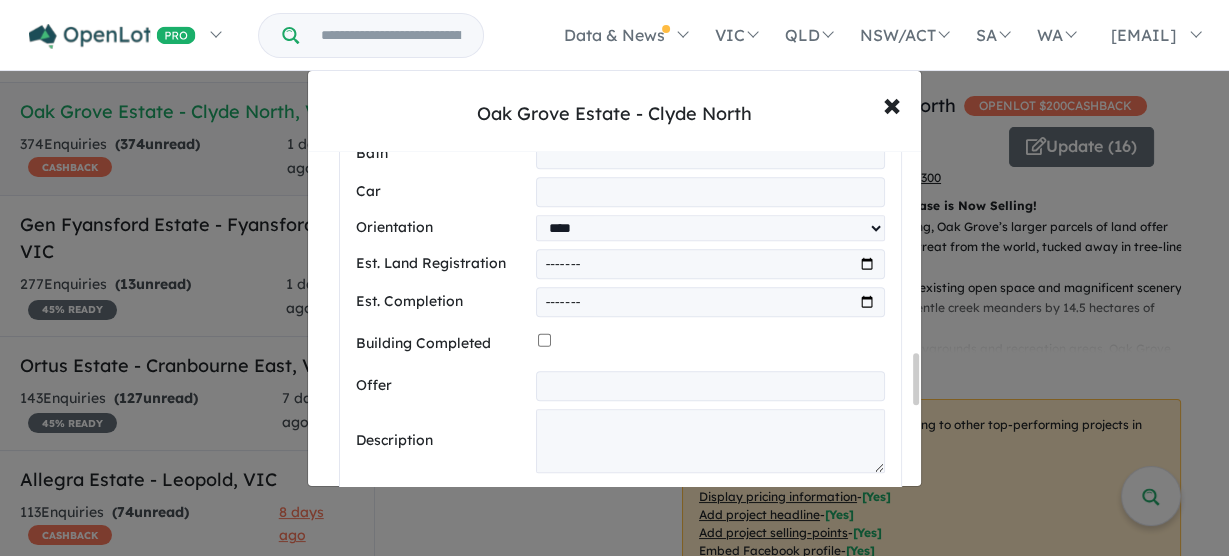 click on "*******" at bounding box center [710, 264] 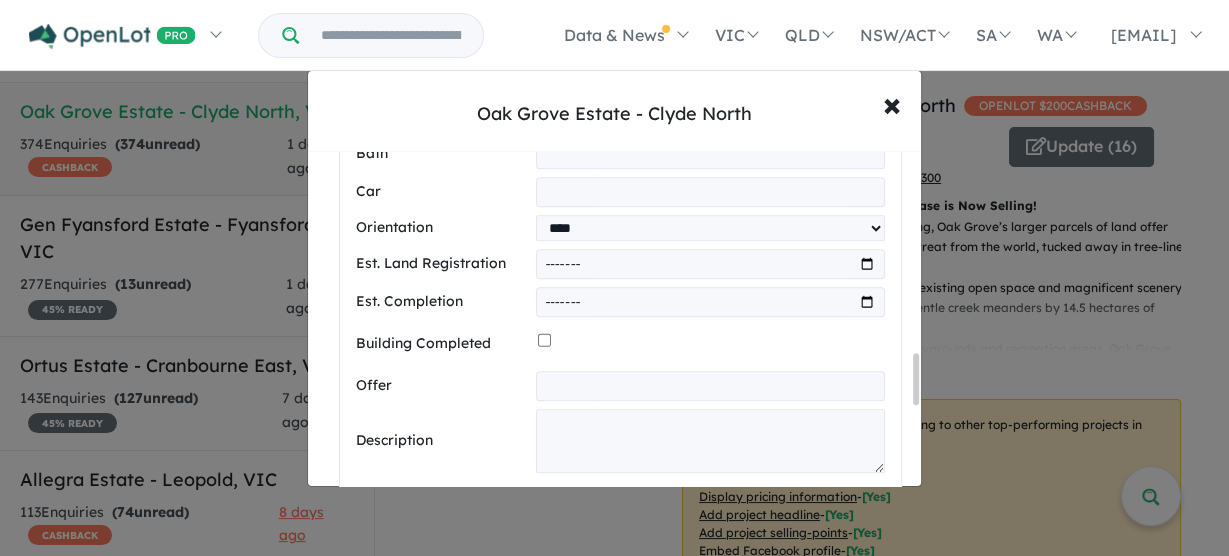 type on "*******" 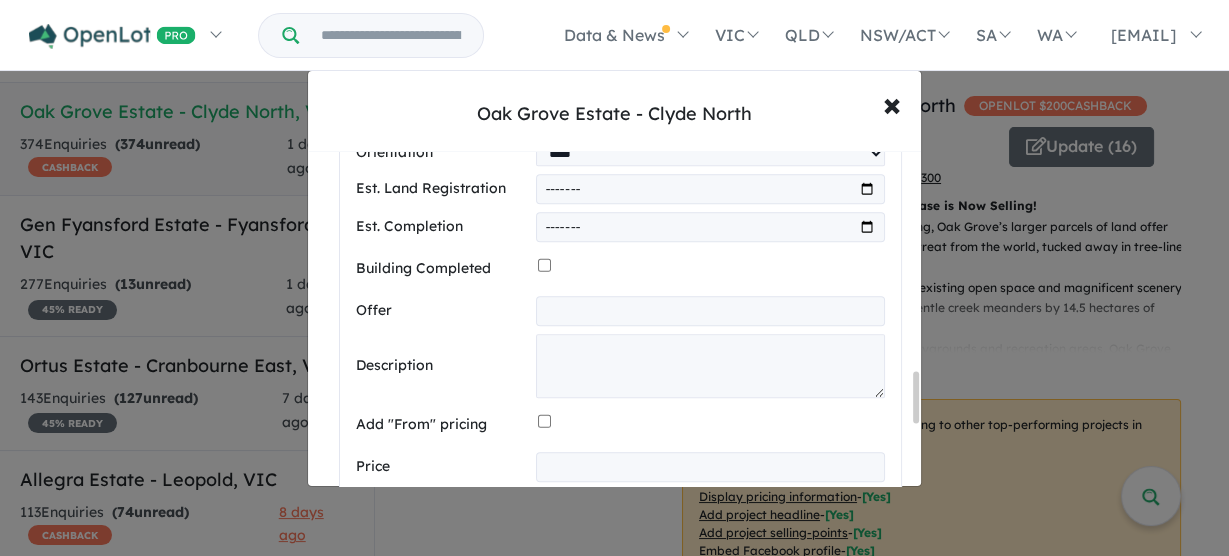 scroll, scrollTop: 1487, scrollLeft: 0, axis: vertical 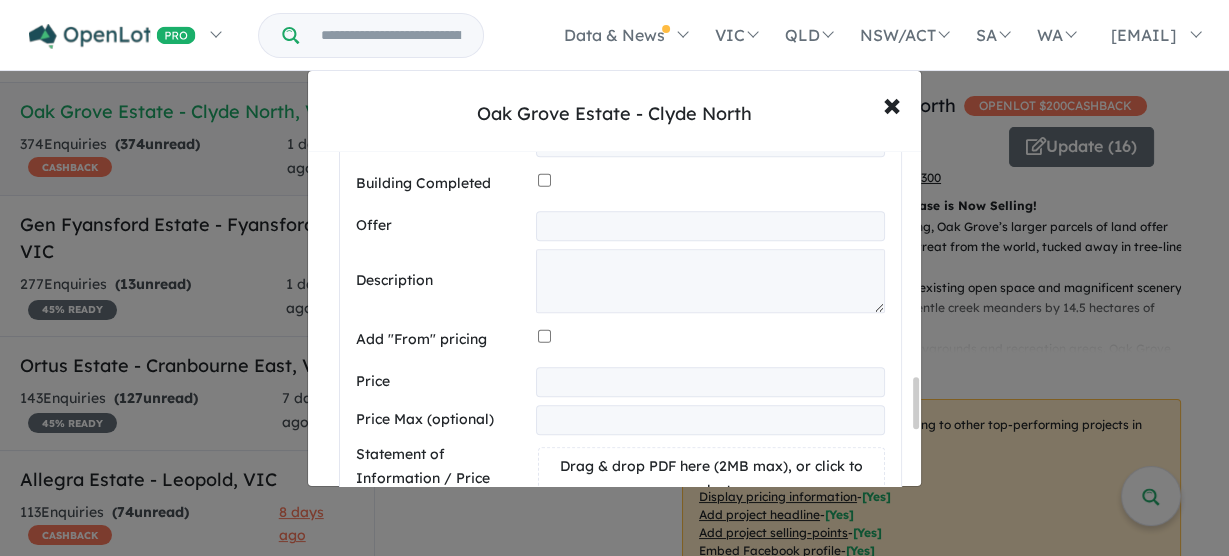click at bounding box center [710, 226] 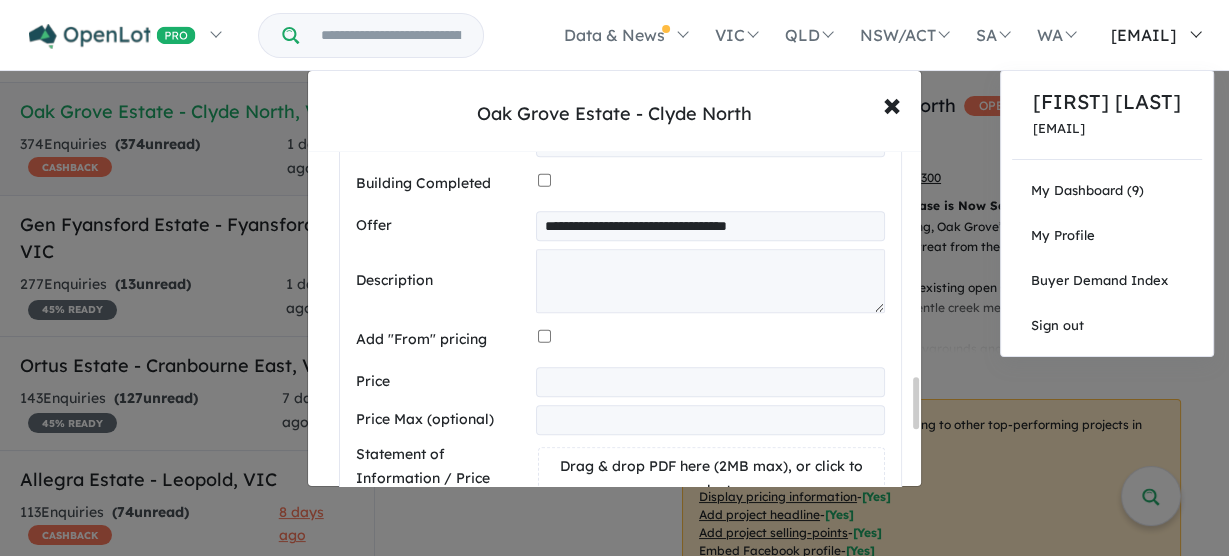 type on "**********" 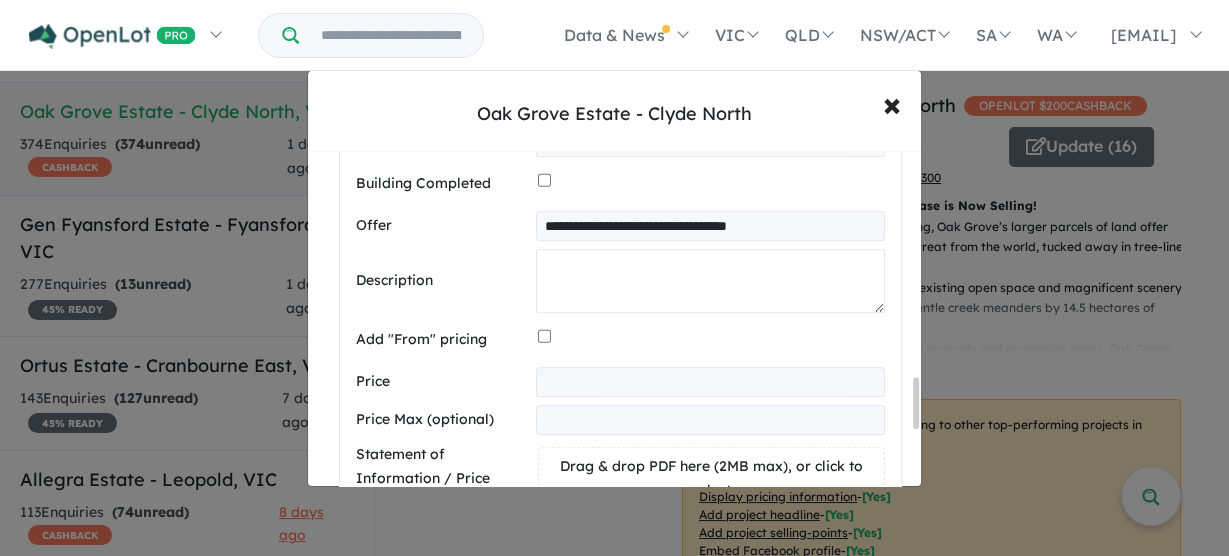 click at bounding box center [710, 281] 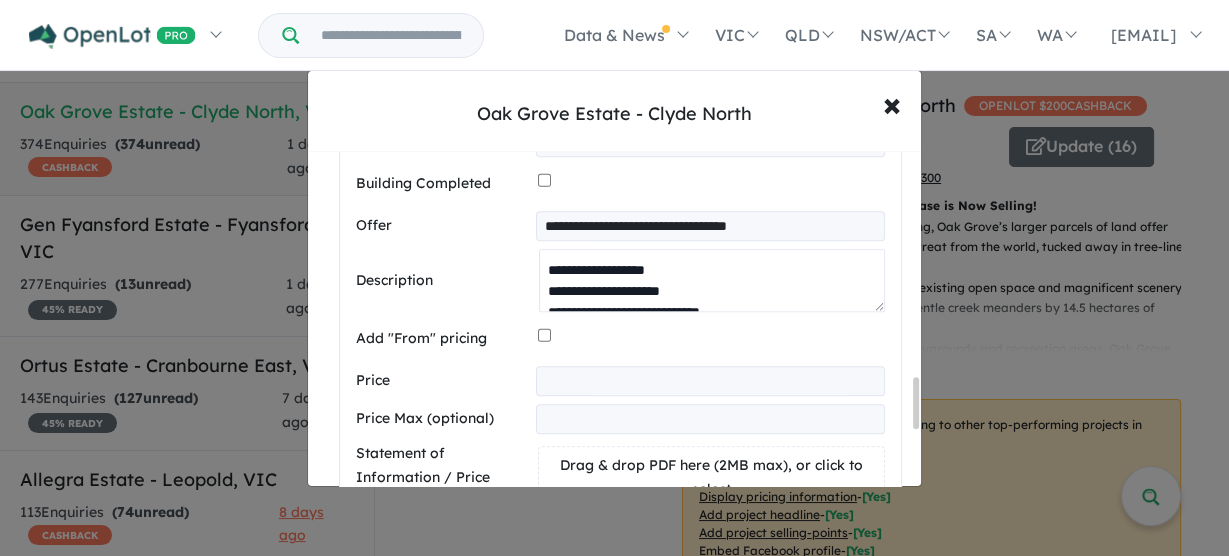 scroll, scrollTop: 197, scrollLeft: 0, axis: vertical 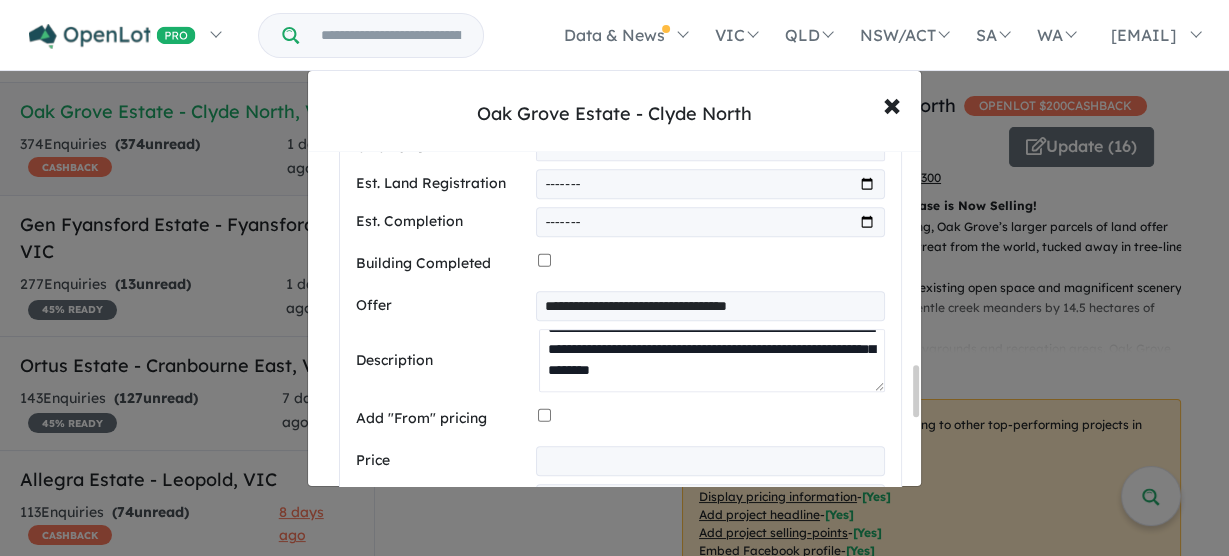 click on "**********" at bounding box center (712, 360) 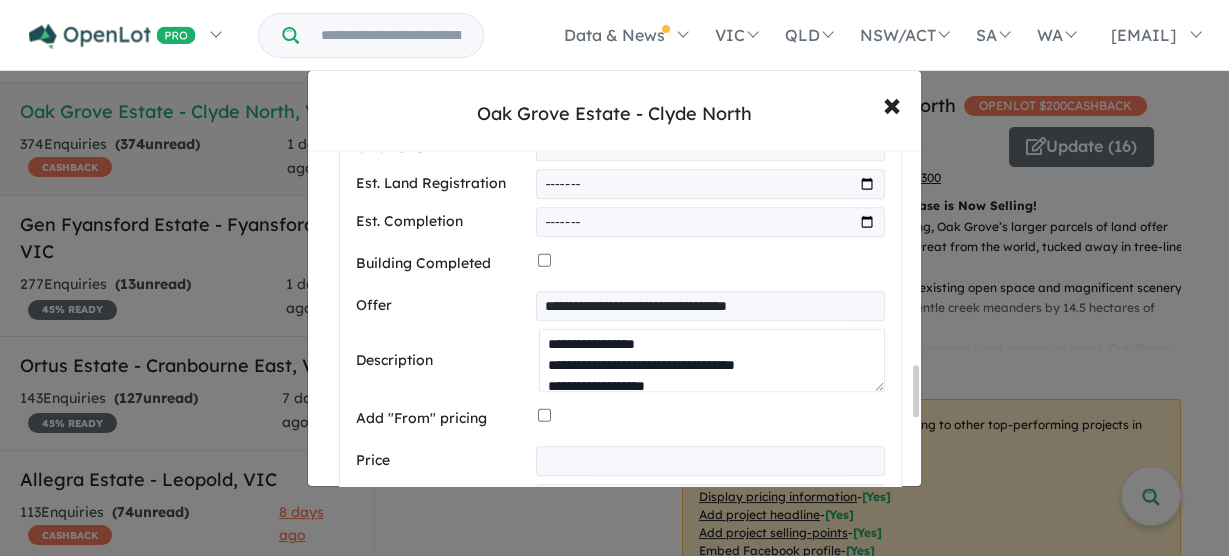 scroll, scrollTop: 0, scrollLeft: 0, axis: both 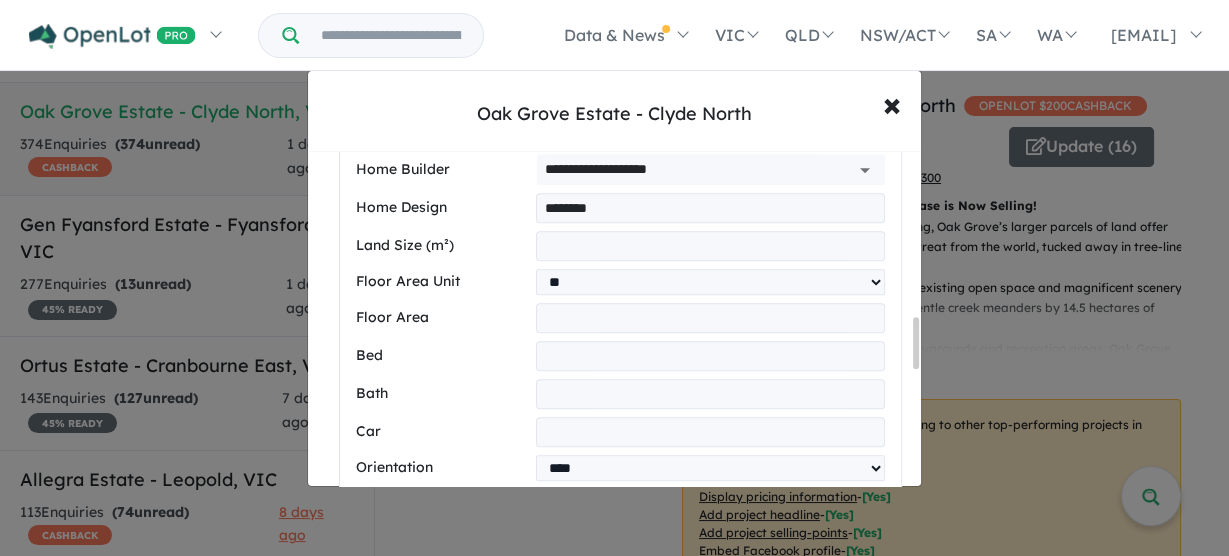 click on "**********" at bounding box center (620, 186) 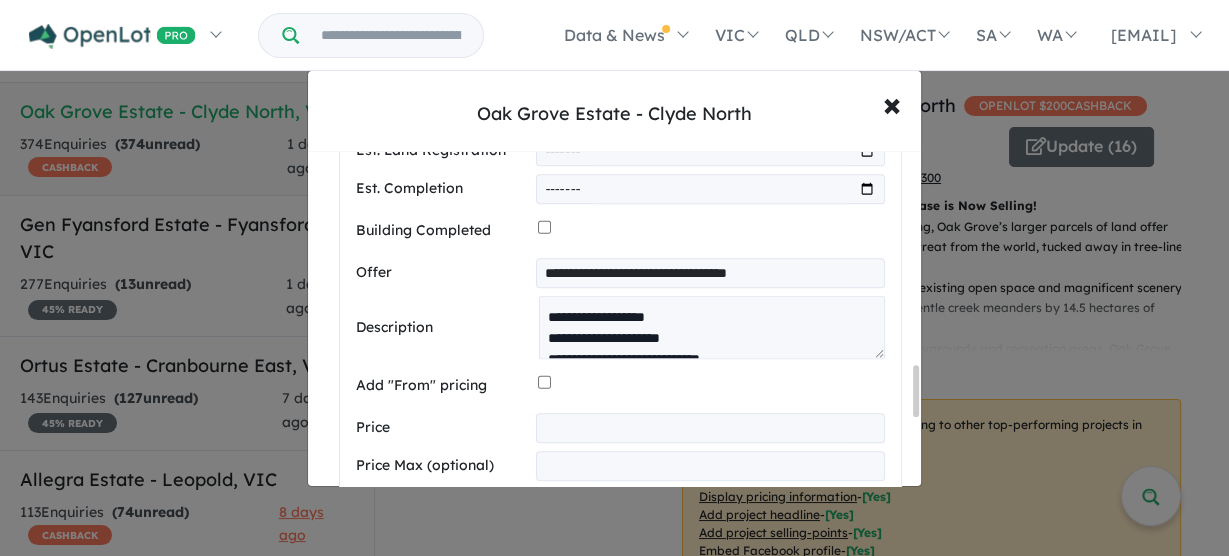 drag, startPoint x: 917, startPoint y: 340, endPoint x: 914, endPoint y: 393, distance: 53.08484 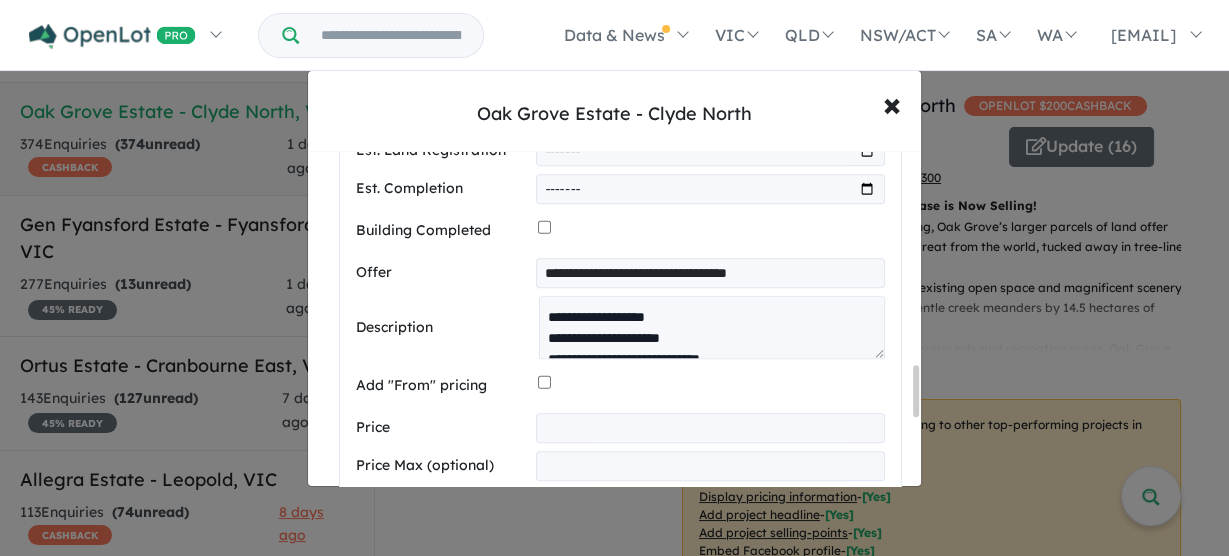 click at bounding box center [916, 391] 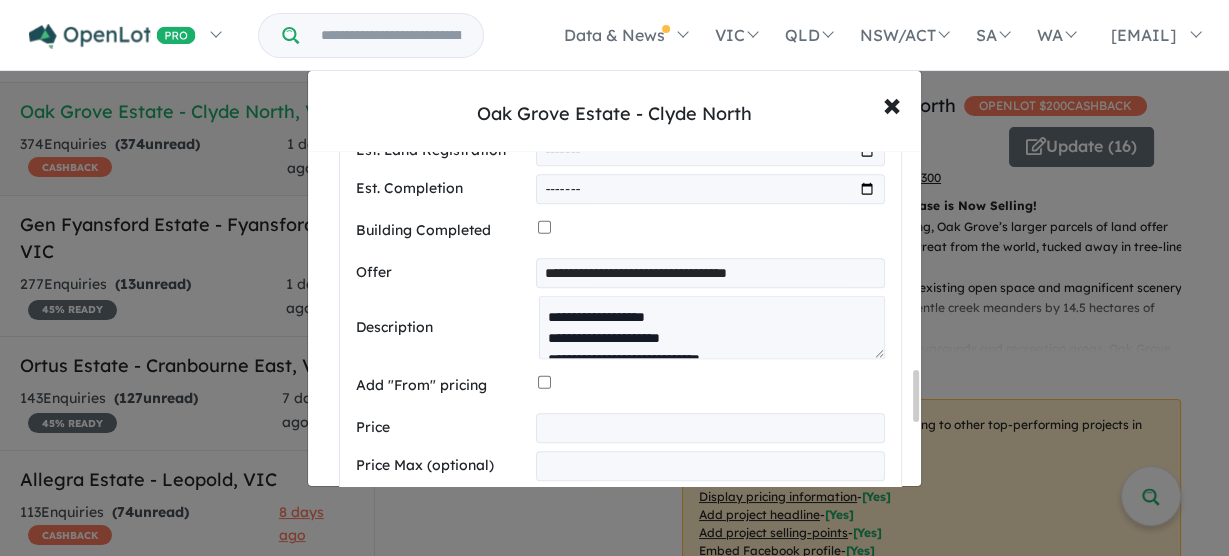 scroll, scrollTop: 1360, scrollLeft: 0, axis: vertical 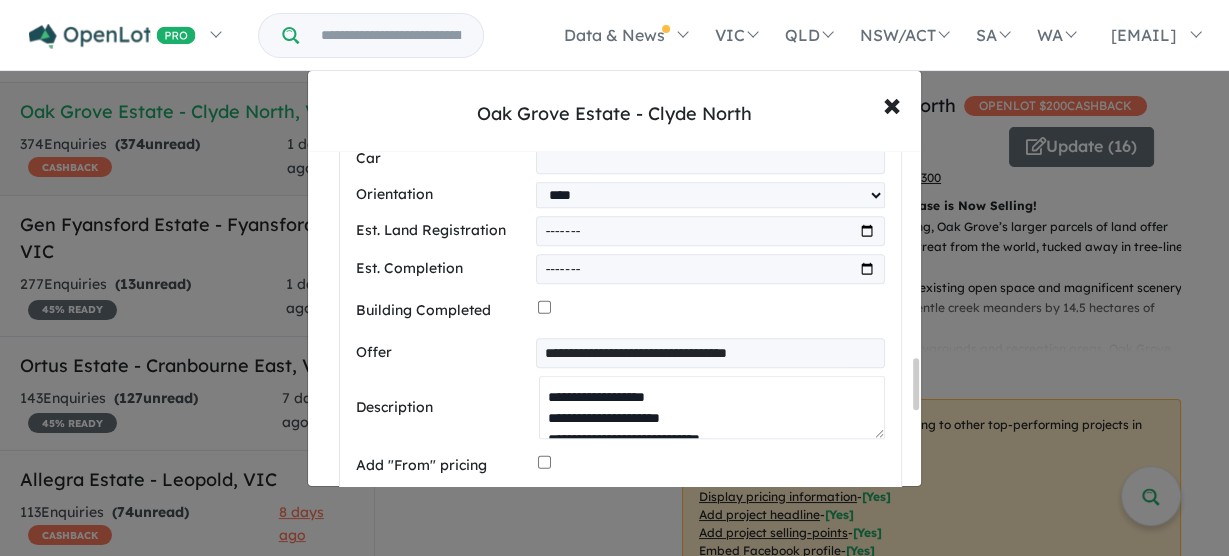 click on "**********" at bounding box center [712, 407] 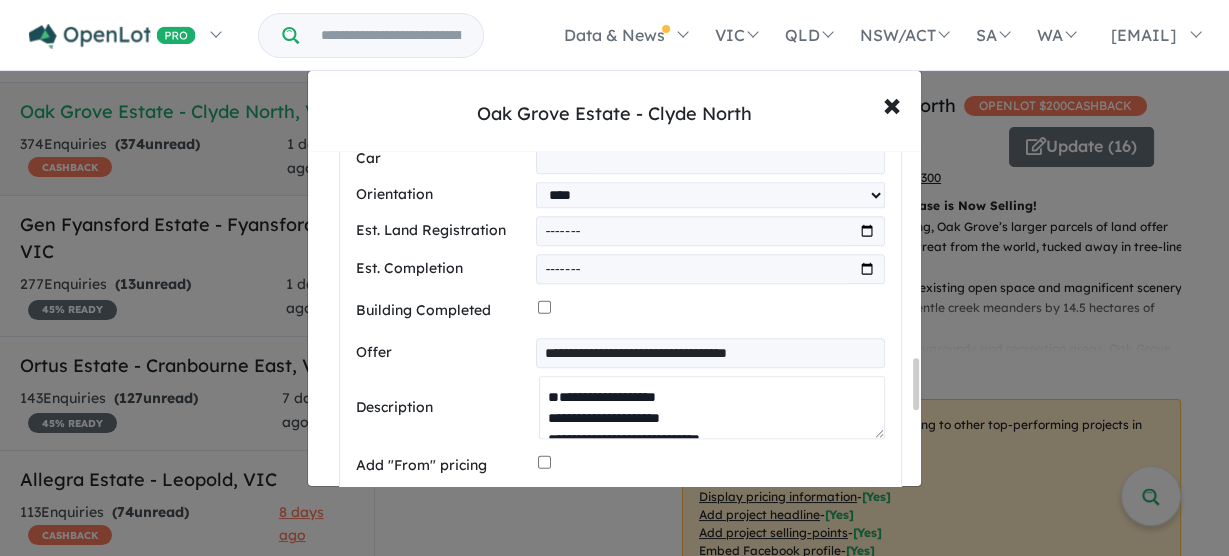 scroll, scrollTop: 8, scrollLeft: 0, axis: vertical 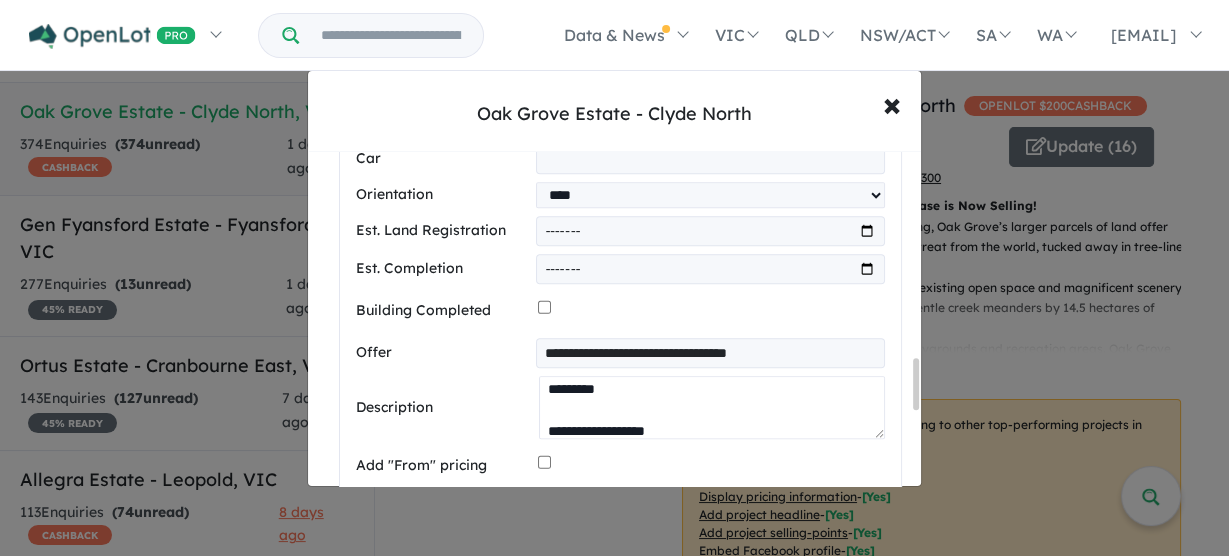 click on "**********" at bounding box center [712, 407] 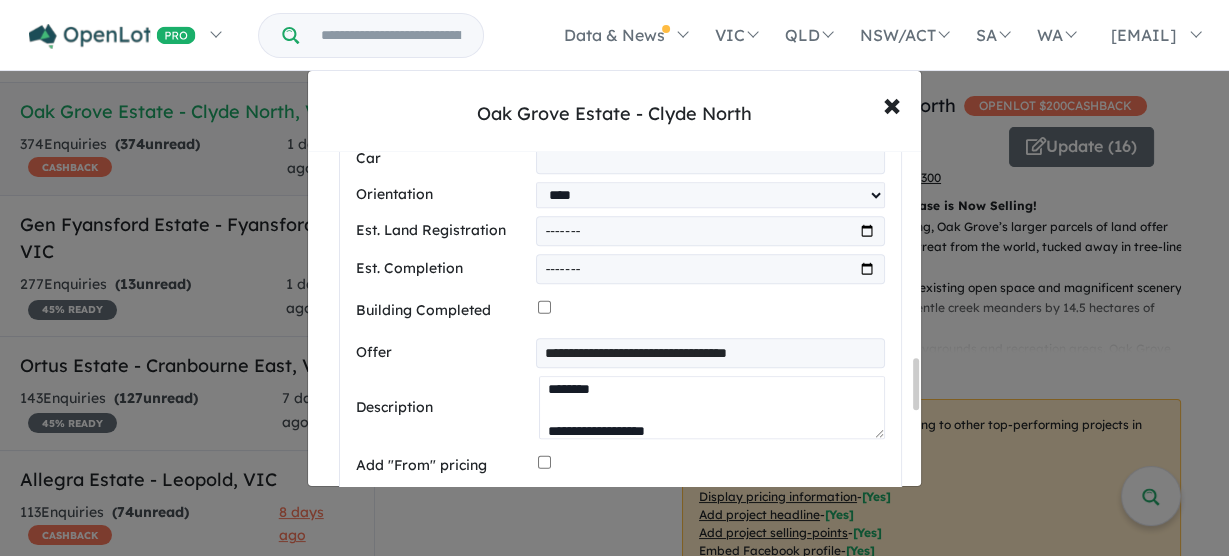 paste on "**********" 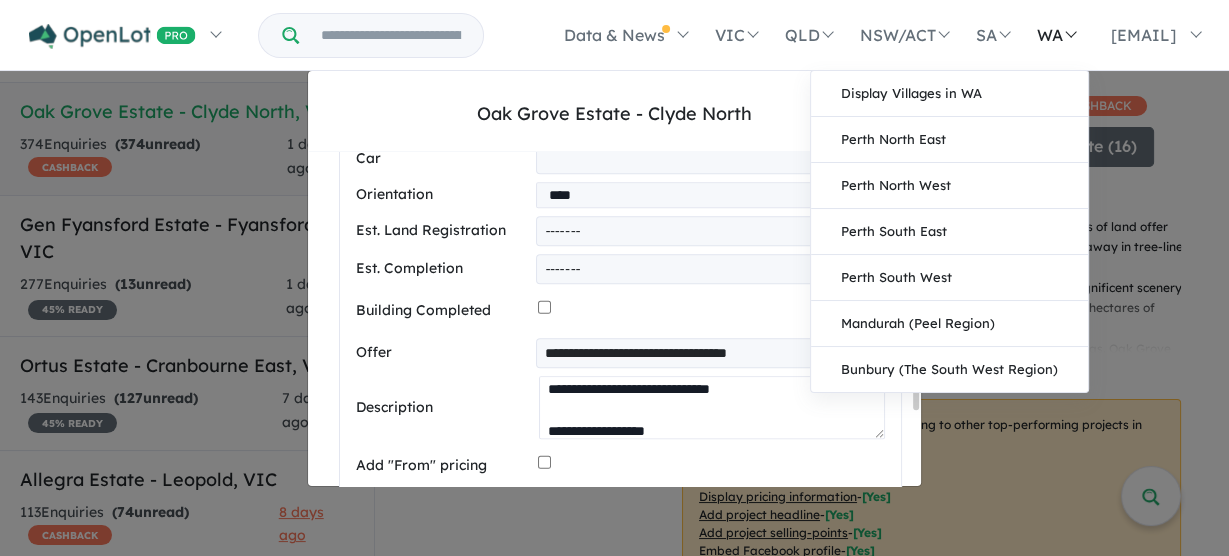 type on "**********" 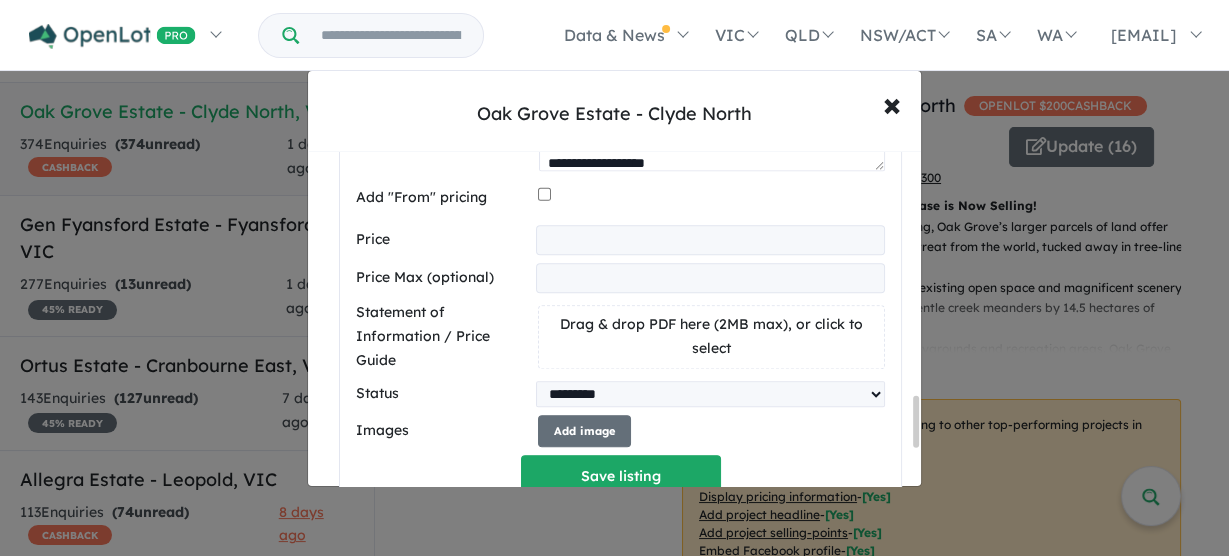 scroll, scrollTop: 1600, scrollLeft: 0, axis: vertical 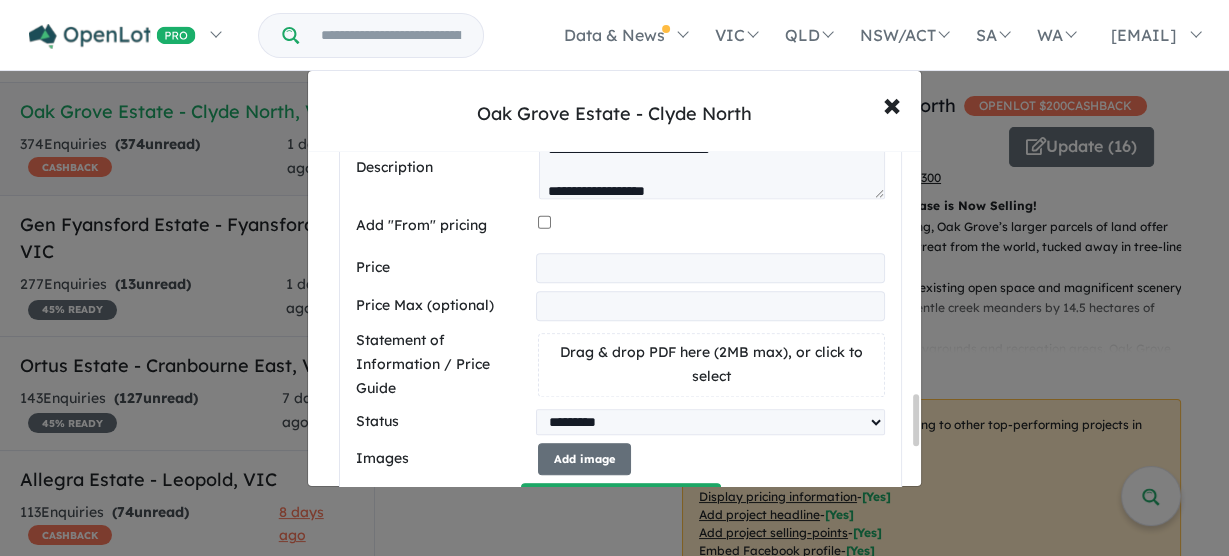 click on "Drag & drop PDF here (2MB max), or click to select" at bounding box center [711, 365] 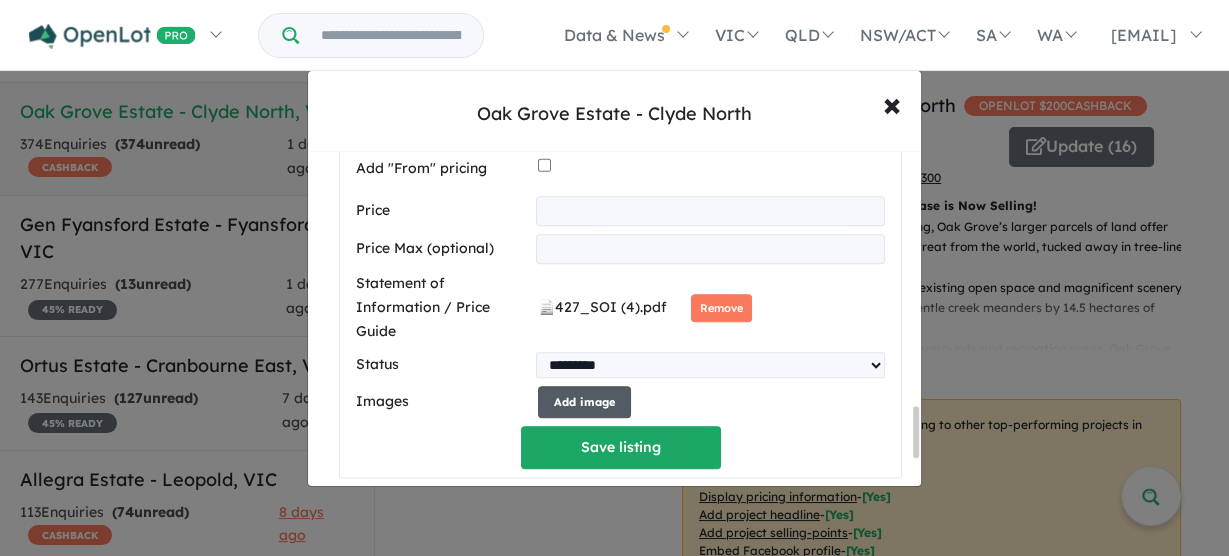 scroll, scrollTop: 1680, scrollLeft: 0, axis: vertical 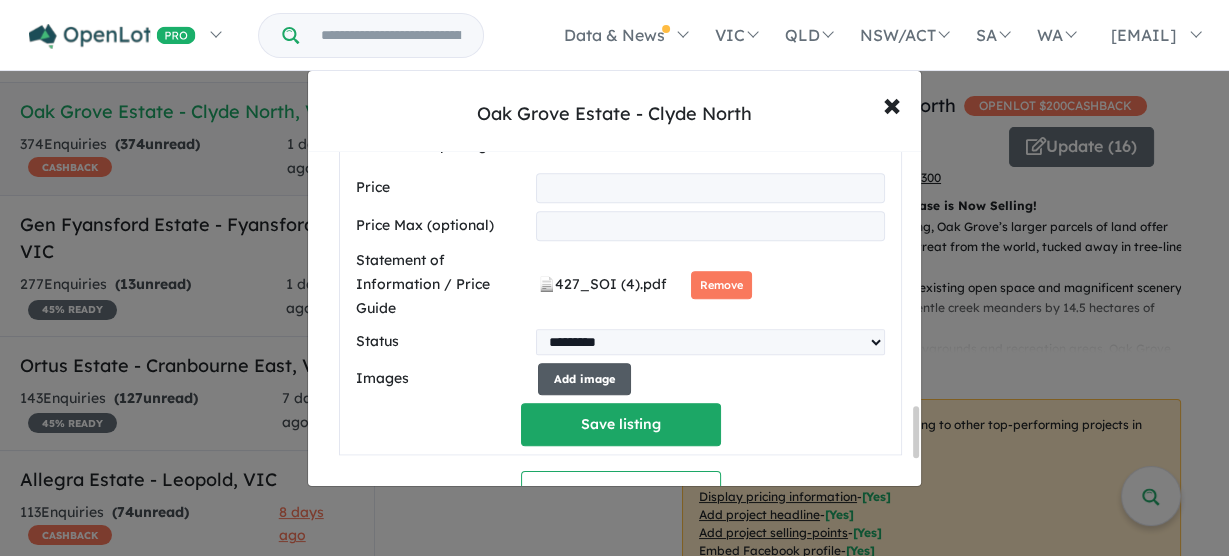 click on "Add image" at bounding box center (584, 379) 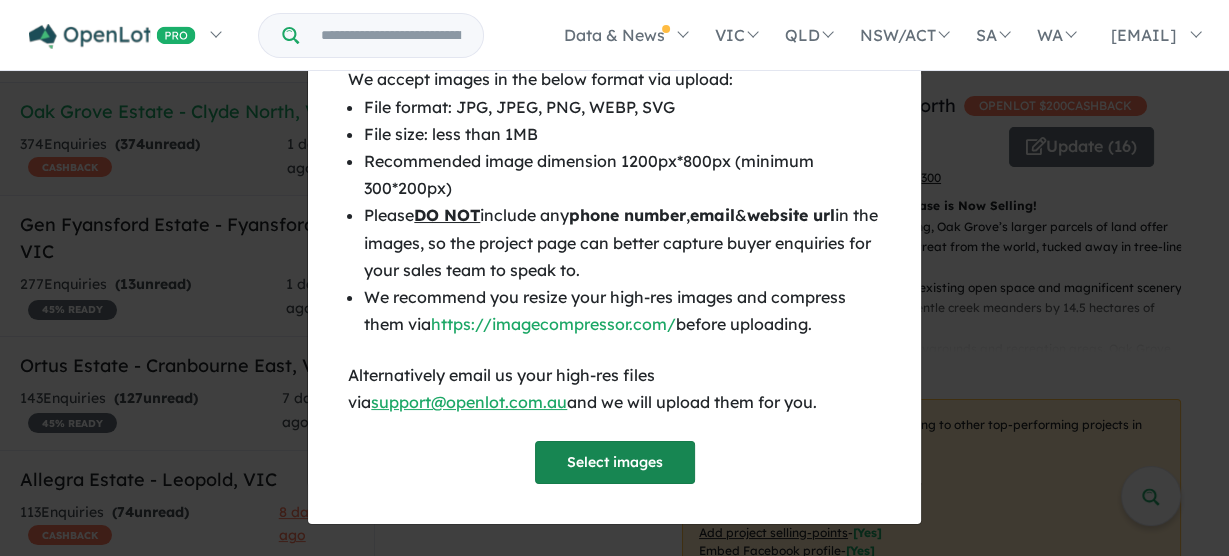 click on "Select images" at bounding box center (615, 462) 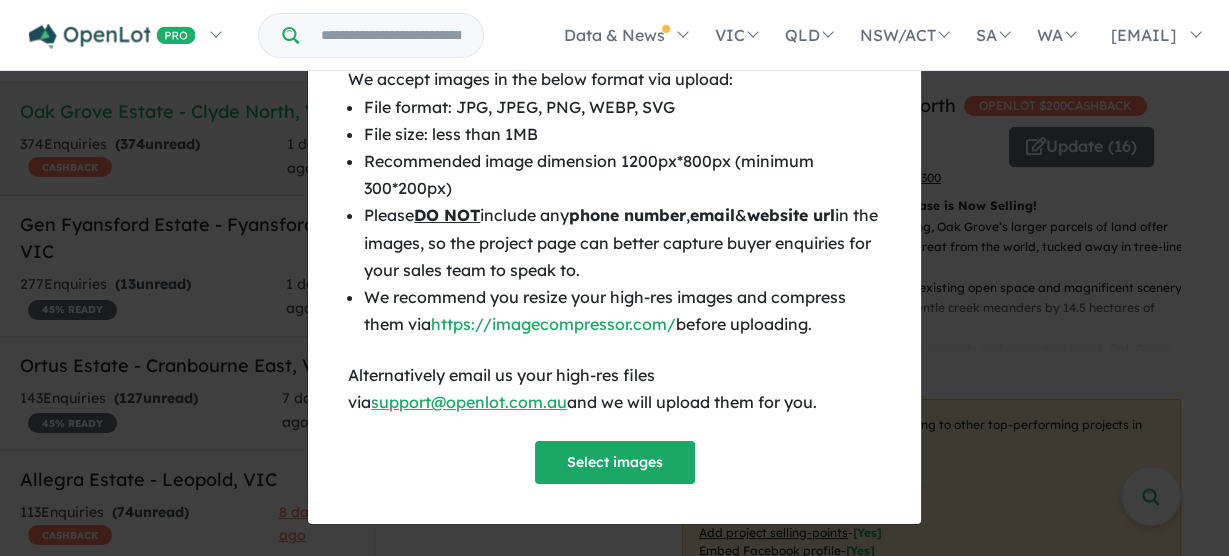 scroll, scrollTop: 2277, scrollLeft: 0, axis: vertical 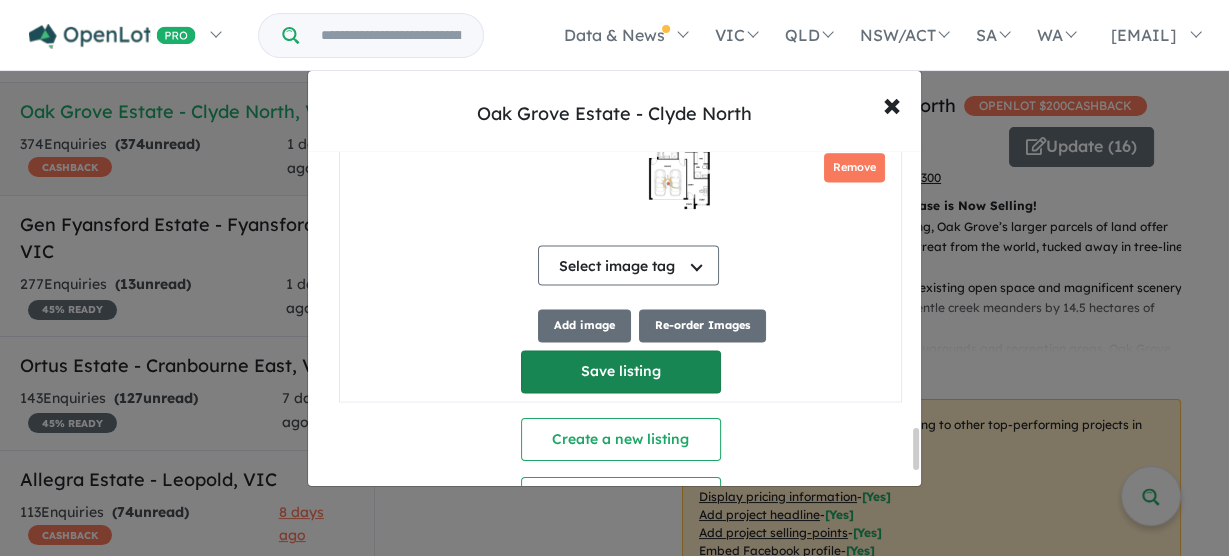 click on "Save listing" at bounding box center [621, 371] 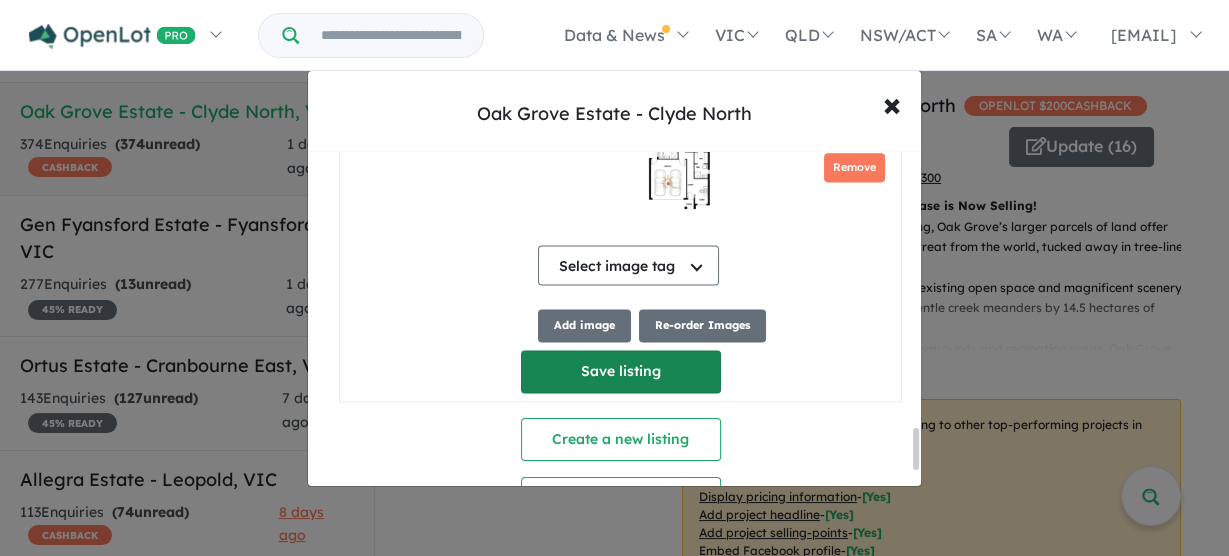 select on "****" 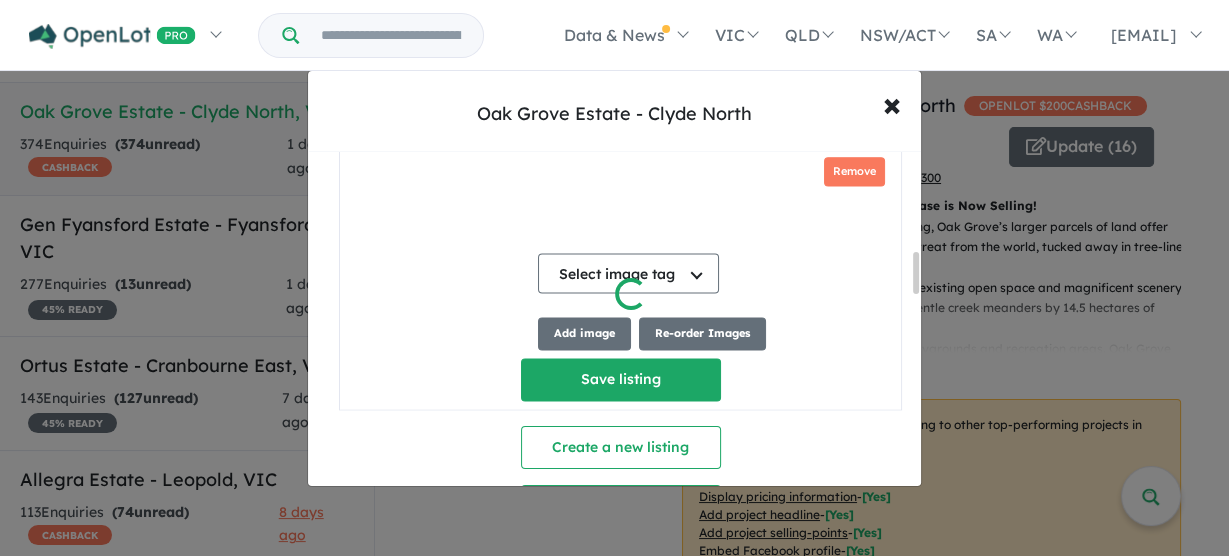scroll, scrollTop: 815, scrollLeft: 0, axis: vertical 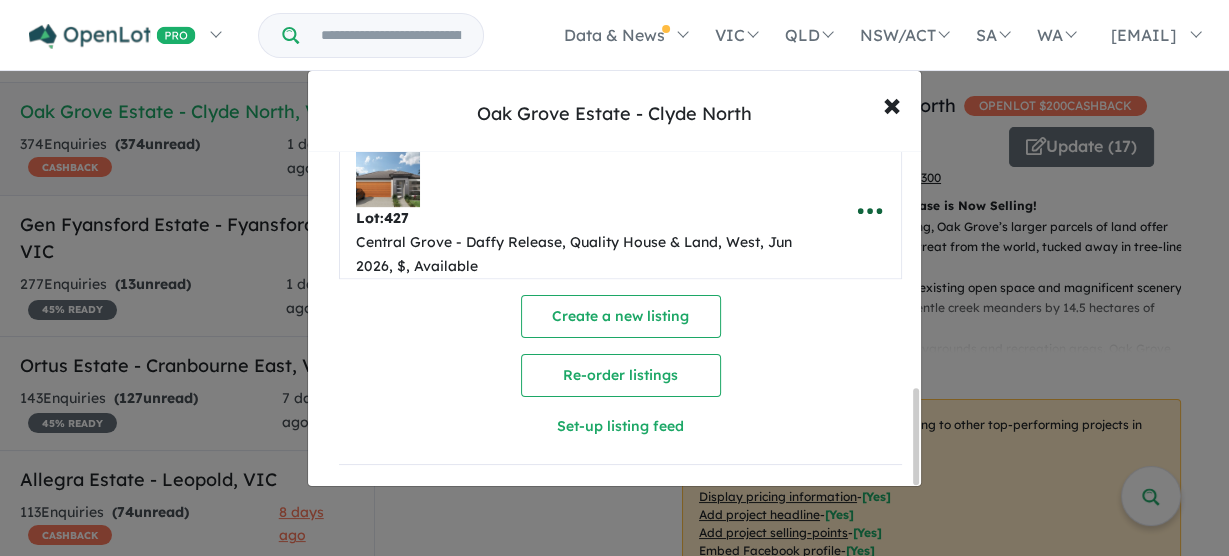 click 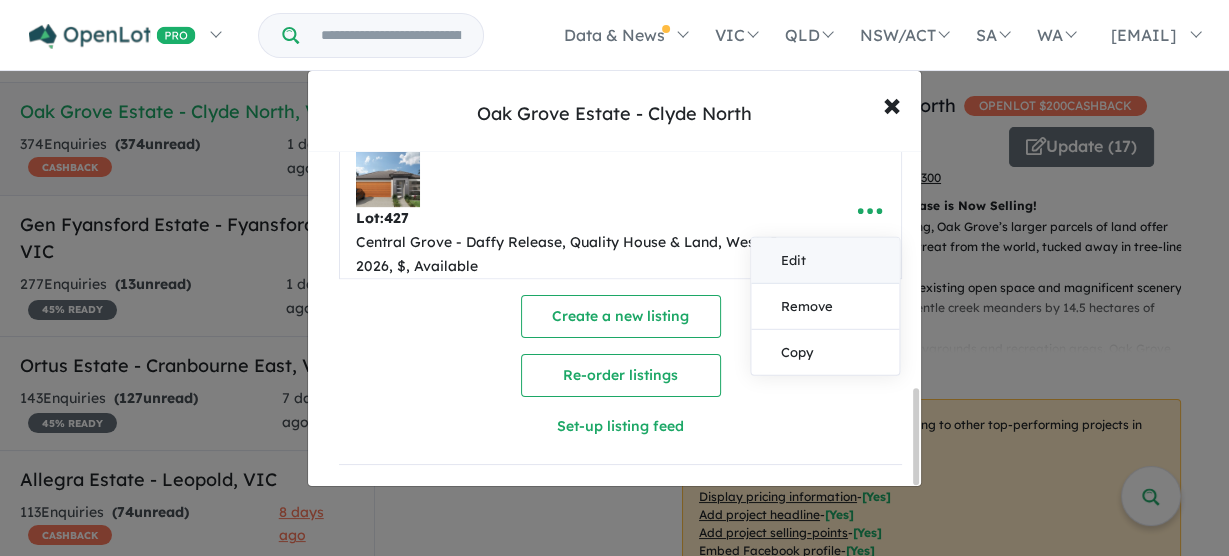 click on "Edit" at bounding box center (825, 260) 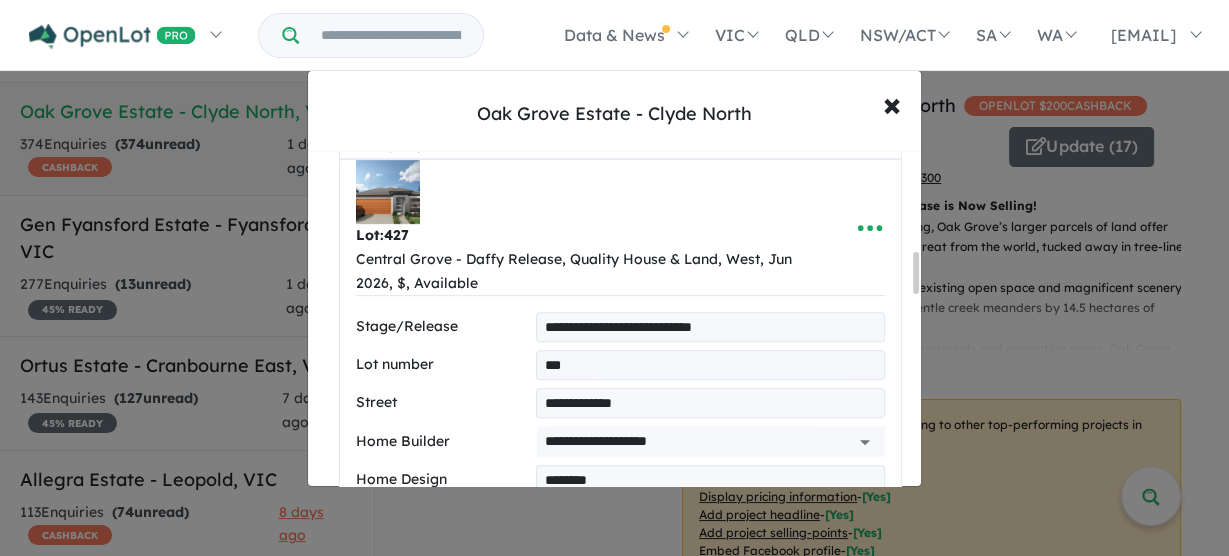scroll, scrollTop: 1455, scrollLeft: 0, axis: vertical 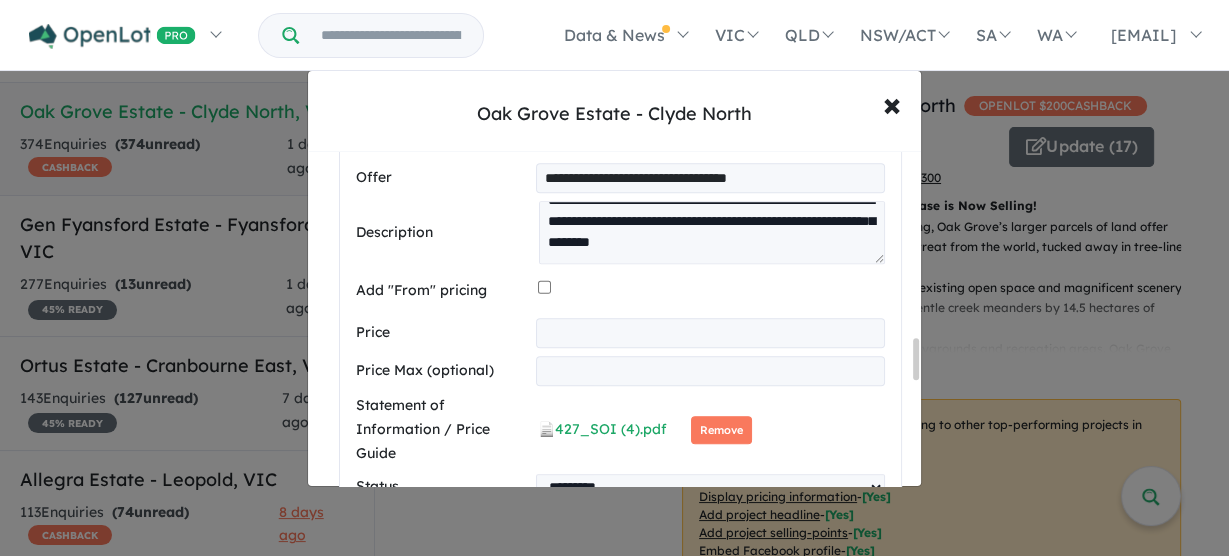 click at bounding box center (710, 333) 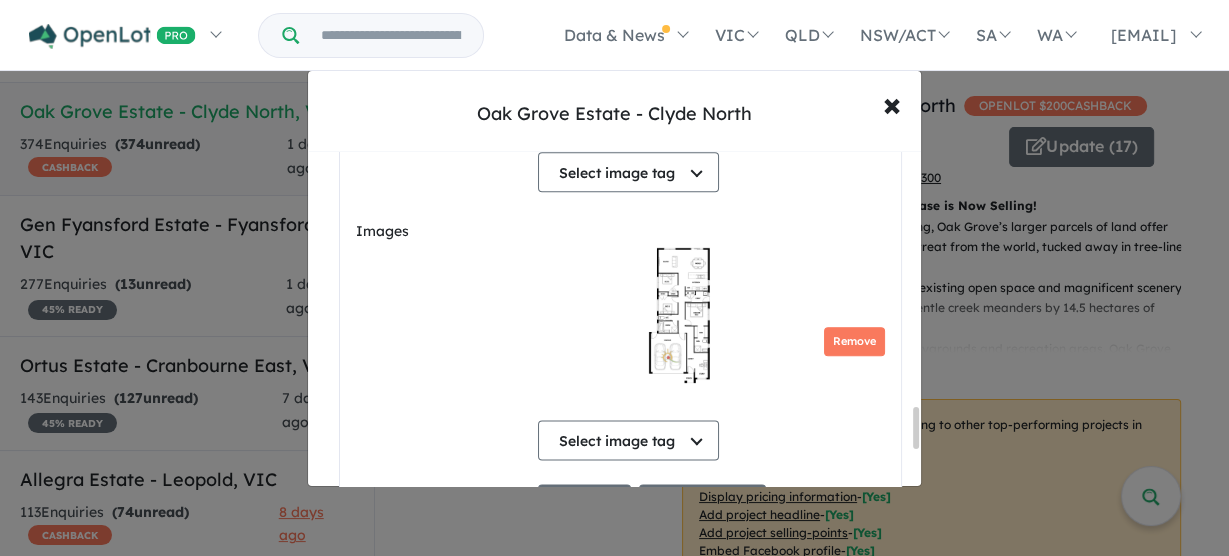 scroll, scrollTop: 2335, scrollLeft: 0, axis: vertical 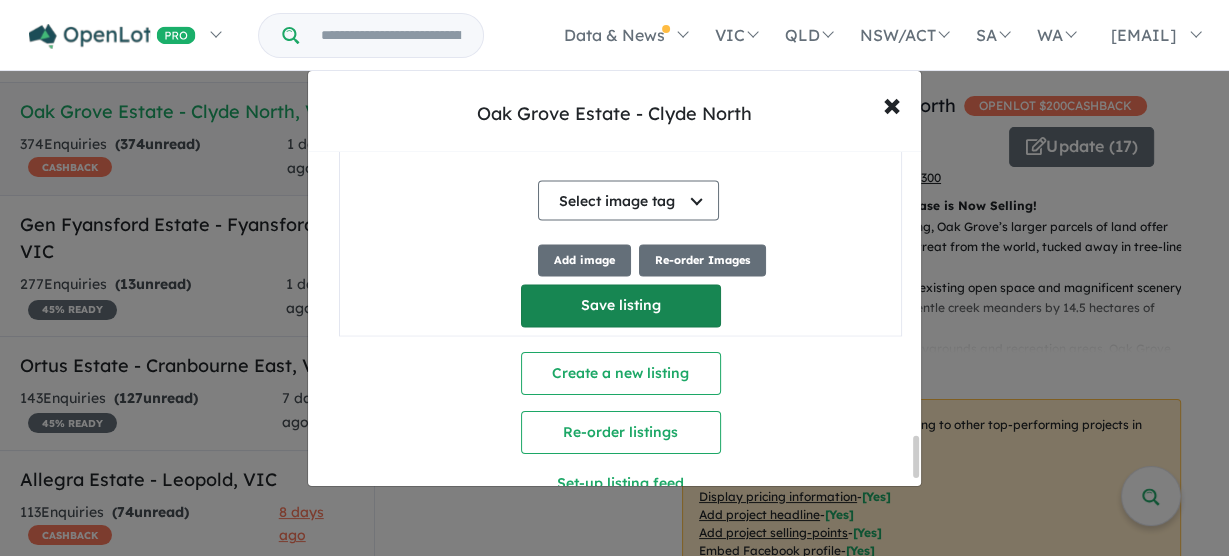 type on "******" 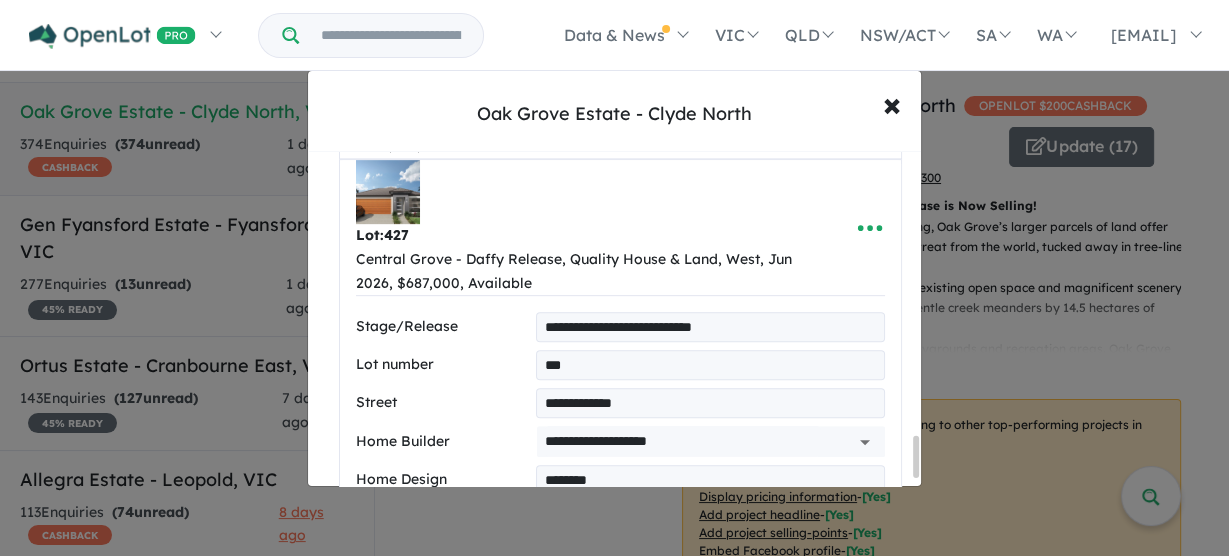 select on "****" 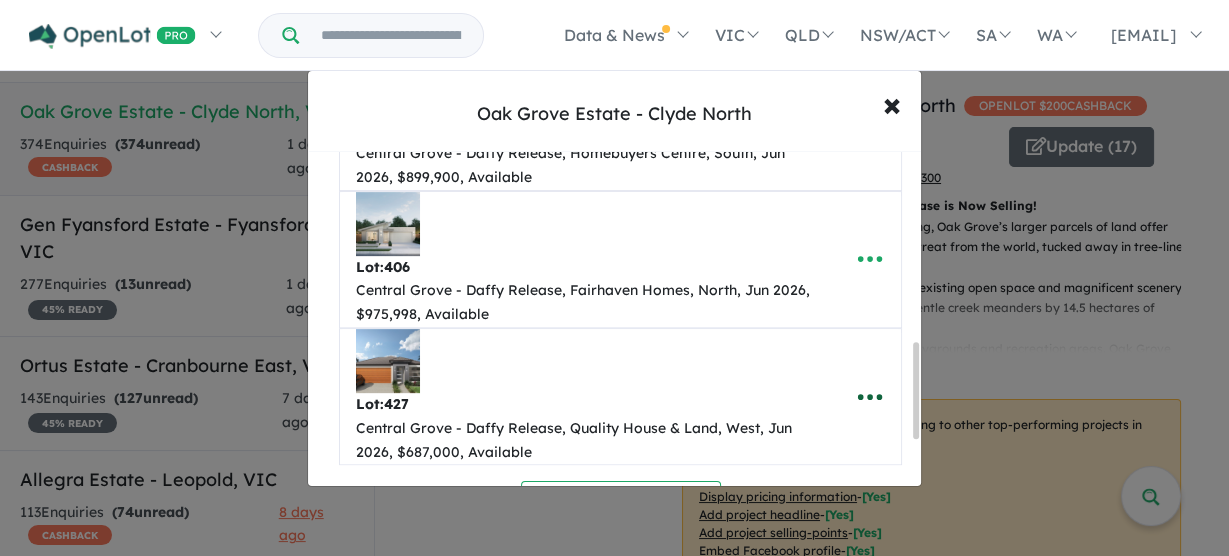 scroll, scrollTop: 673, scrollLeft: 0, axis: vertical 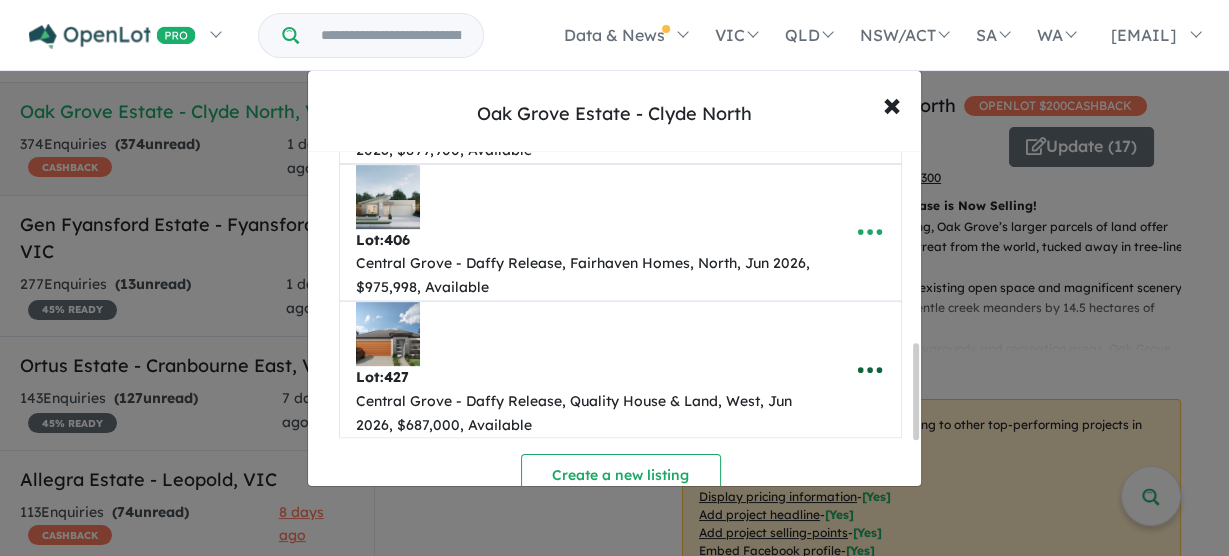 click 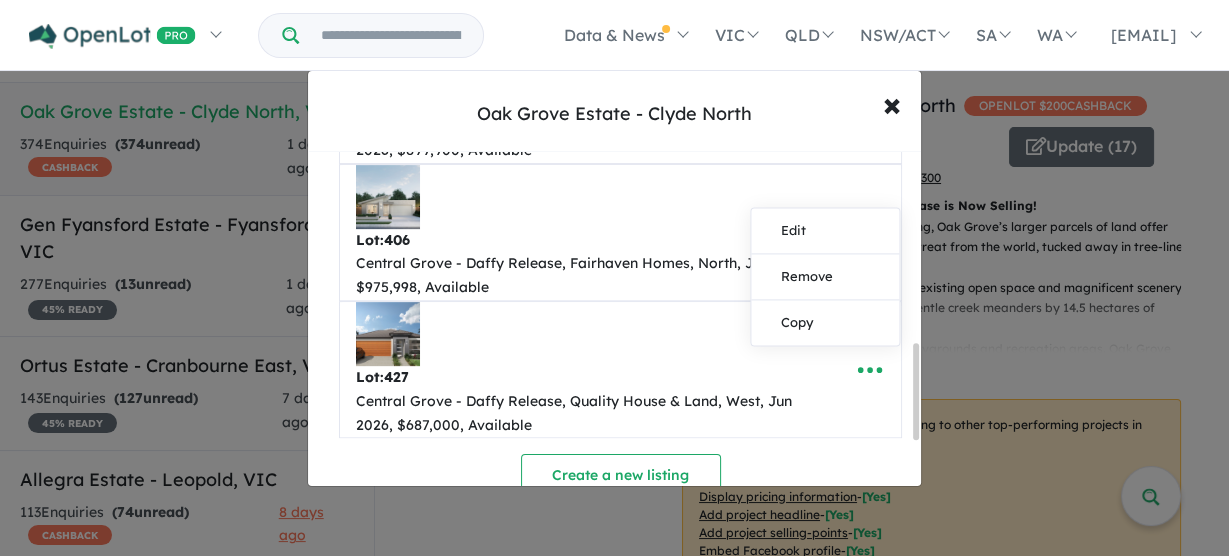 click on "Lot: 427" at bounding box center [589, 378] 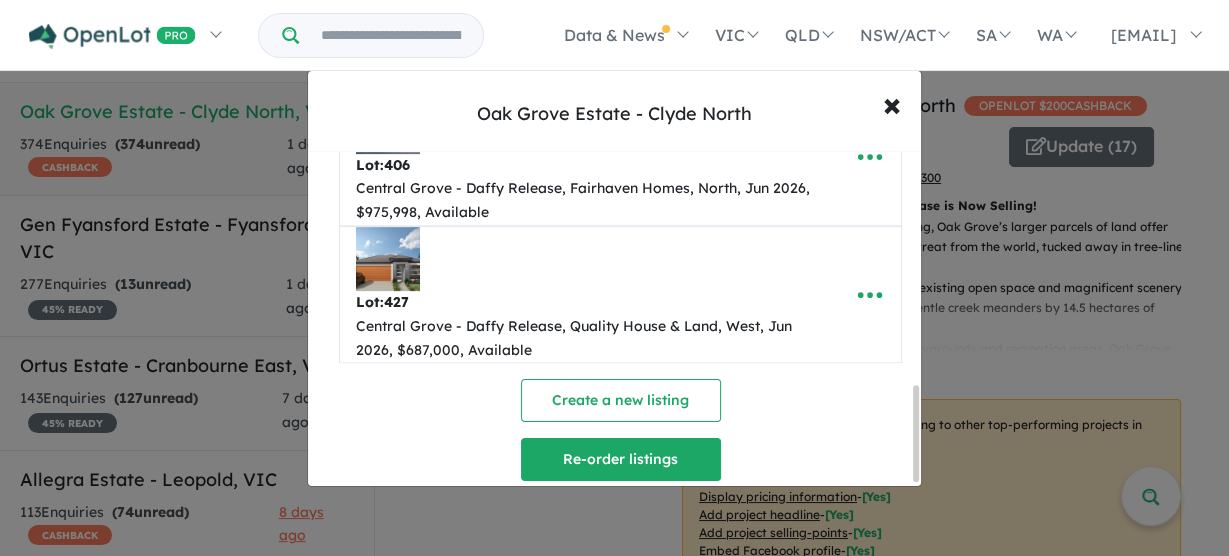 scroll, scrollTop: 833, scrollLeft: 0, axis: vertical 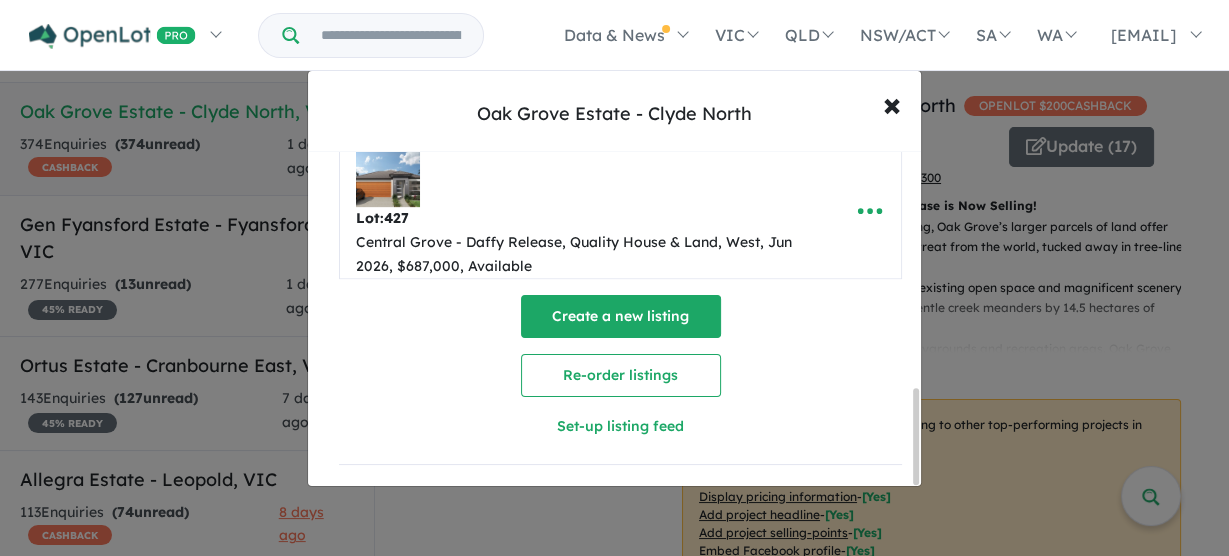 click on "Create a new listing" at bounding box center (621, 316) 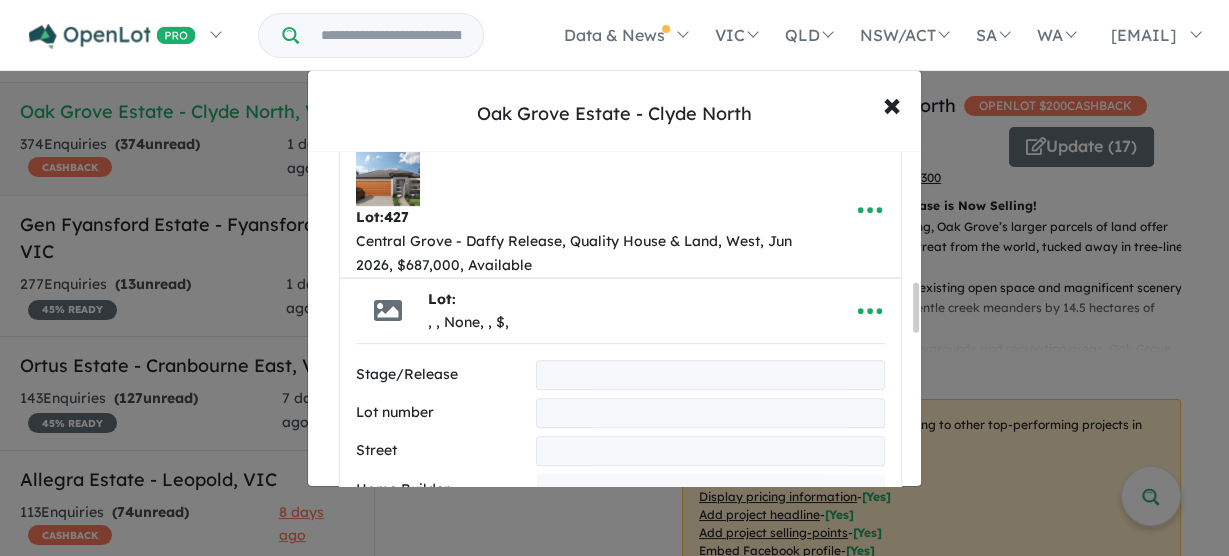 scroll, scrollTop: 880, scrollLeft: 0, axis: vertical 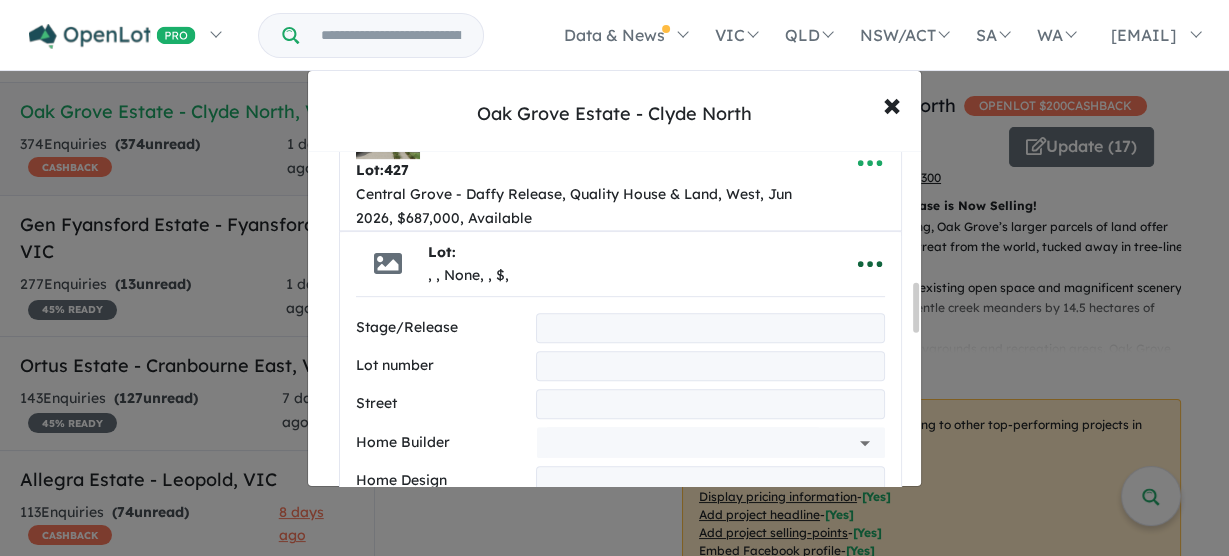 click 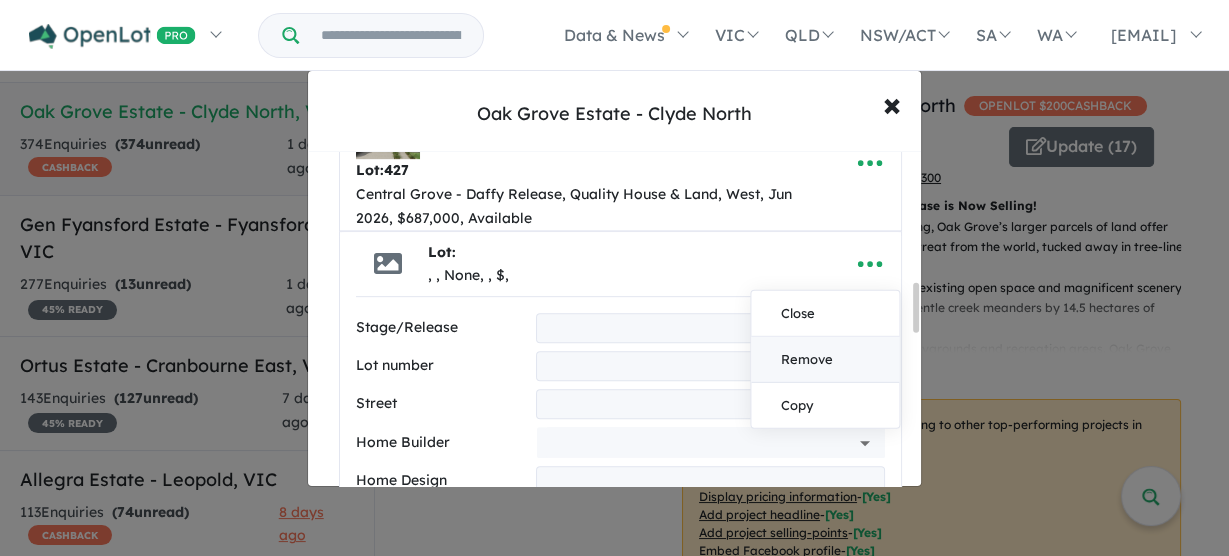 click on "Remove" at bounding box center [825, 360] 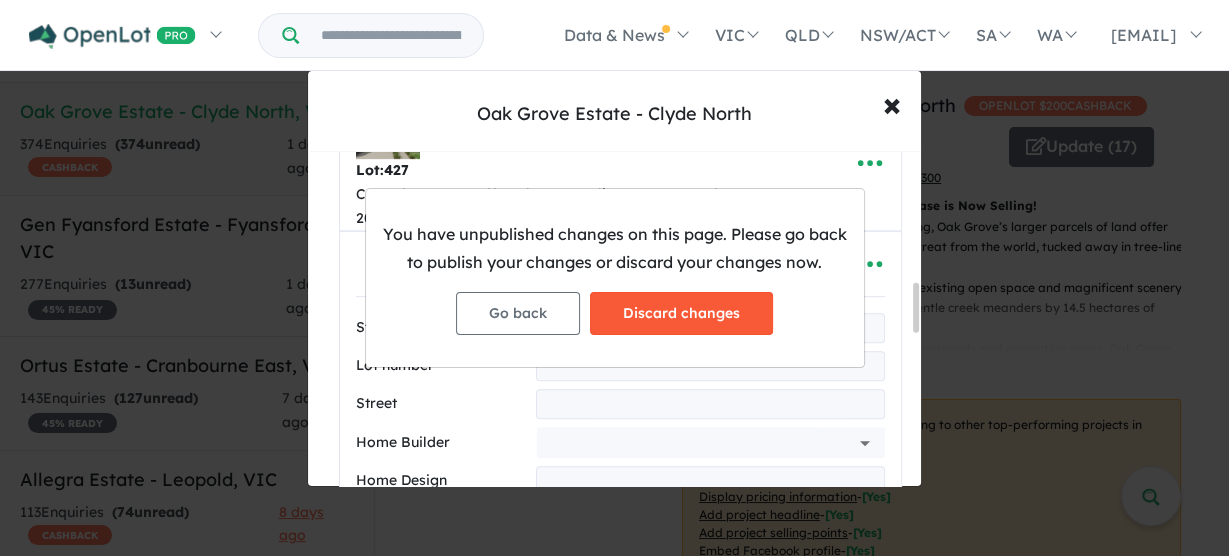click on "Discard changes" at bounding box center (681, 313) 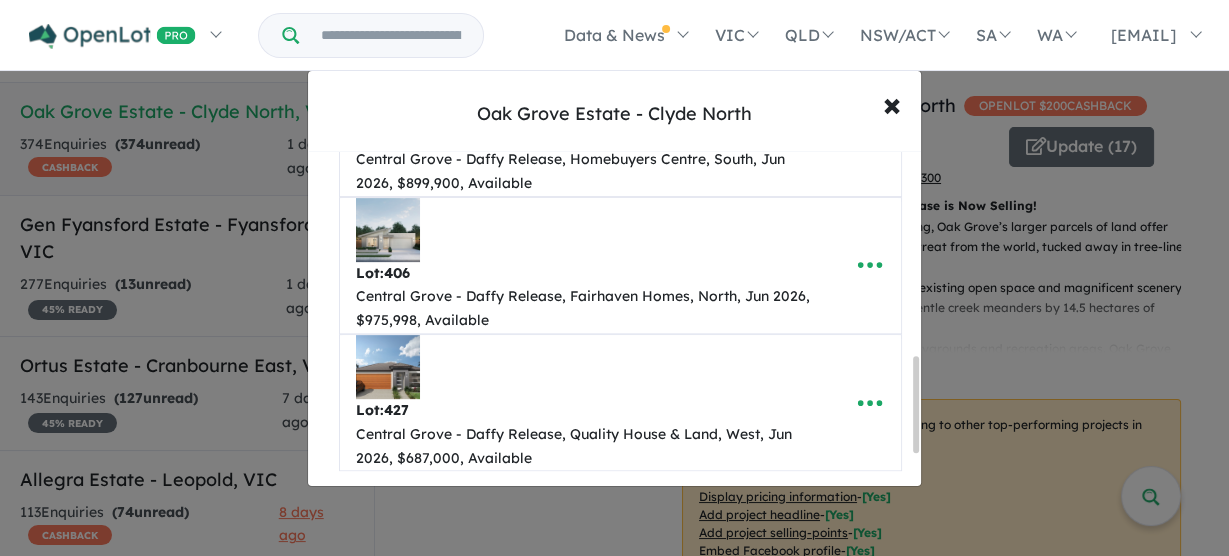 scroll, scrollTop: 833, scrollLeft: 0, axis: vertical 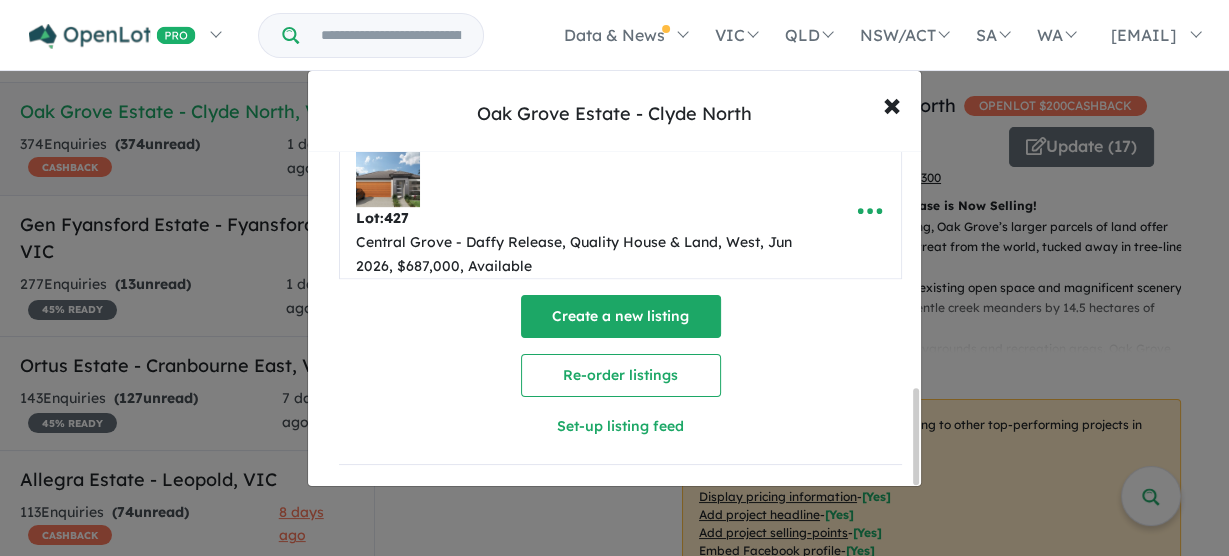 click on "Create a new listing" at bounding box center (621, 316) 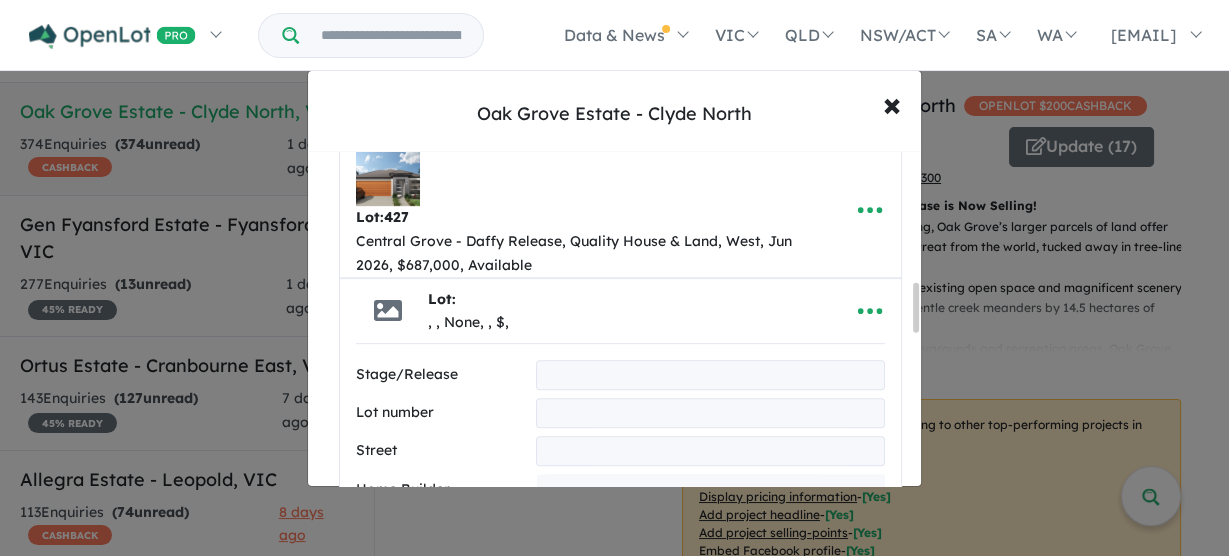scroll, scrollTop: 880, scrollLeft: 0, axis: vertical 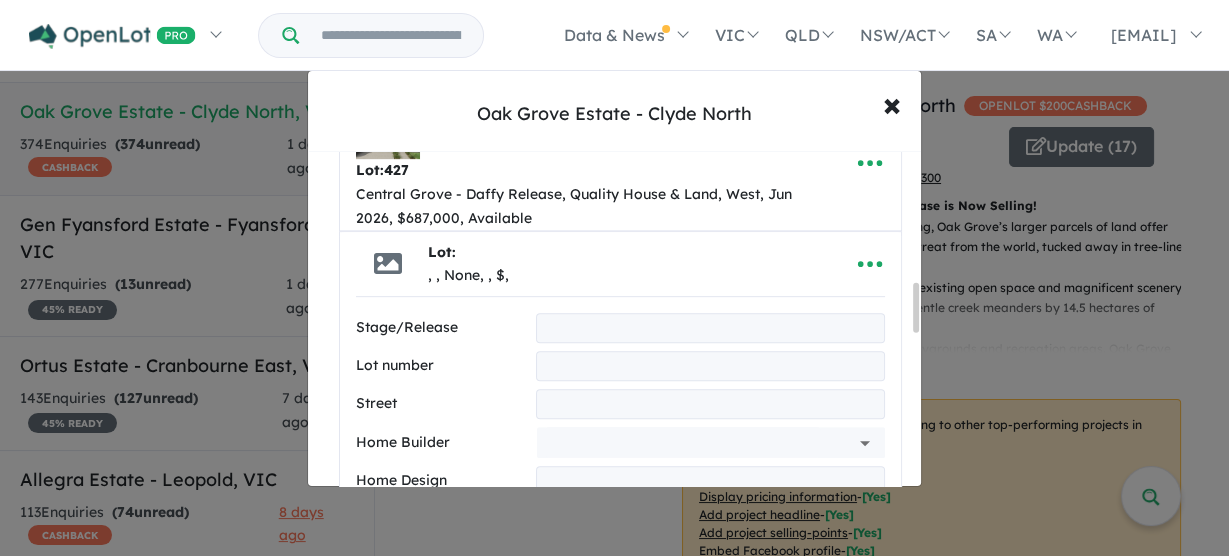 click on "**********" at bounding box center [620, 804] 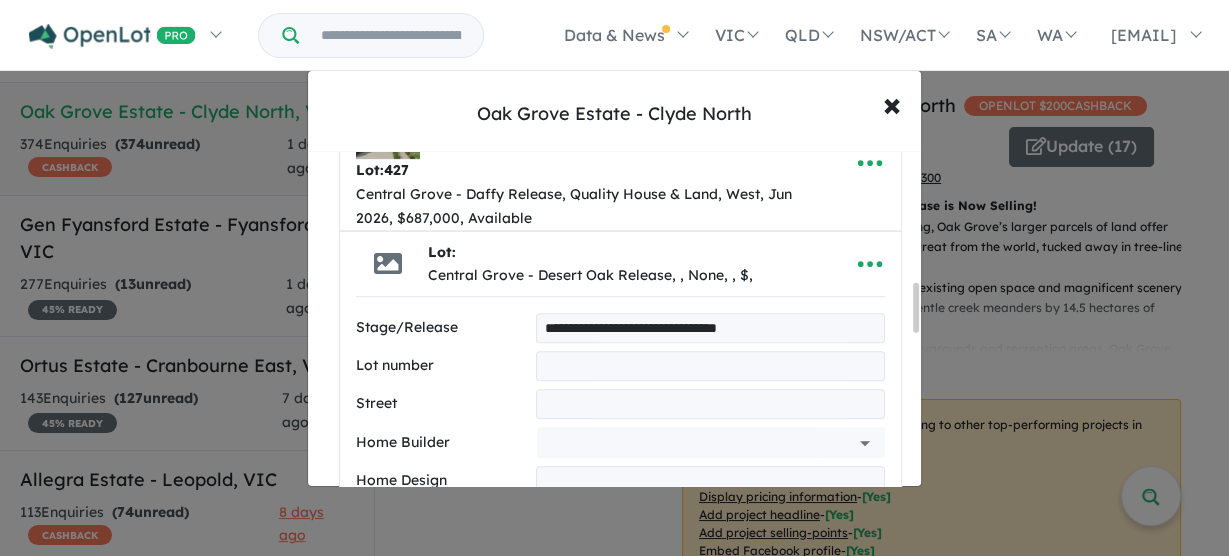 click at bounding box center (710, 366) 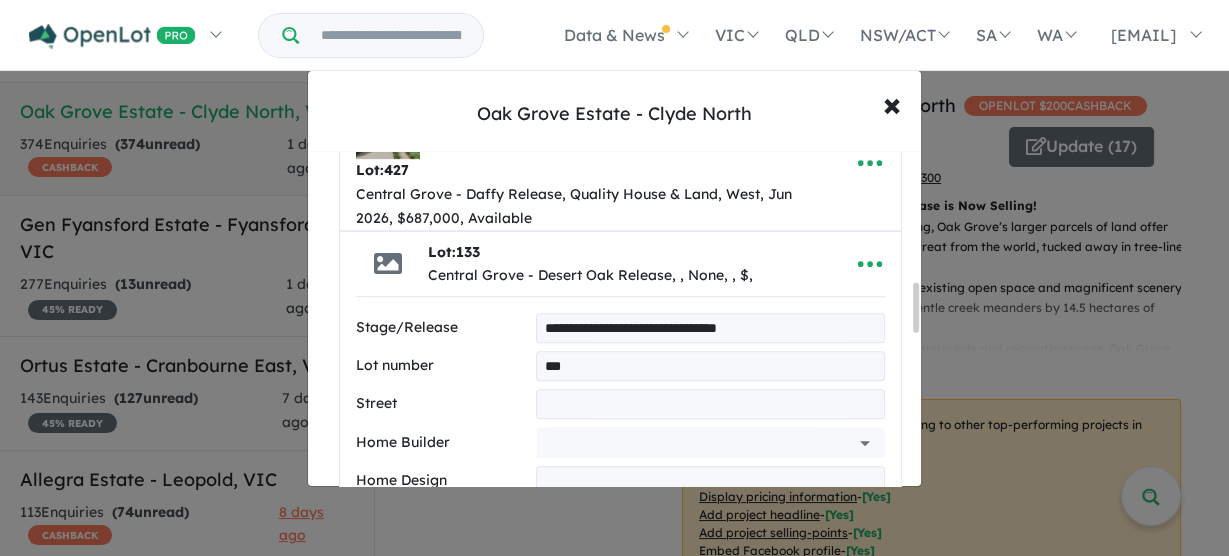 type on "***" 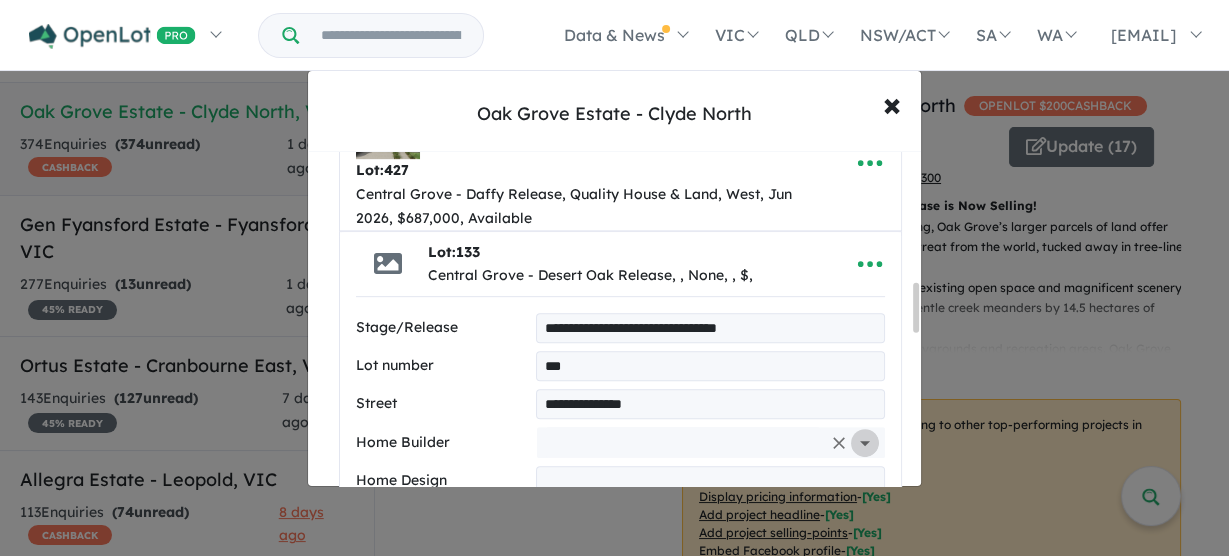 click 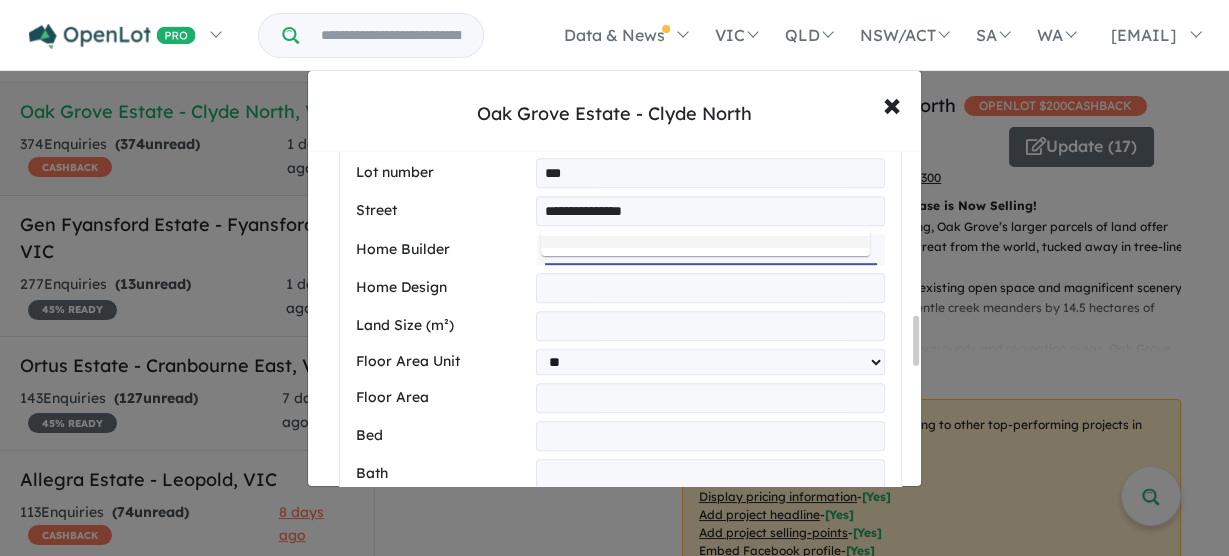 scroll, scrollTop: 1120, scrollLeft: 0, axis: vertical 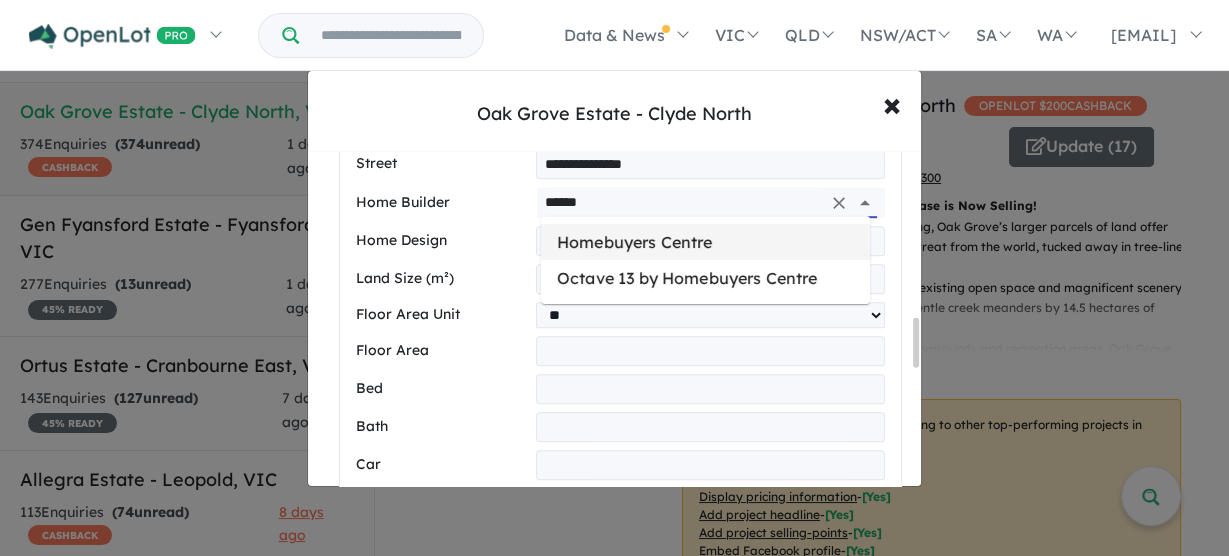 click on "Homebuyers Centre" at bounding box center [705, 242] 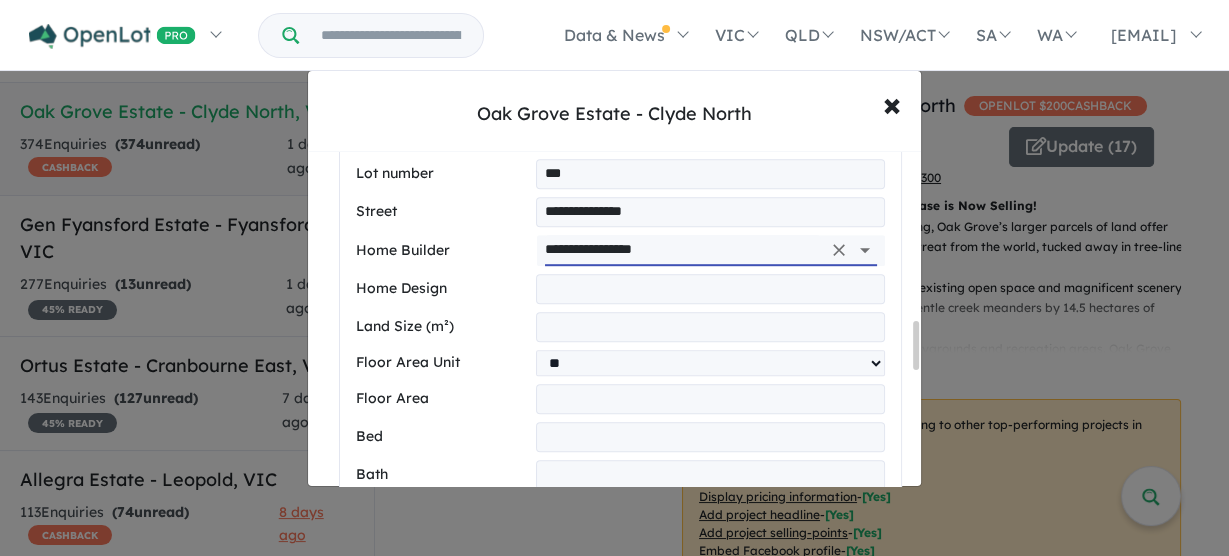 scroll, scrollTop: 1168, scrollLeft: 0, axis: vertical 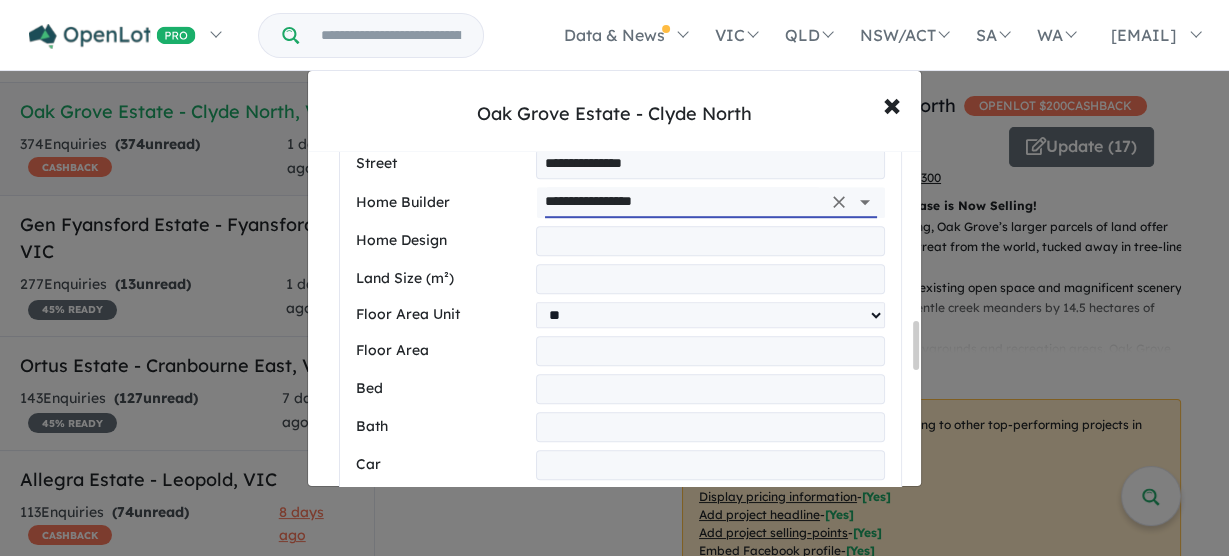 type on "**********" 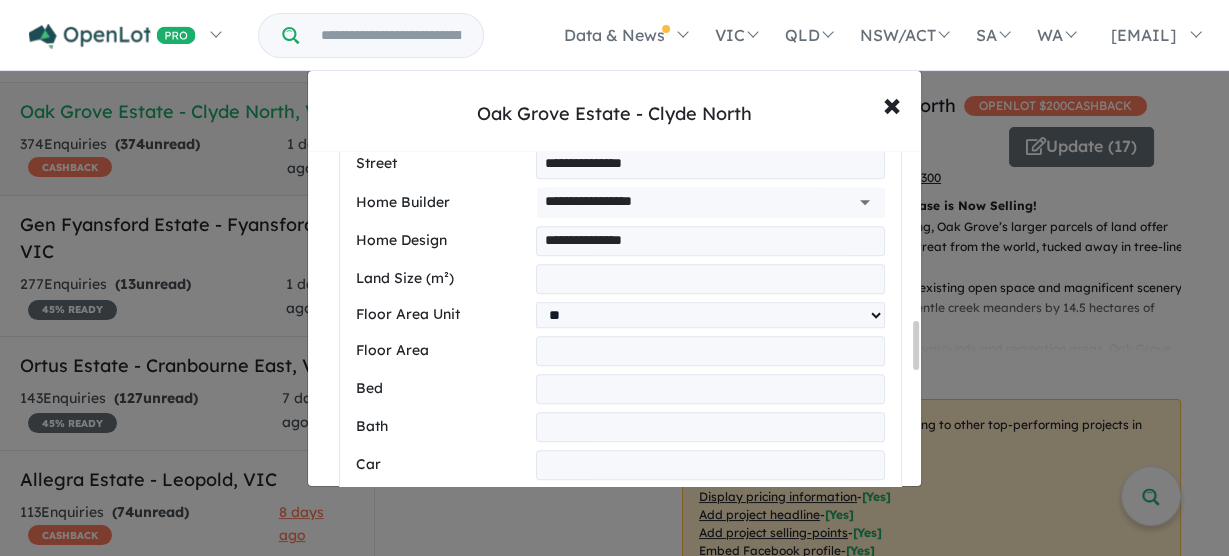 drag, startPoint x: 660, startPoint y: 237, endPoint x: 615, endPoint y: 246, distance: 45.891174 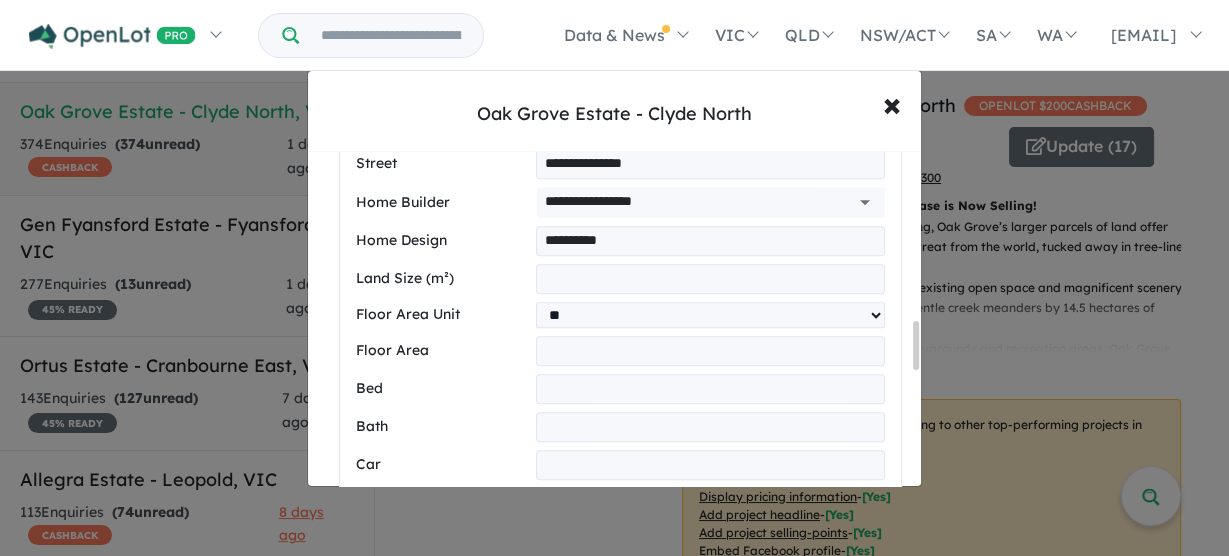 type on "*********" 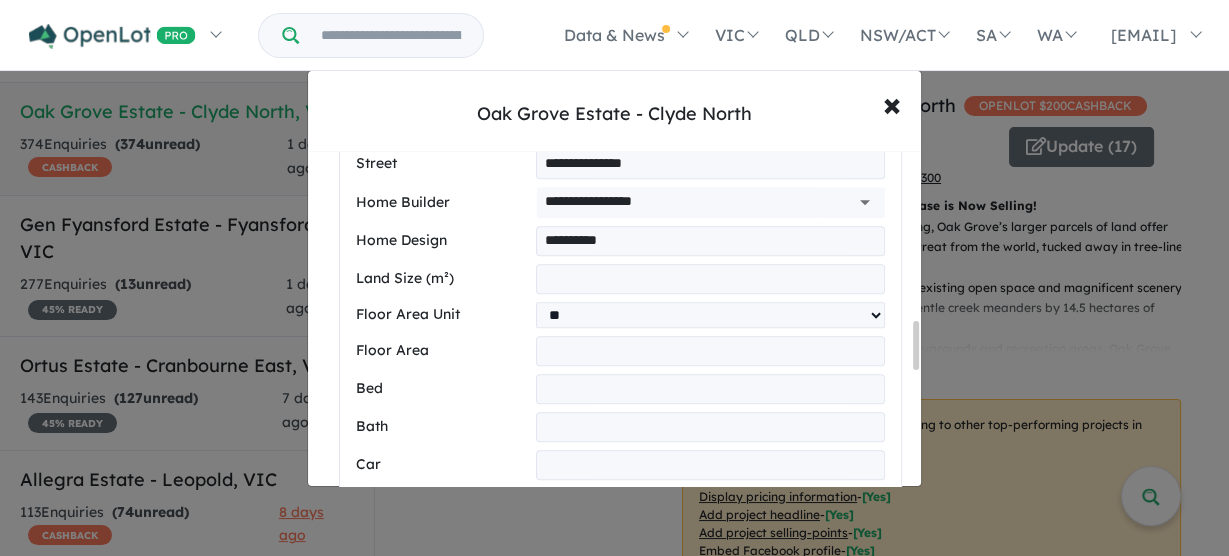 drag, startPoint x: 575, startPoint y: 279, endPoint x: 670, endPoint y: 246, distance: 100.56838 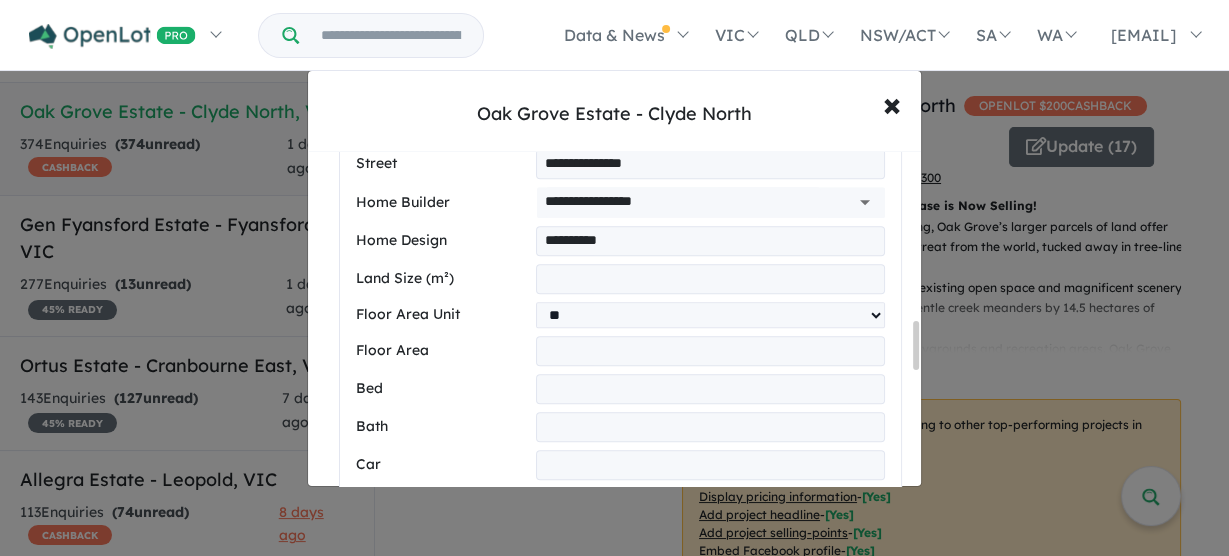 click at bounding box center [710, 279] 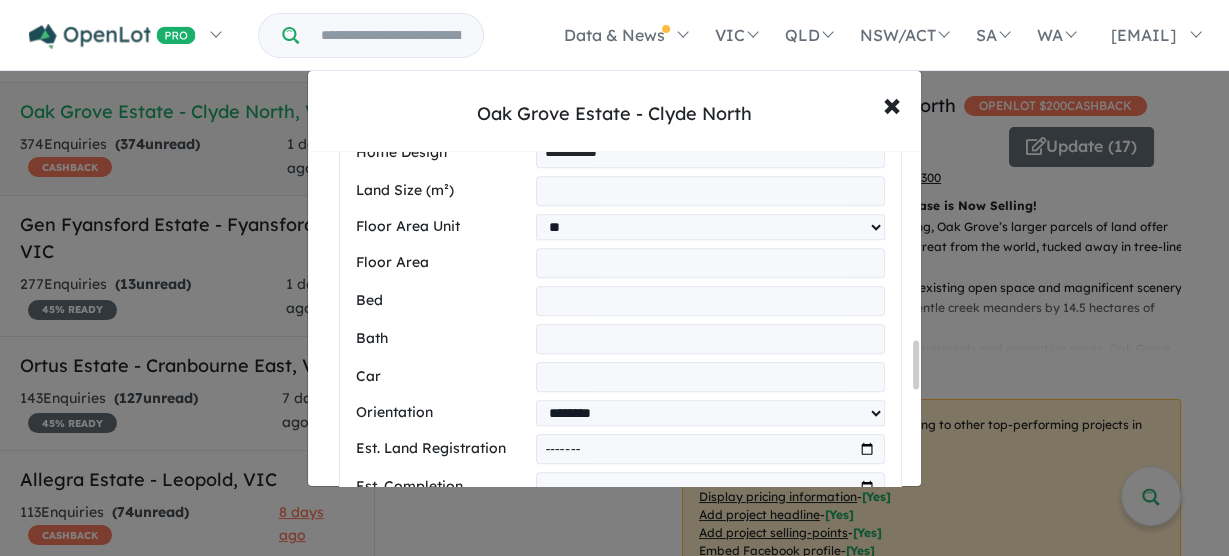 scroll, scrollTop: 1328, scrollLeft: 0, axis: vertical 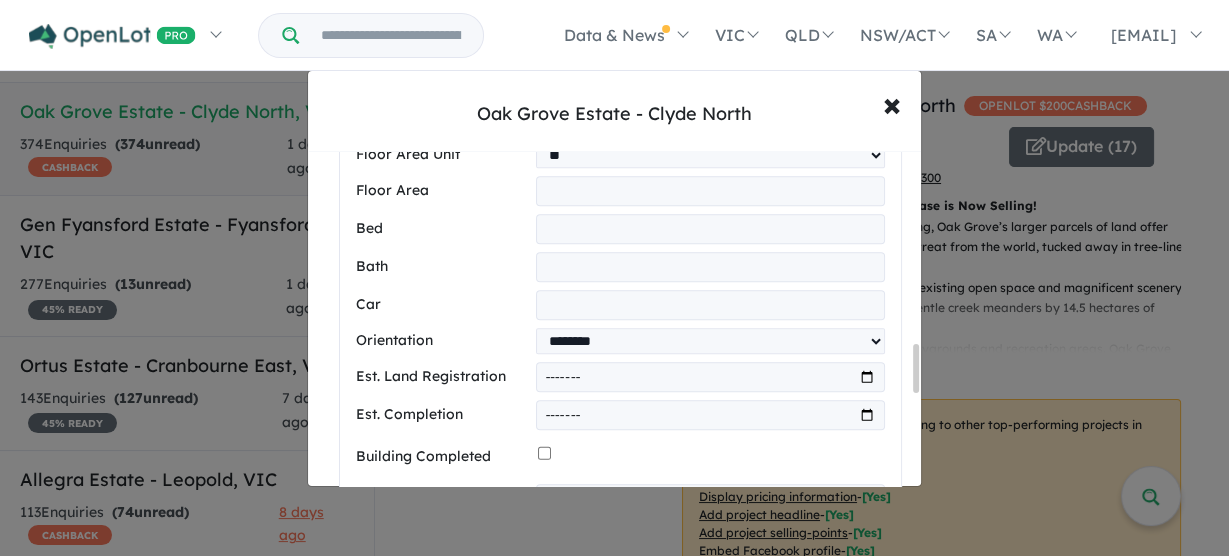 type on "*" 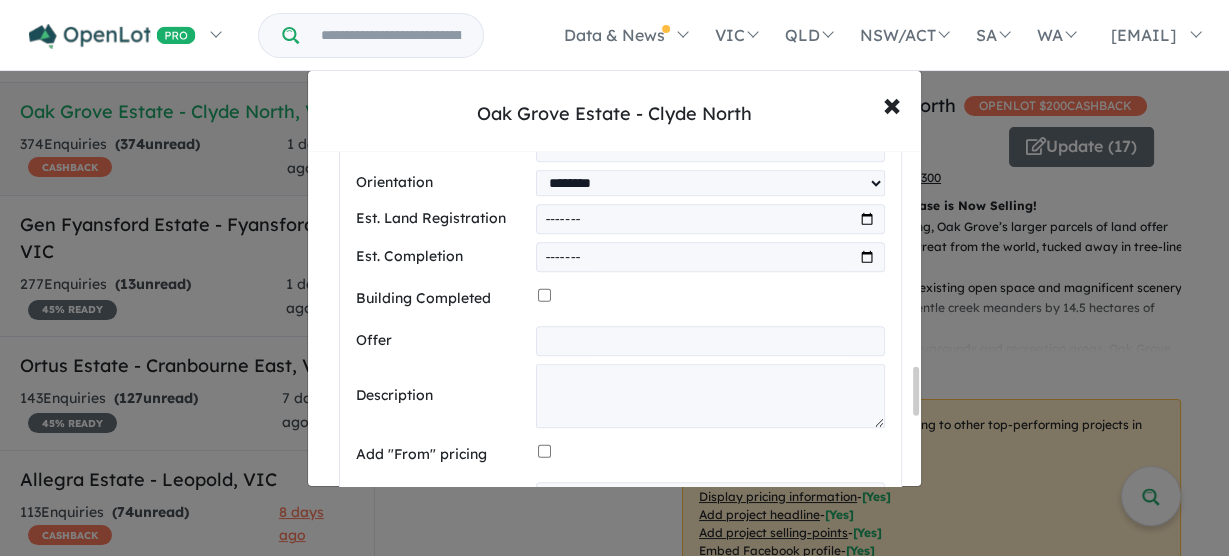 scroll, scrollTop: 1488, scrollLeft: 0, axis: vertical 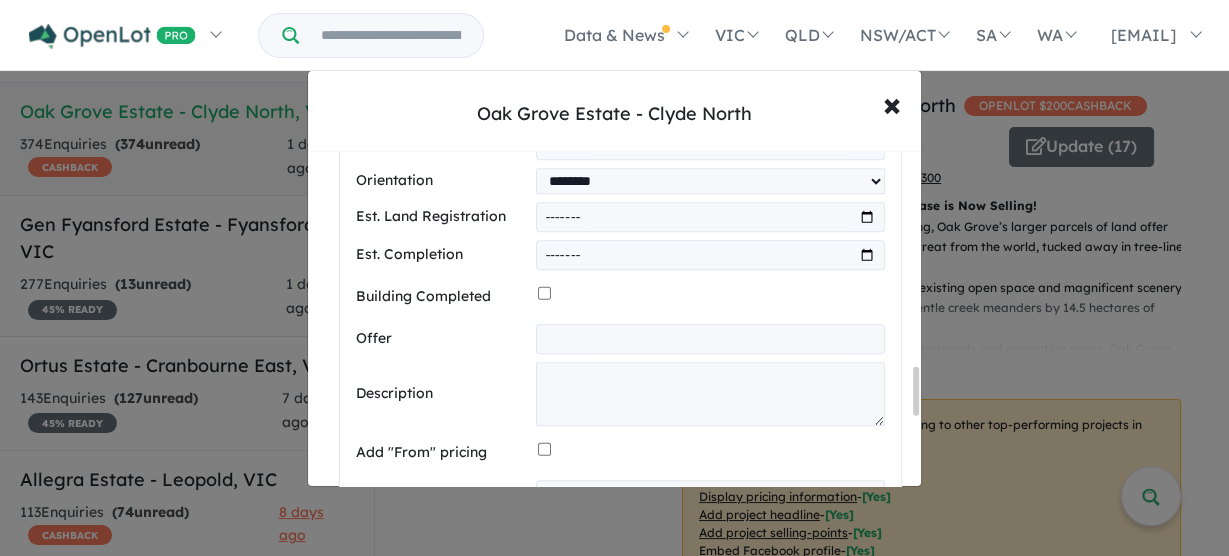 click at bounding box center (710, 217) 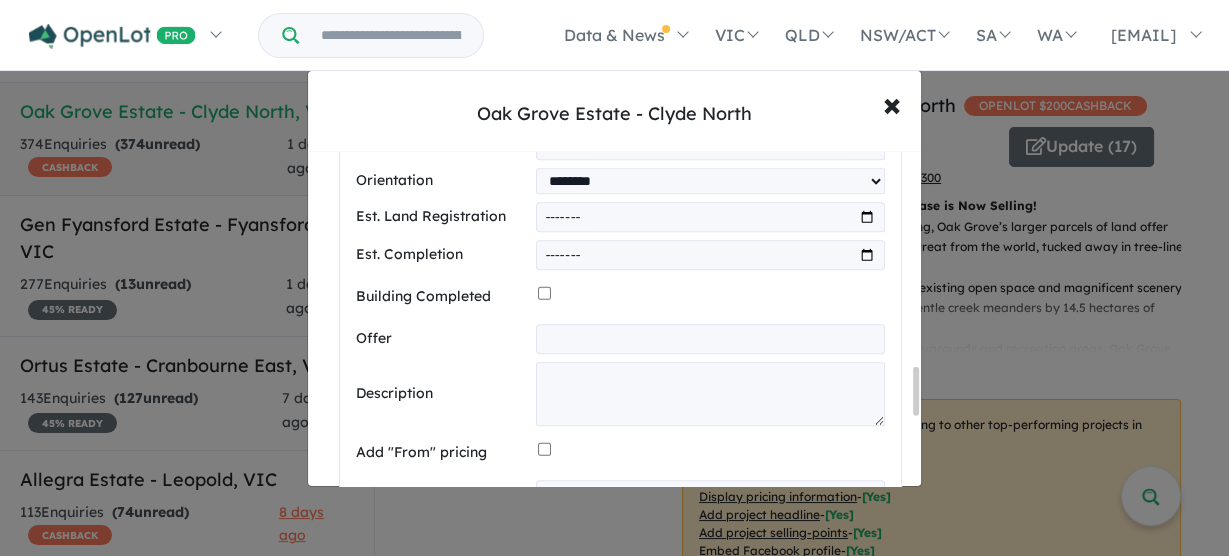 type on "*******" 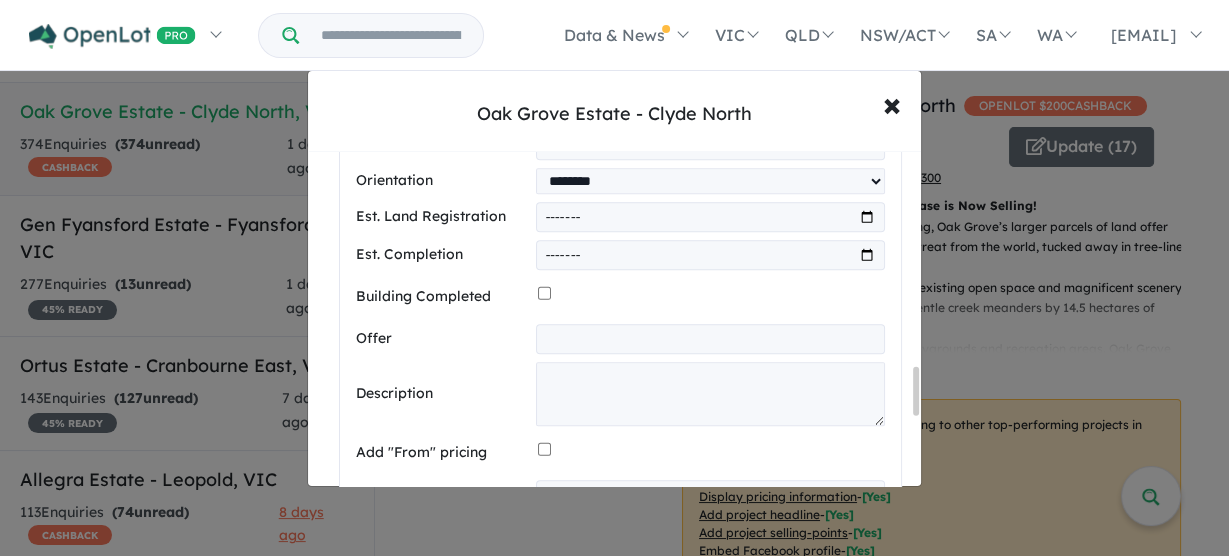 scroll, scrollTop: 1511, scrollLeft: 0, axis: vertical 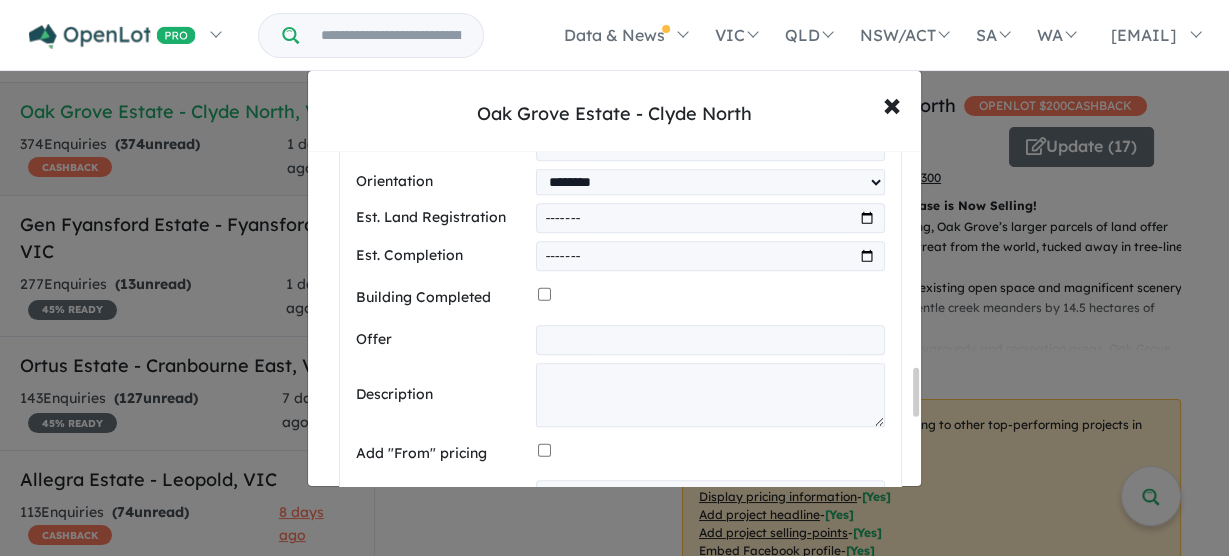 click at bounding box center [710, 256] 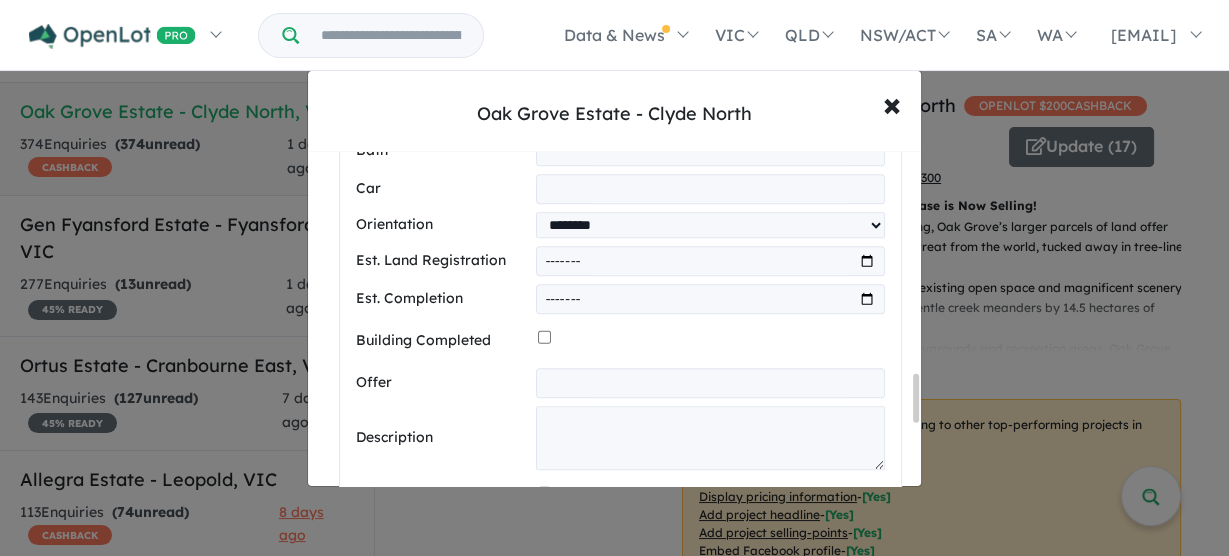 scroll, scrollTop: 1351, scrollLeft: 0, axis: vertical 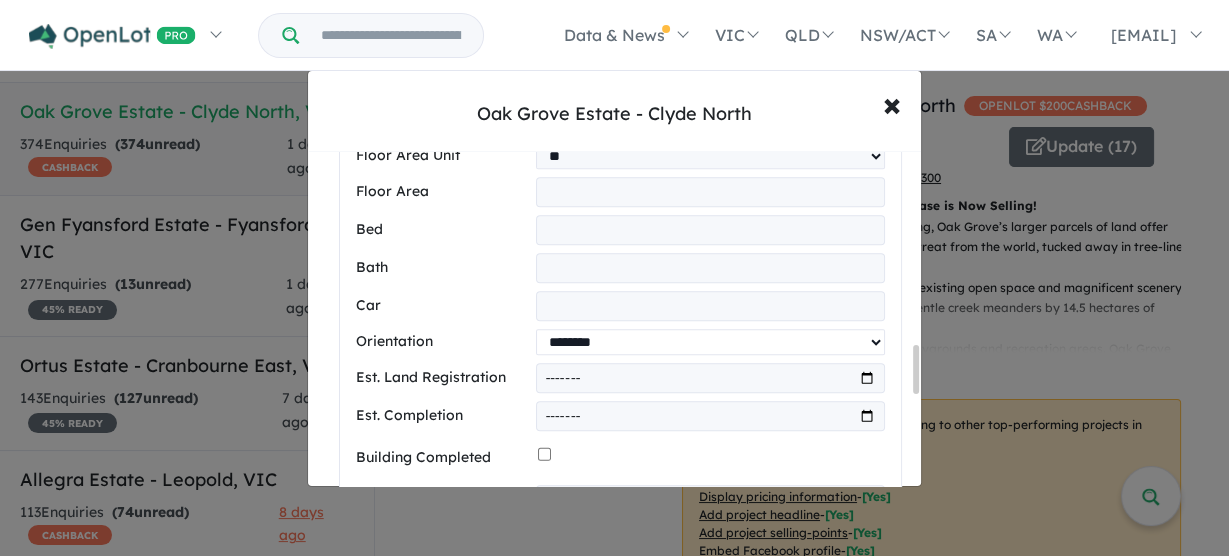 click on "**********" at bounding box center [710, 342] 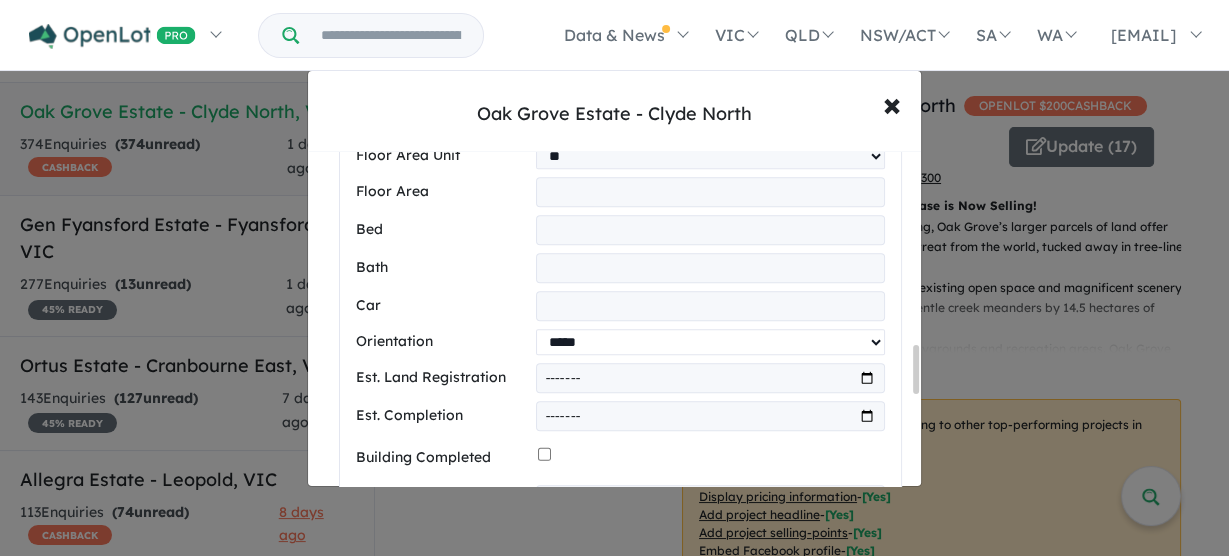 click on "**********" at bounding box center [710, 342] 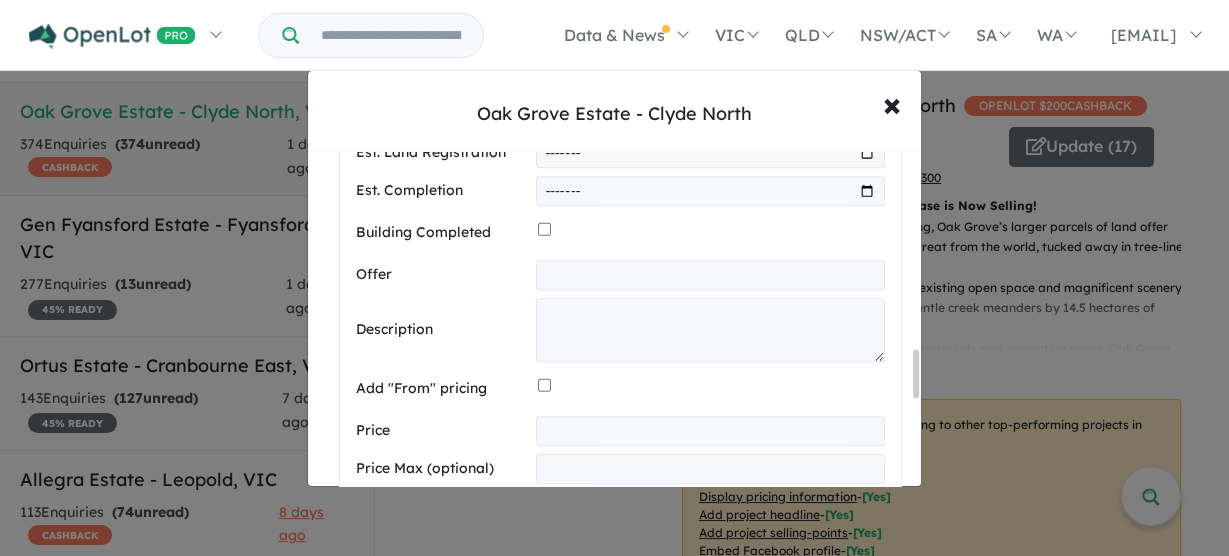 scroll, scrollTop: 1511, scrollLeft: 0, axis: vertical 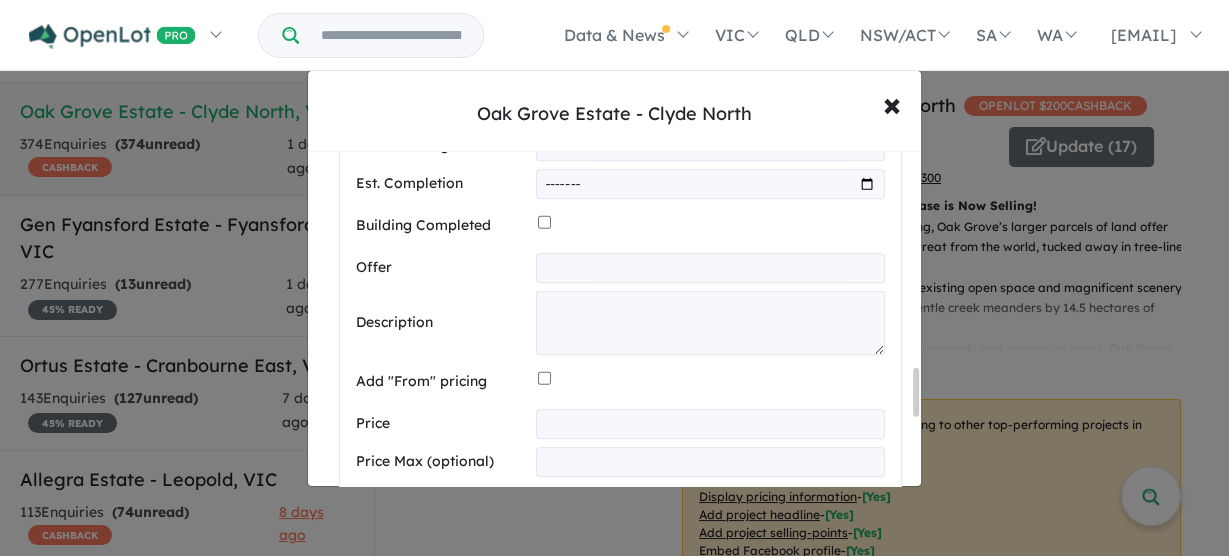 click at bounding box center (710, 268) 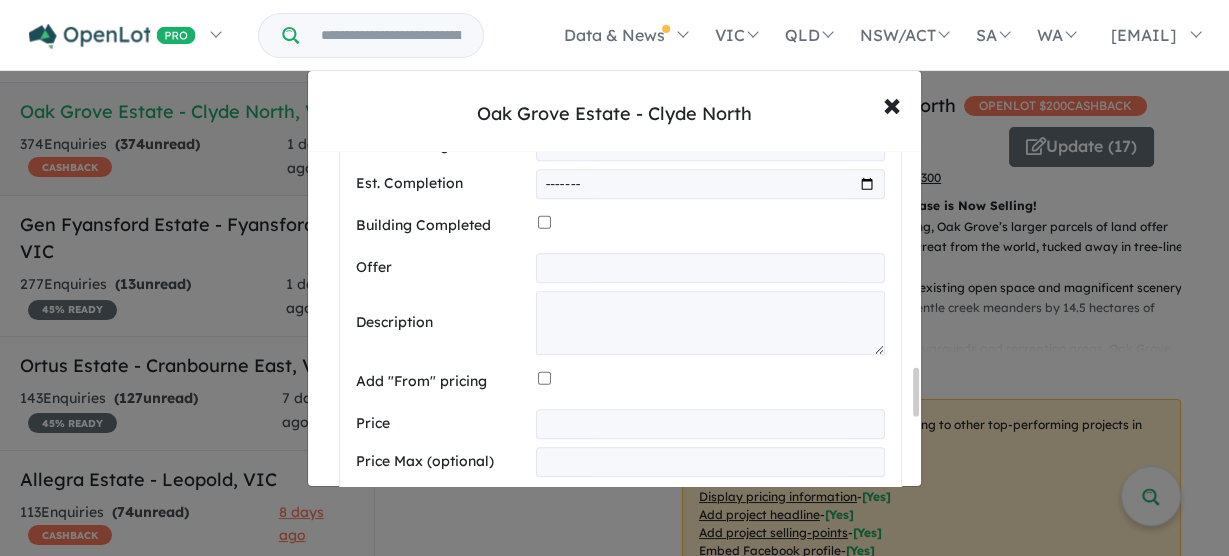 paste on "**********" 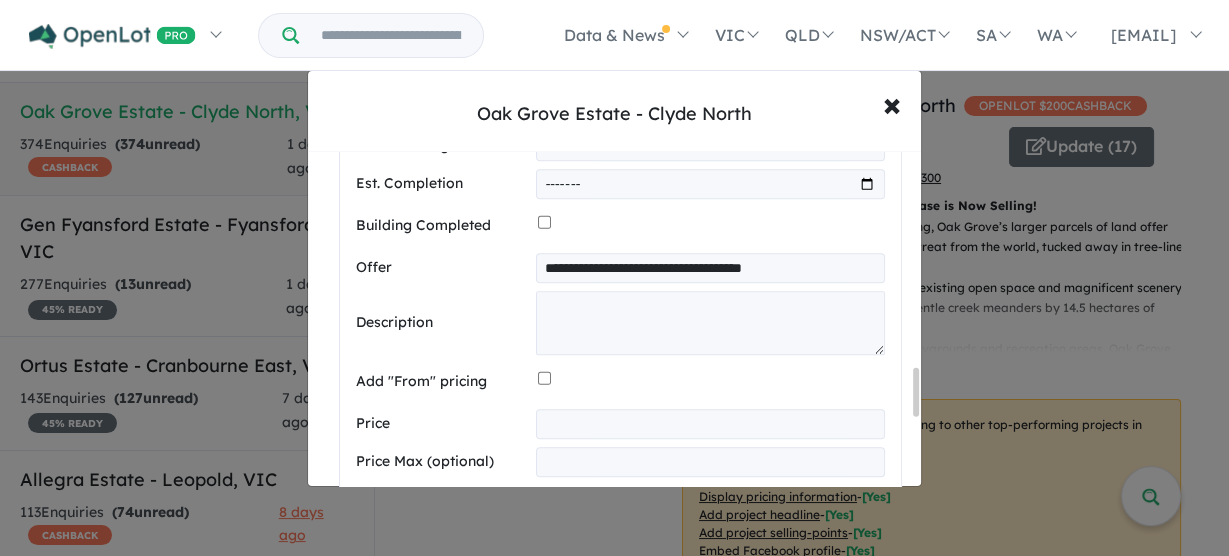 type on "**********" 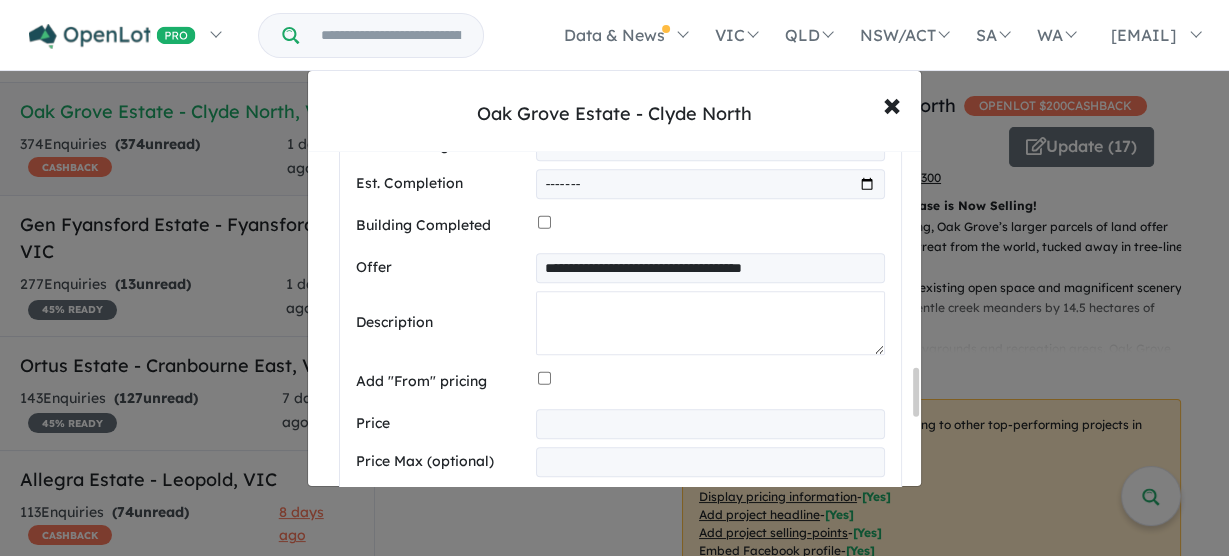 click at bounding box center (710, 323) 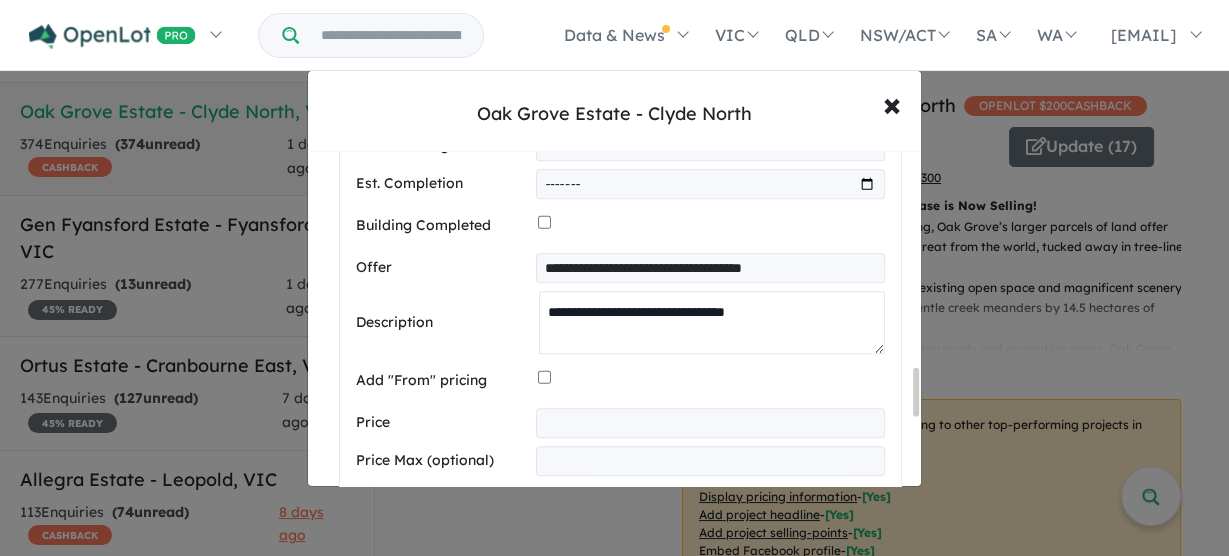 click on "**********" at bounding box center (712, 322) 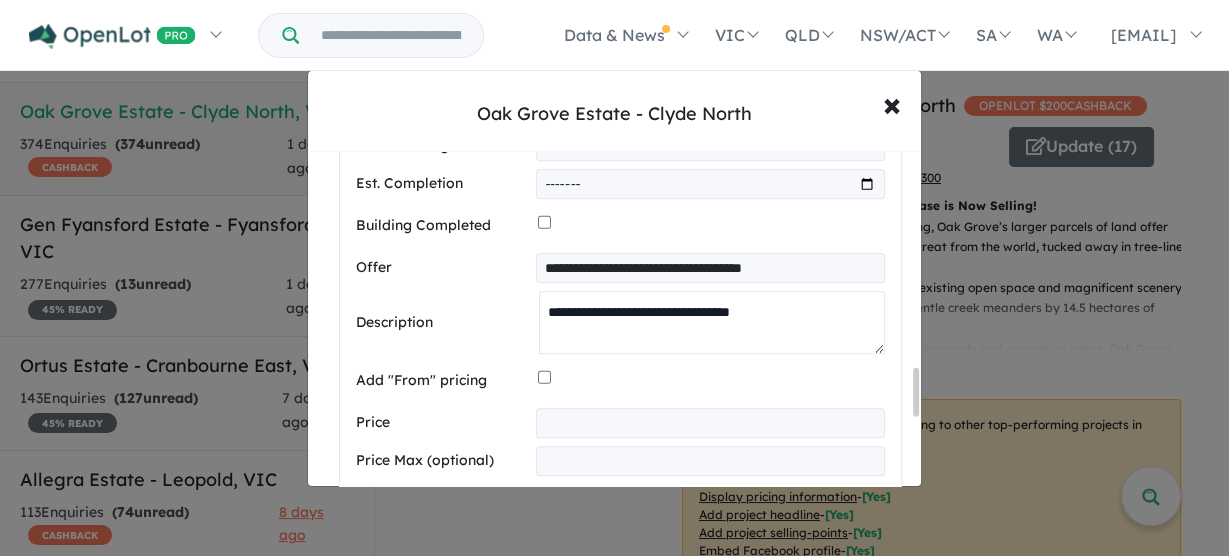 paste on "**********" 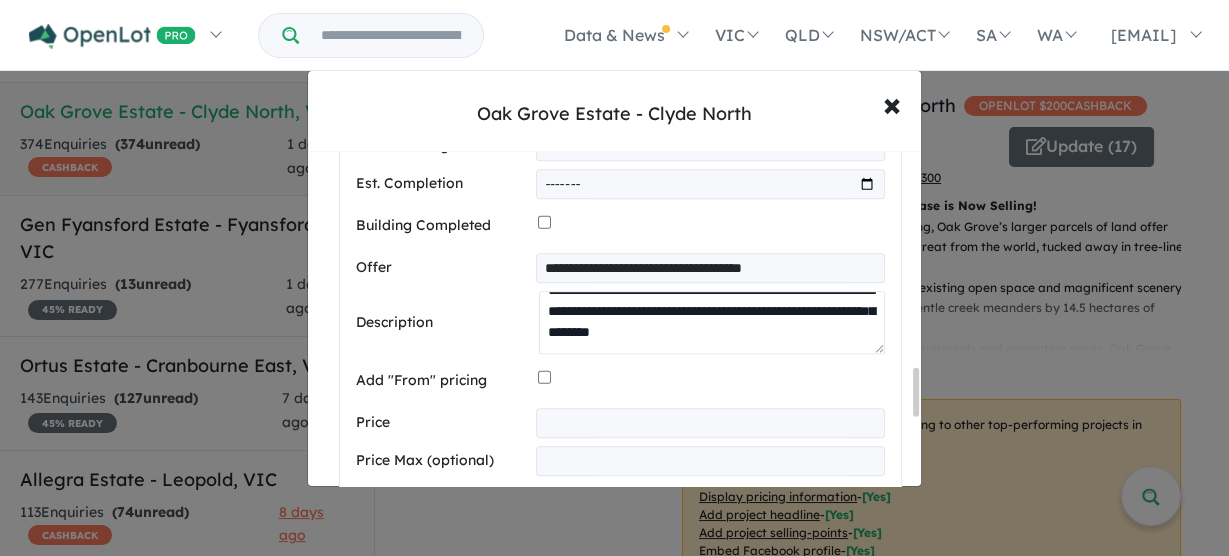 scroll, scrollTop: 419, scrollLeft: 0, axis: vertical 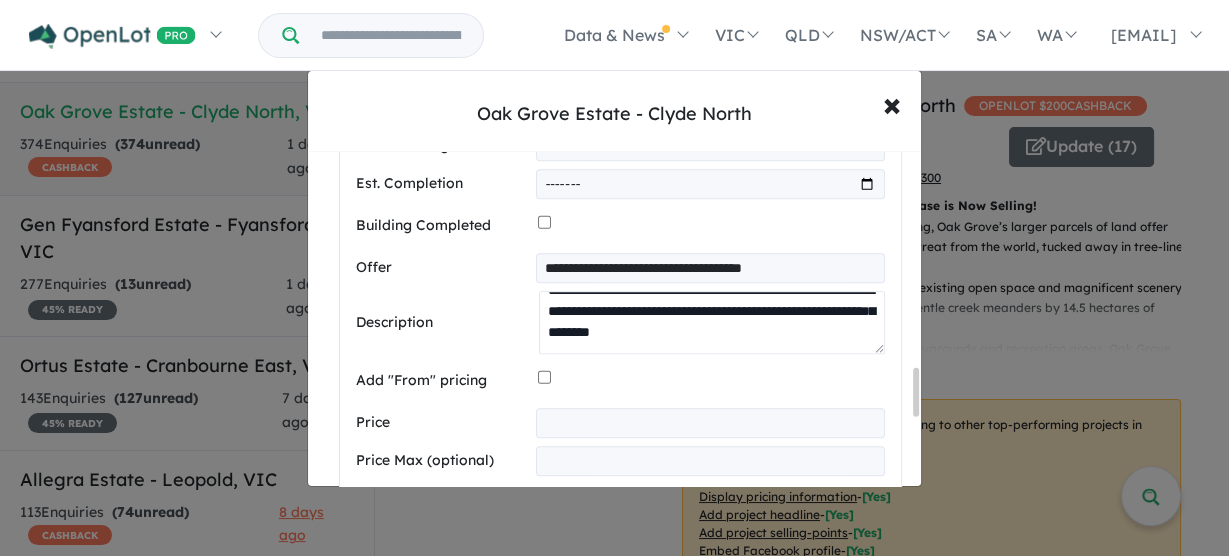 type on "**********" 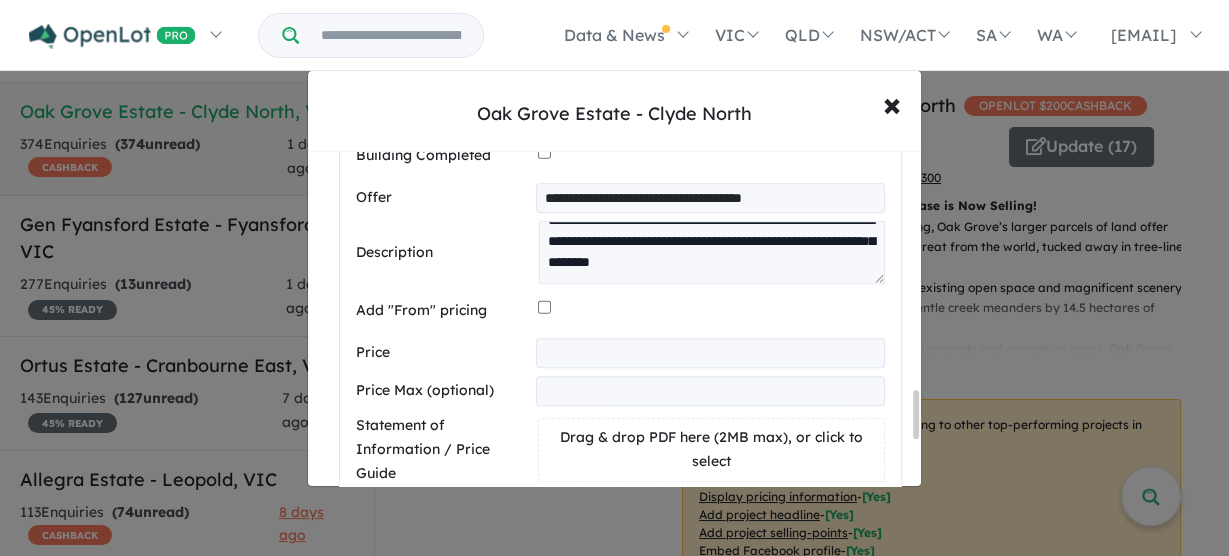 scroll, scrollTop: 1671, scrollLeft: 0, axis: vertical 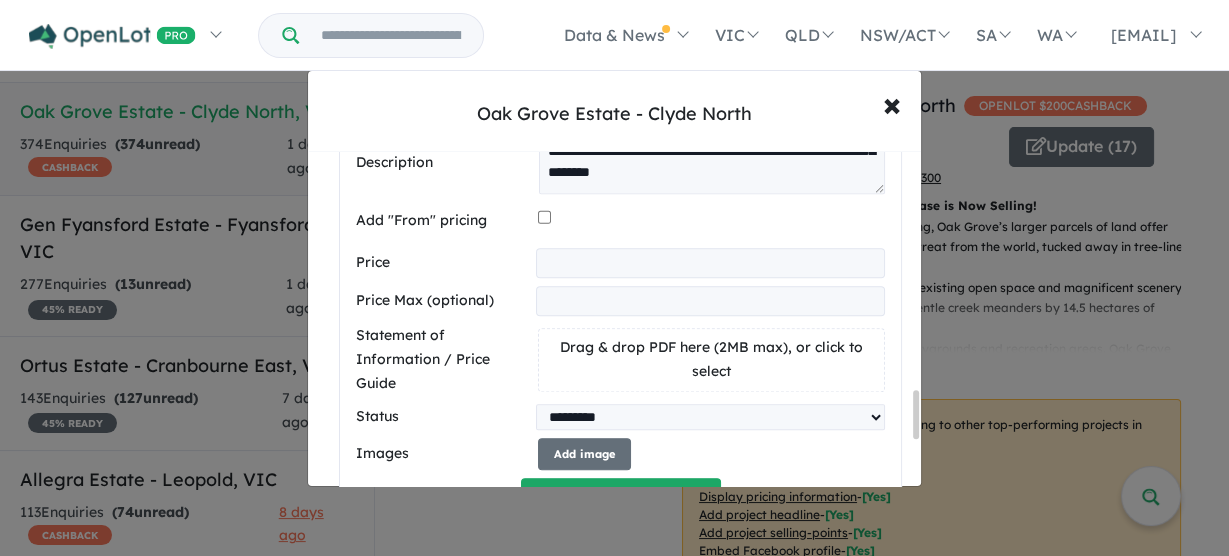 click at bounding box center (710, 263) 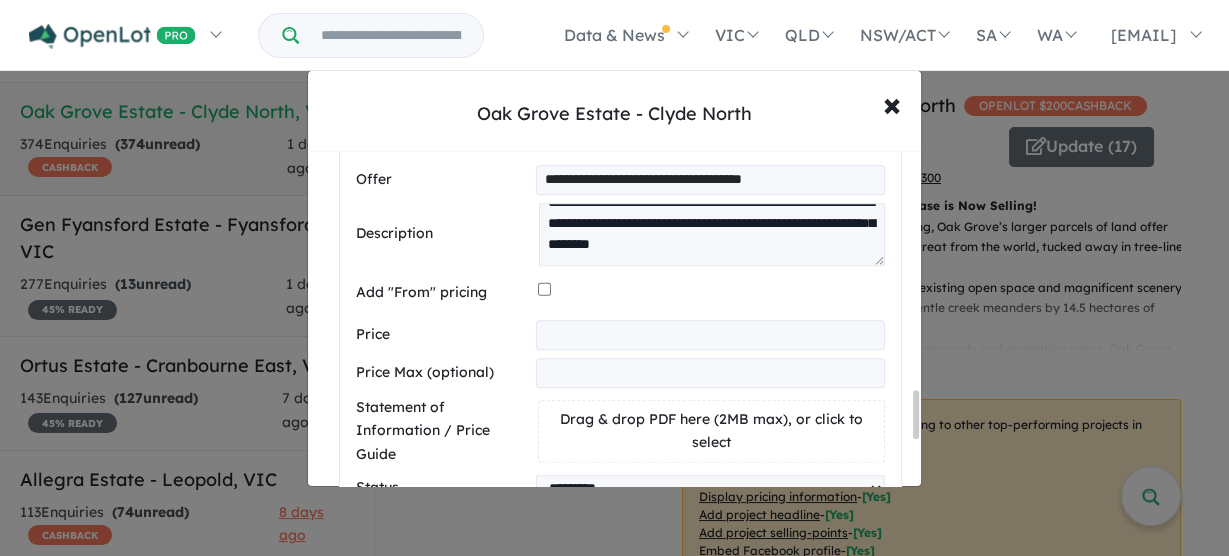 type on "******" 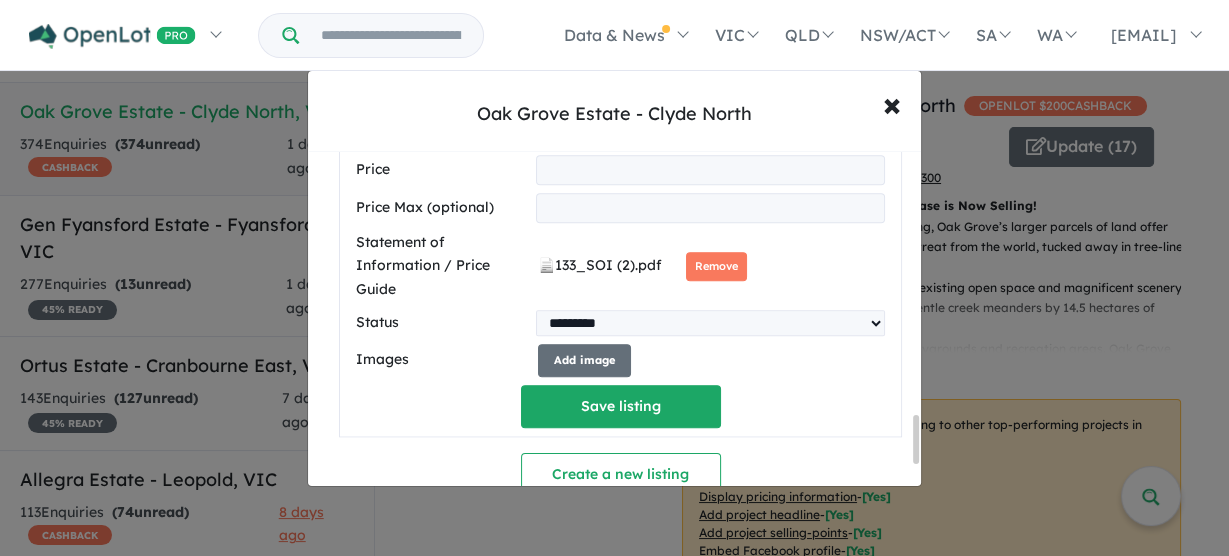 scroll, scrollTop: 1911, scrollLeft: 0, axis: vertical 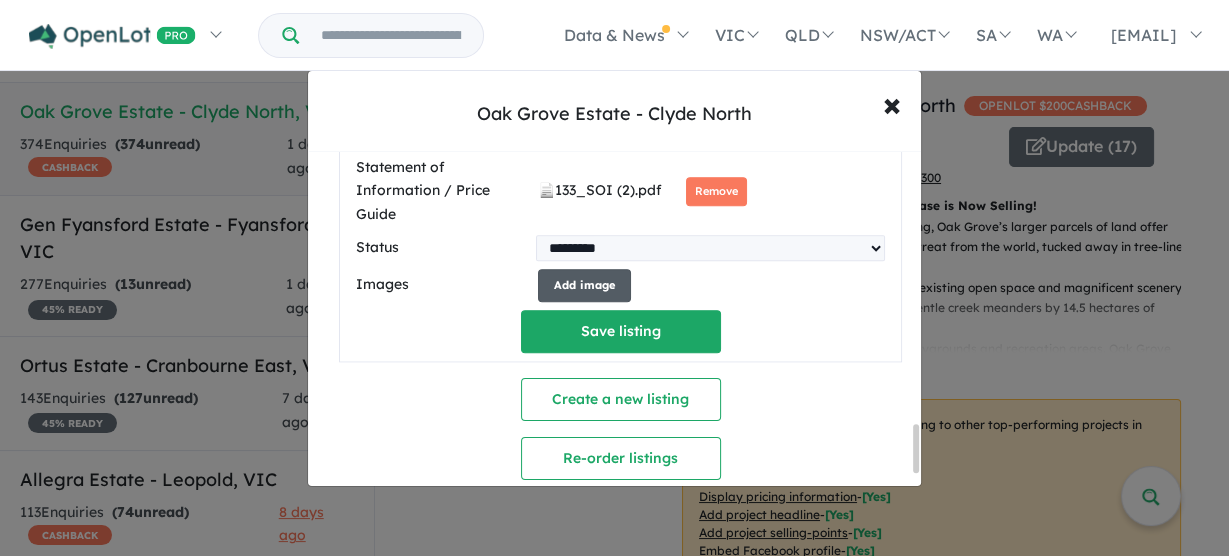 click on "Add image" at bounding box center (584, 285) 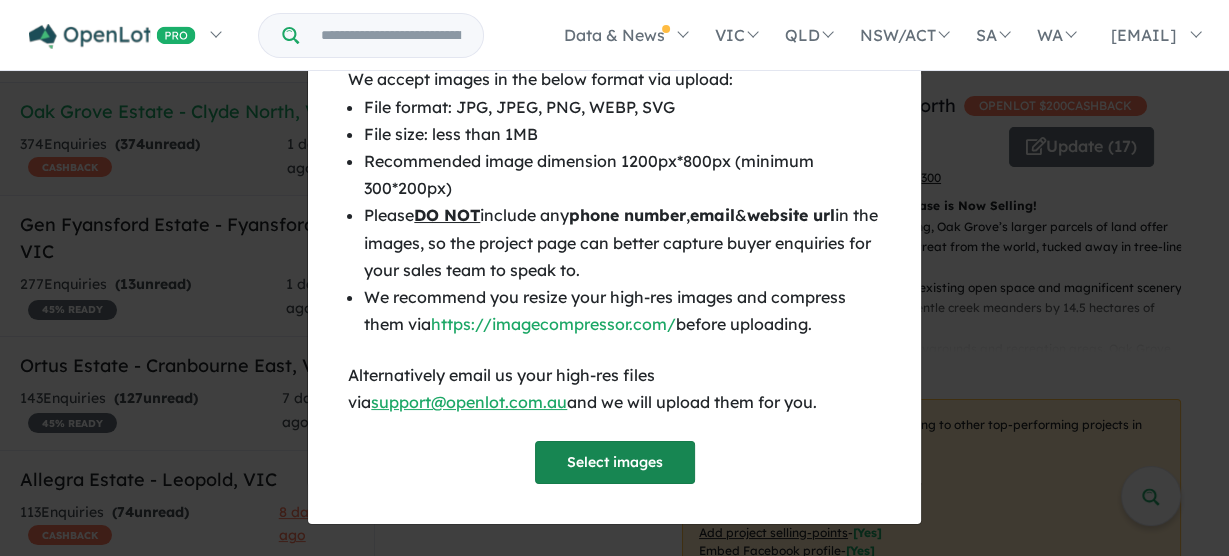 click on "Select images" at bounding box center [615, 462] 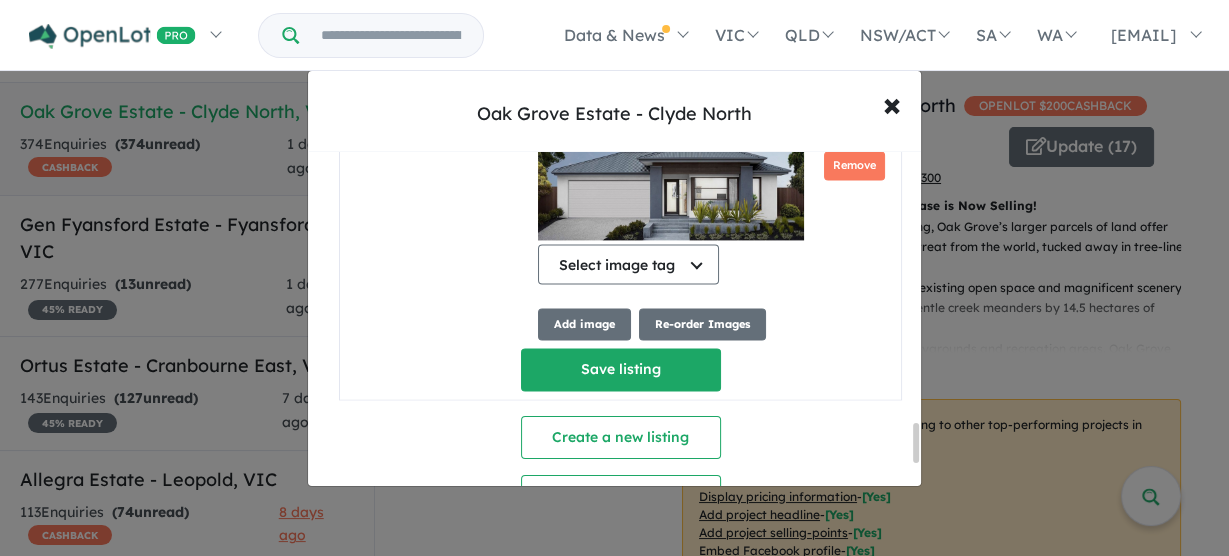 scroll, scrollTop: 2298, scrollLeft: 0, axis: vertical 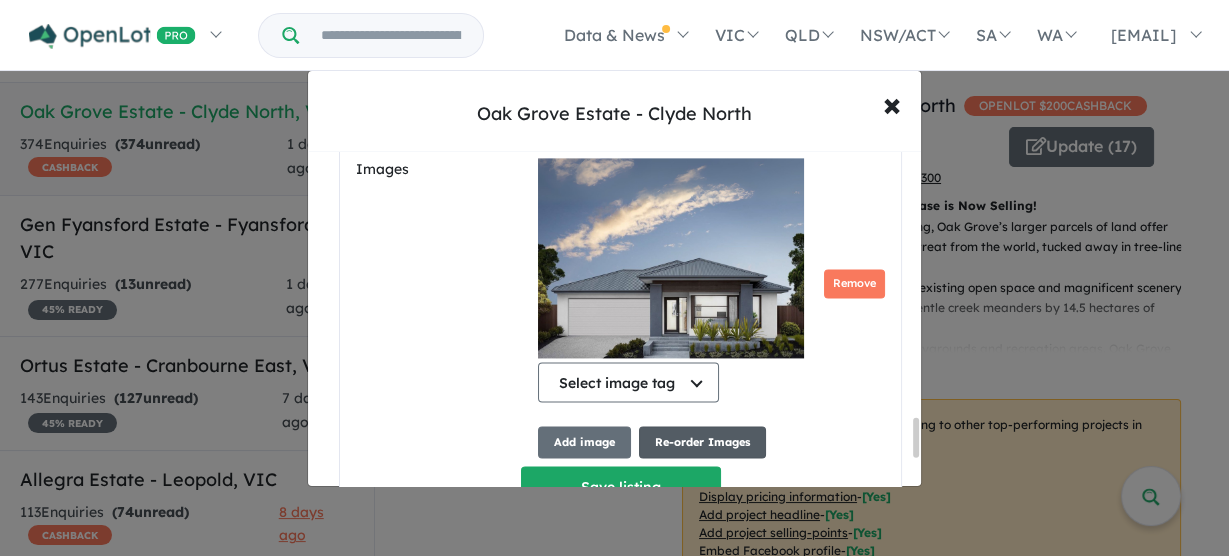 click on "Re-order Images" at bounding box center (702, 442) 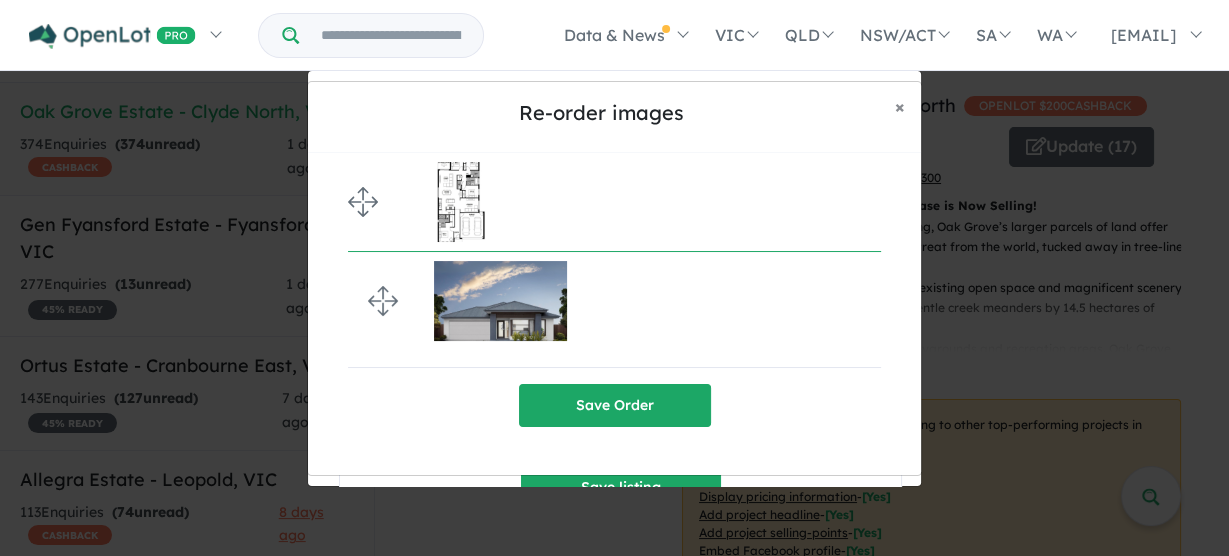 drag, startPoint x: 360, startPoint y: 288, endPoint x: 369, endPoint y: 174, distance: 114.35471 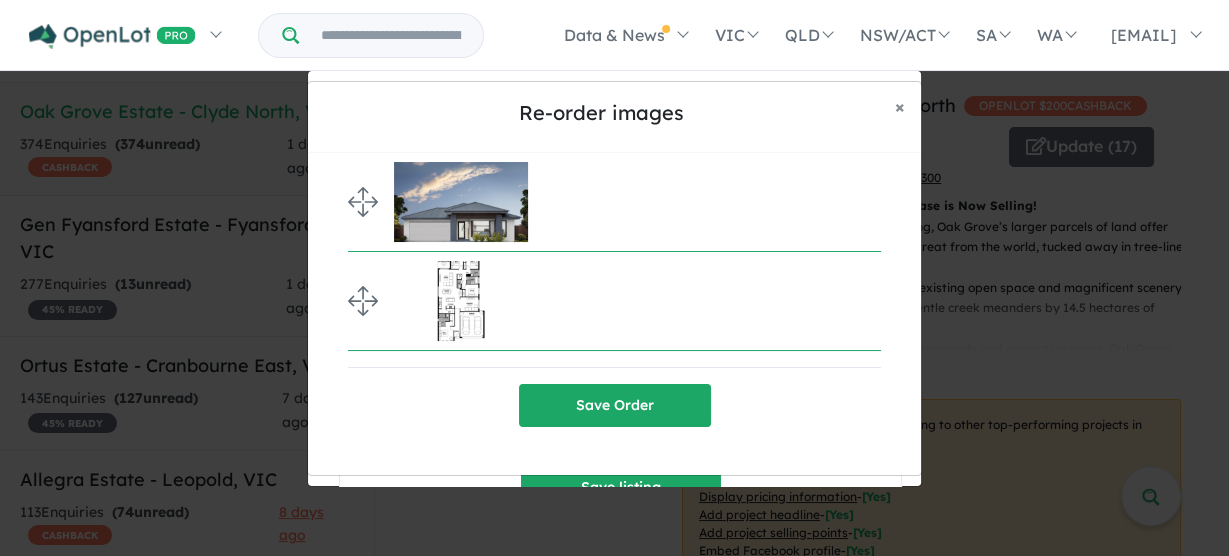 drag, startPoint x: 607, startPoint y: 397, endPoint x: 616, endPoint y: 385, distance: 15 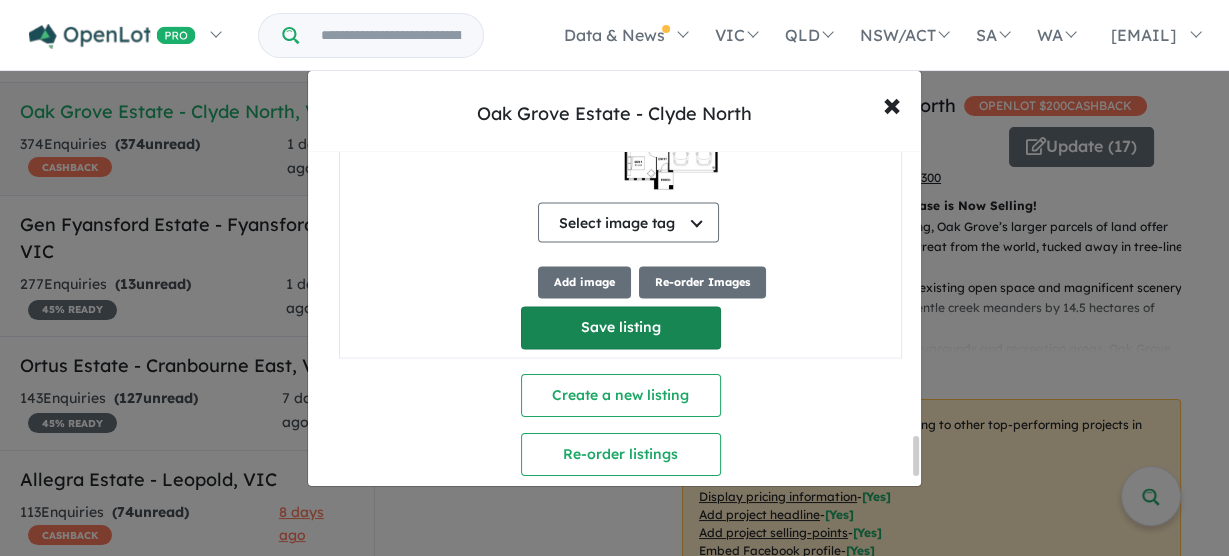 click on "Save listing" at bounding box center [621, 327] 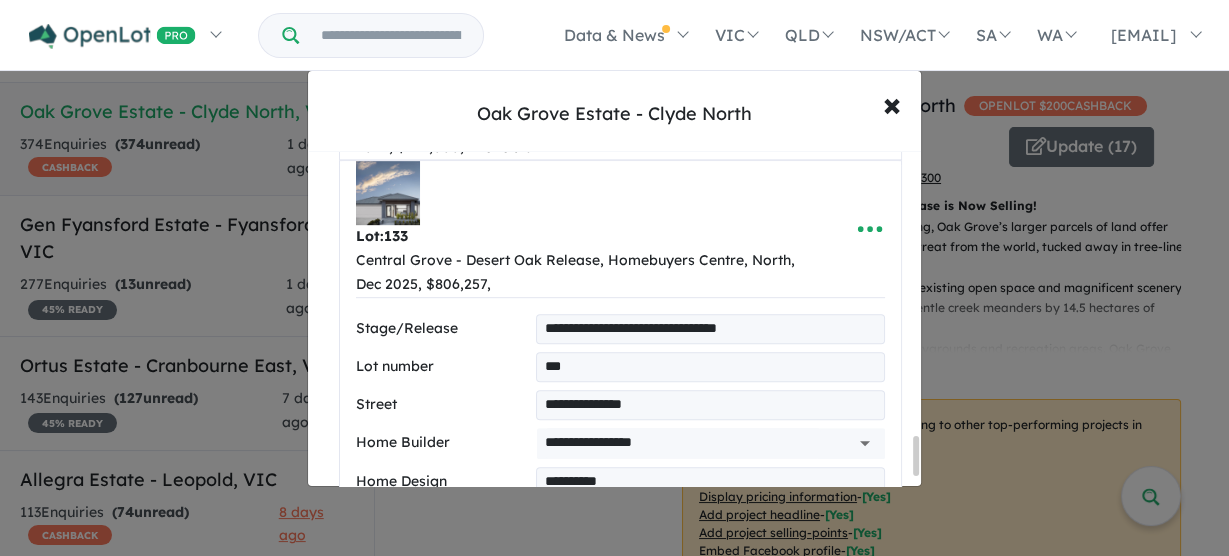 select on "*****" 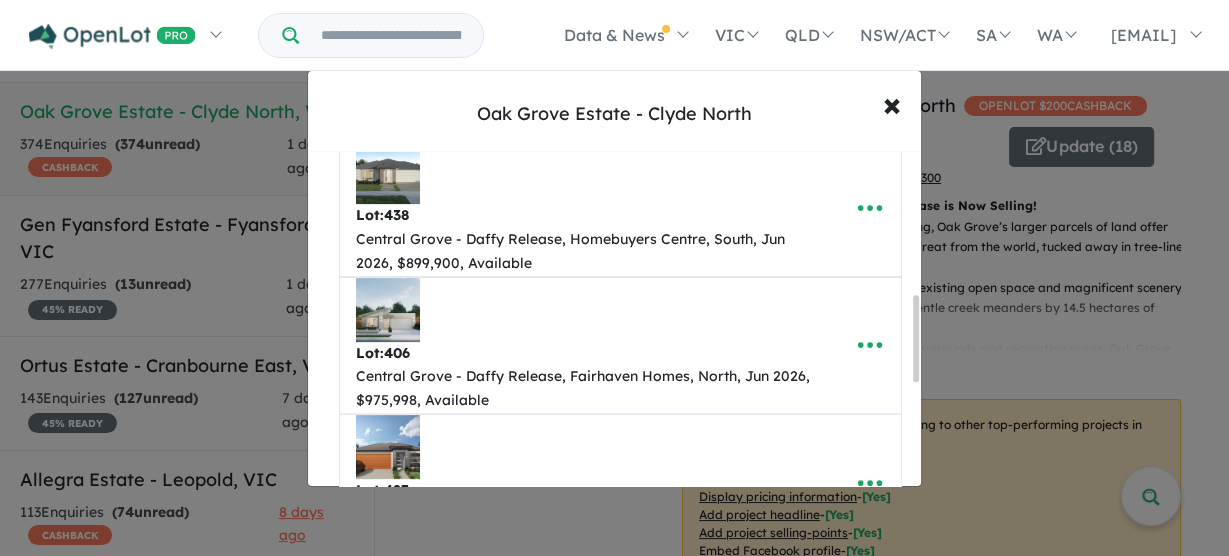 scroll, scrollTop: 969, scrollLeft: 0, axis: vertical 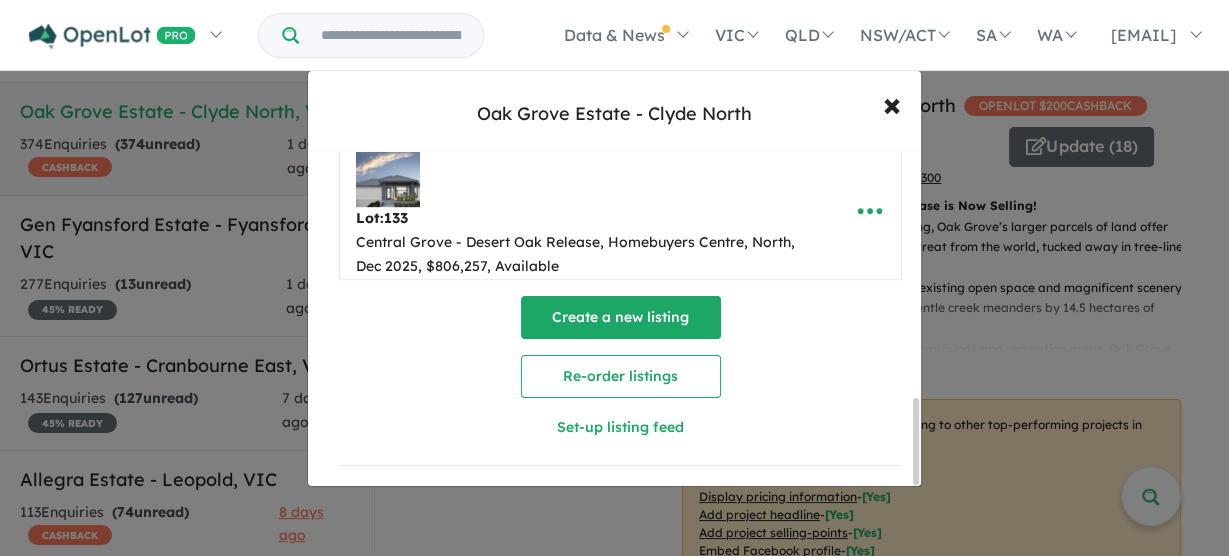 click on "Create a new listing" at bounding box center (621, 317) 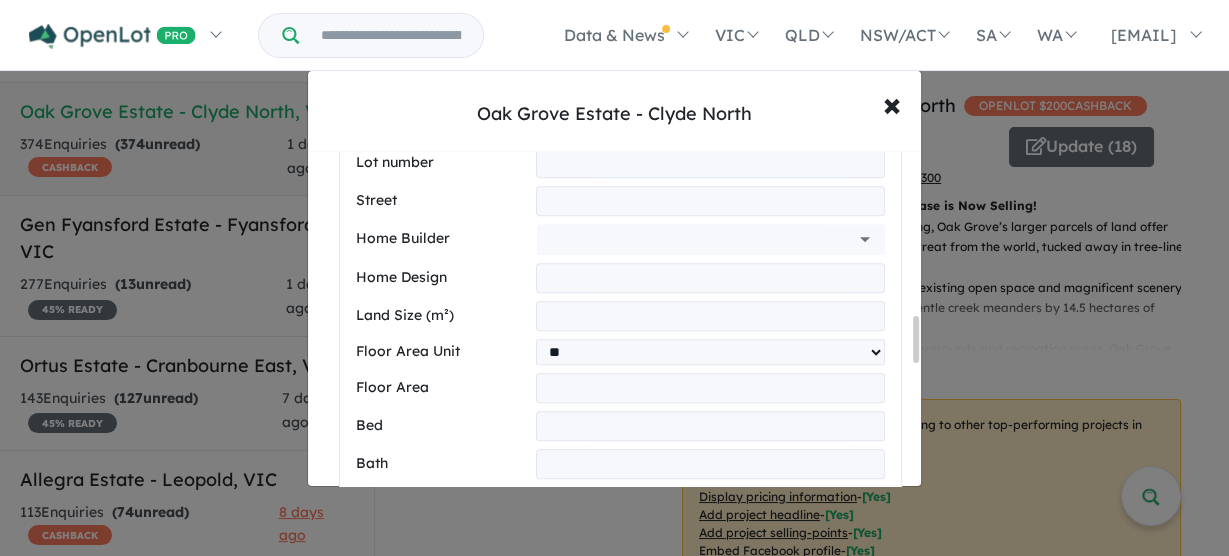 scroll, scrollTop: 1120, scrollLeft: 0, axis: vertical 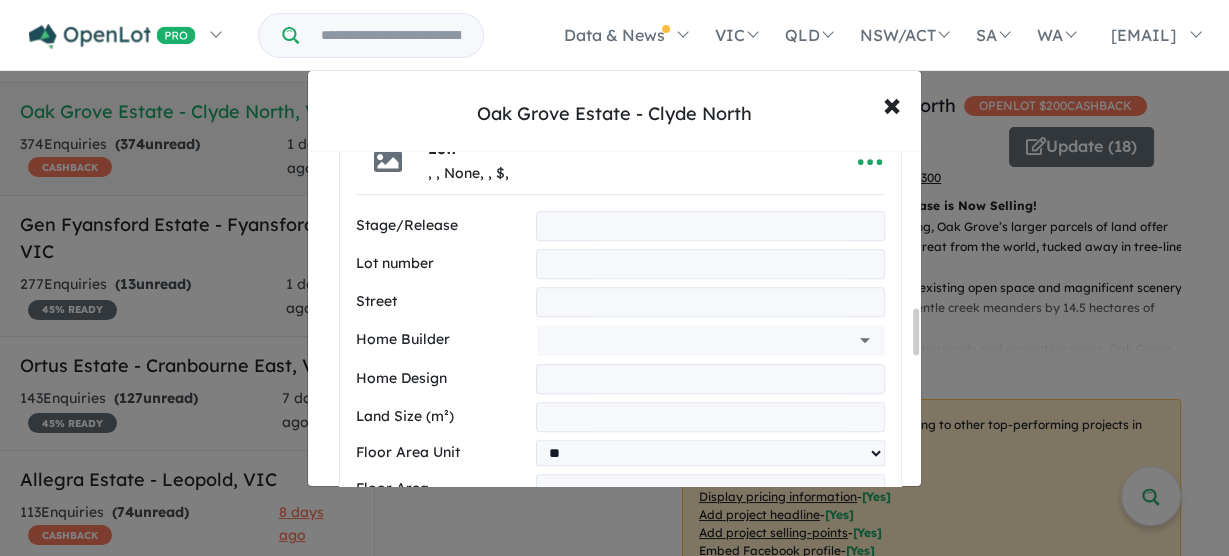 click on "Oak Grove Estate - Clyde North × Close" at bounding box center [614, 111] 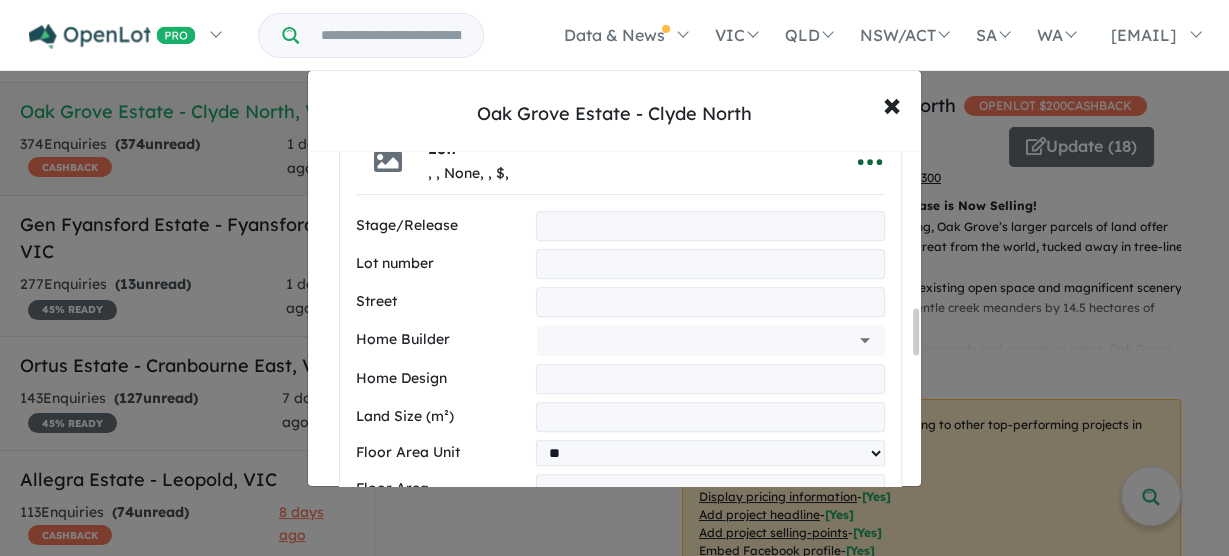 click 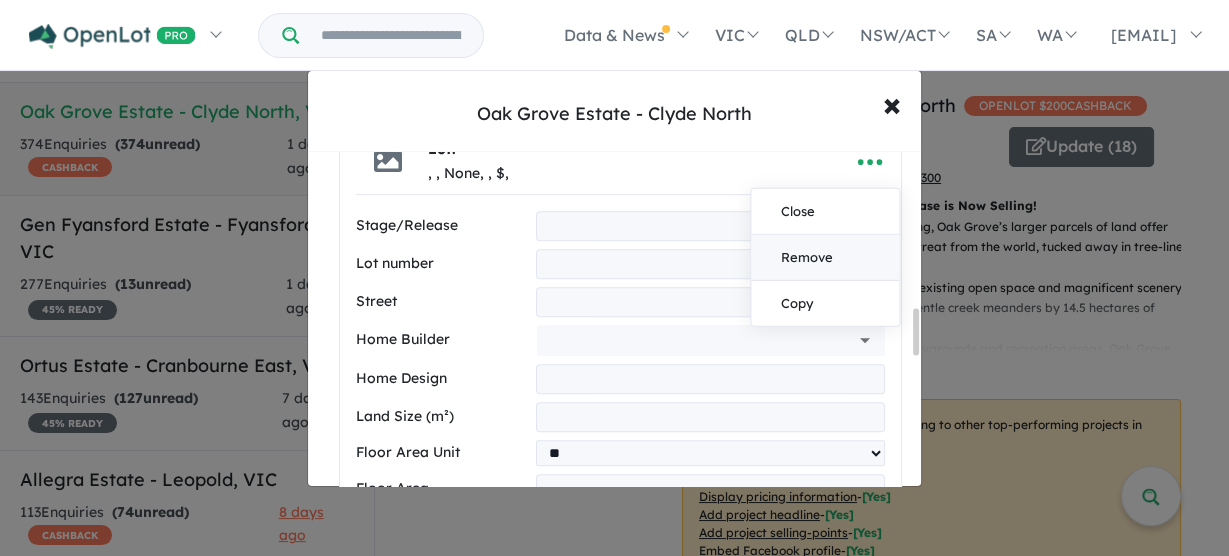 click on "Remove" at bounding box center (825, 257) 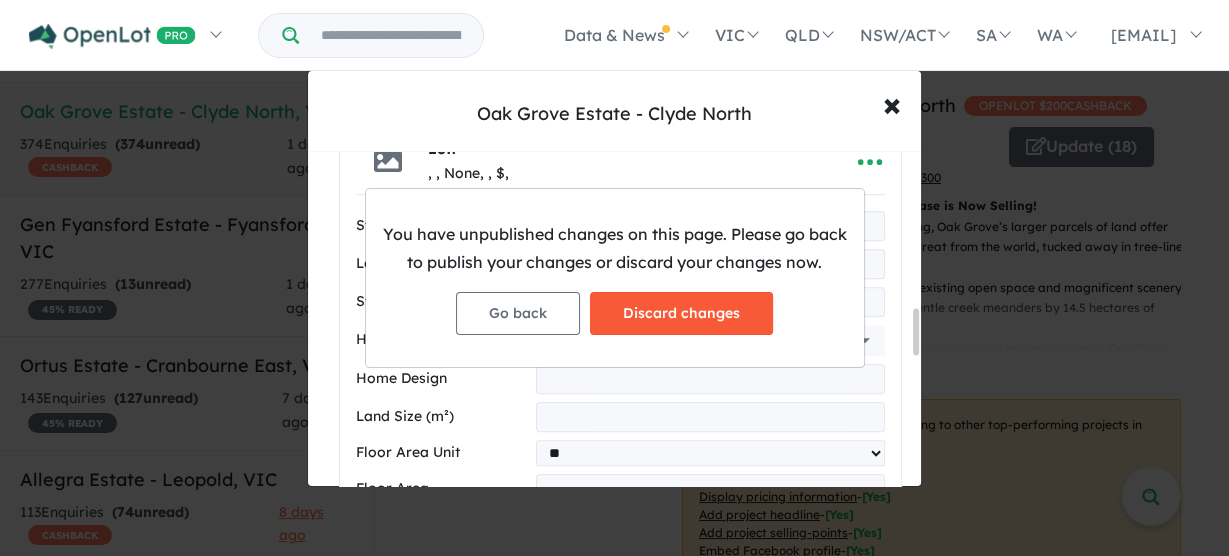 click on "Discard changes" at bounding box center [681, 313] 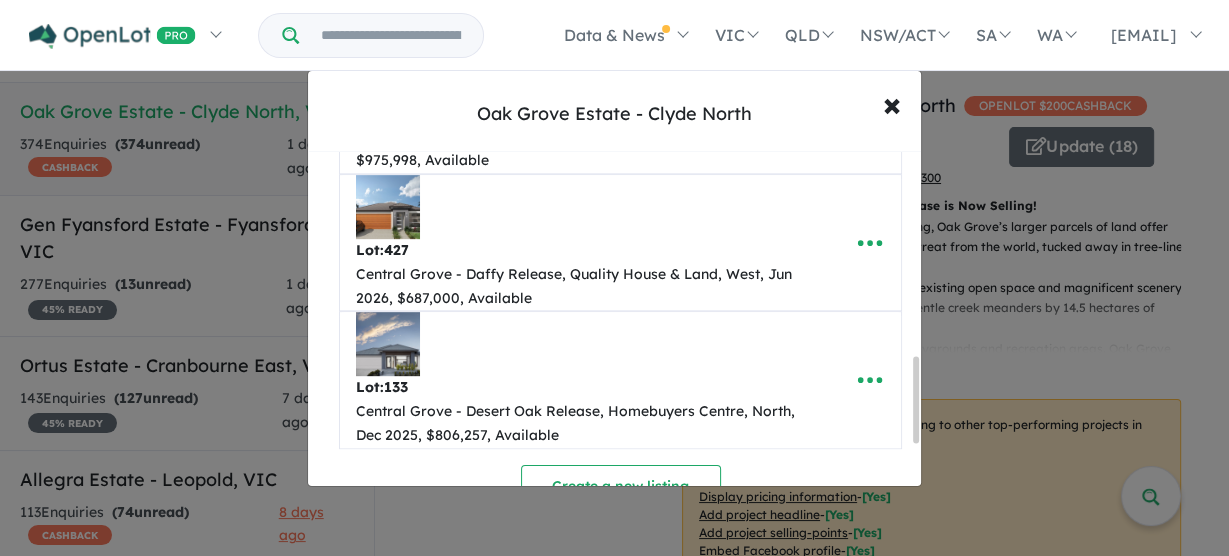 scroll, scrollTop: 880, scrollLeft: 0, axis: vertical 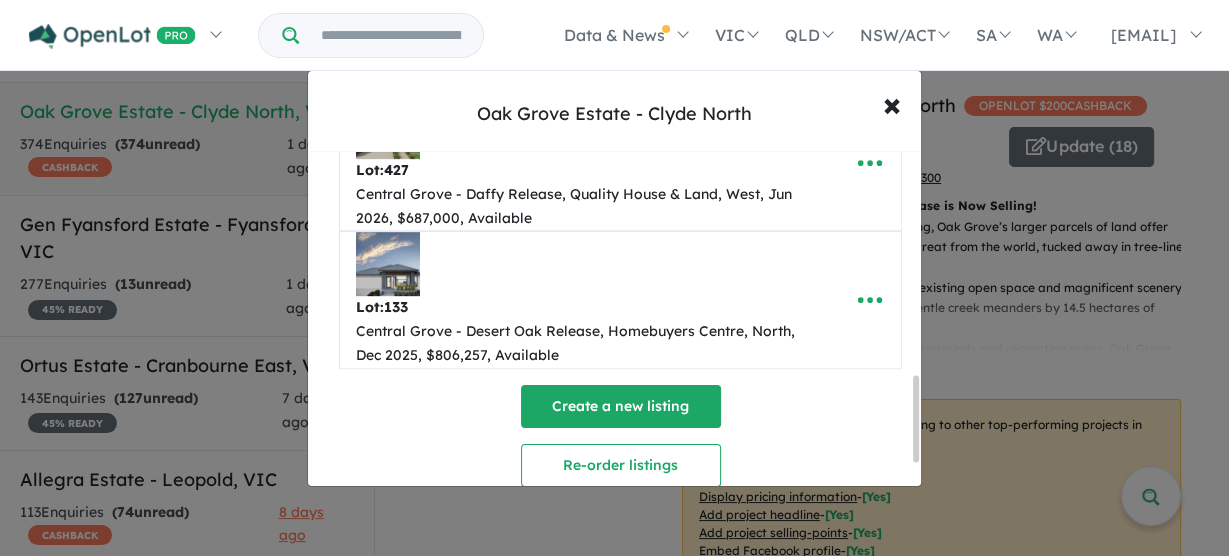 click on "Create a new listing" at bounding box center [621, 406] 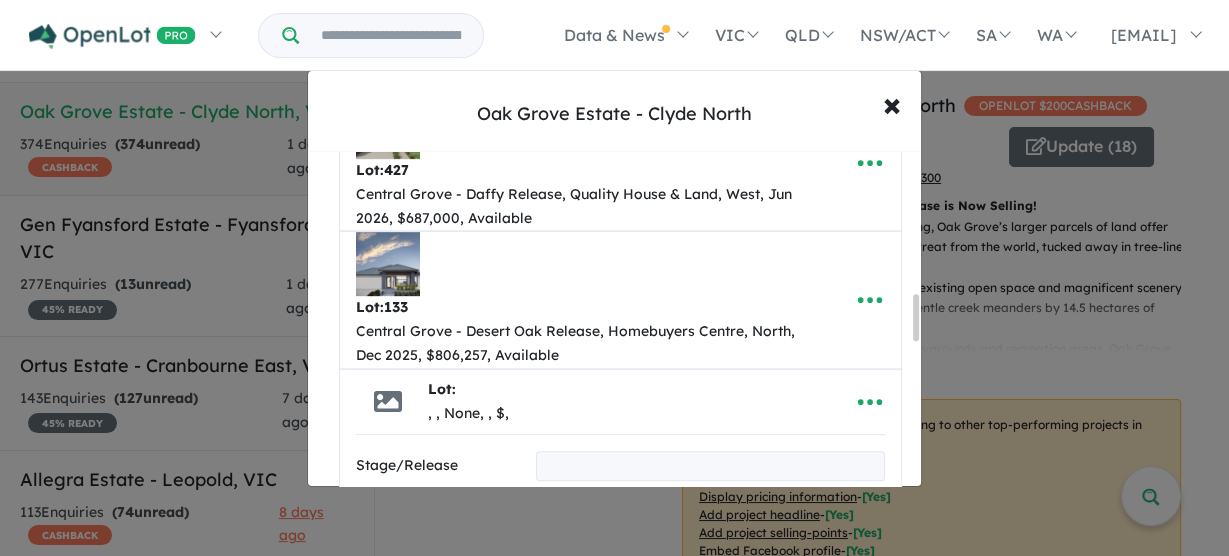 scroll, scrollTop: 1016, scrollLeft: 0, axis: vertical 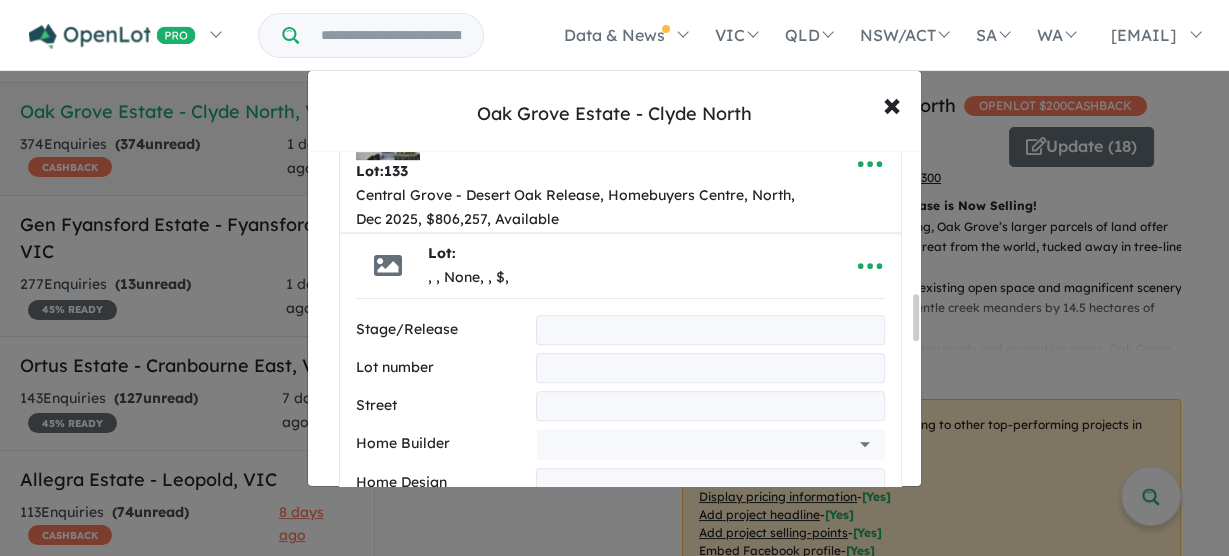 click at bounding box center (710, 330) 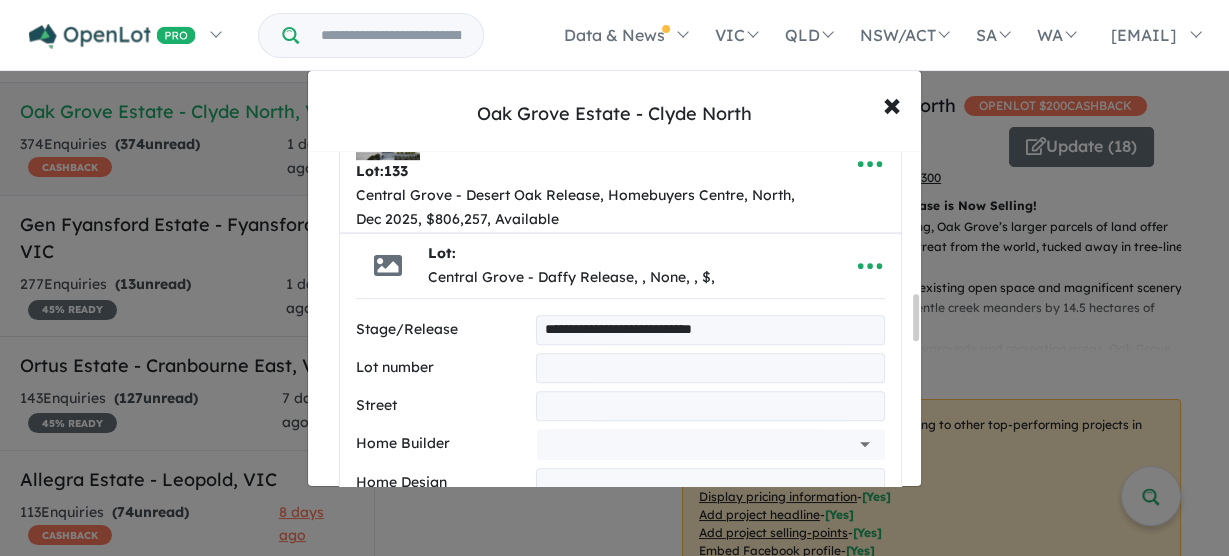 click at bounding box center (710, 406) 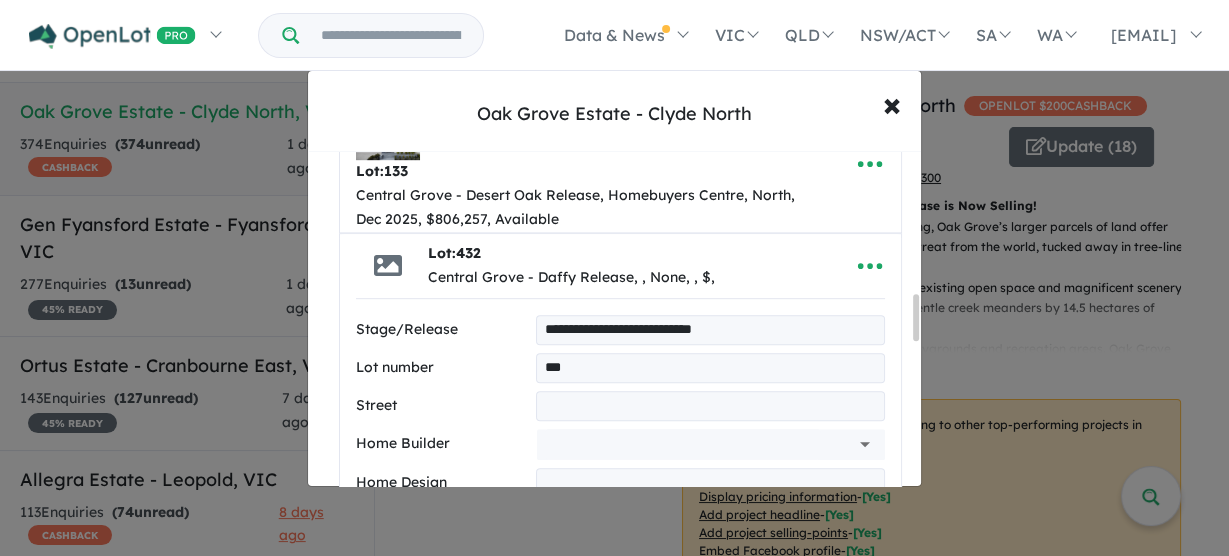 type on "***" 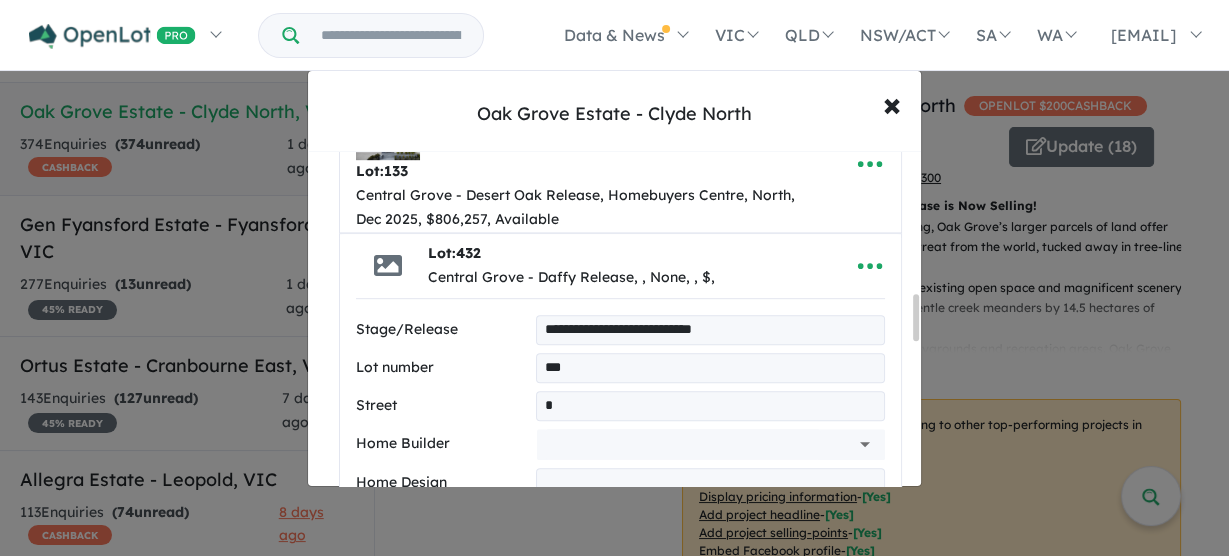 type on "**********" 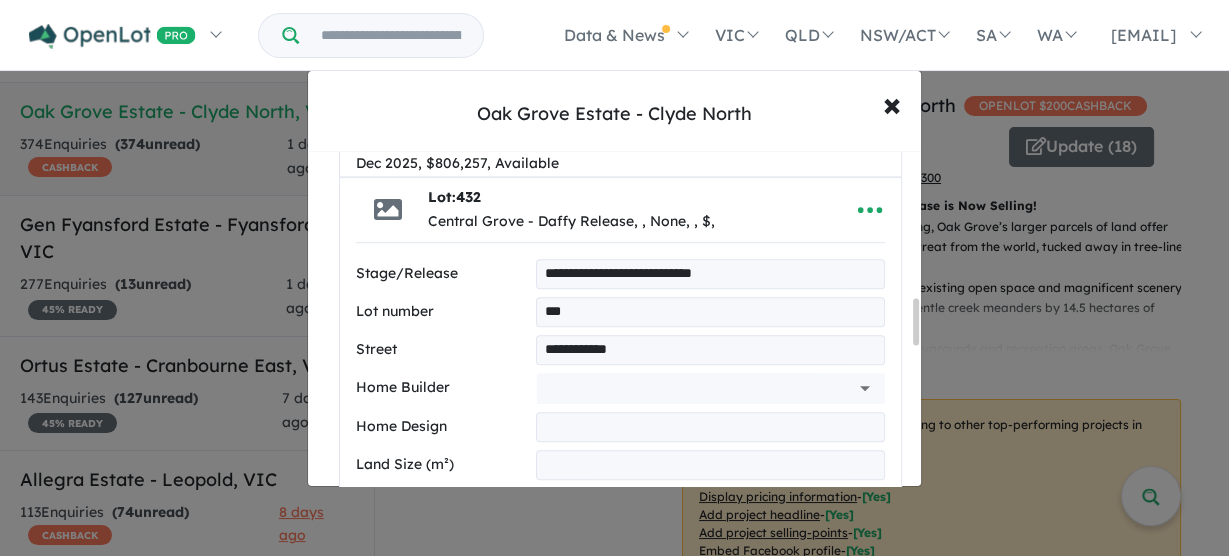 scroll, scrollTop: 1096, scrollLeft: 0, axis: vertical 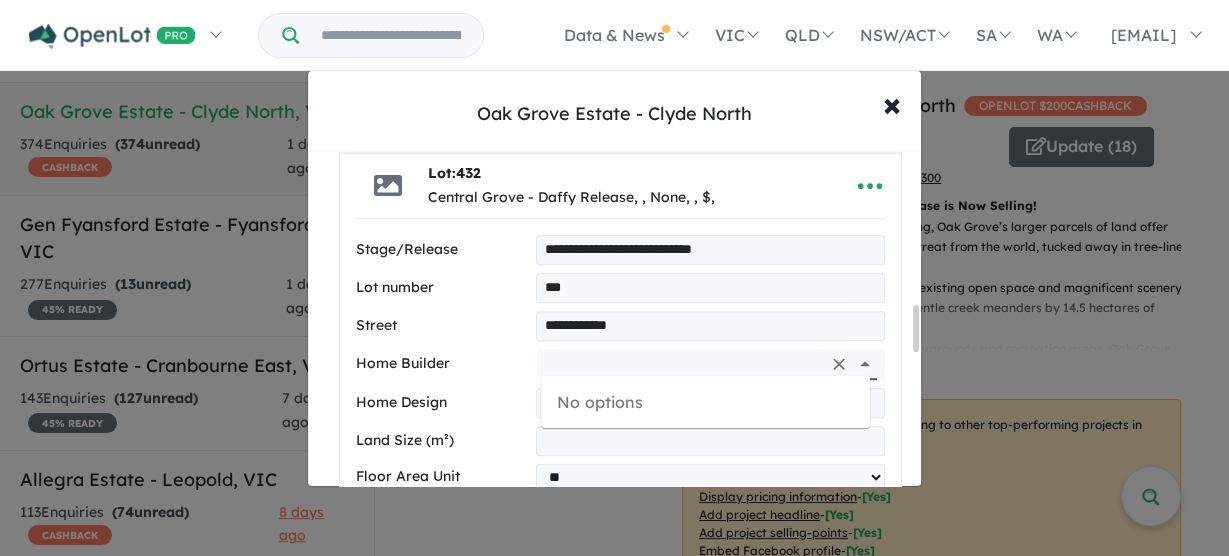 click at bounding box center (683, 364) 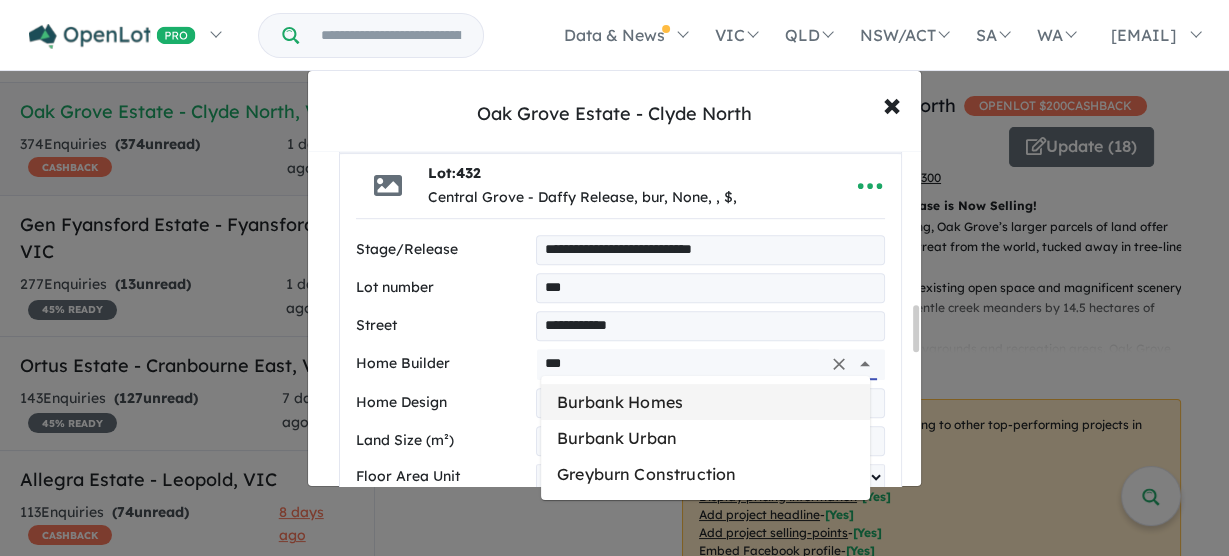 click on "Burbank Homes" at bounding box center (705, 402) 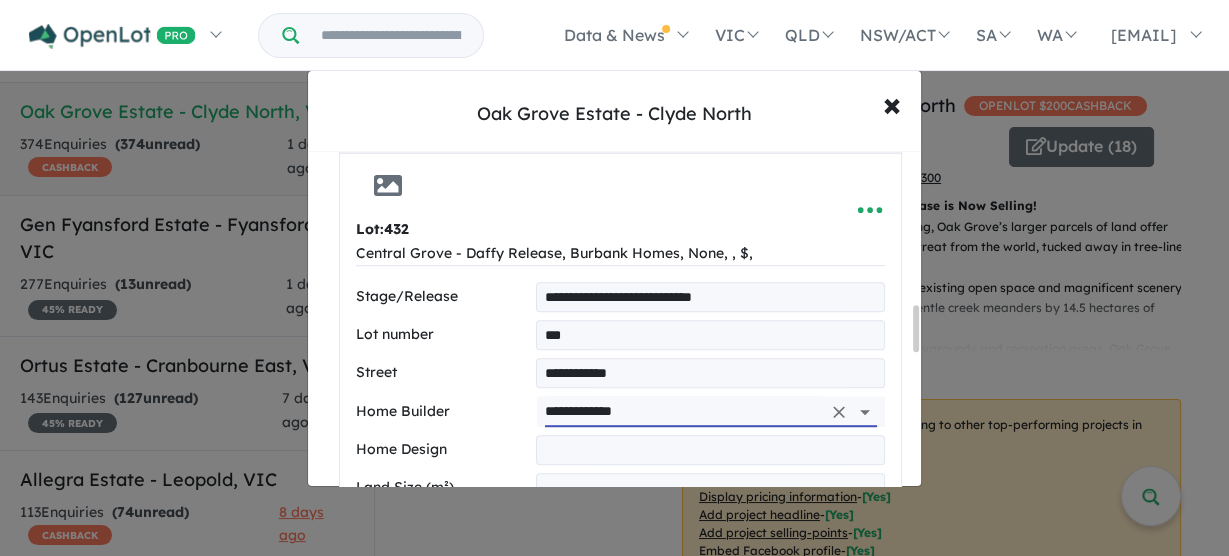 scroll, scrollTop: 1176, scrollLeft: 0, axis: vertical 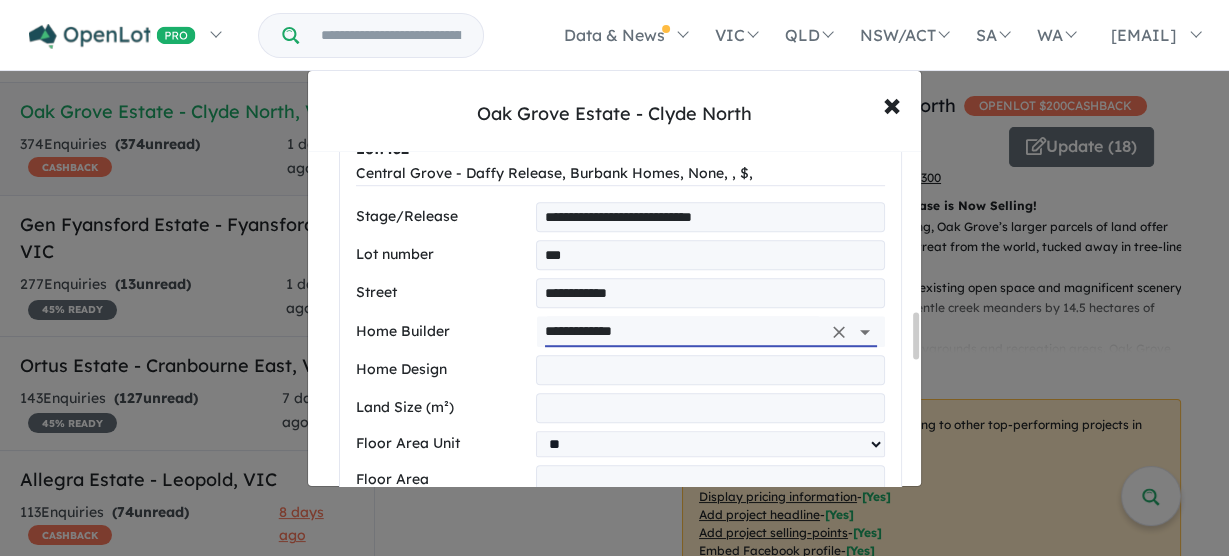 type on "**********" 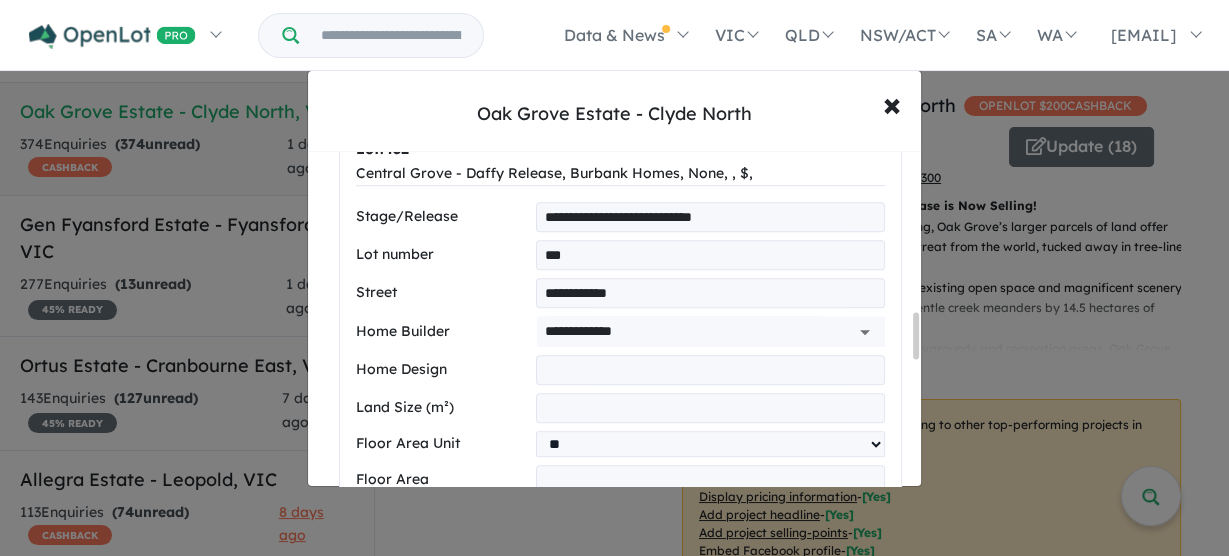 click at bounding box center [710, 370] 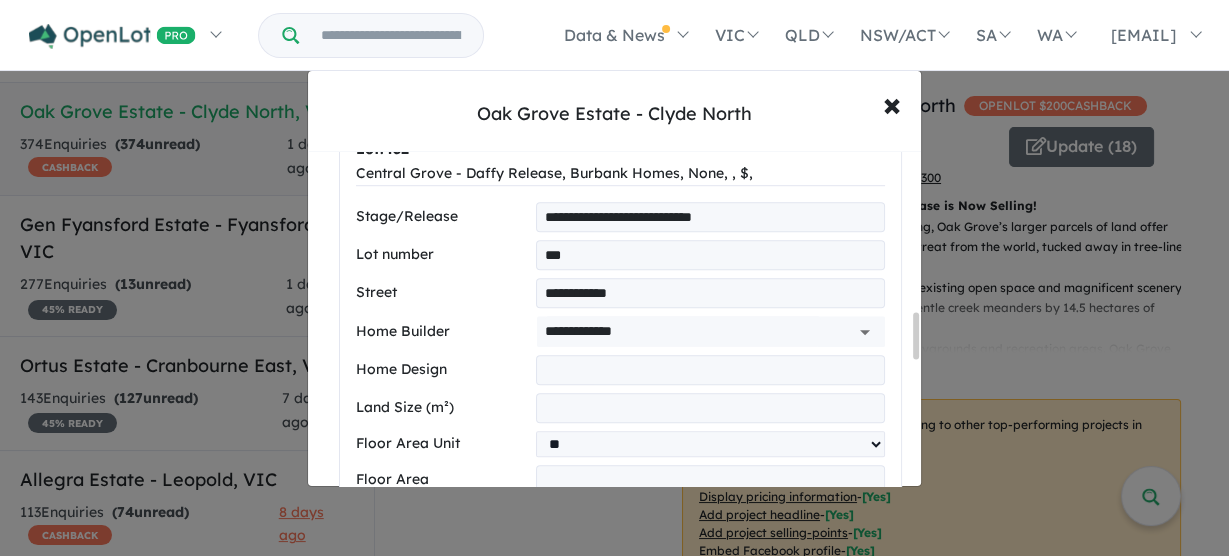 paste on "**********" 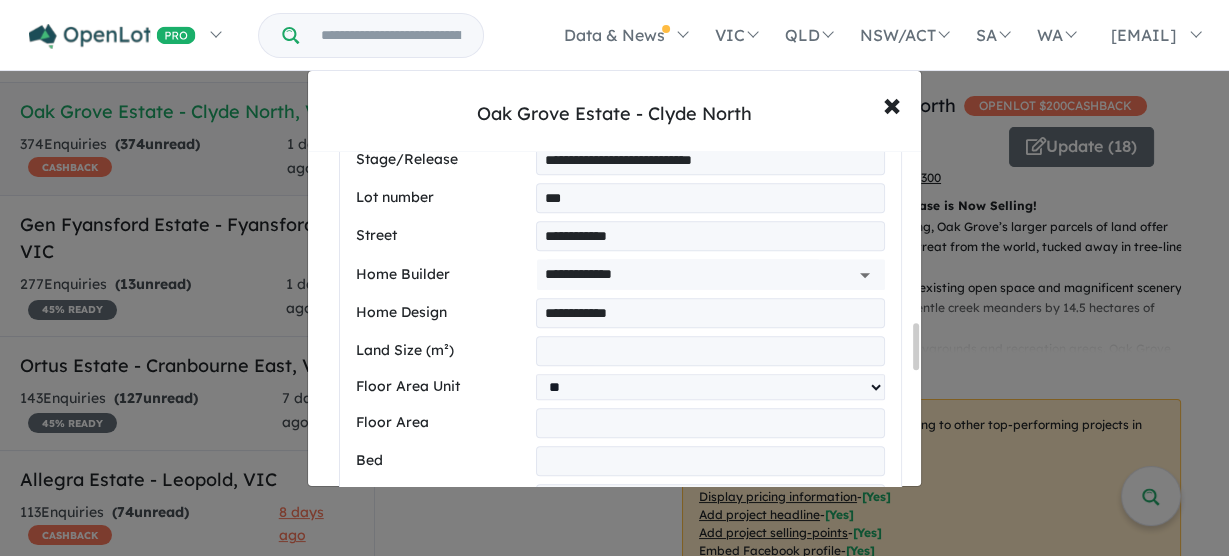 scroll, scrollTop: 1256, scrollLeft: 0, axis: vertical 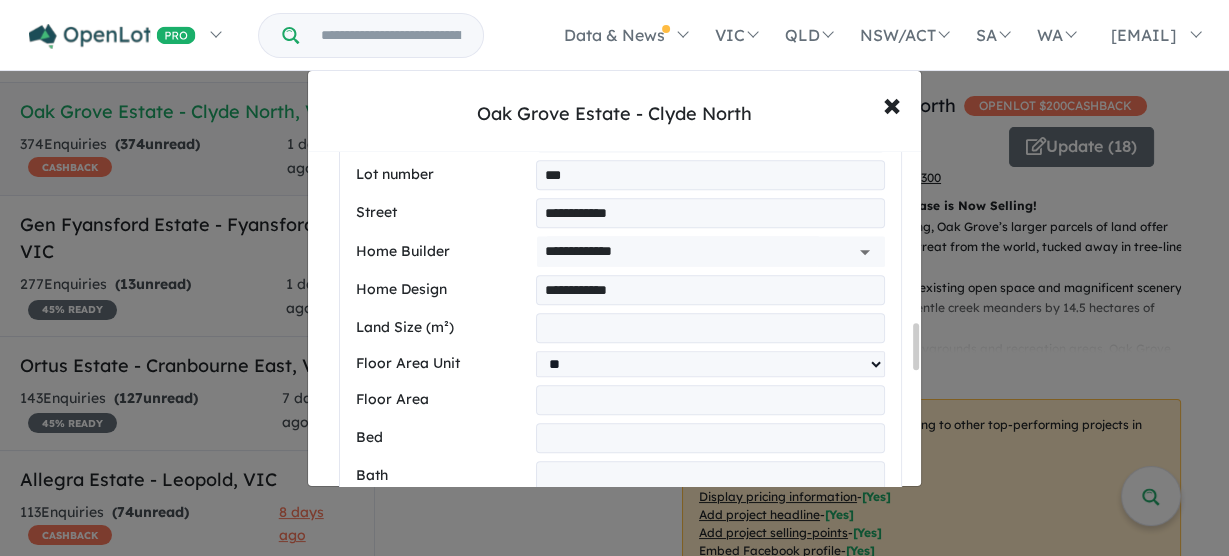 type on "**********" 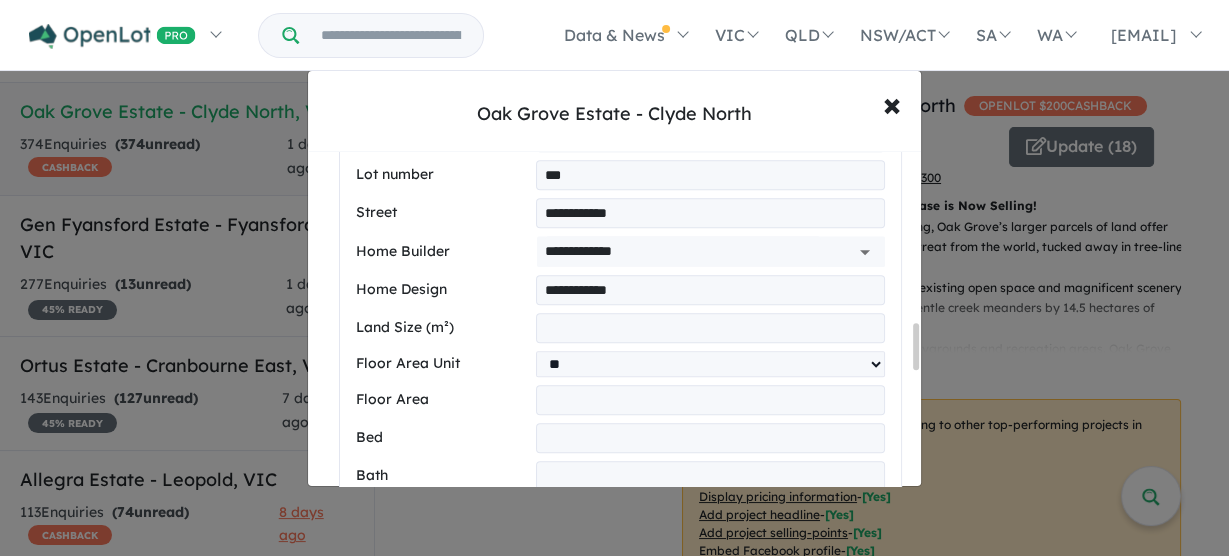 click on "**********" at bounding box center (620, 621) 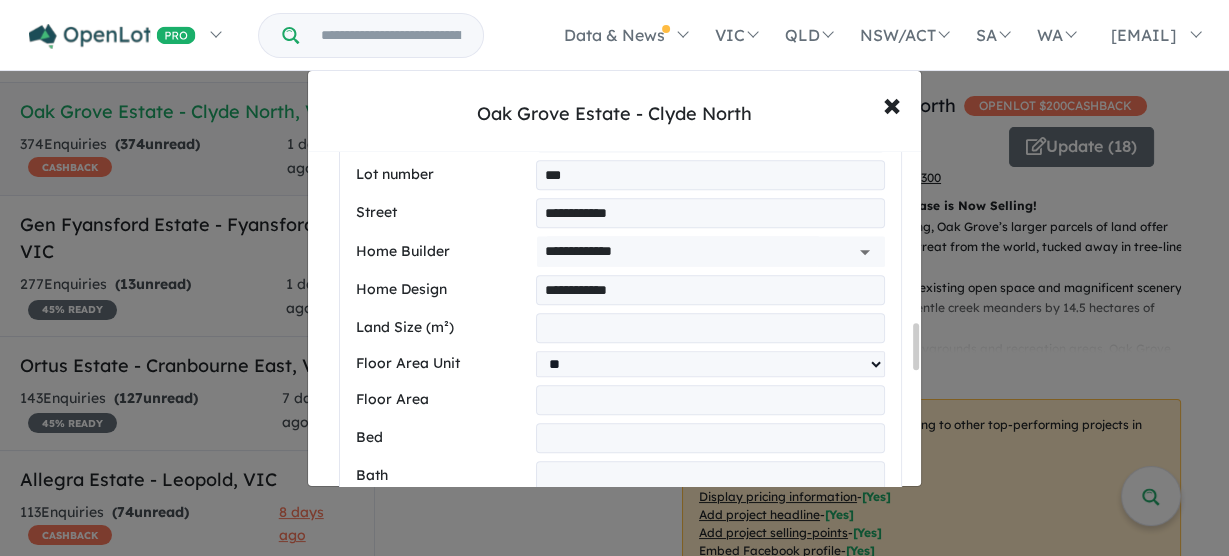 type on "**" 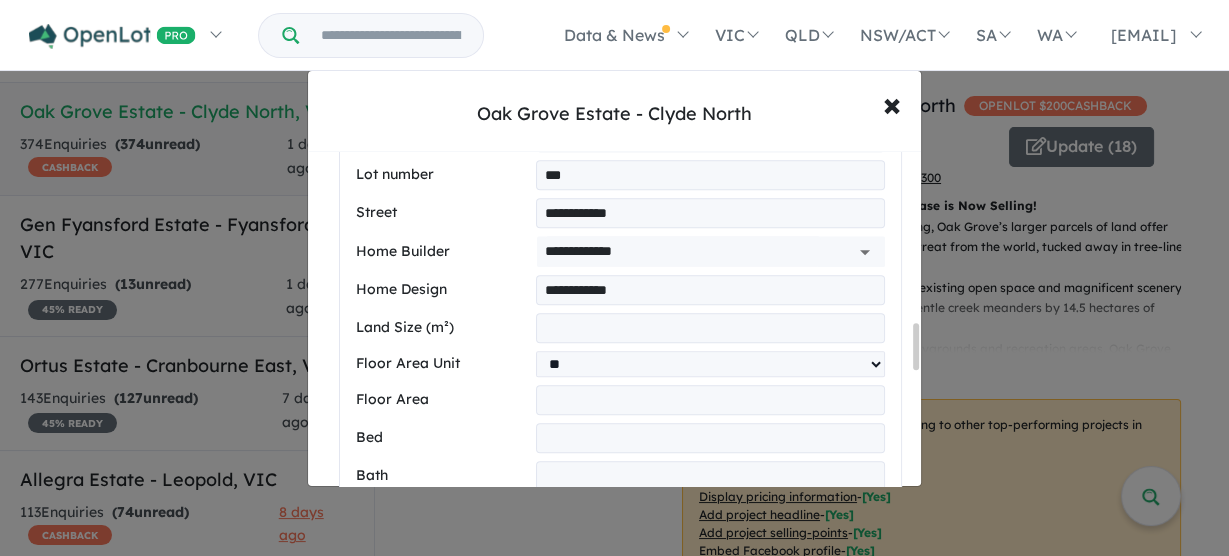 click at bounding box center (710, 328) 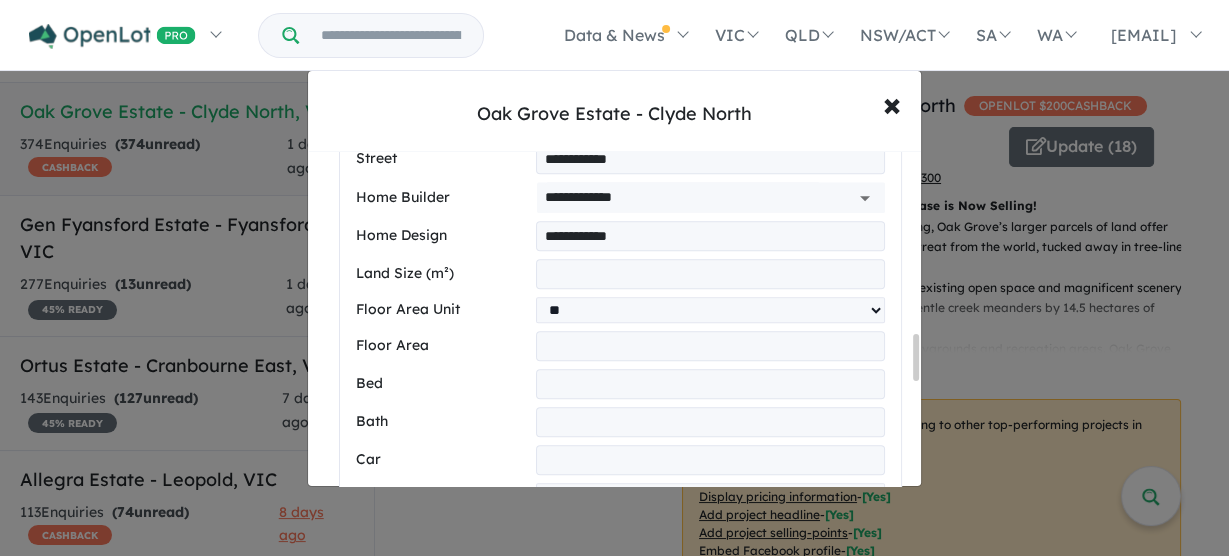 scroll, scrollTop: 1336, scrollLeft: 0, axis: vertical 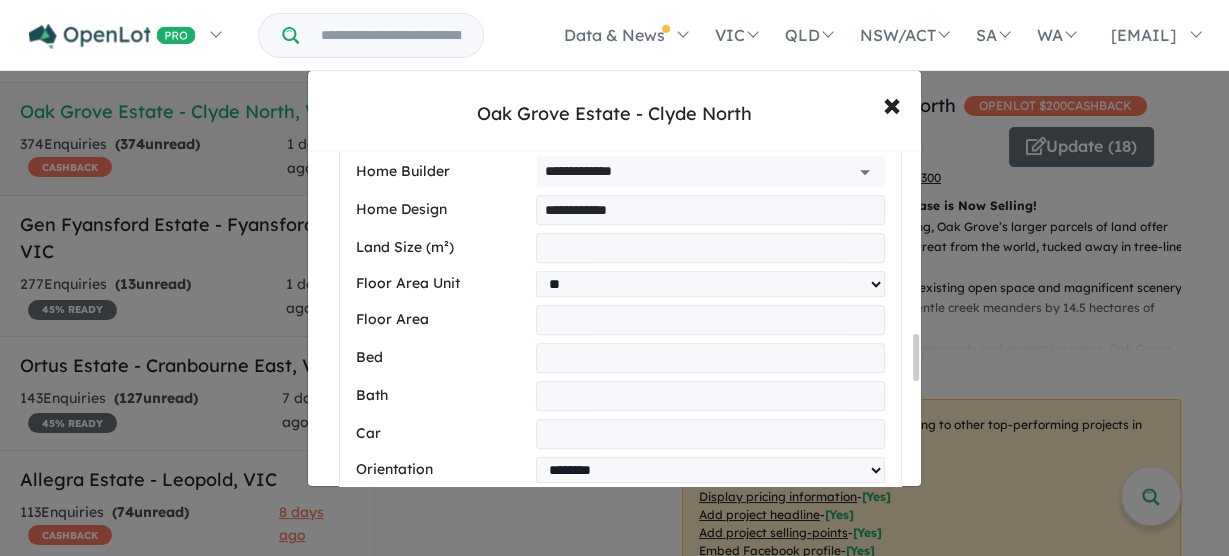 type on "***" 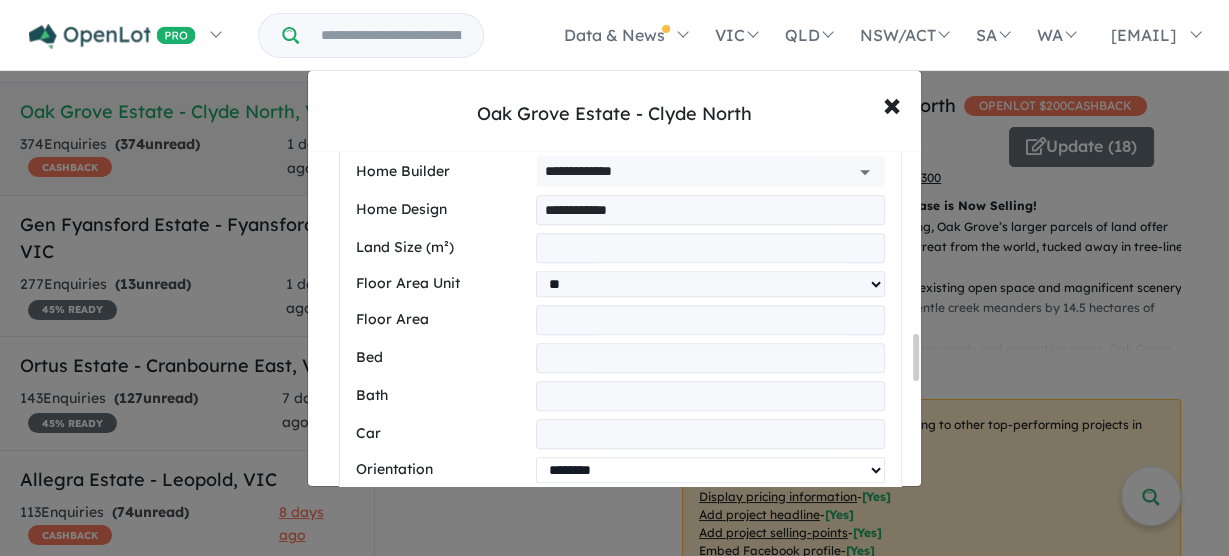 click on "**********" at bounding box center [710, 470] 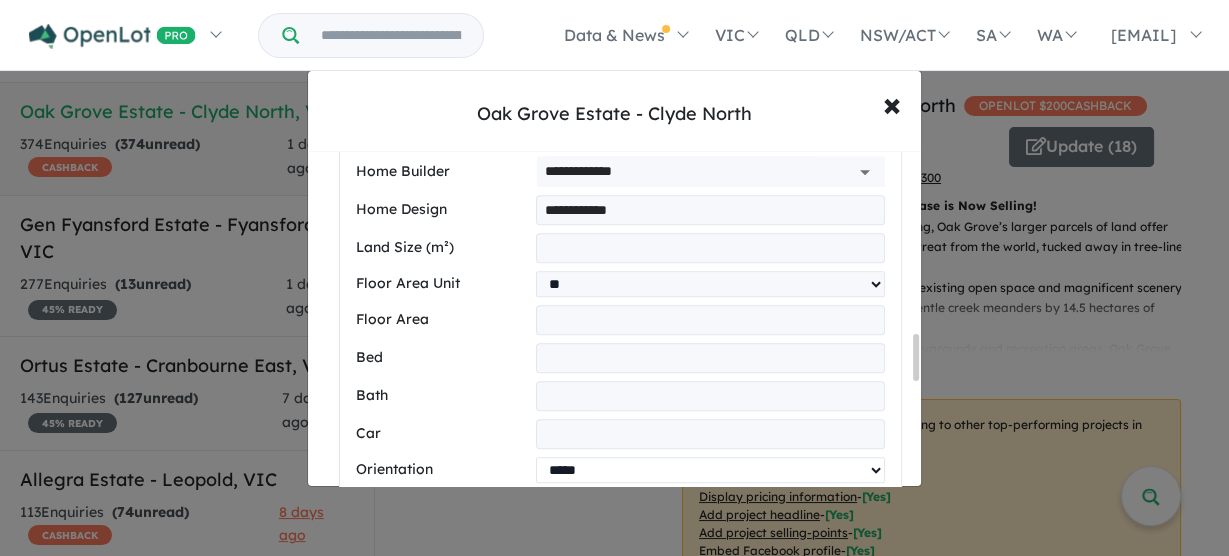 click on "**********" at bounding box center [710, 470] 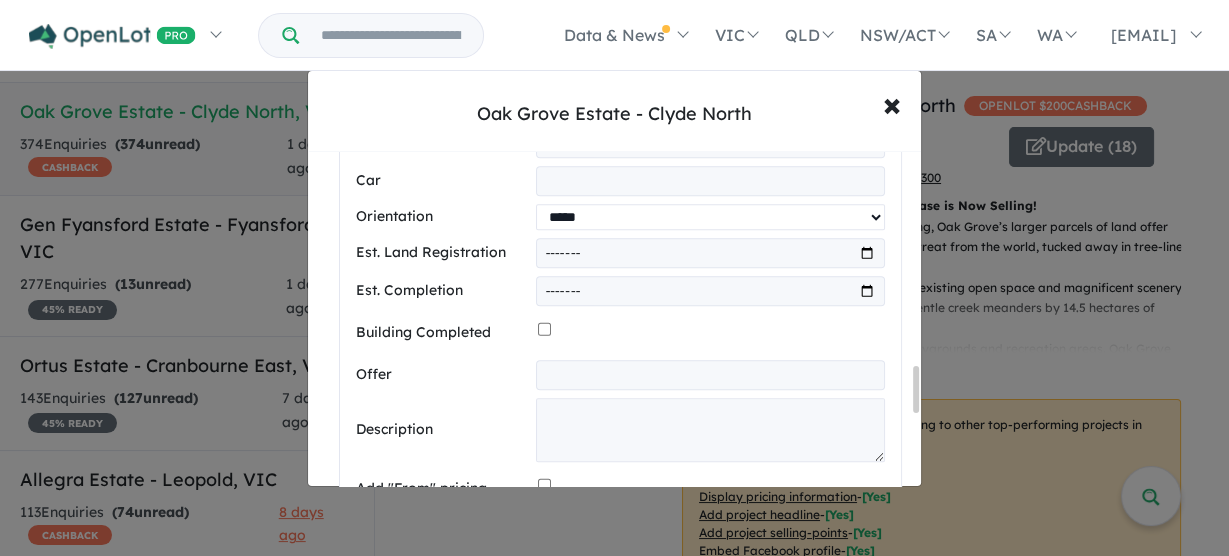 scroll, scrollTop: 1574, scrollLeft: 0, axis: vertical 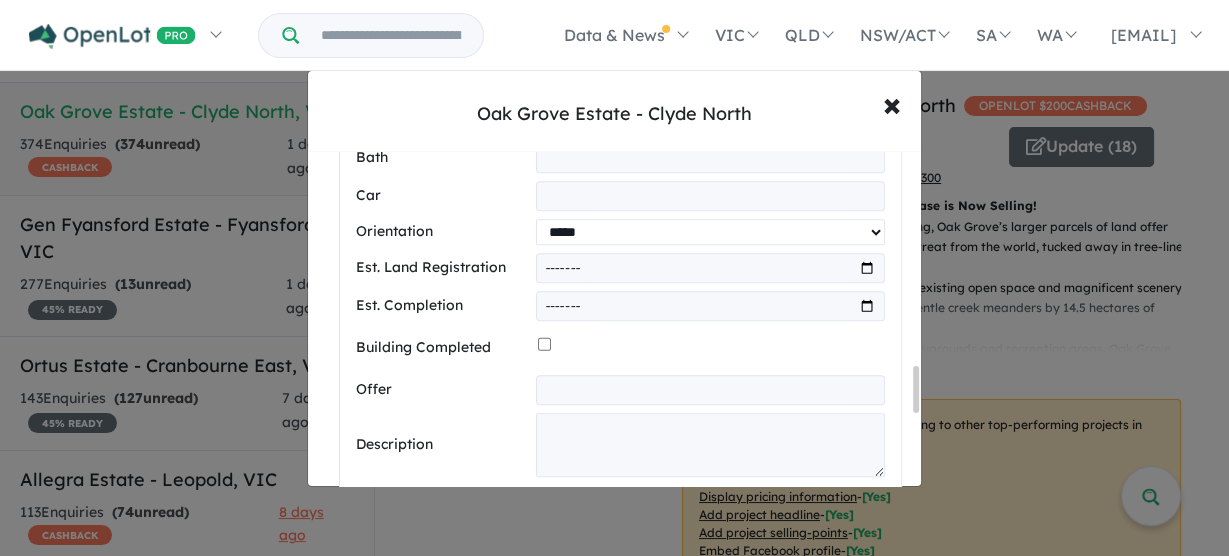 drag, startPoint x: 915, startPoint y: 355, endPoint x: 913, endPoint y: 387, distance: 32.06244 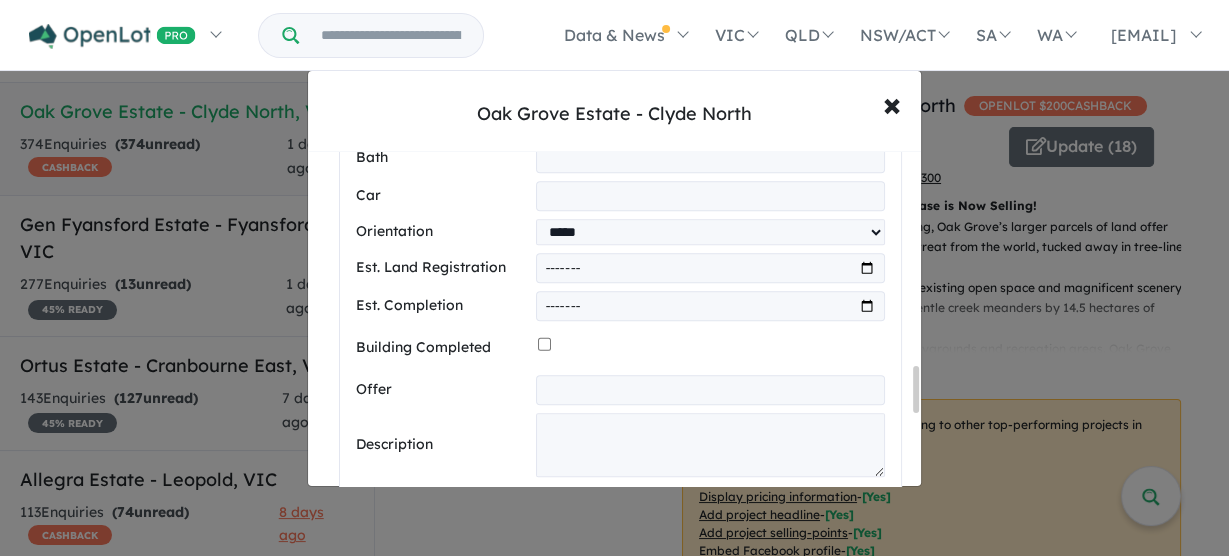 click at bounding box center [710, 268] 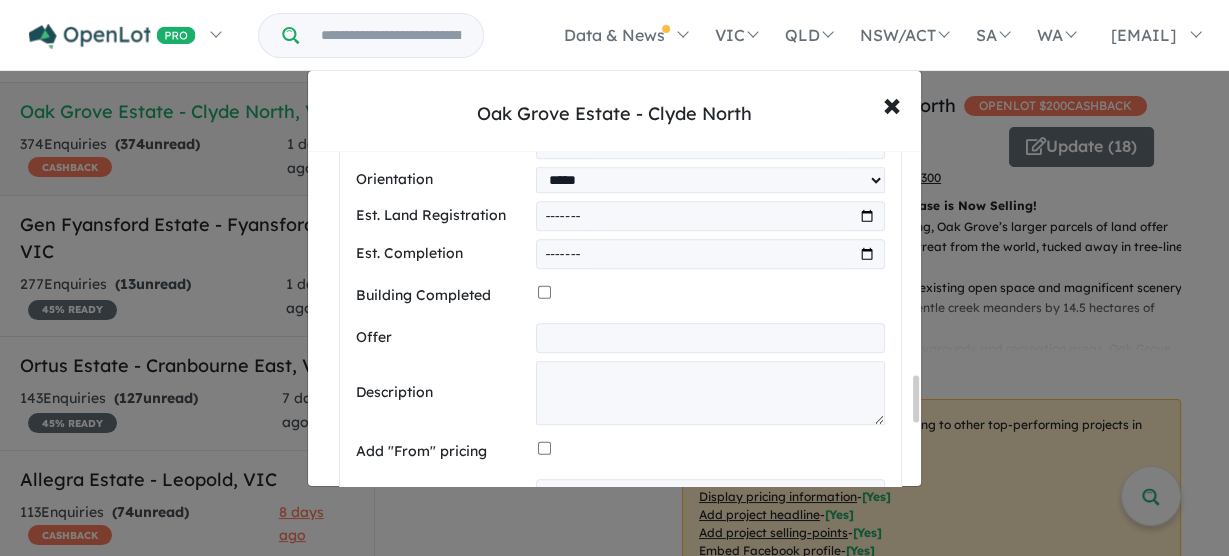 scroll, scrollTop: 1654, scrollLeft: 0, axis: vertical 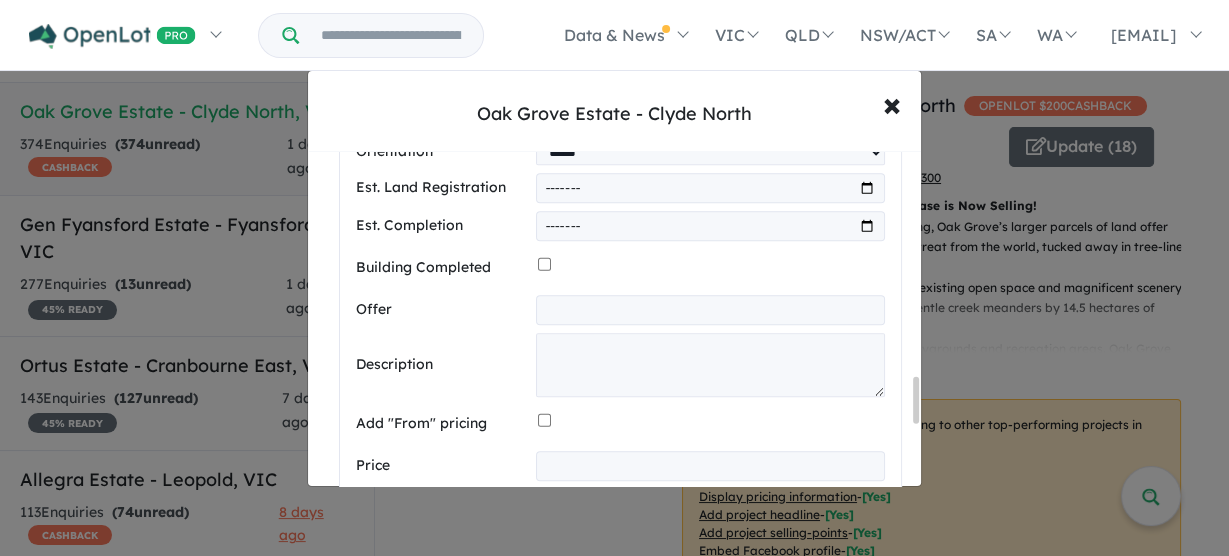 click at bounding box center (710, 310) 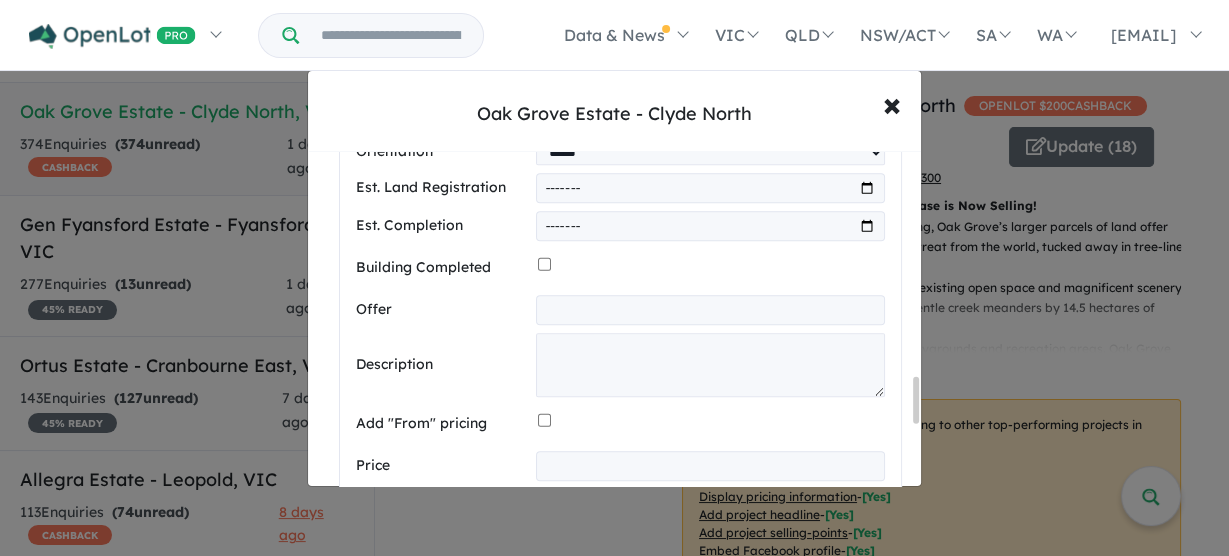 drag, startPoint x: 856, startPoint y: 303, endPoint x: 869, endPoint y: 298, distance: 13.928389 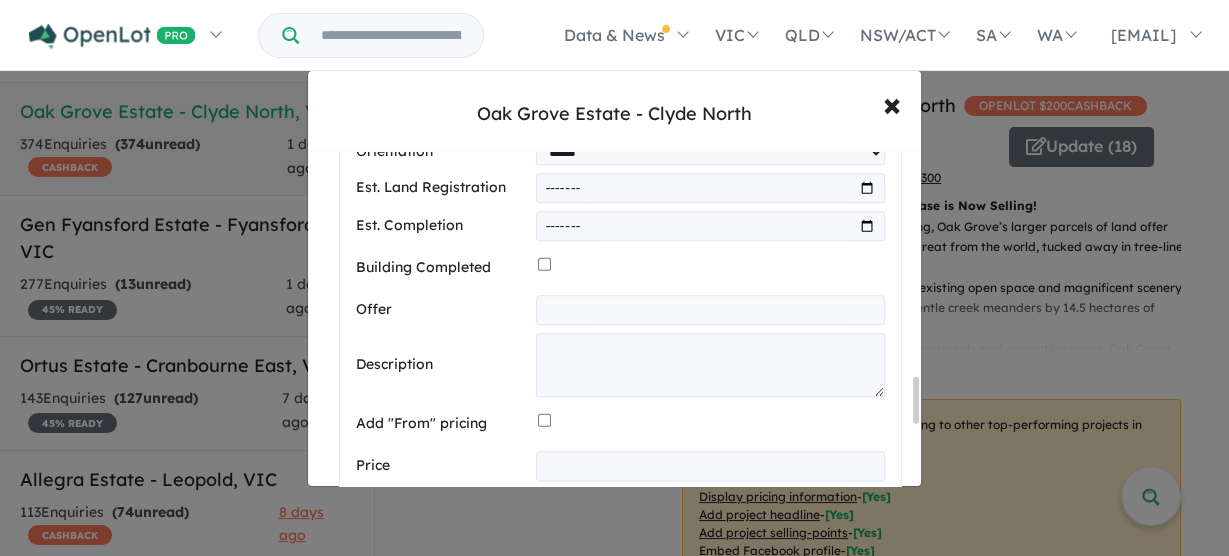 click at bounding box center [710, 310] 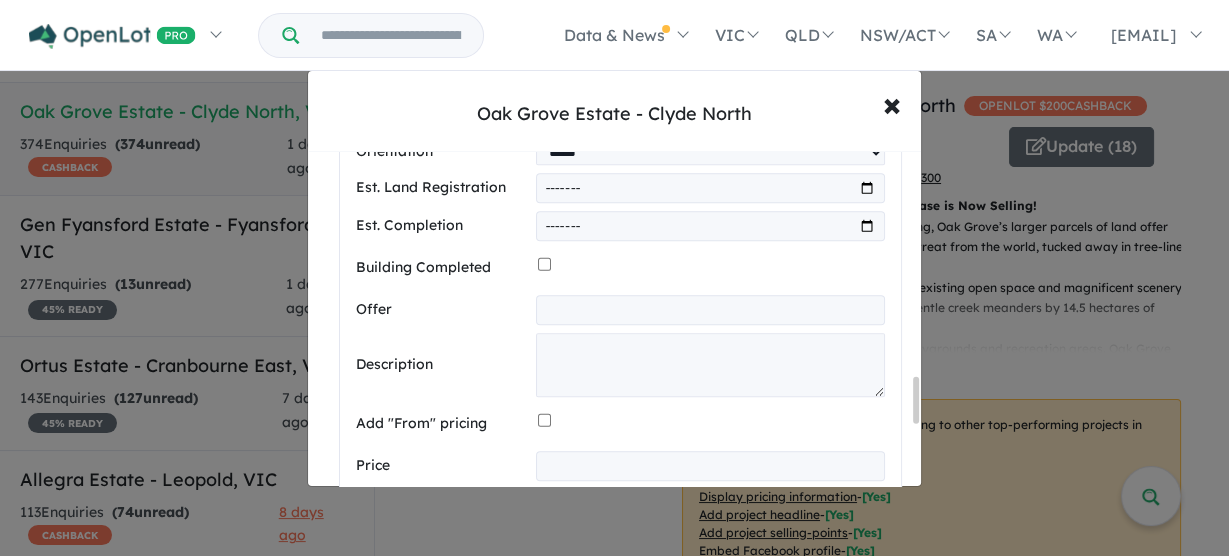 paste on "**********" 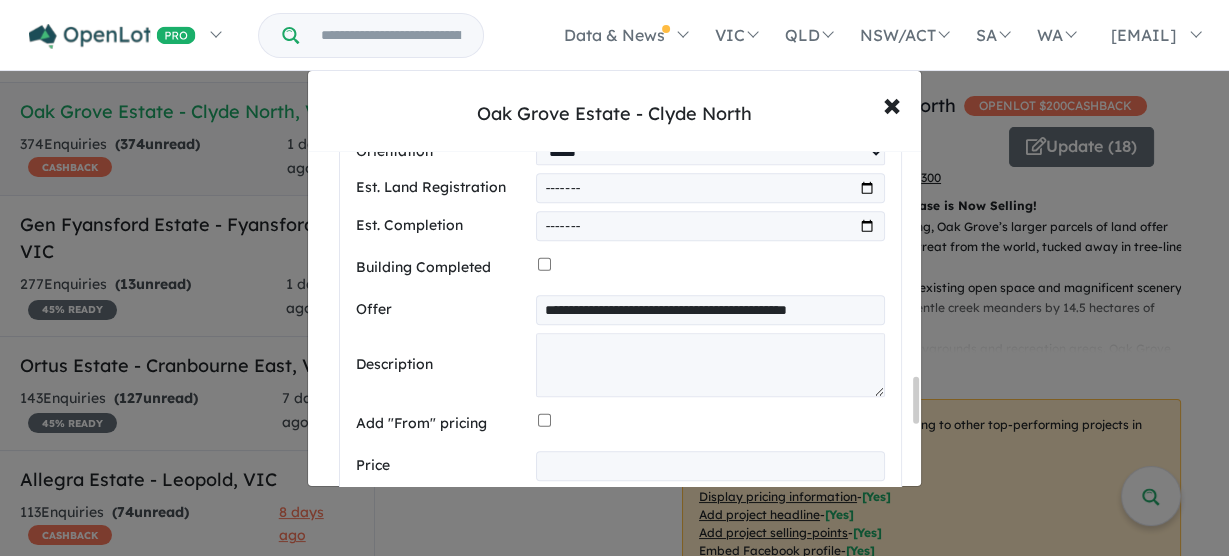 scroll, scrollTop: 0, scrollLeft: 6, axis: horizontal 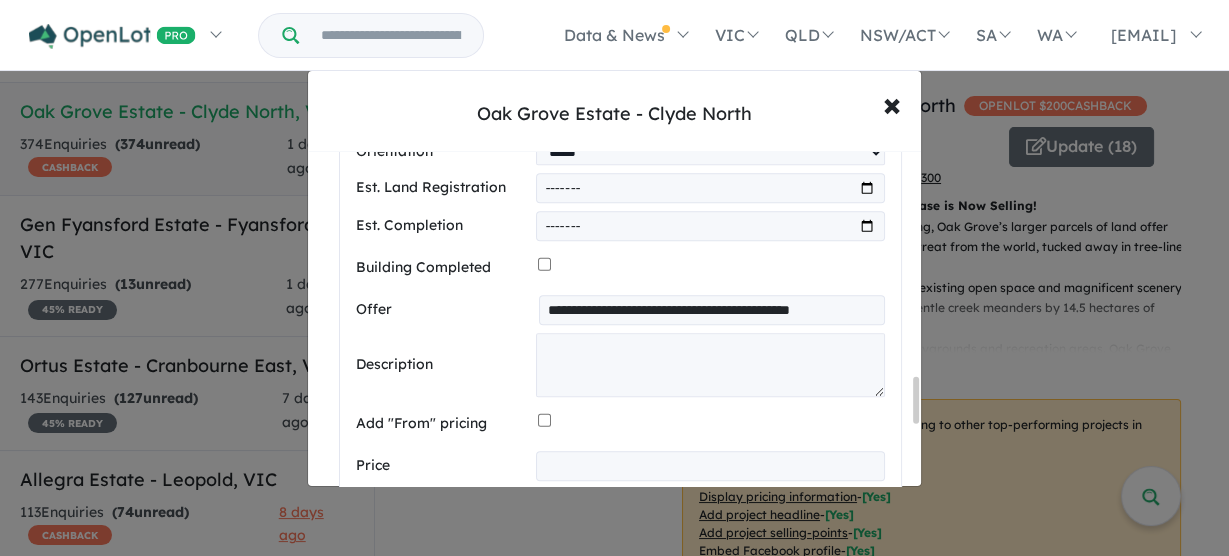 type on "**********" 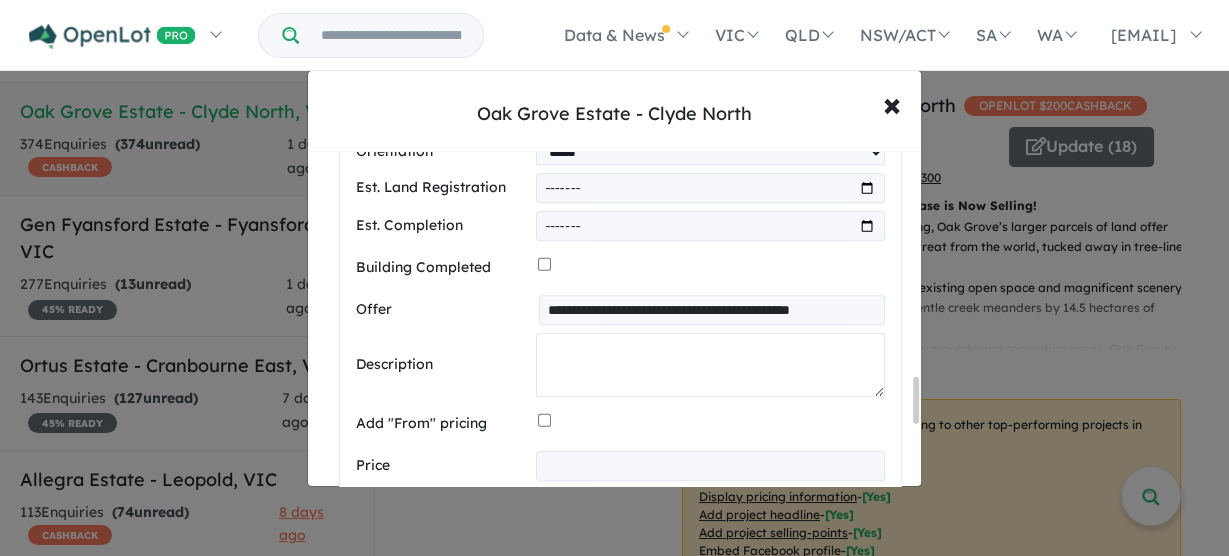 click at bounding box center [710, 365] 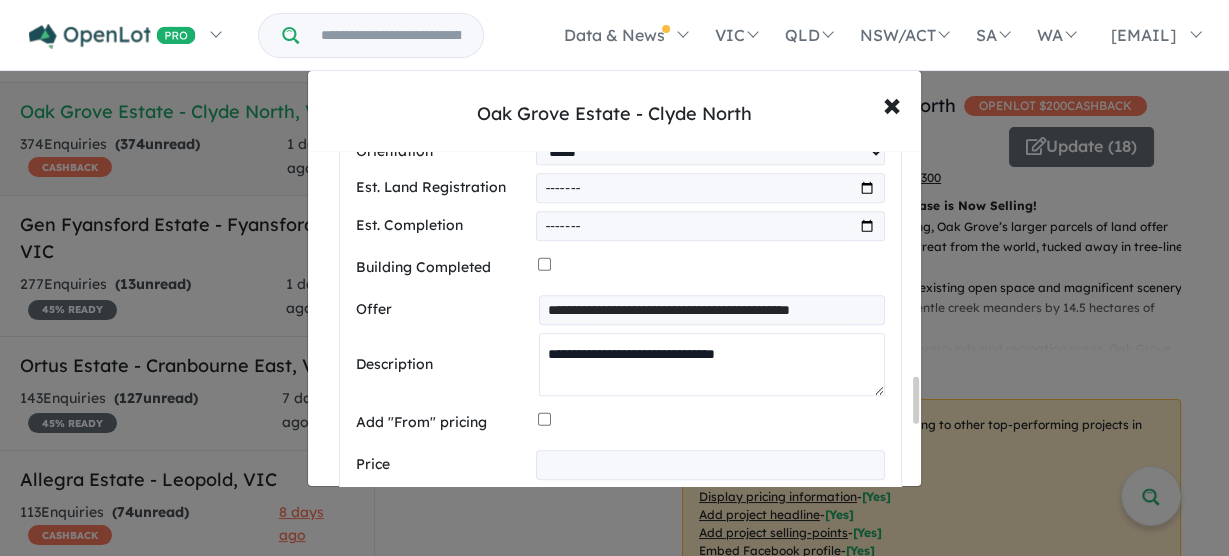 paste on "**********" 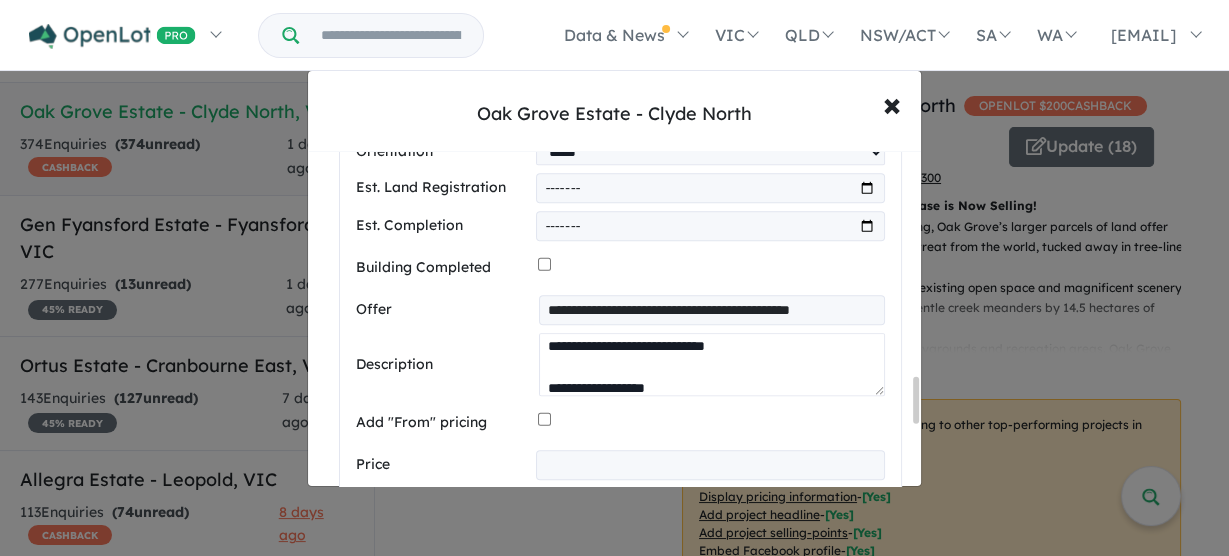 scroll, scrollTop: 261, scrollLeft: 0, axis: vertical 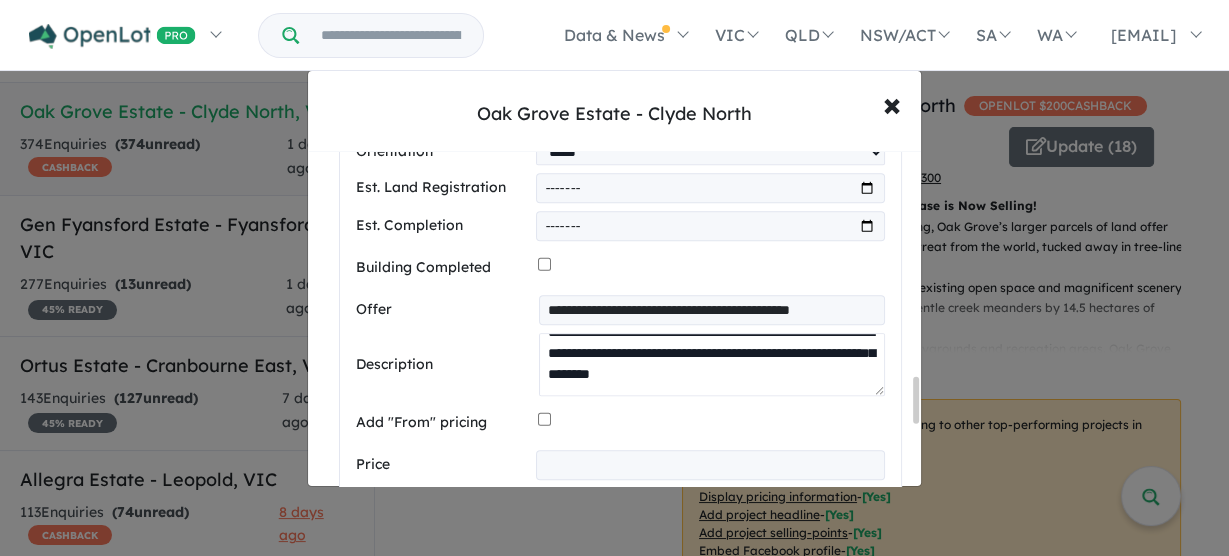 type on "**********" 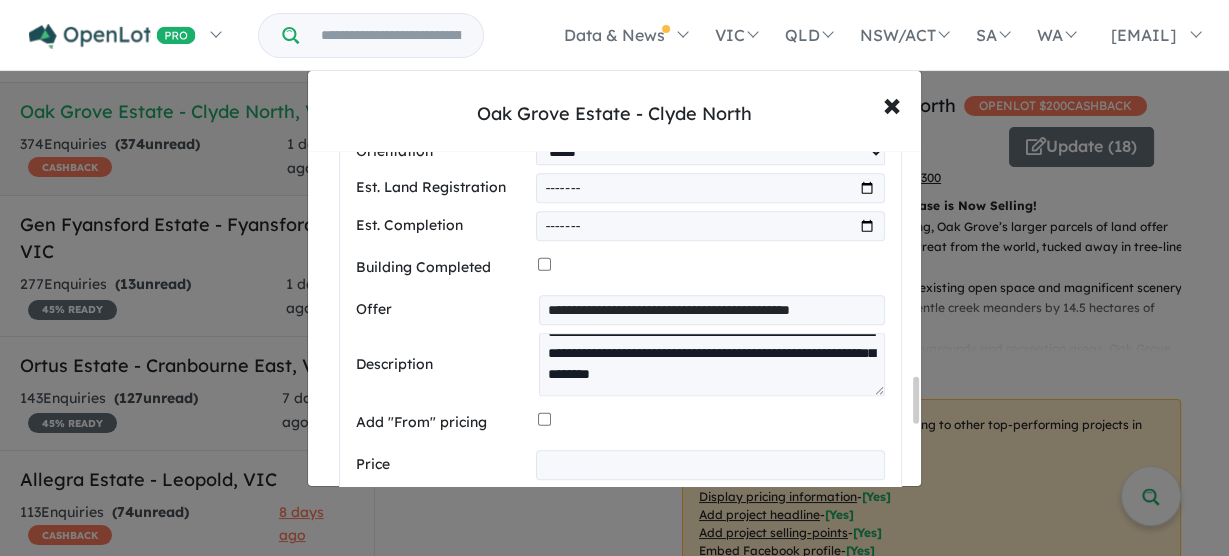 drag, startPoint x: 569, startPoint y: 447, endPoint x: 575, endPoint y: 456, distance: 10.816654 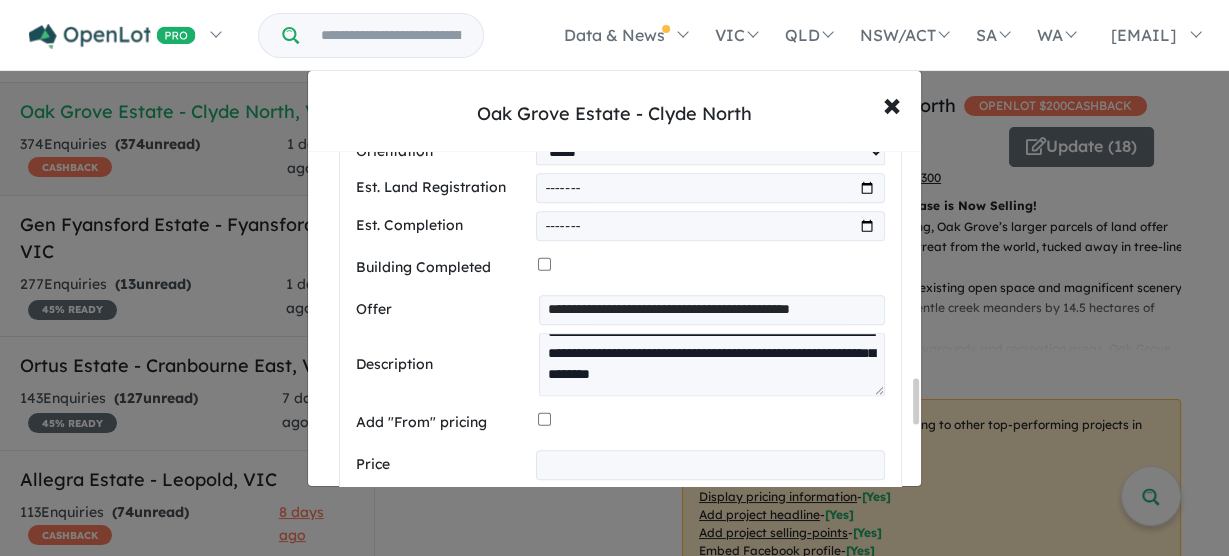 scroll, scrollTop: 272, scrollLeft: 0, axis: vertical 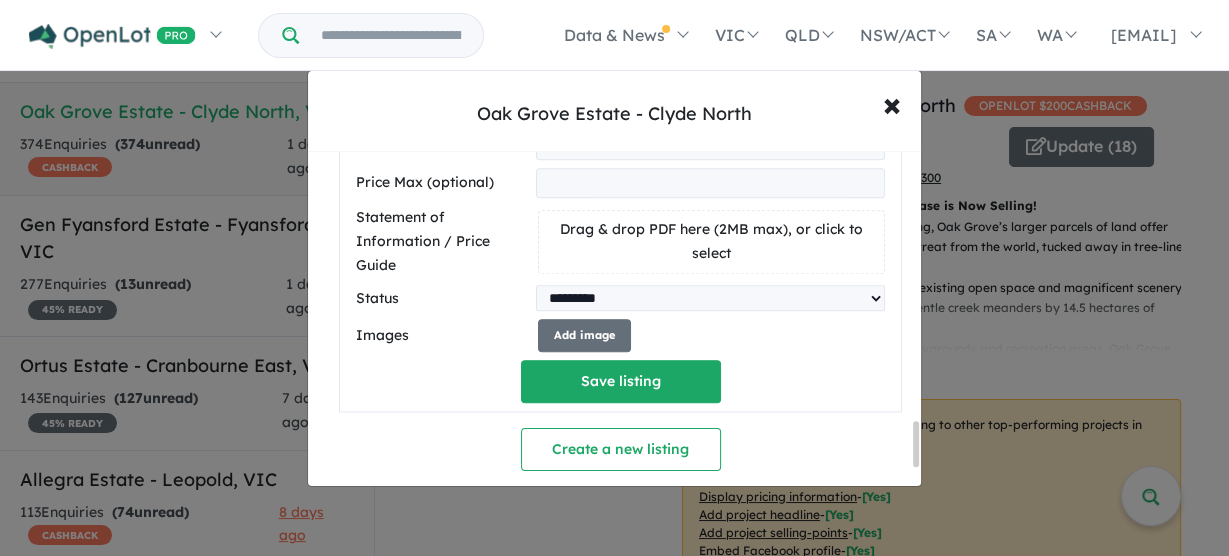 type on "******" 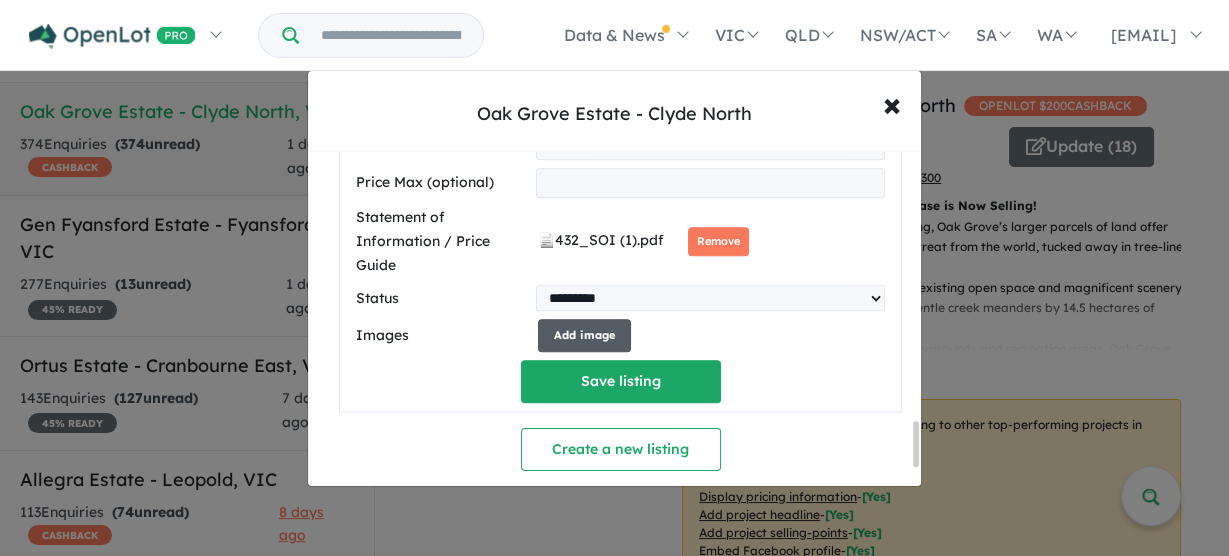 click on "Add image" at bounding box center (584, 335) 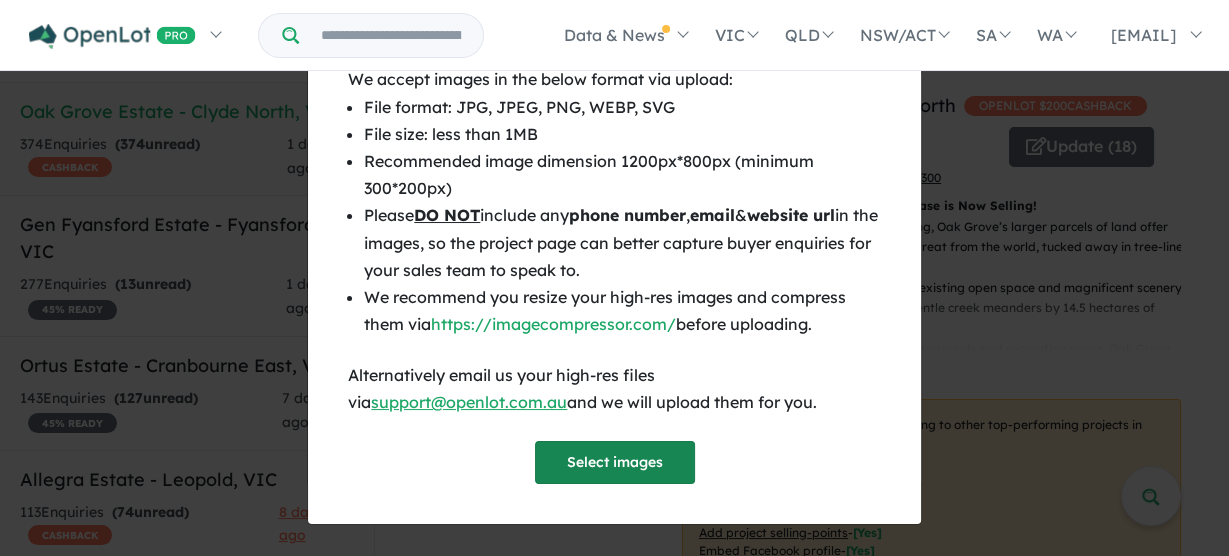 click on "Select images" at bounding box center [615, 462] 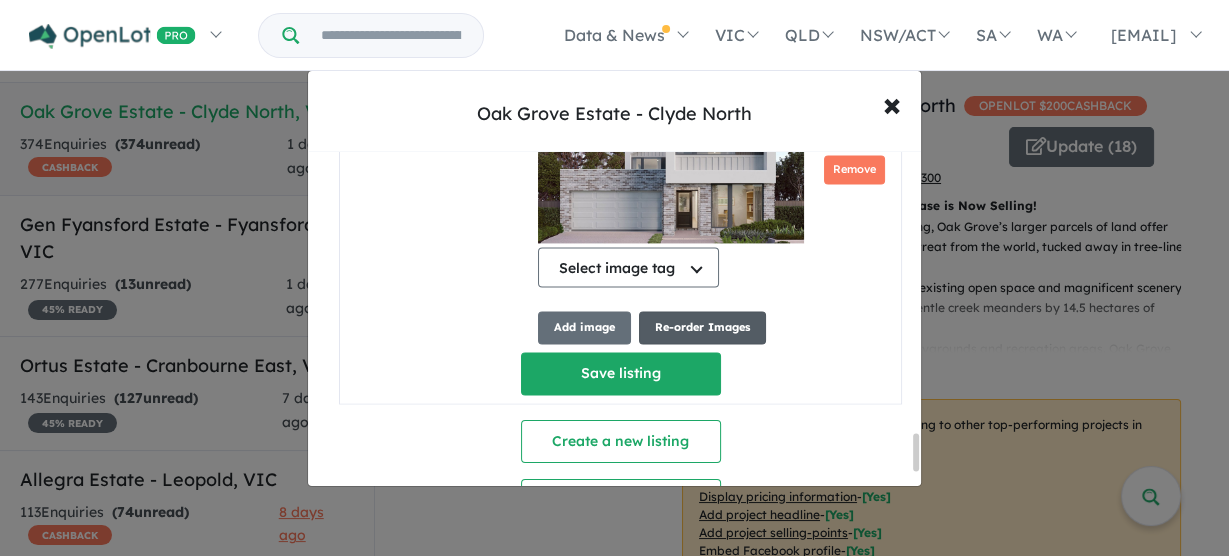 click on "Re-order Images" at bounding box center [702, 327] 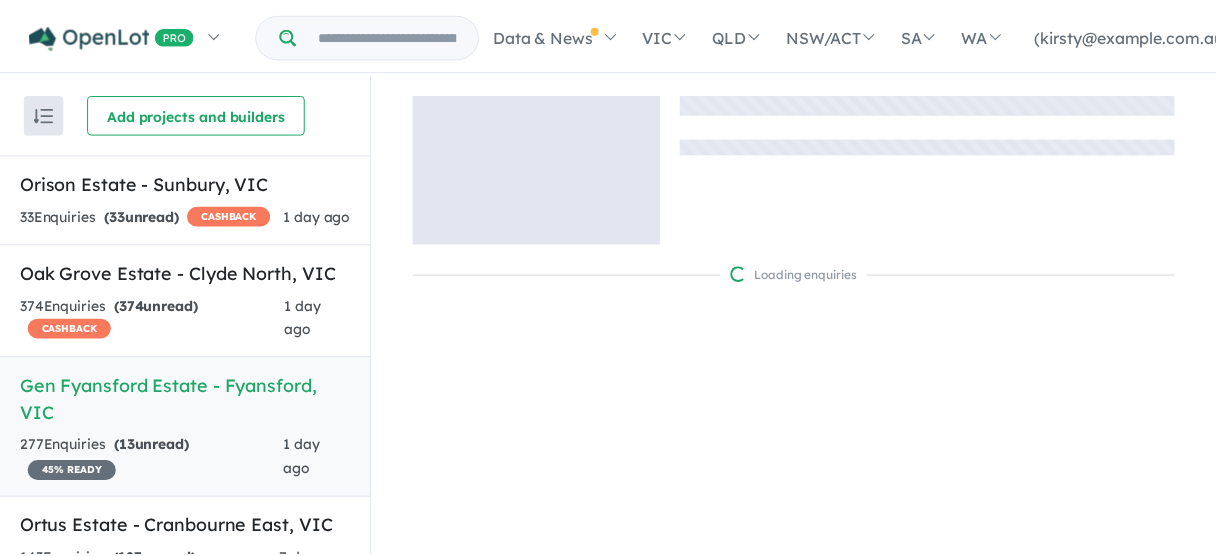 scroll, scrollTop: 0, scrollLeft: 0, axis: both 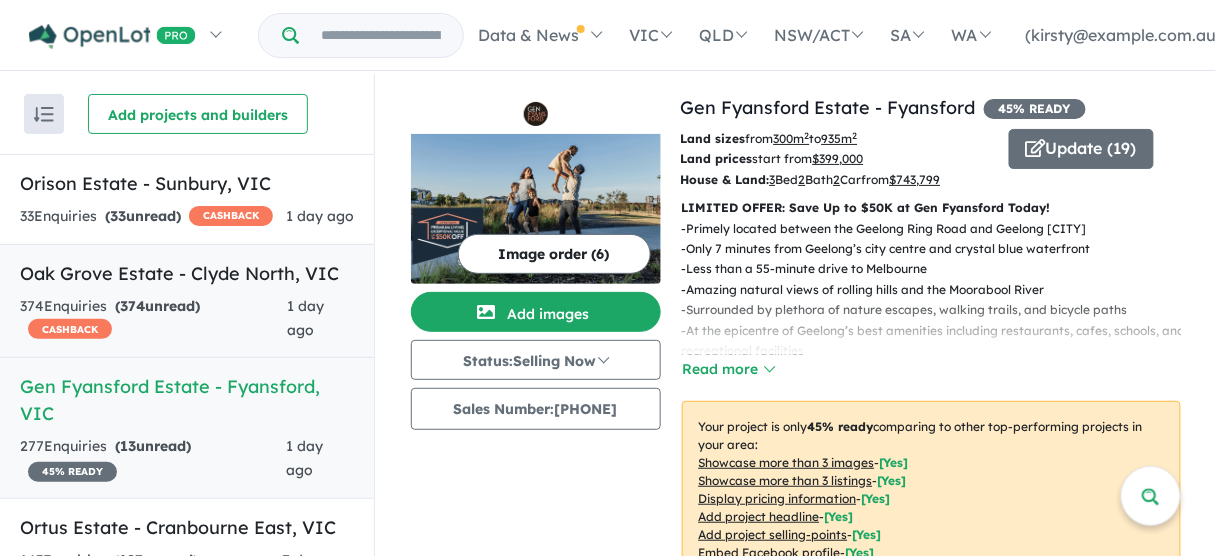 click on "Oak Grove Estate - [CITY] , [STATE]" at bounding box center (187, 273) 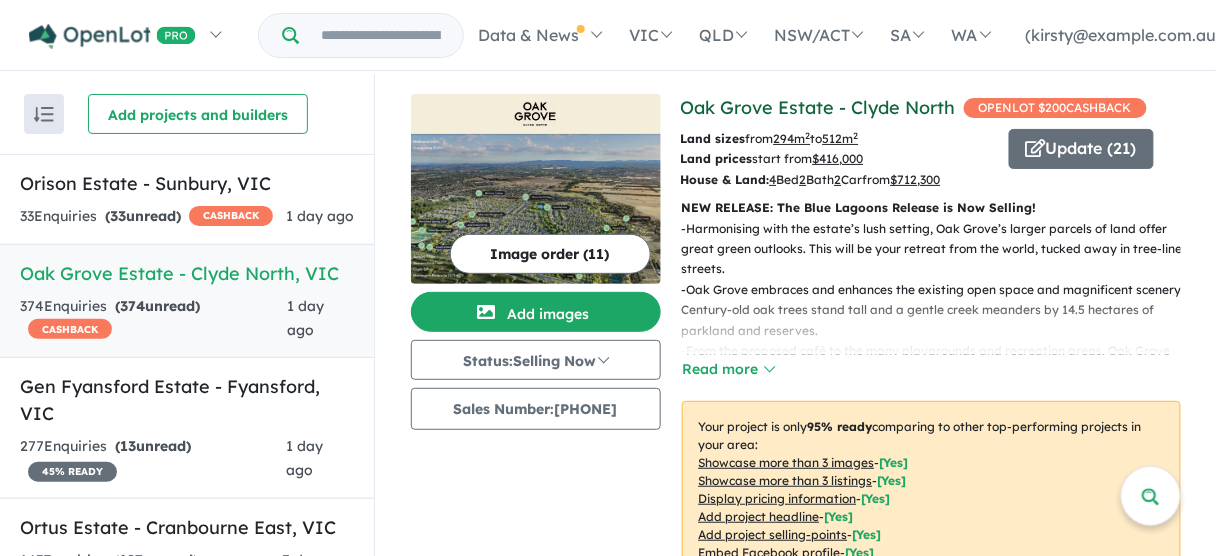 click on "Oak Grove Estate - Clyde North" at bounding box center [818, 107] 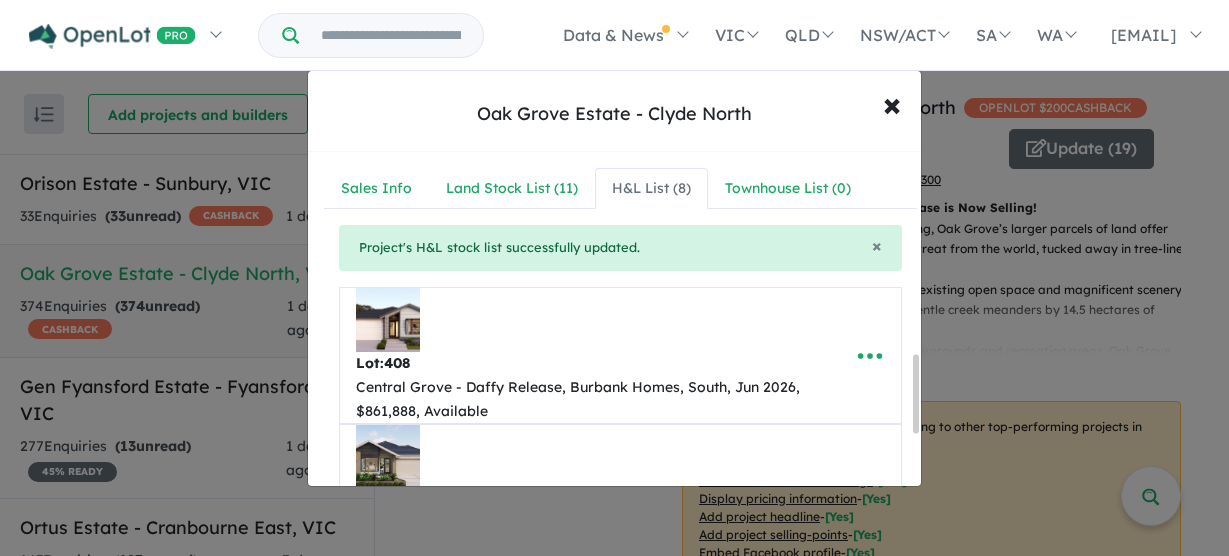 scroll, scrollTop: 2, scrollLeft: 0, axis: vertical 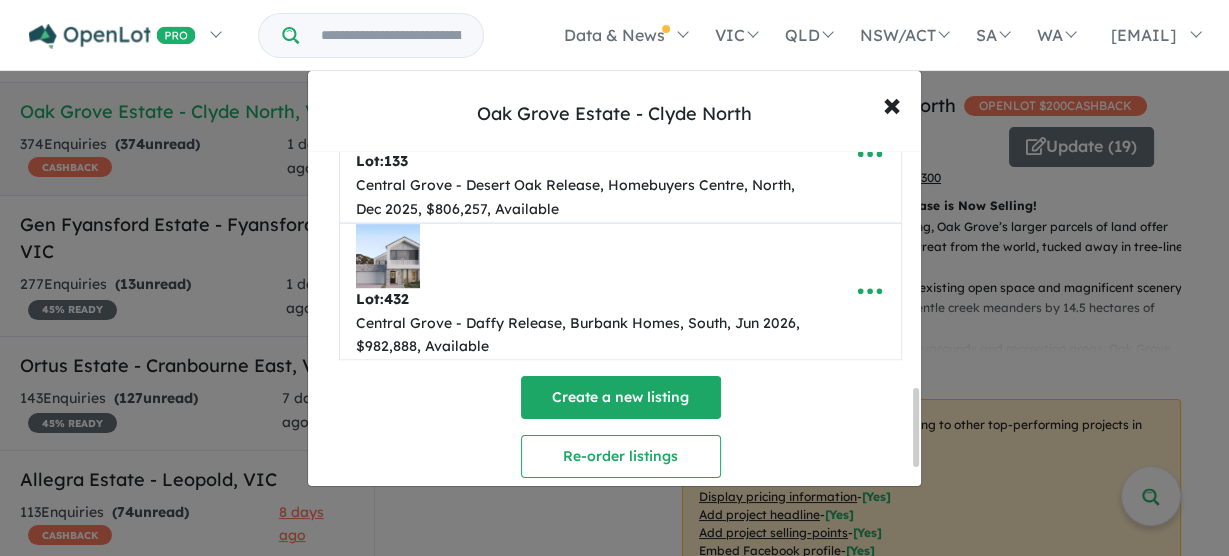 click on "Create a new listing" at bounding box center [621, 397] 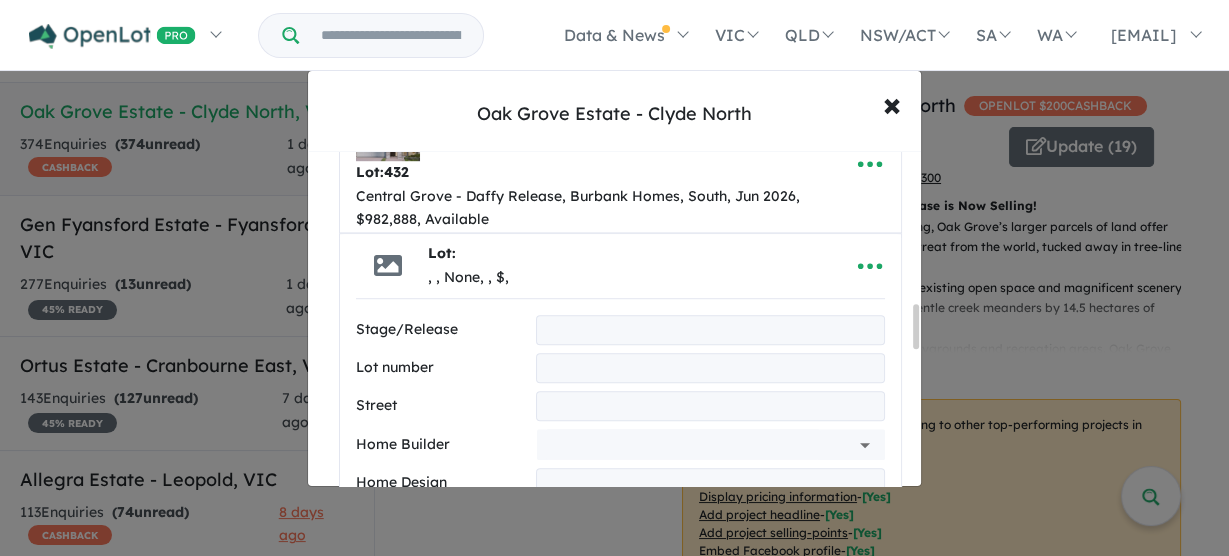 click at bounding box center (710, 330) 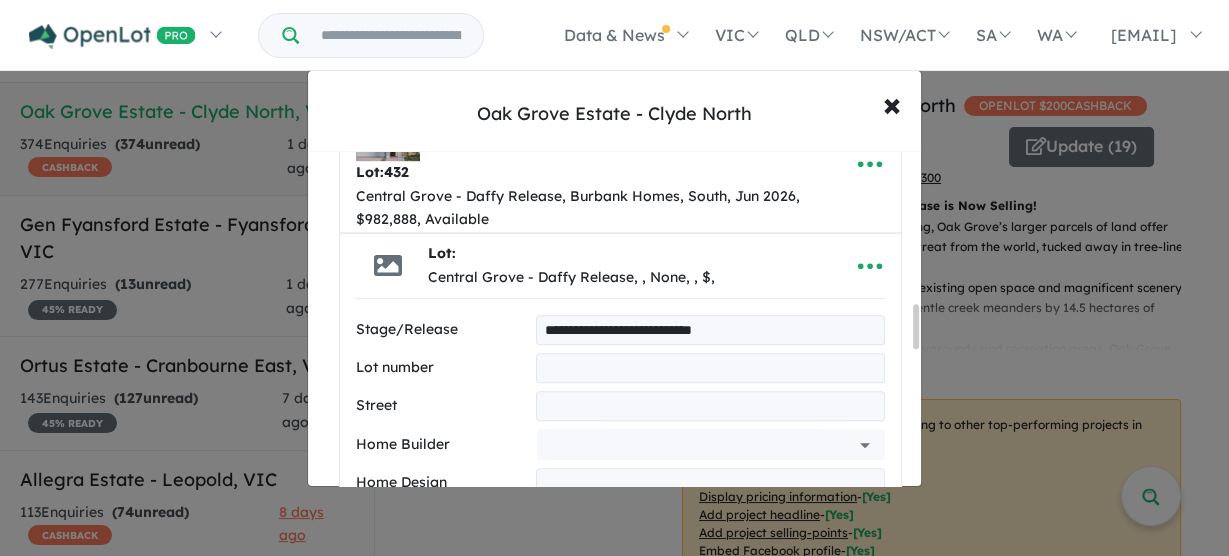 click at bounding box center [710, 368] 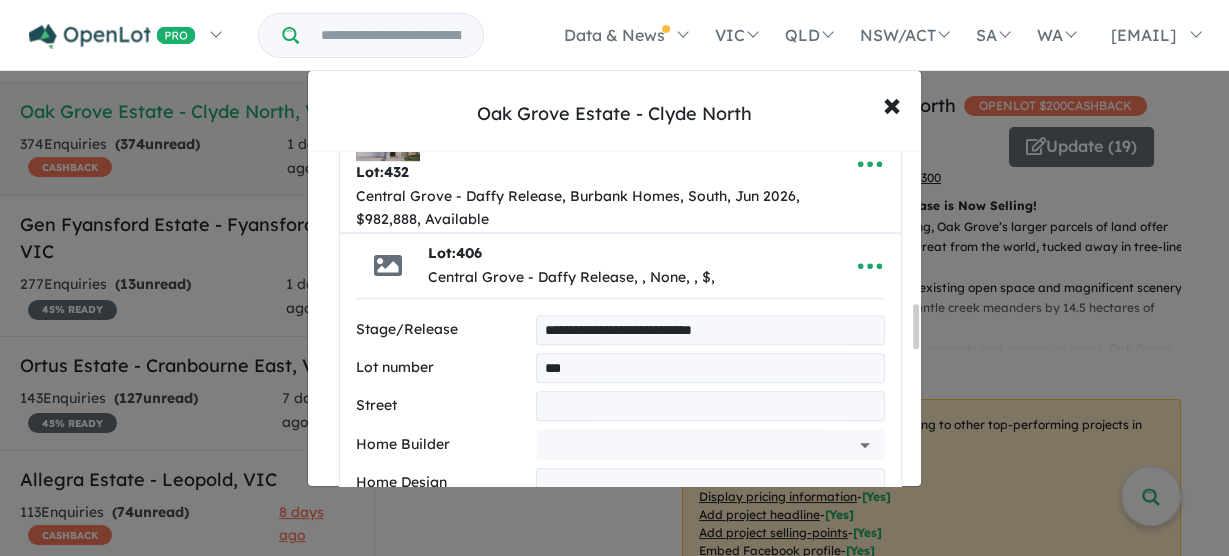 type on "***" 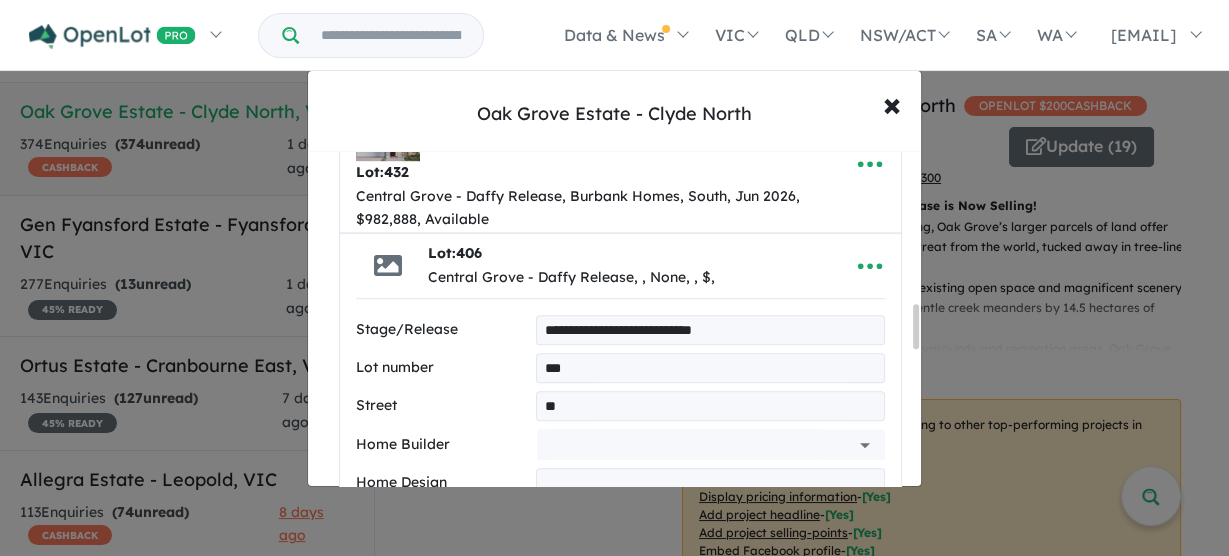 type on "**********" 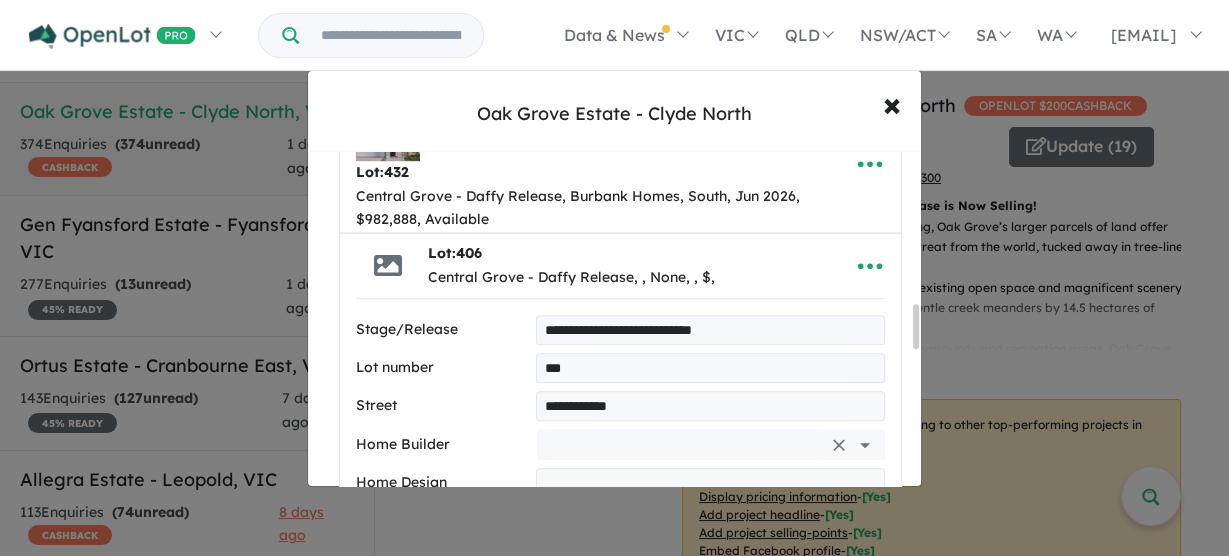 click at bounding box center [683, 444] 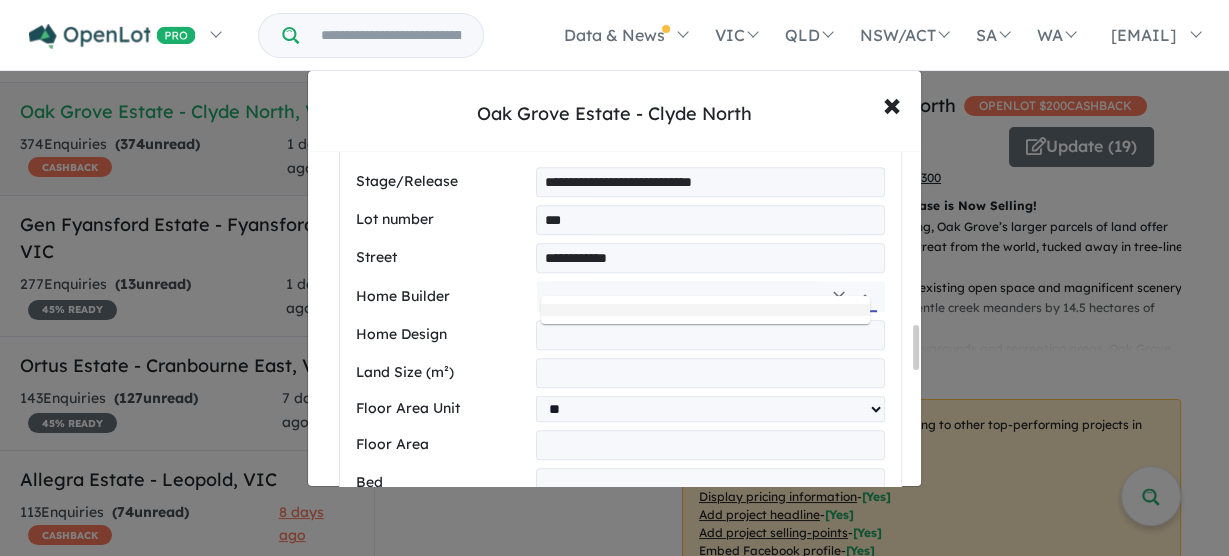 scroll, scrollTop: 1313, scrollLeft: 0, axis: vertical 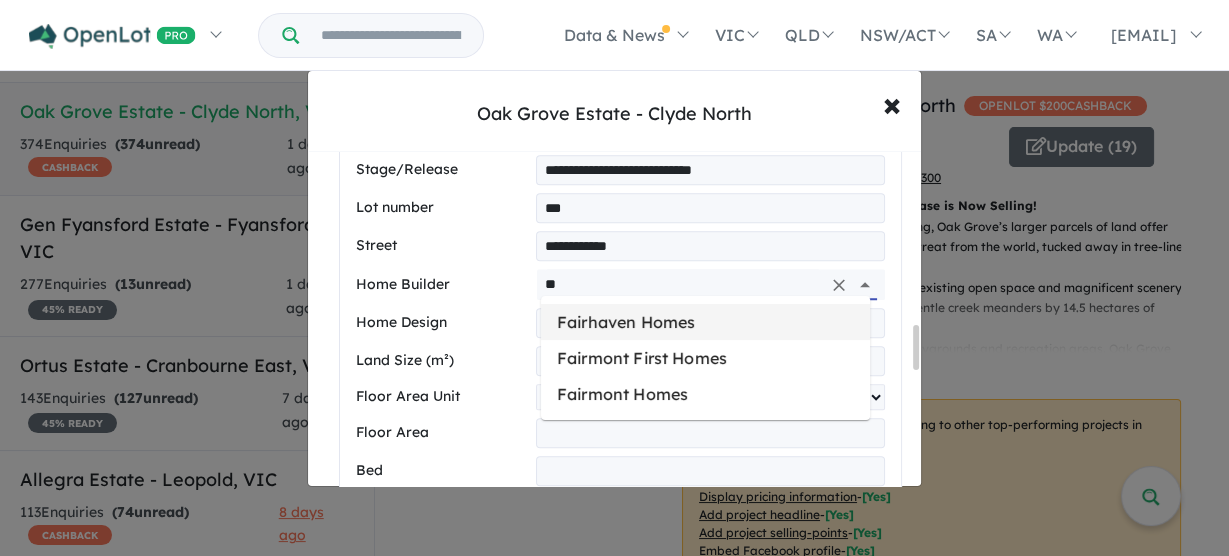 click on "Fairhaven Homes" at bounding box center [705, 322] 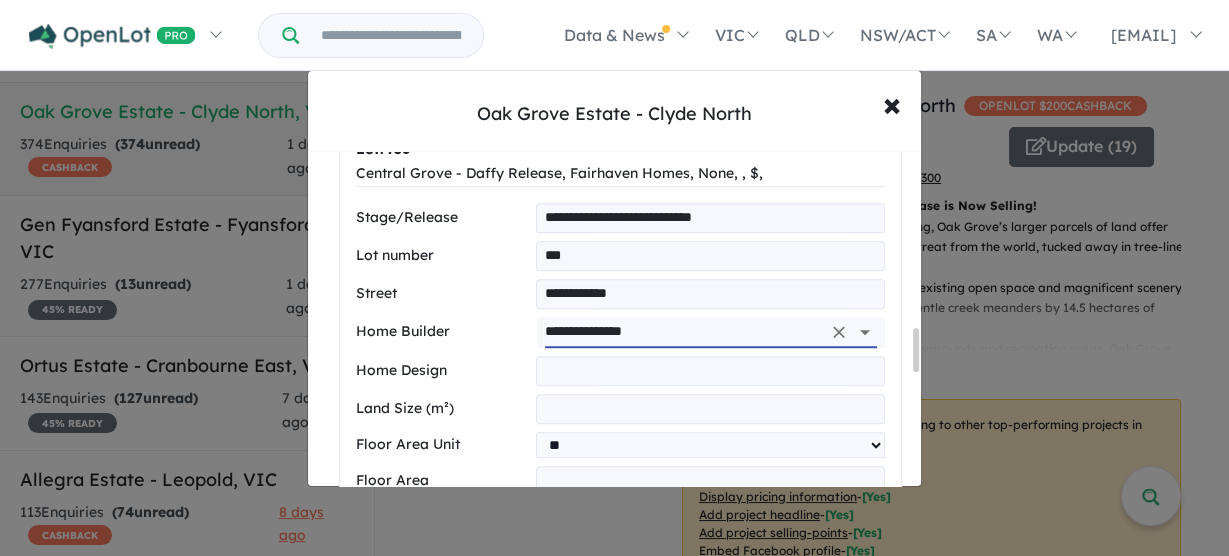 scroll, scrollTop: 1361, scrollLeft: 0, axis: vertical 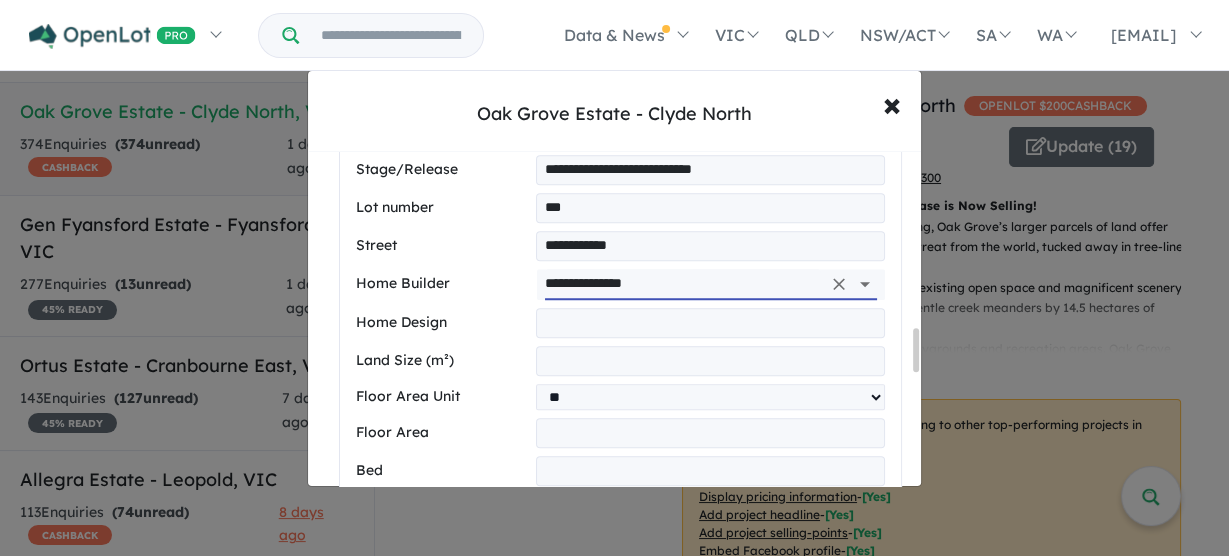 type on "**********" 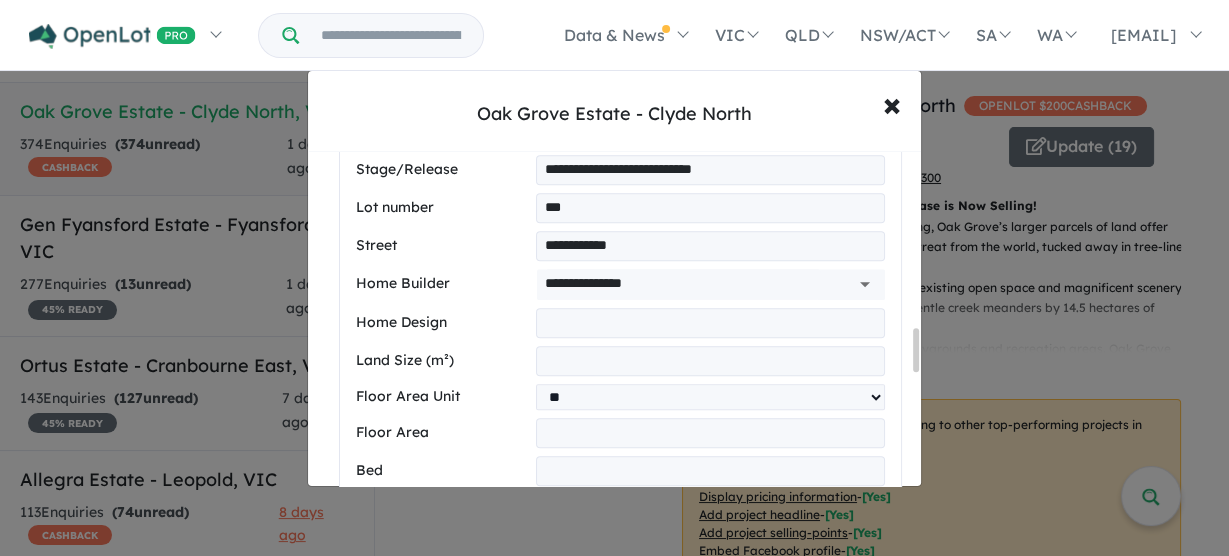 drag, startPoint x: 611, startPoint y: 319, endPoint x: 625, endPoint y: 318, distance: 14.035668 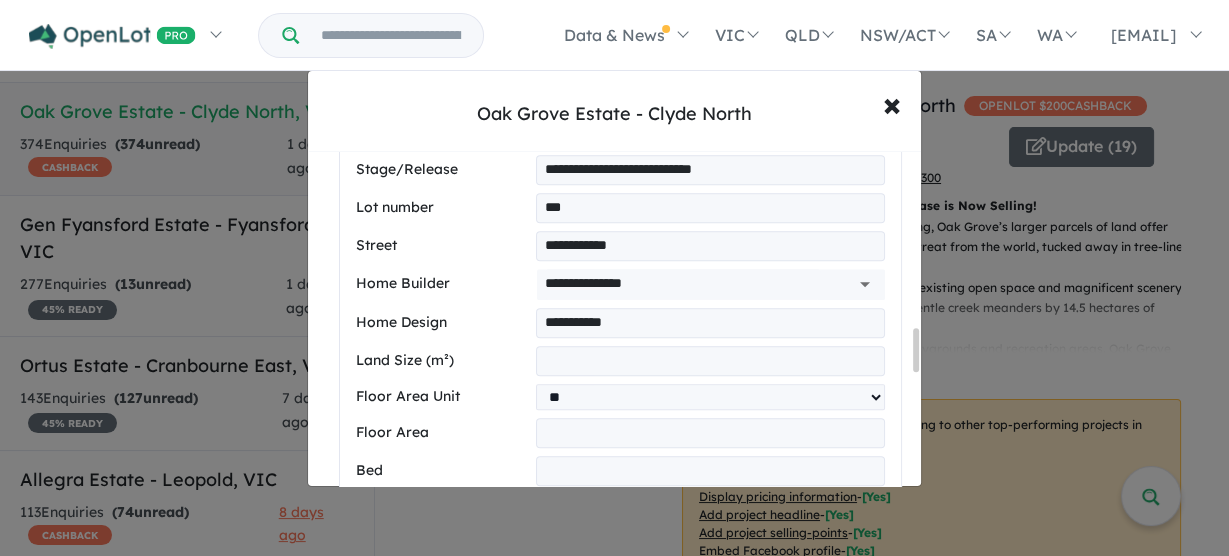 type on "**********" 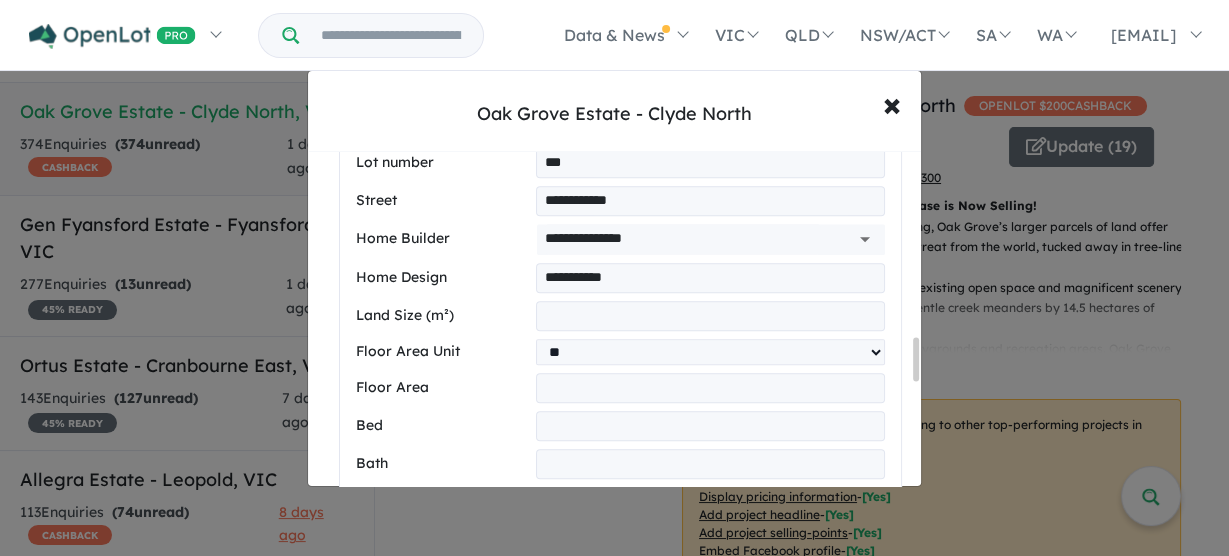 scroll, scrollTop: 1441, scrollLeft: 0, axis: vertical 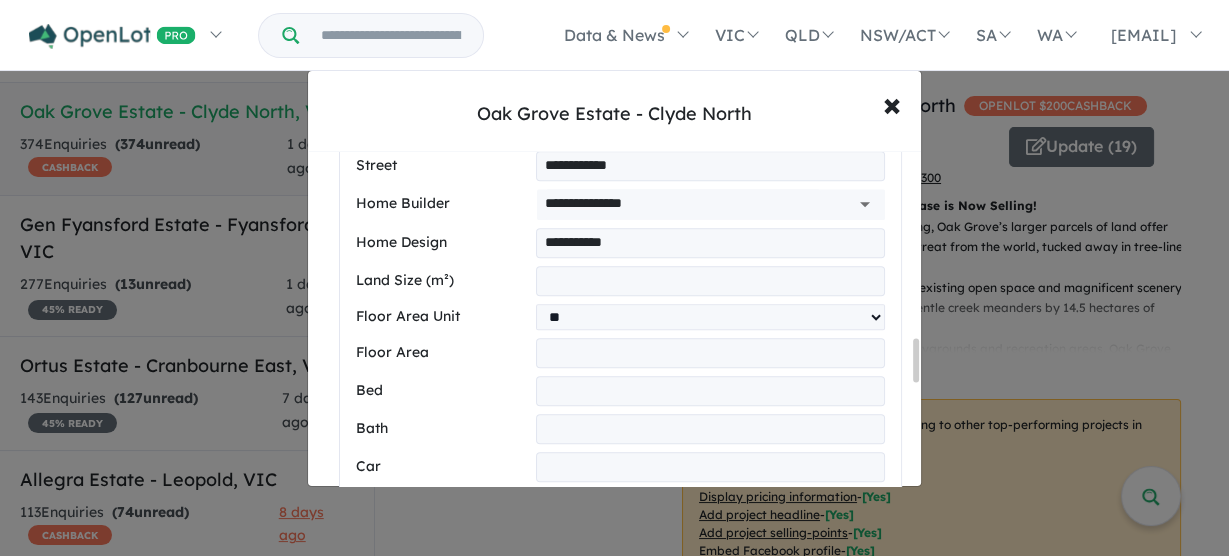 type on "**" 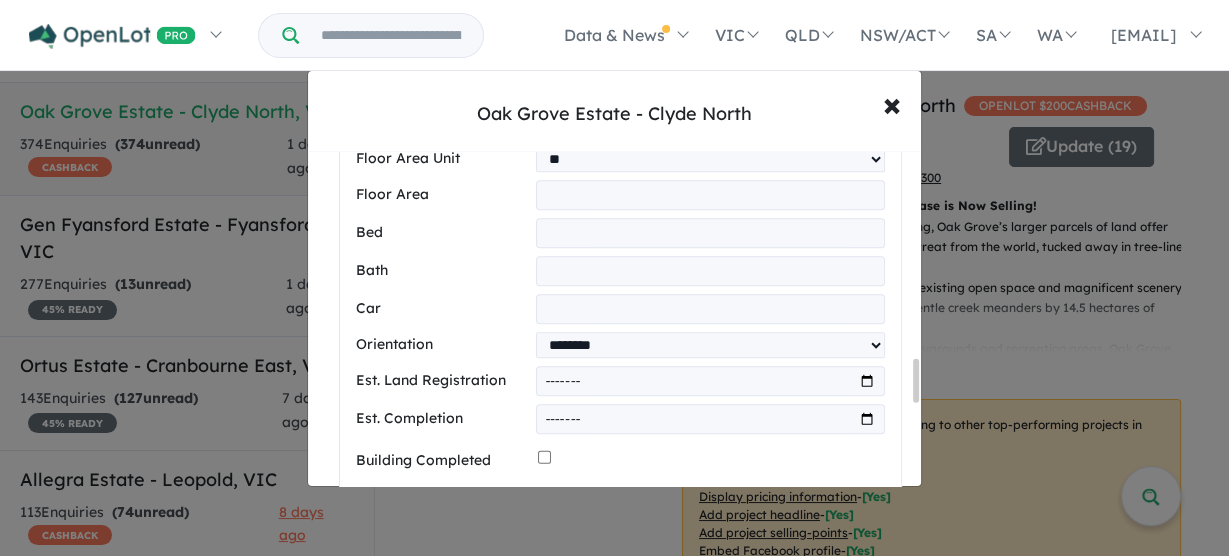 scroll, scrollTop: 1601, scrollLeft: 0, axis: vertical 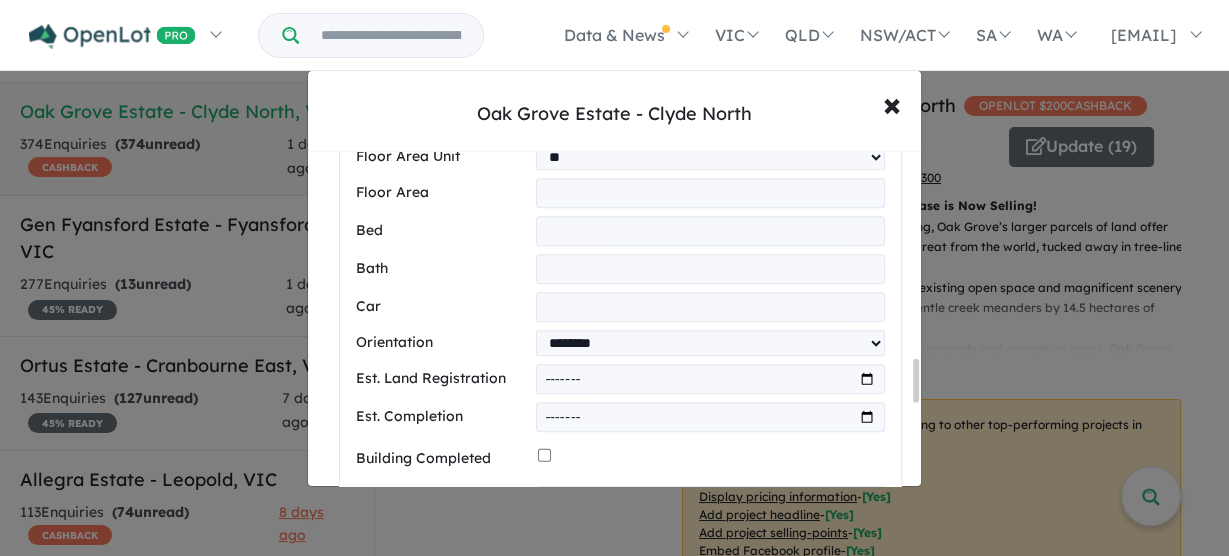 type on "*" 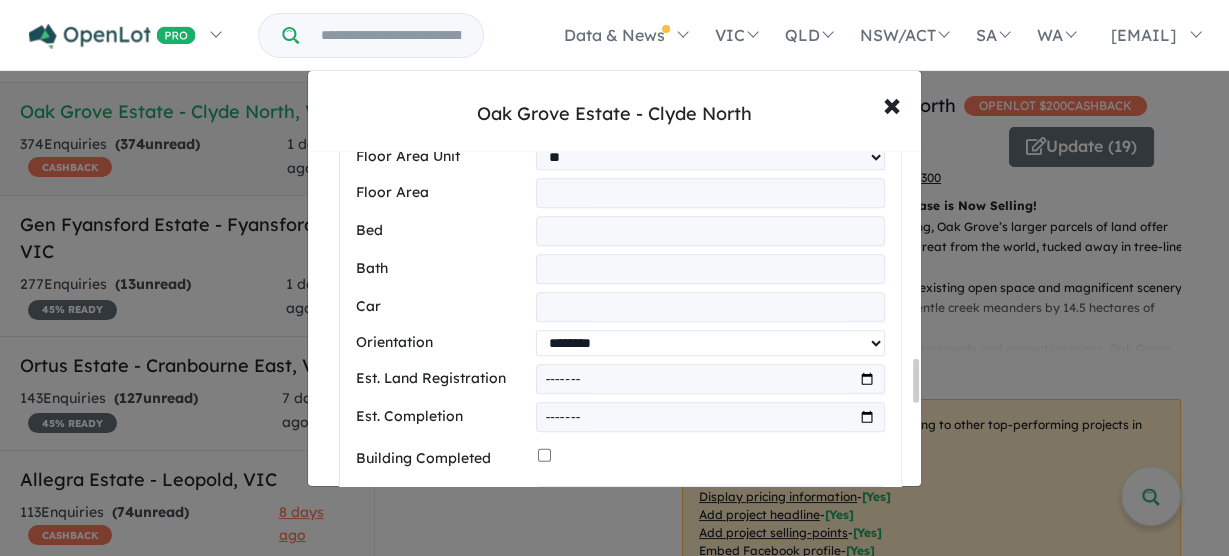 click on "**********" at bounding box center [710, 343] 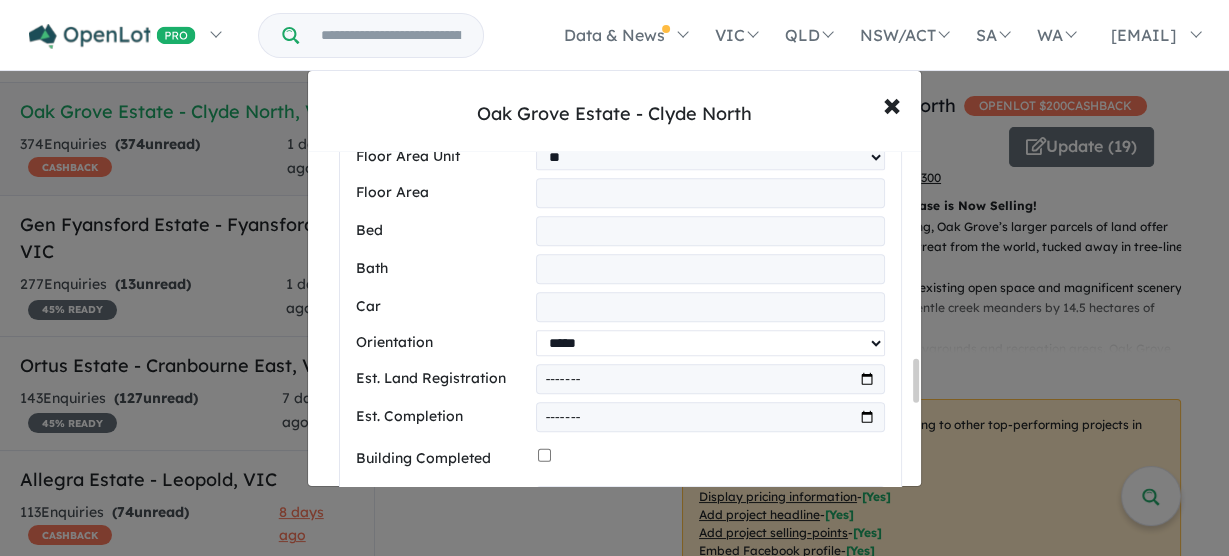 click on "**********" at bounding box center [710, 343] 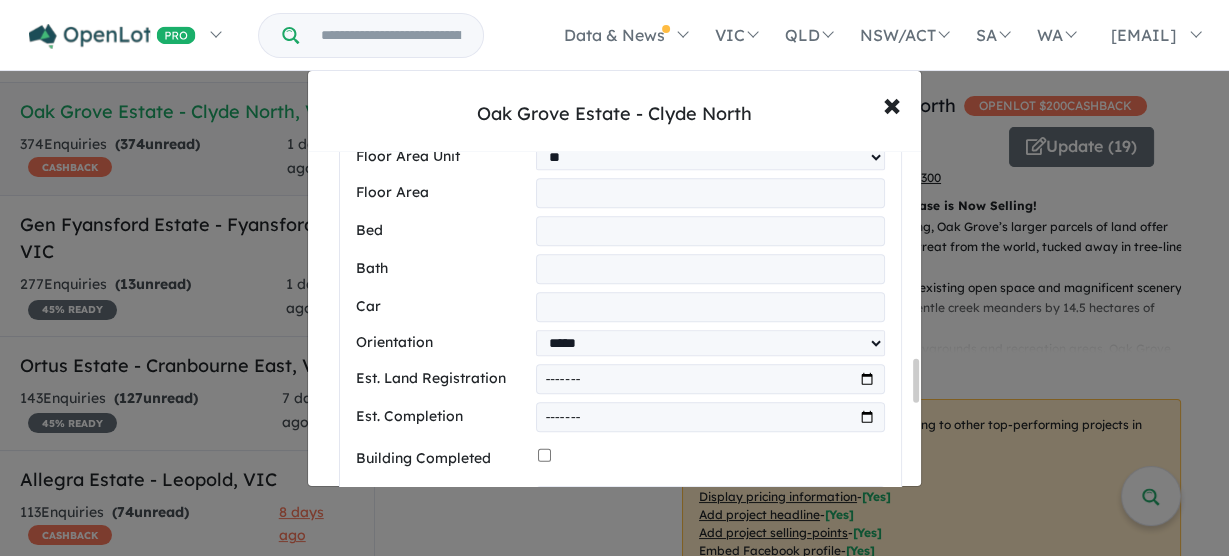 click at bounding box center [710, 379] 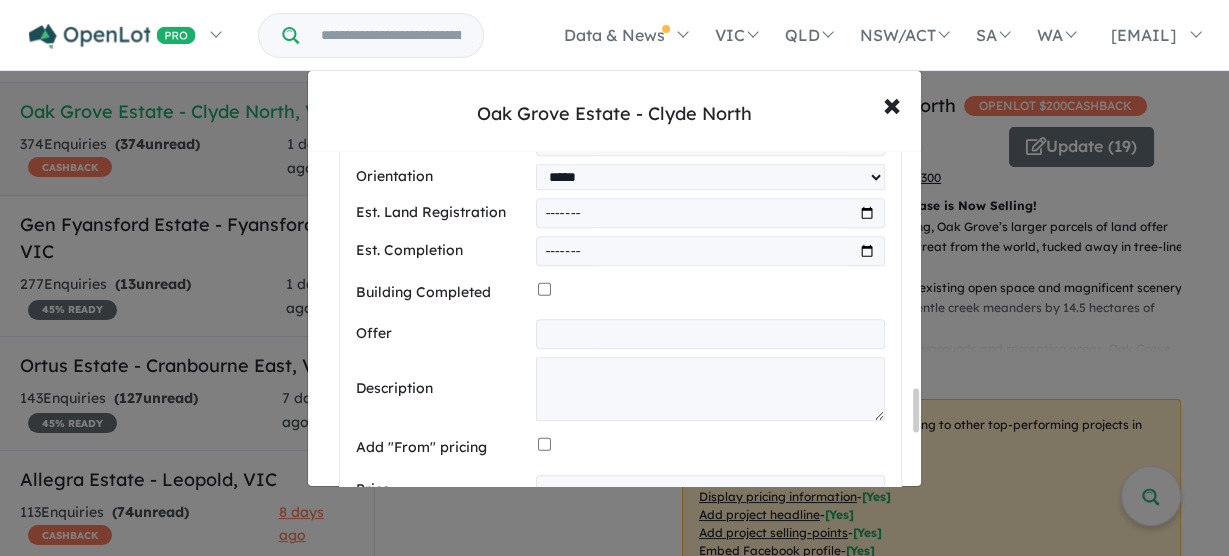scroll, scrollTop: 1865, scrollLeft: 0, axis: vertical 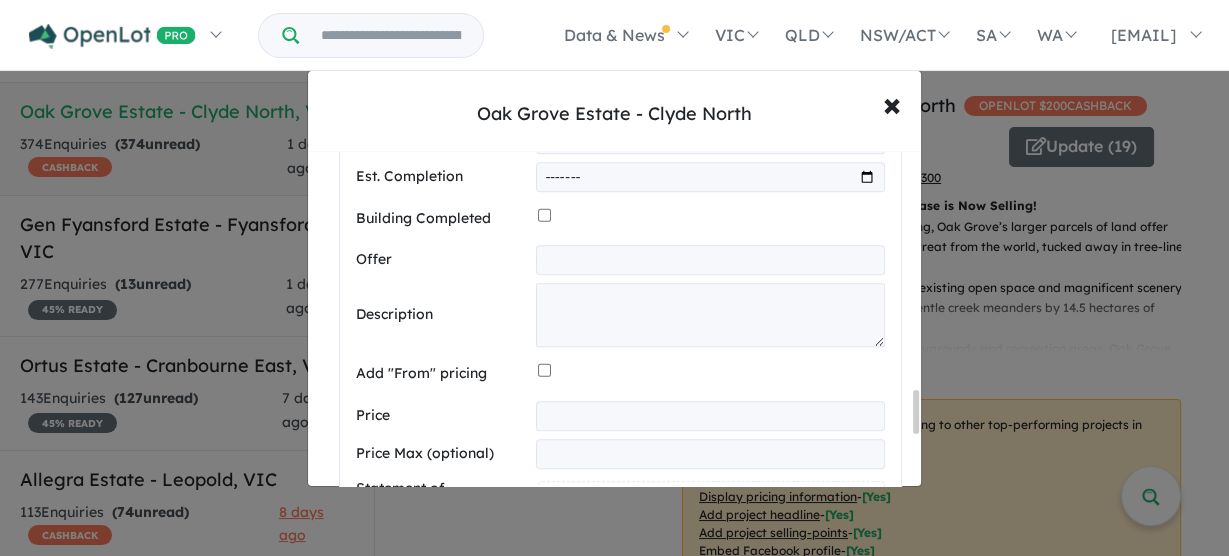 drag, startPoint x: 577, startPoint y: 253, endPoint x: 635, endPoint y: 250, distance: 58.077534 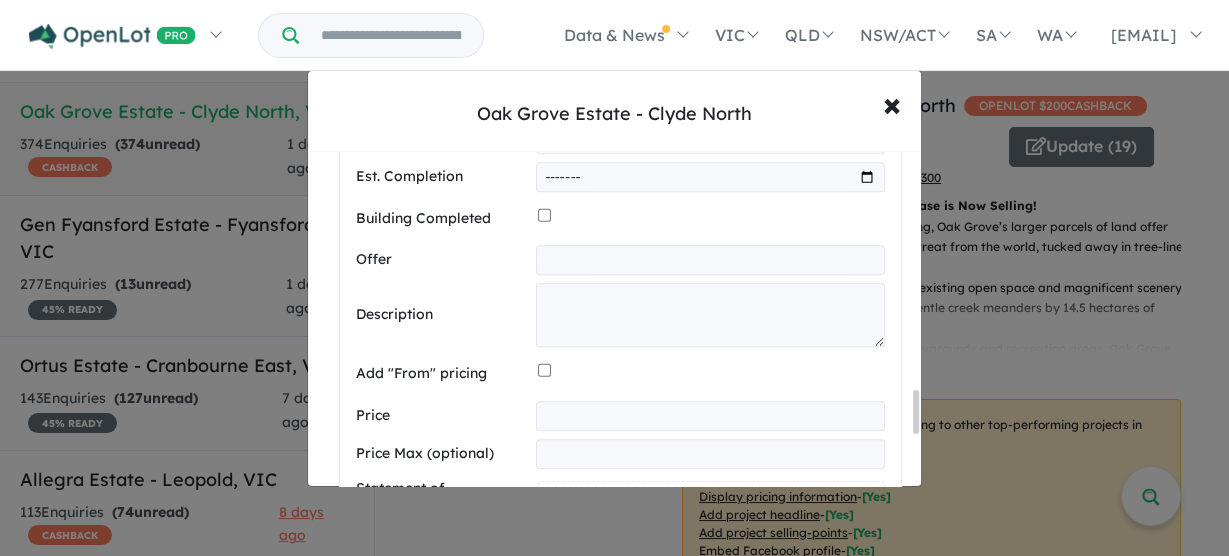 click at bounding box center [710, 260] 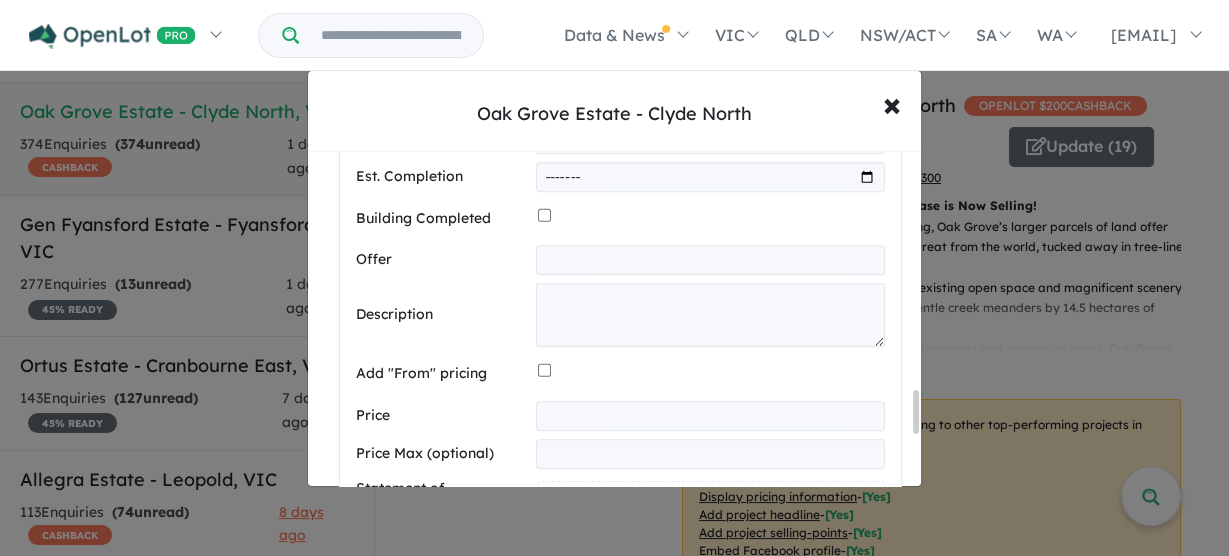 click at bounding box center [710, 260] 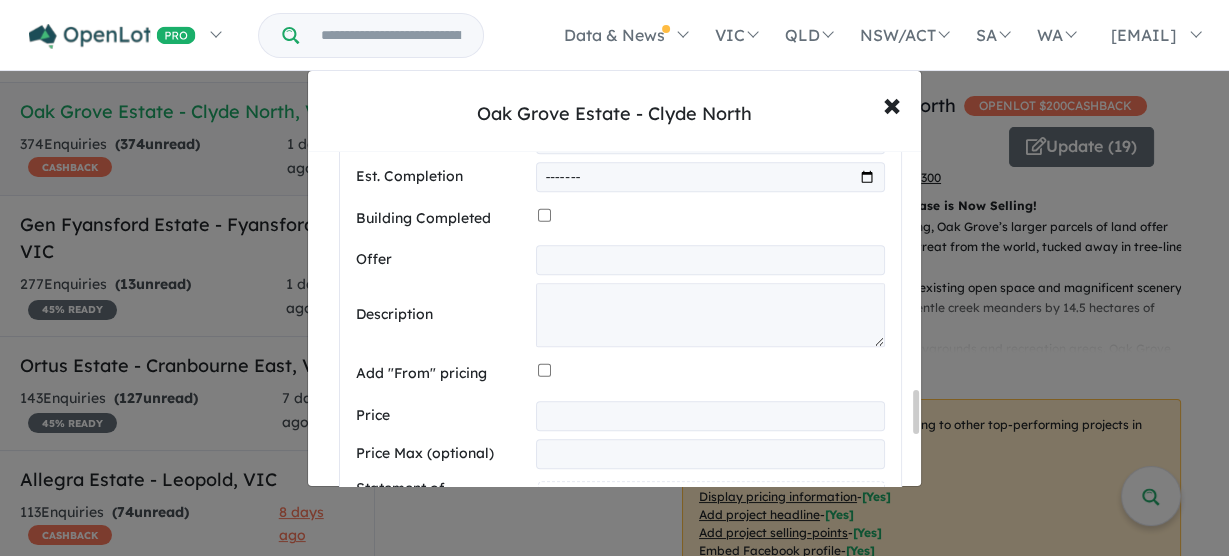 paste on "**********" 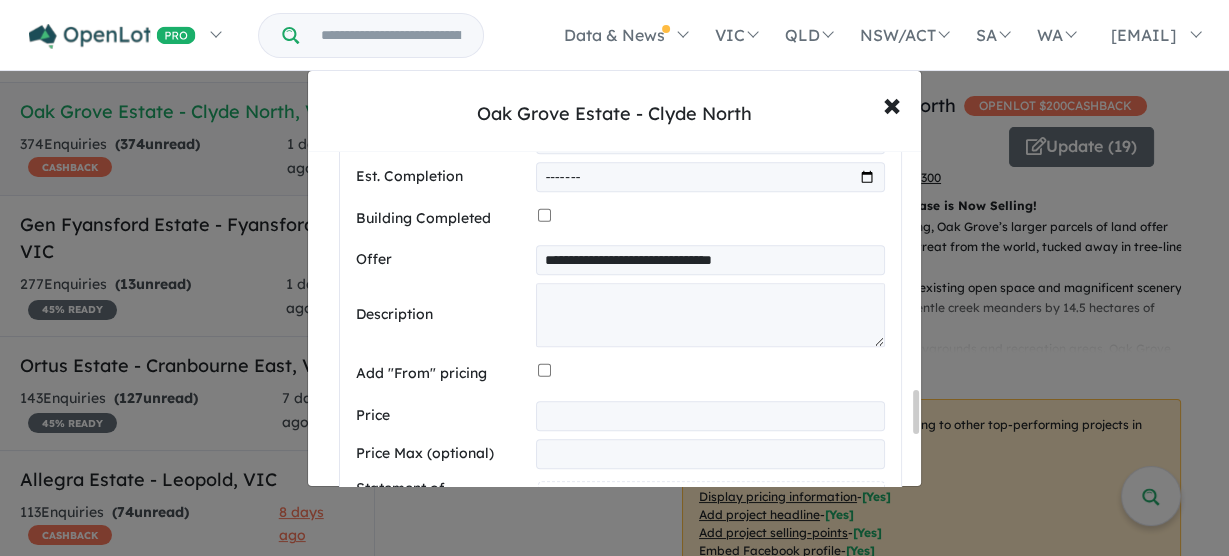type on "**********" 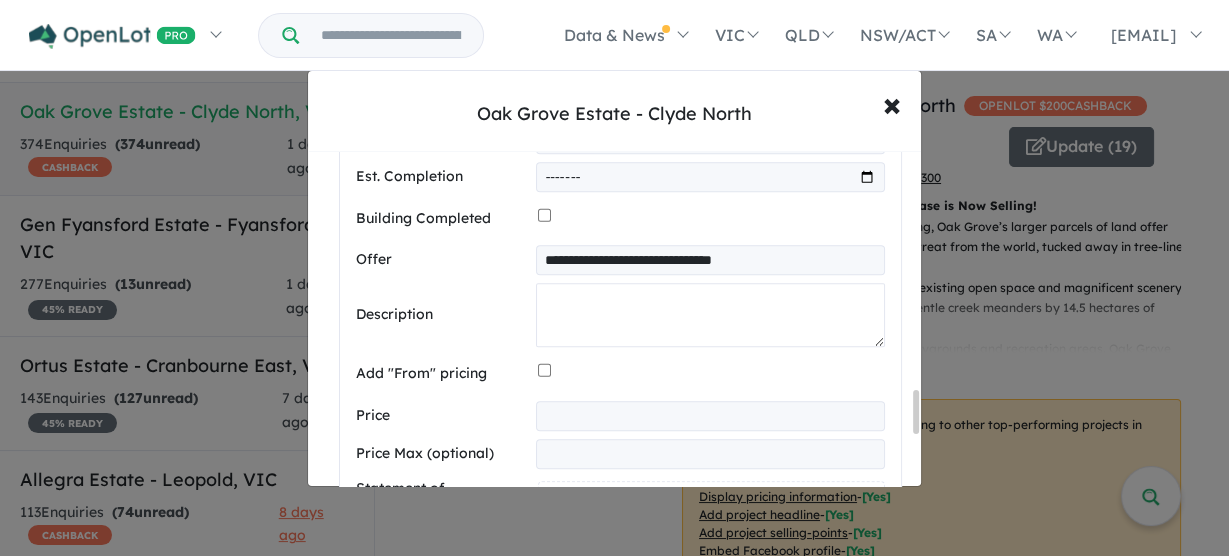 click at bounding box center [710, 315] 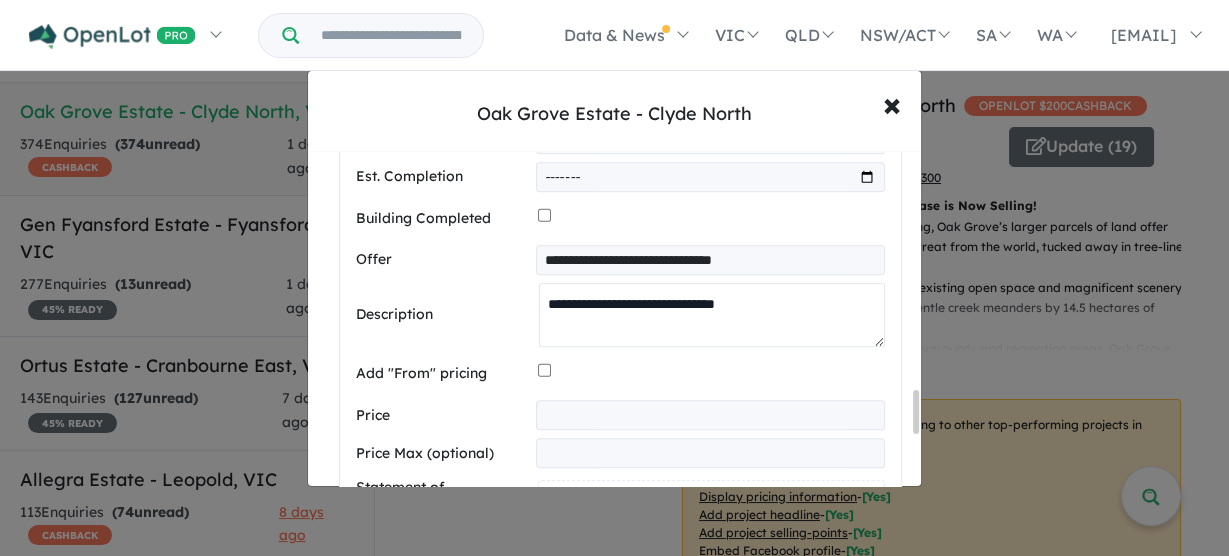 scroll, scrollTop: 8, scrollLeft: 0, axis: vertical 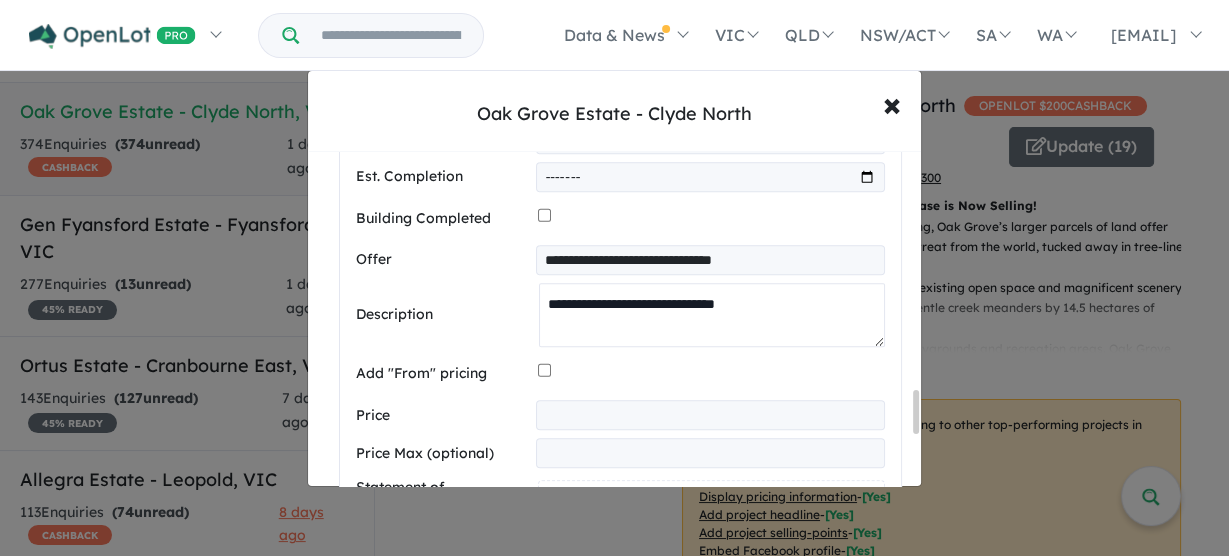click on "**********" at bounding box center (712, 314) 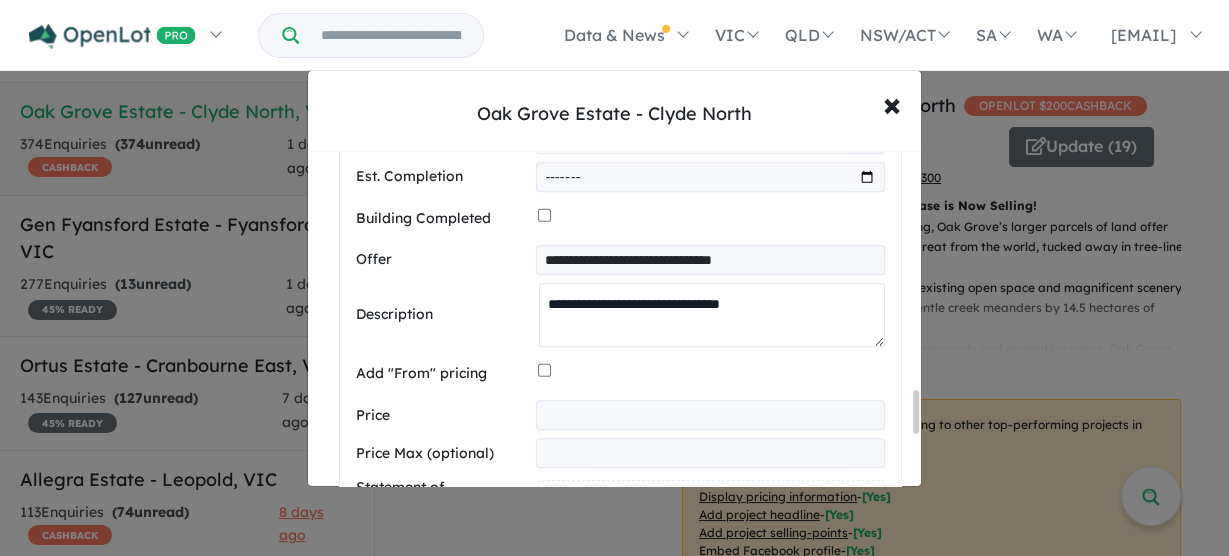 paste on "**********" 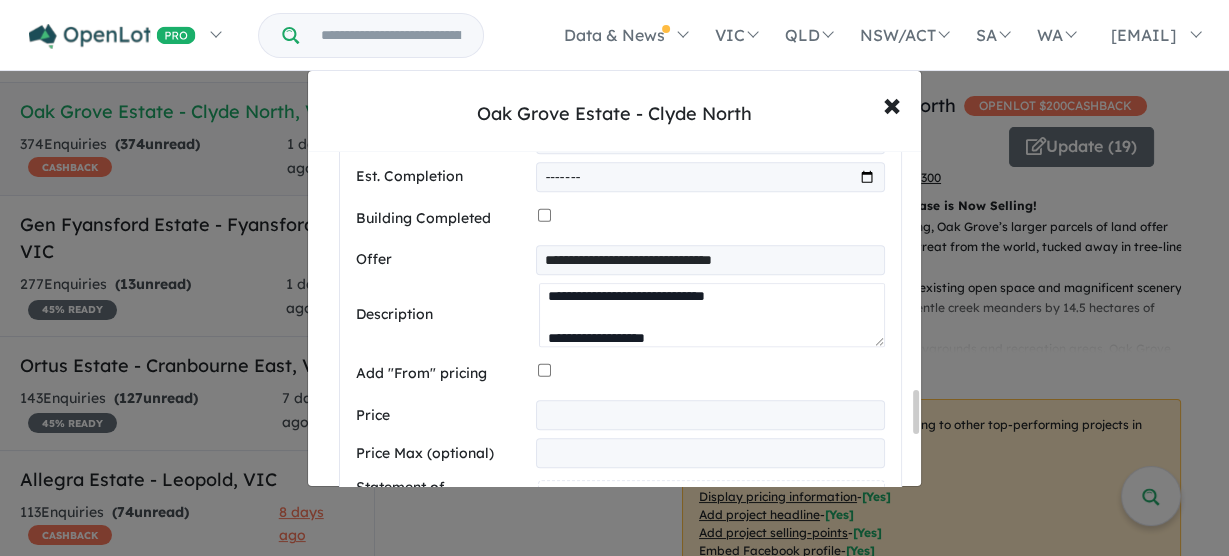 scroll, scrollTop: 449, scrollLeft: 0, axis: vertical 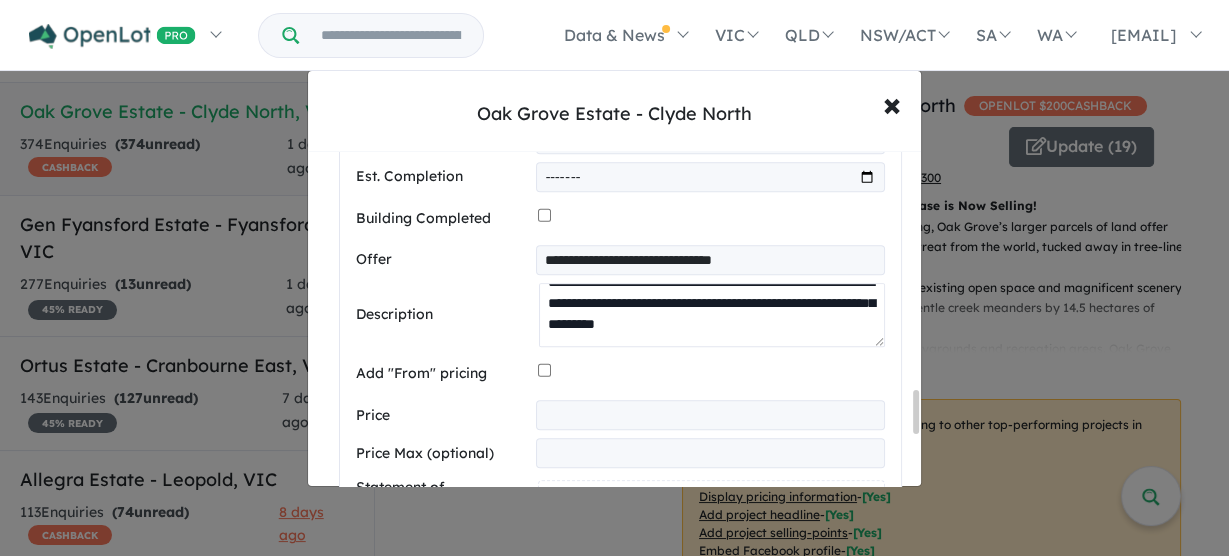 type on "**********" 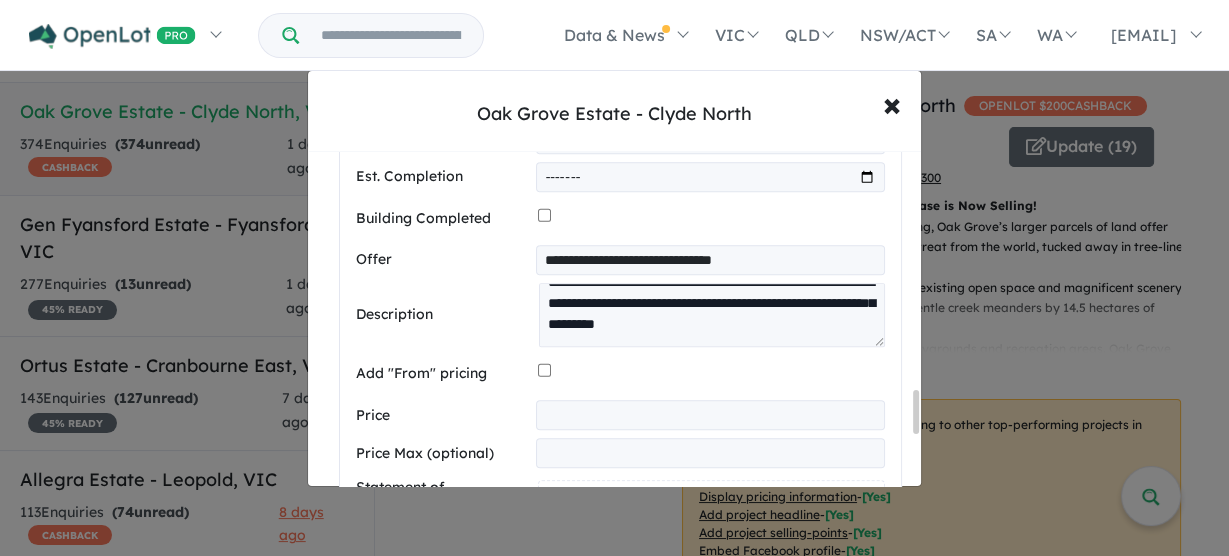click at bounding box center (711, 374) 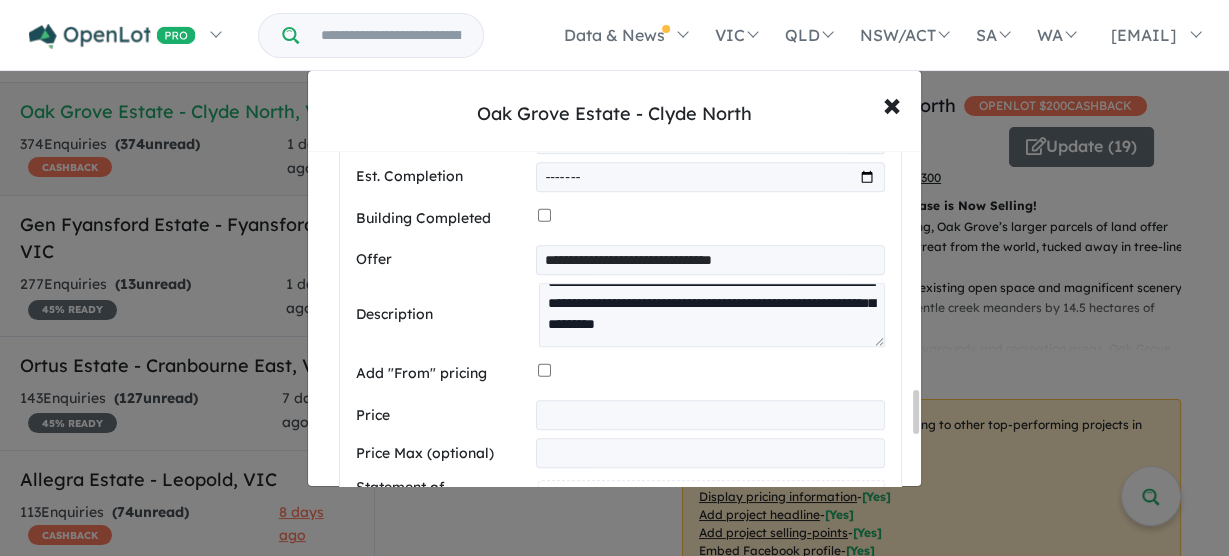 click at bounding box center [710, 415] 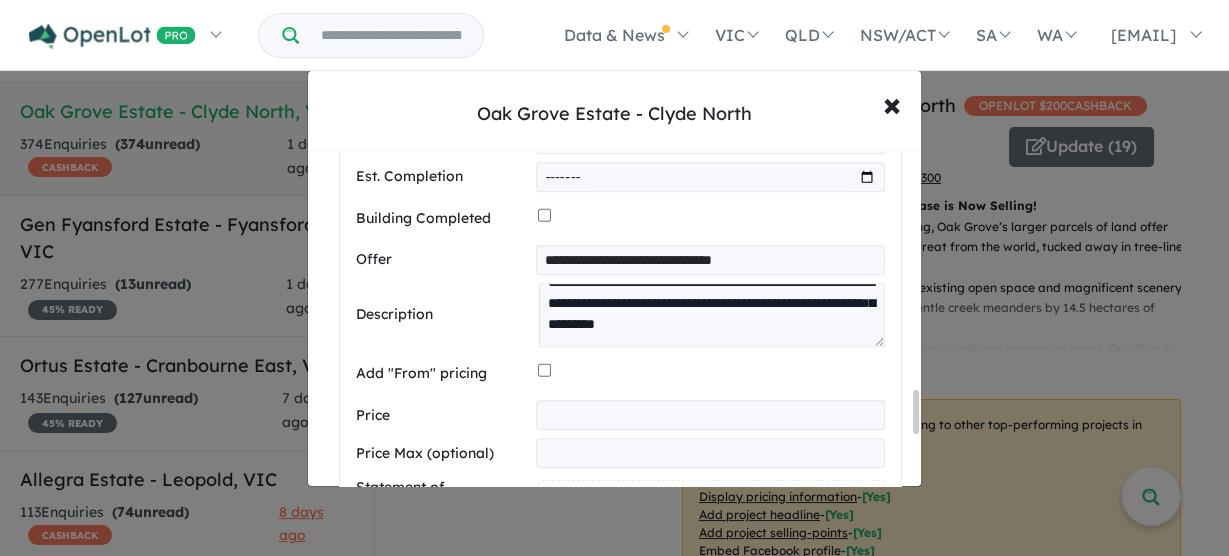 scroll, scrollTop: 482, scrollLeft: 0, axis: vertical 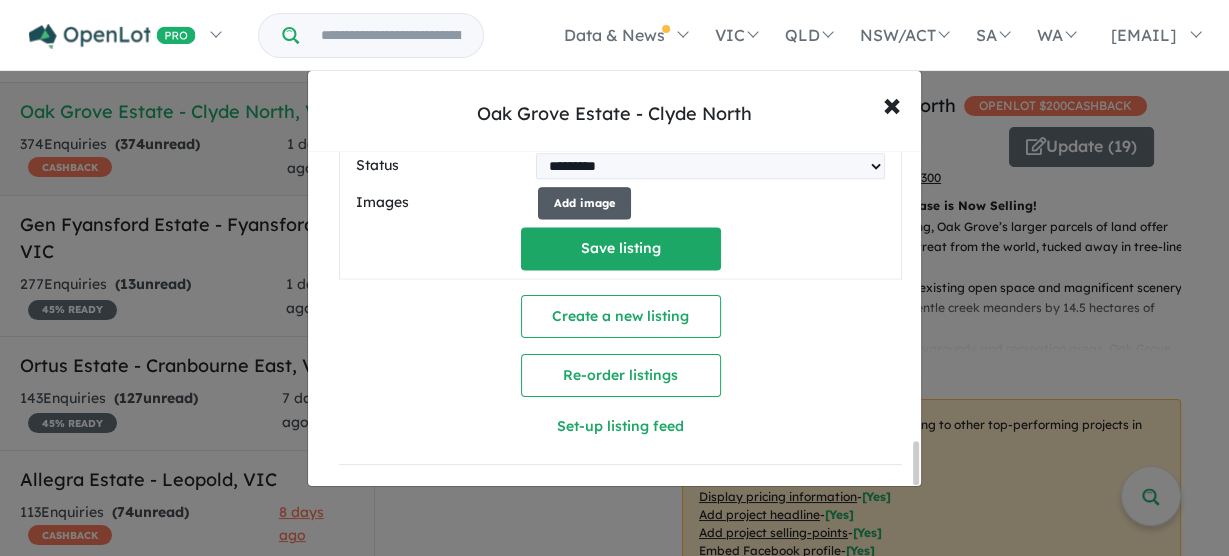type on "******" 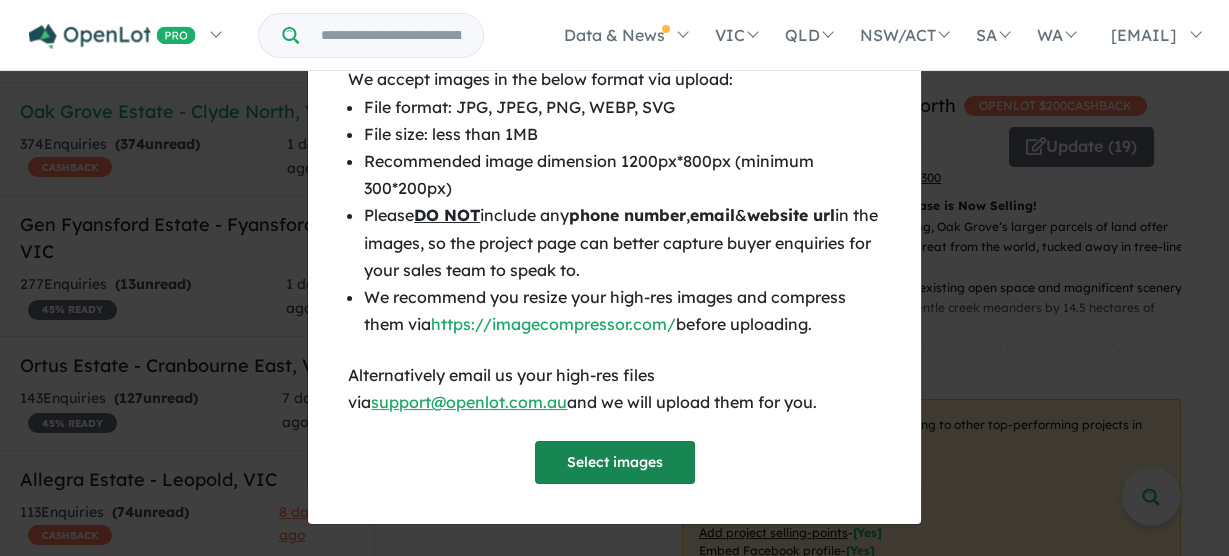 click on "Select images" at bounding box center (615, 462) 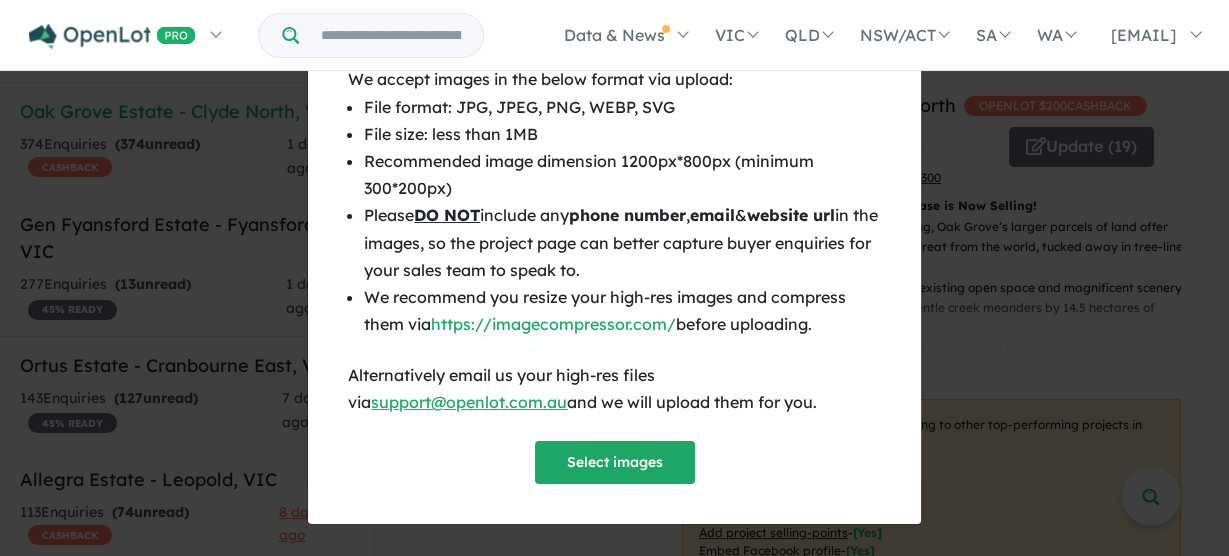 scroll, scrollTop: 2686, scrollLeft: 0, axis: vertical 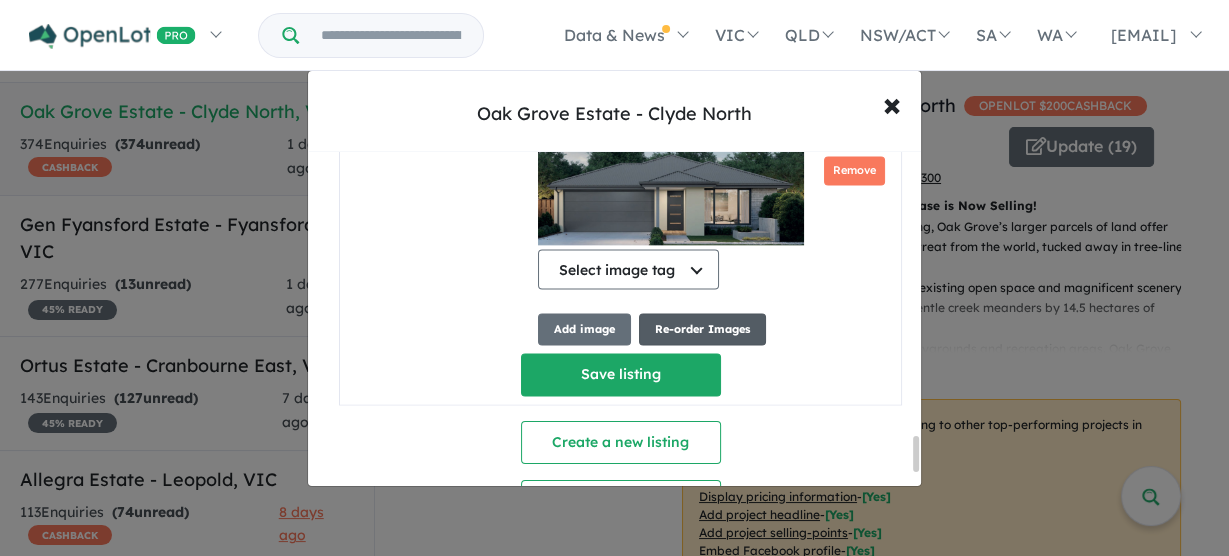 click on "Re-order Images" at bounding box center [702, 329] 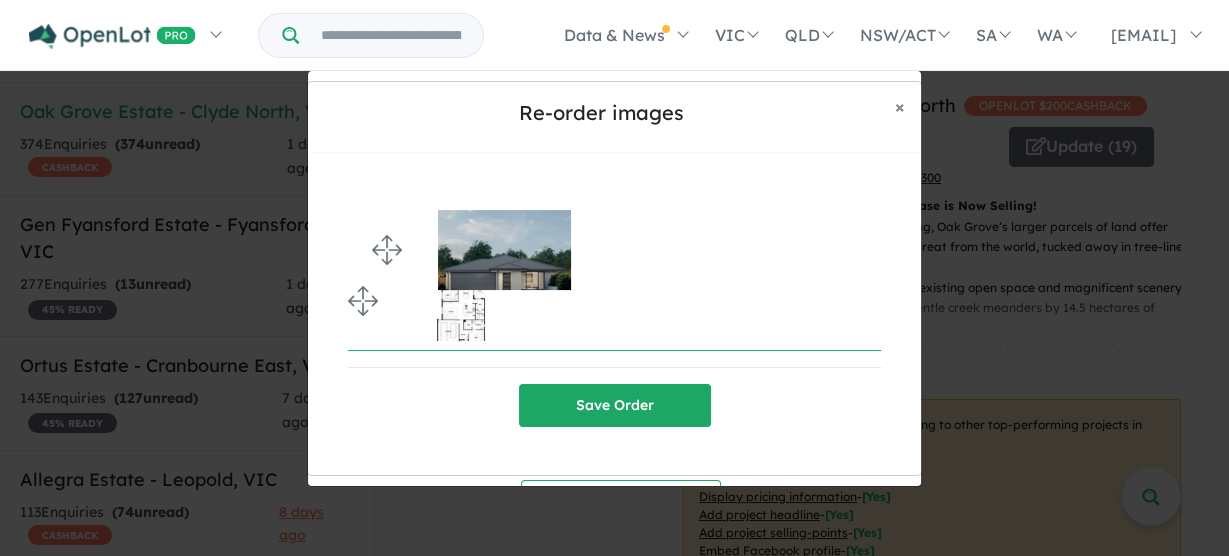 drag, startPoint x: 355, startPoint y: 291, endPoint x: 355, endPoint y: 180, distance: 111 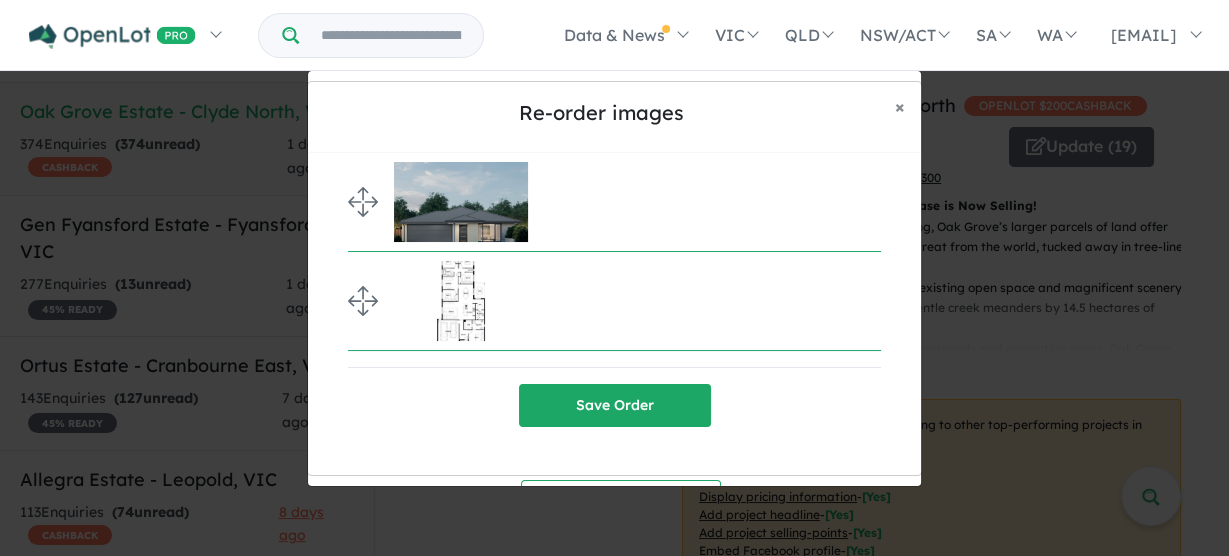 click on "Save Order" at bounding box center [615, 405] 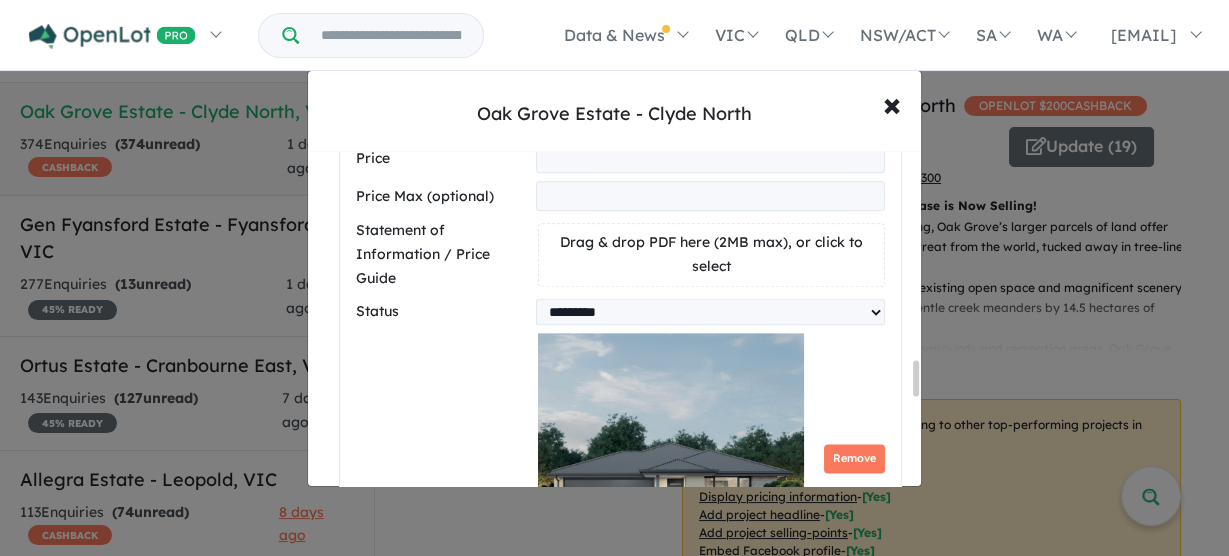 scroll, scrollTop: 1963, scrollLeft: 0, axis: vertical 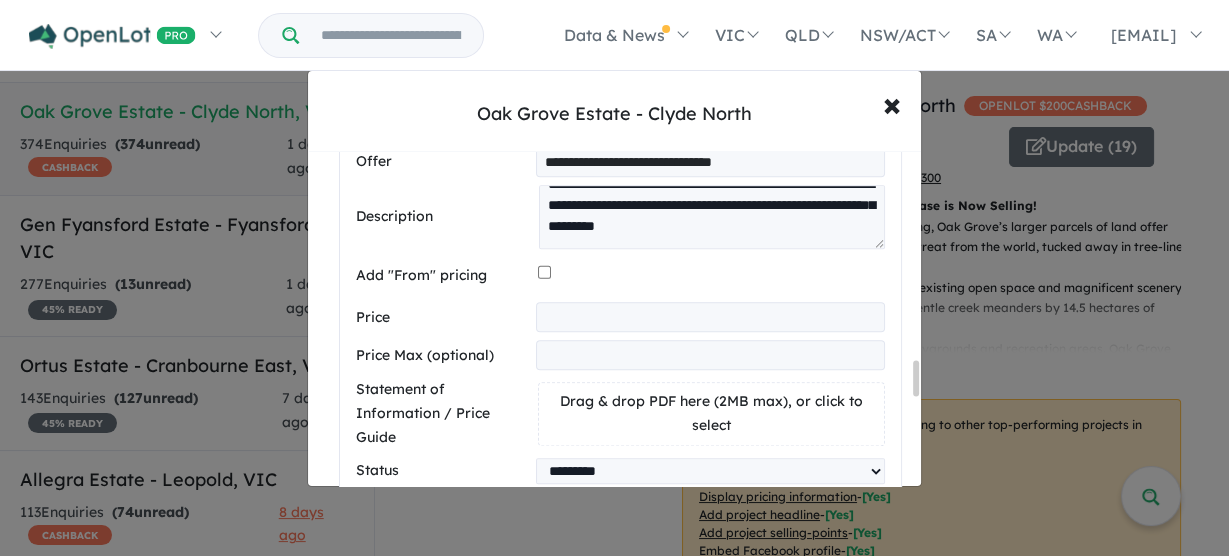 click on "Drag & drop PDF here (2MB max), or click to select" at bounding box center [711, 414] 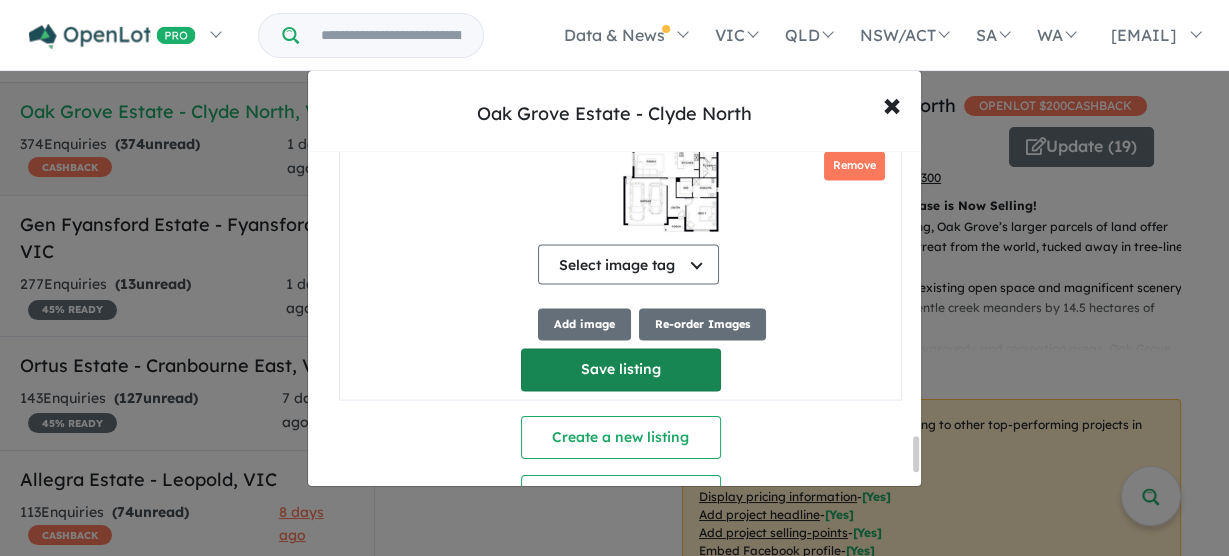 click on "Save listing" at bounding box center (621, 369) 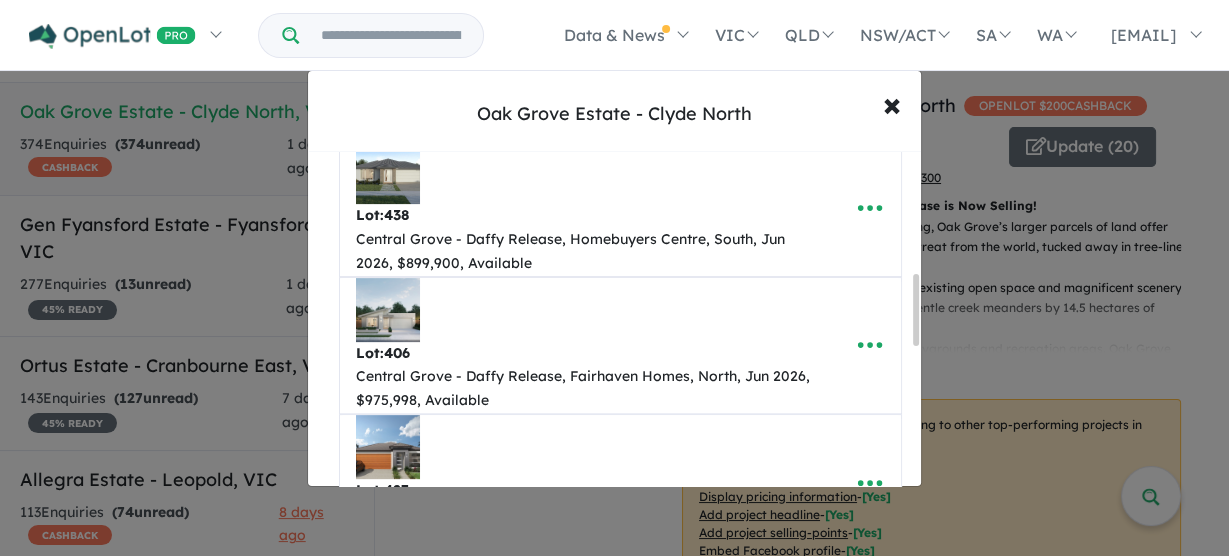 scroll, scrollTop: 1200, scrollLeft: 0, axis: vertical 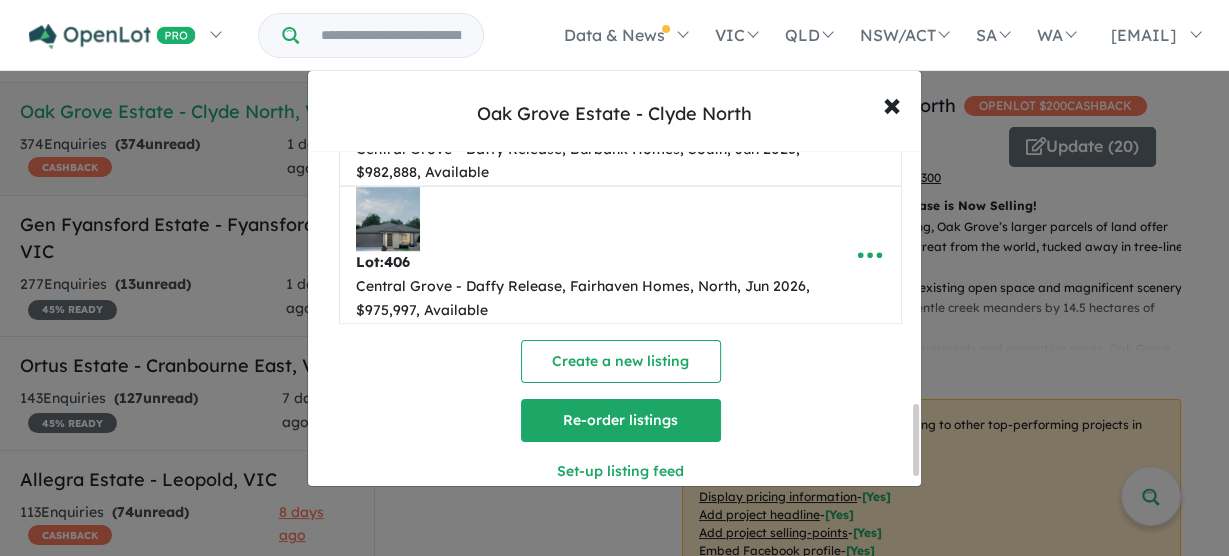 click on "Re-order listings" at bounding box center (621, 420) 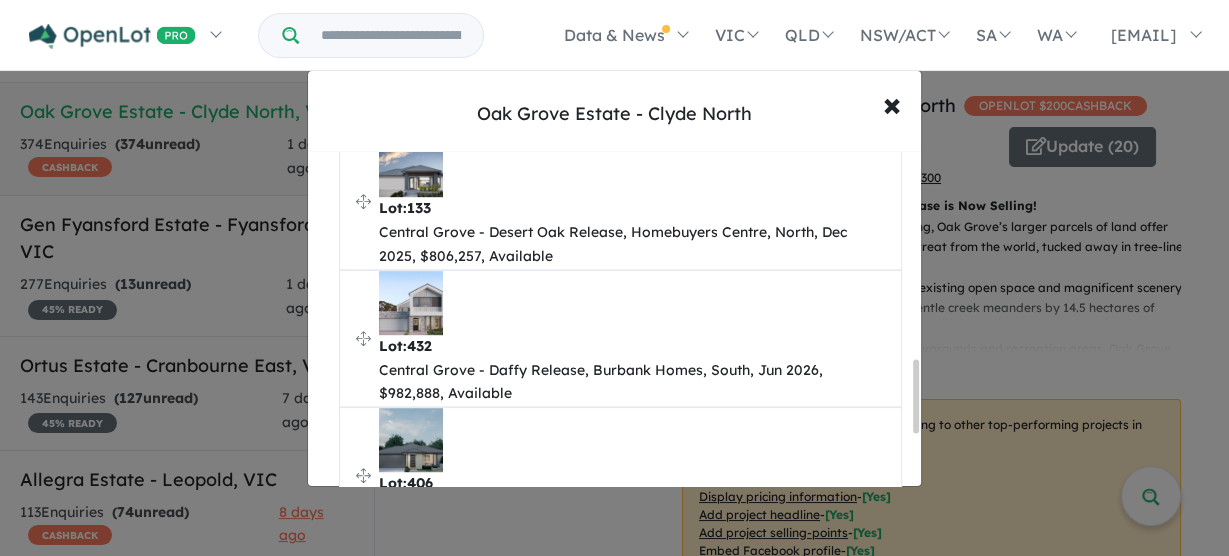 scroll, scrollTop: 951, scrollLeft: 0, axis: vertical 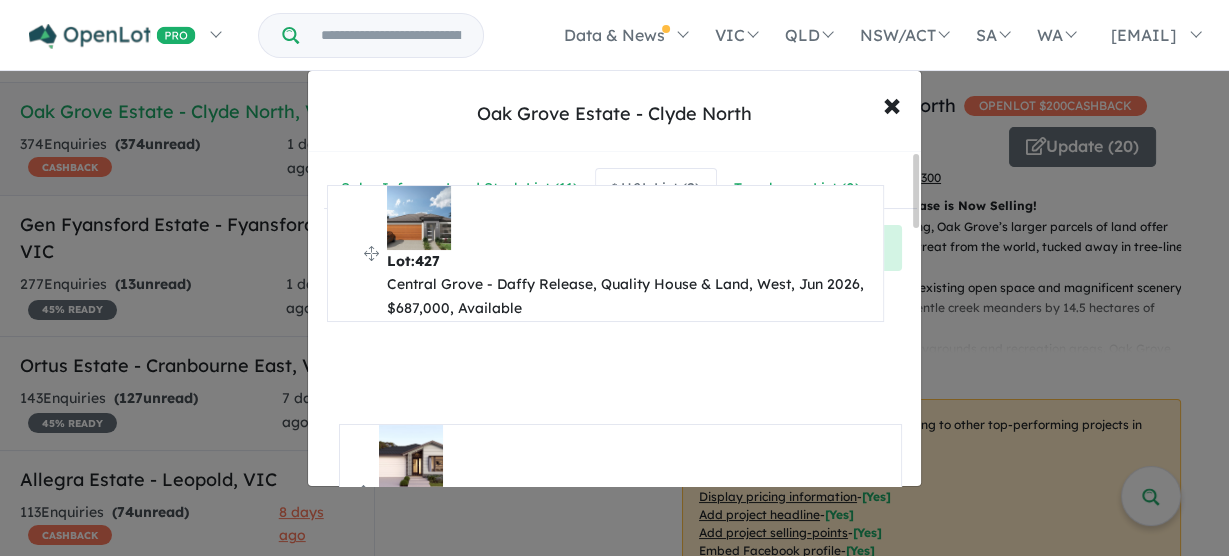 drag, startPoint x: 362, startPoint y: 226, endPoint x: 339, endPoint y: 328, distance: 104.56099 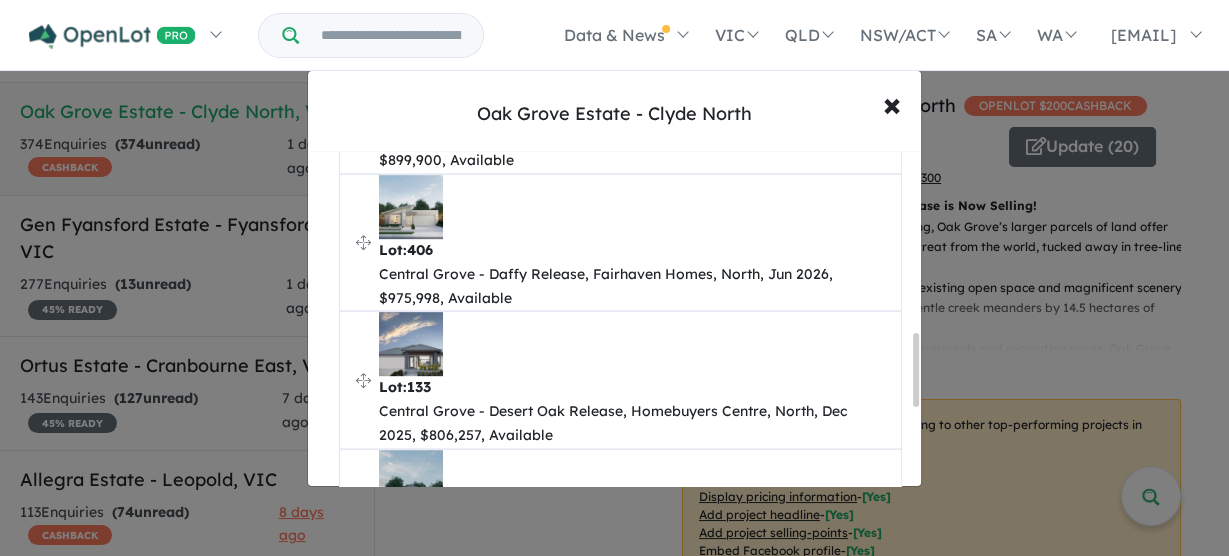scroll, scrollTop: 880, scrollLeft: 0, axis: vertical 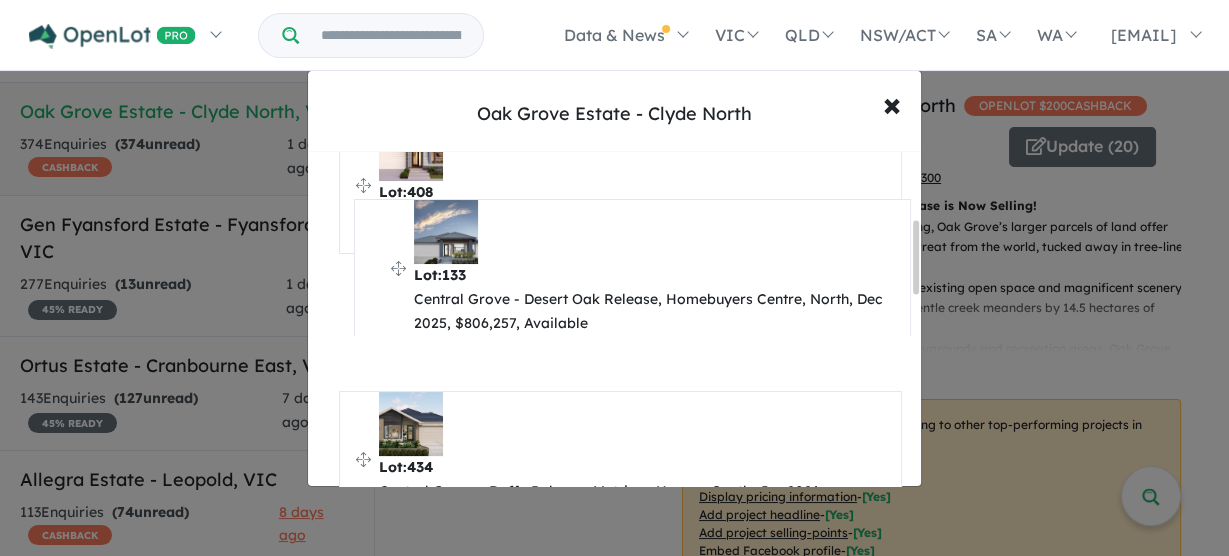 drag, startPoint x: 360, startPoint y: 295, endPoint x: 375, endPoint y: 269, distance: 30.016663 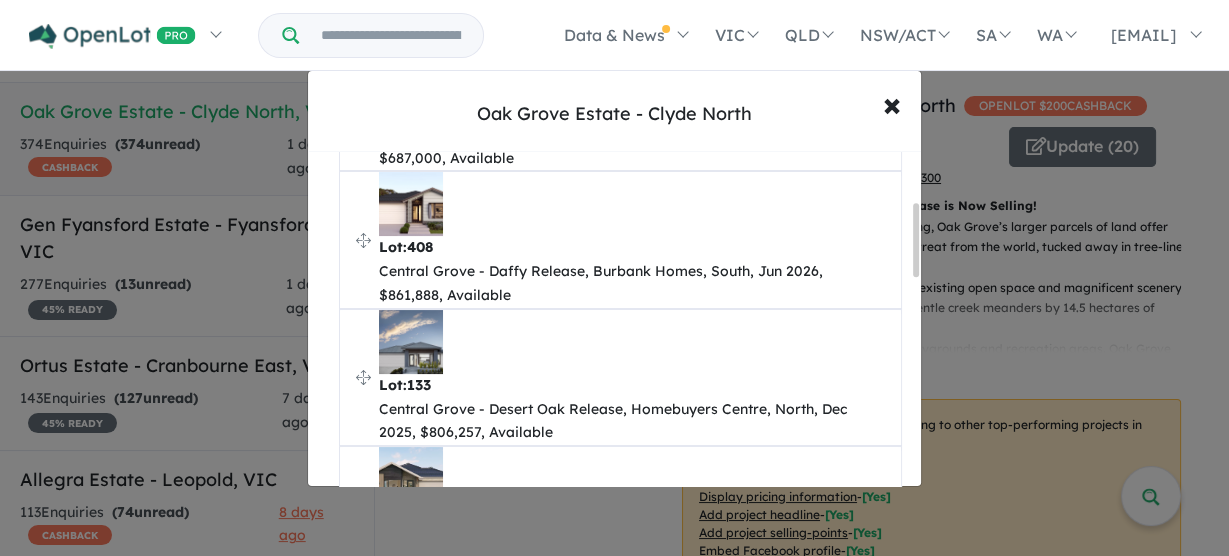 scroll, scrollTop: 228, scrollLeft: 0, axis: vertical 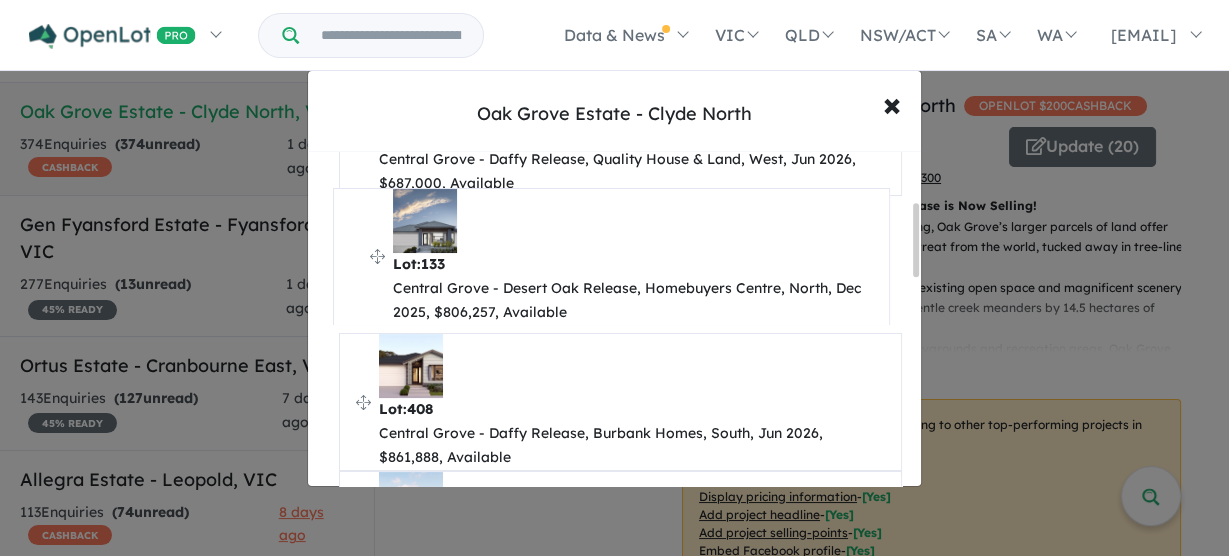 drag, startPoint x: 365, startPoint y: 394, endPoint x: 355, endPoint y: 246, distance: 148.33745 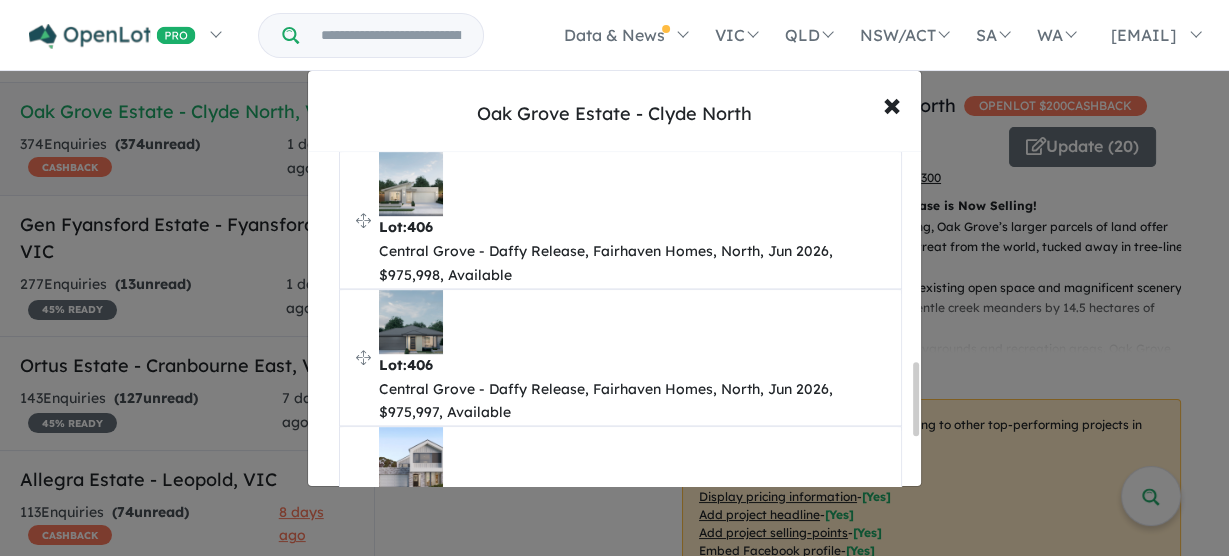scroll, scrollTop: 1191, scrollLeft: 0, axis: vertical 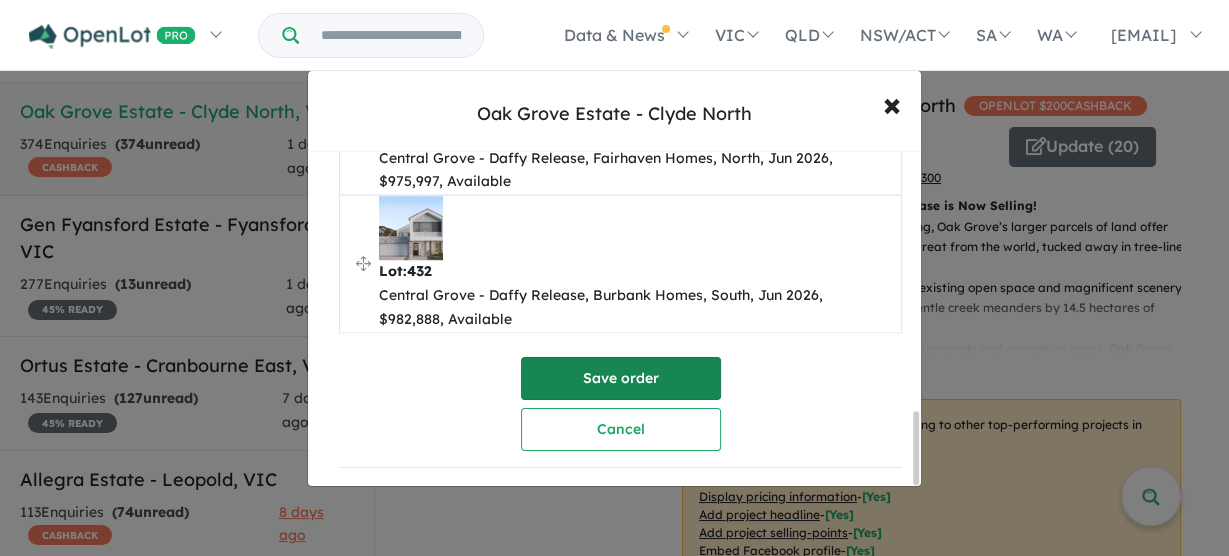 click on "Save order" at bounding box center (621, 378) 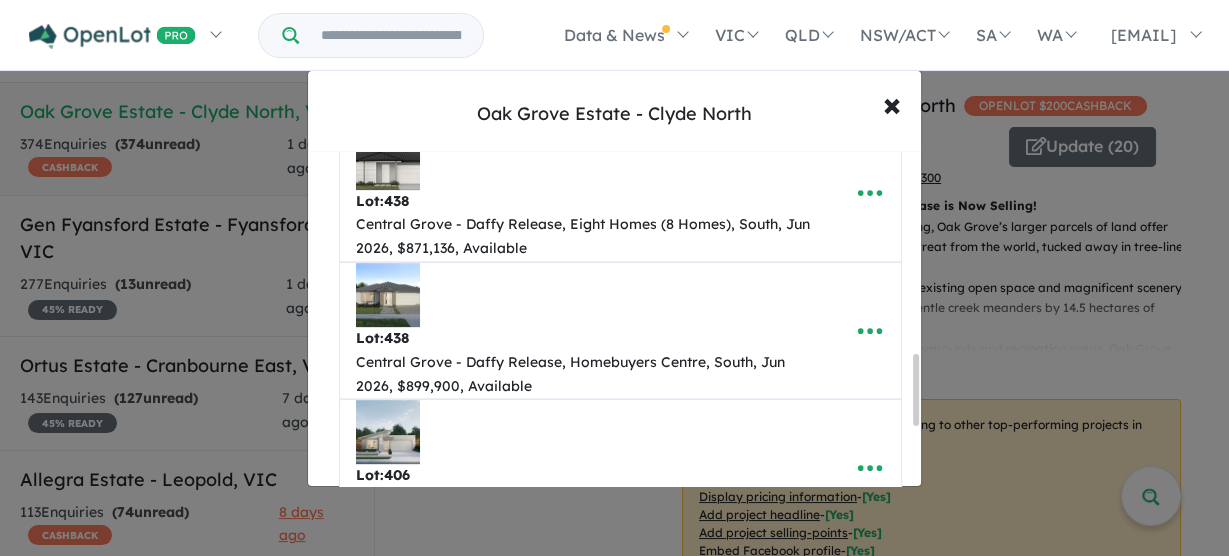 scroll, scrollTop: 960, scrollLeft: 0, axis: vertical 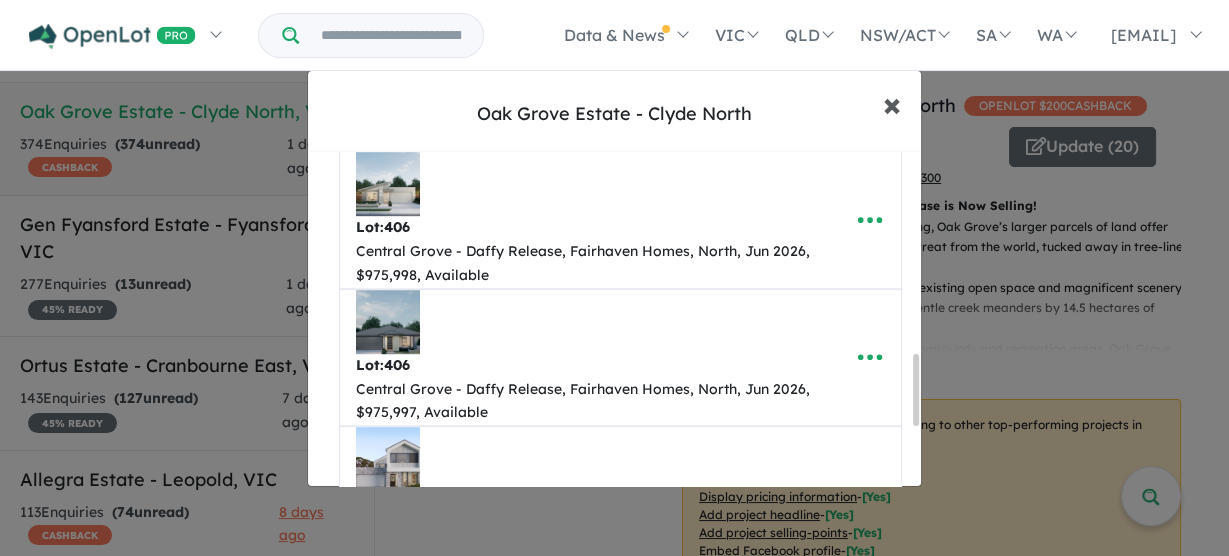 drag, startPoint x: 891, startPoint y: 100, endPoint x: 886, endPoint y: 85, distance: 15.811388 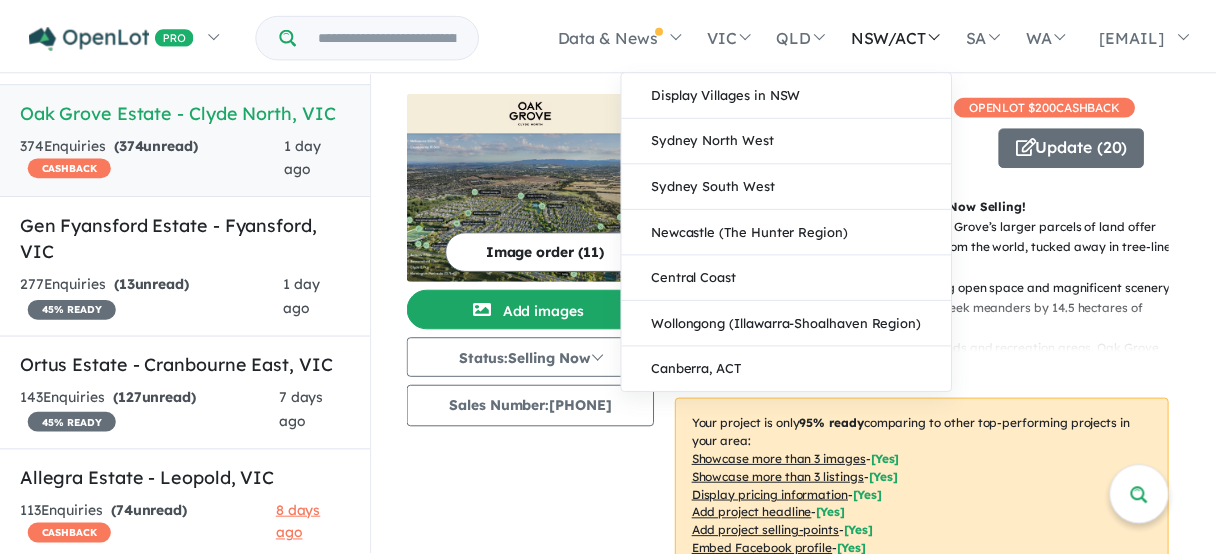 scroll, scrollTop: 0, scrollLeft: 0, axis: both 